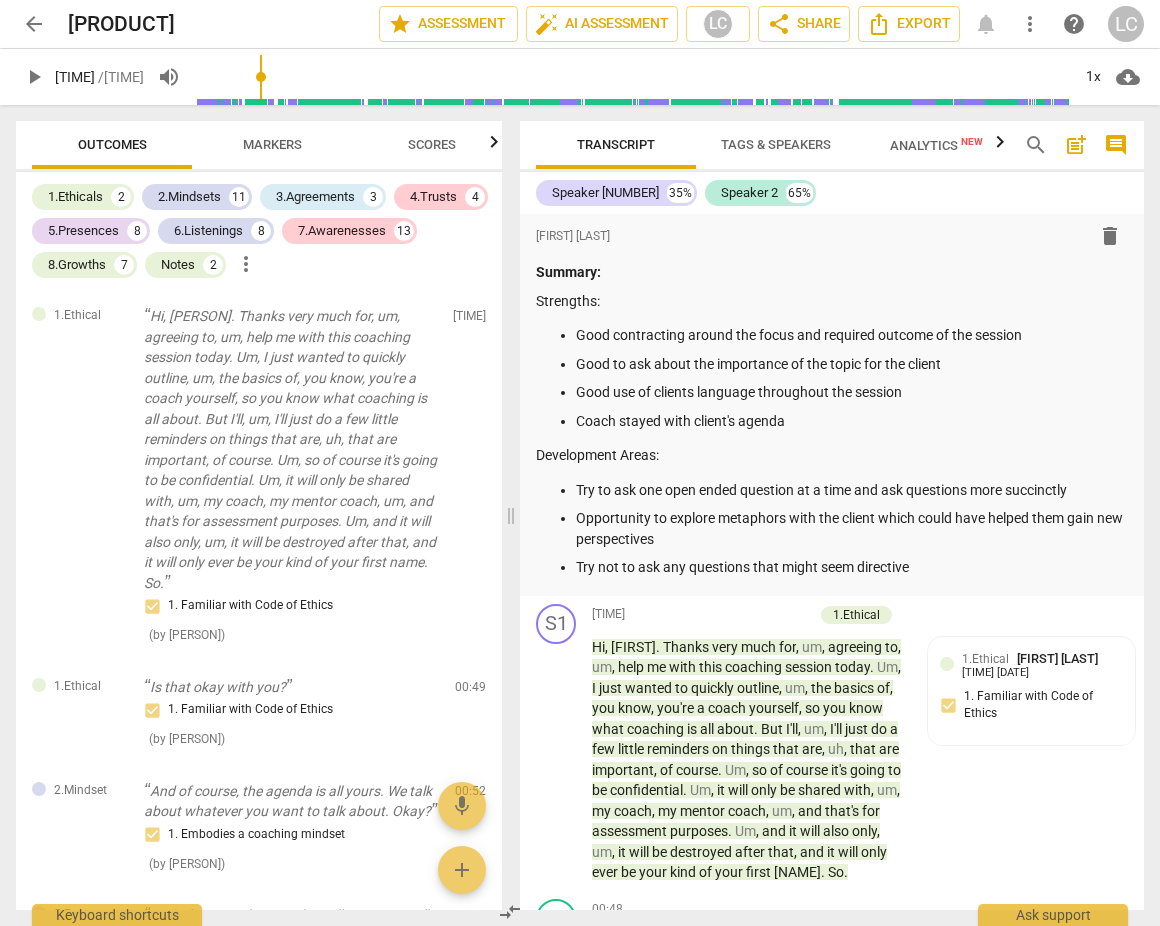 click on "arrow_back" at bounding box center (34, 24) 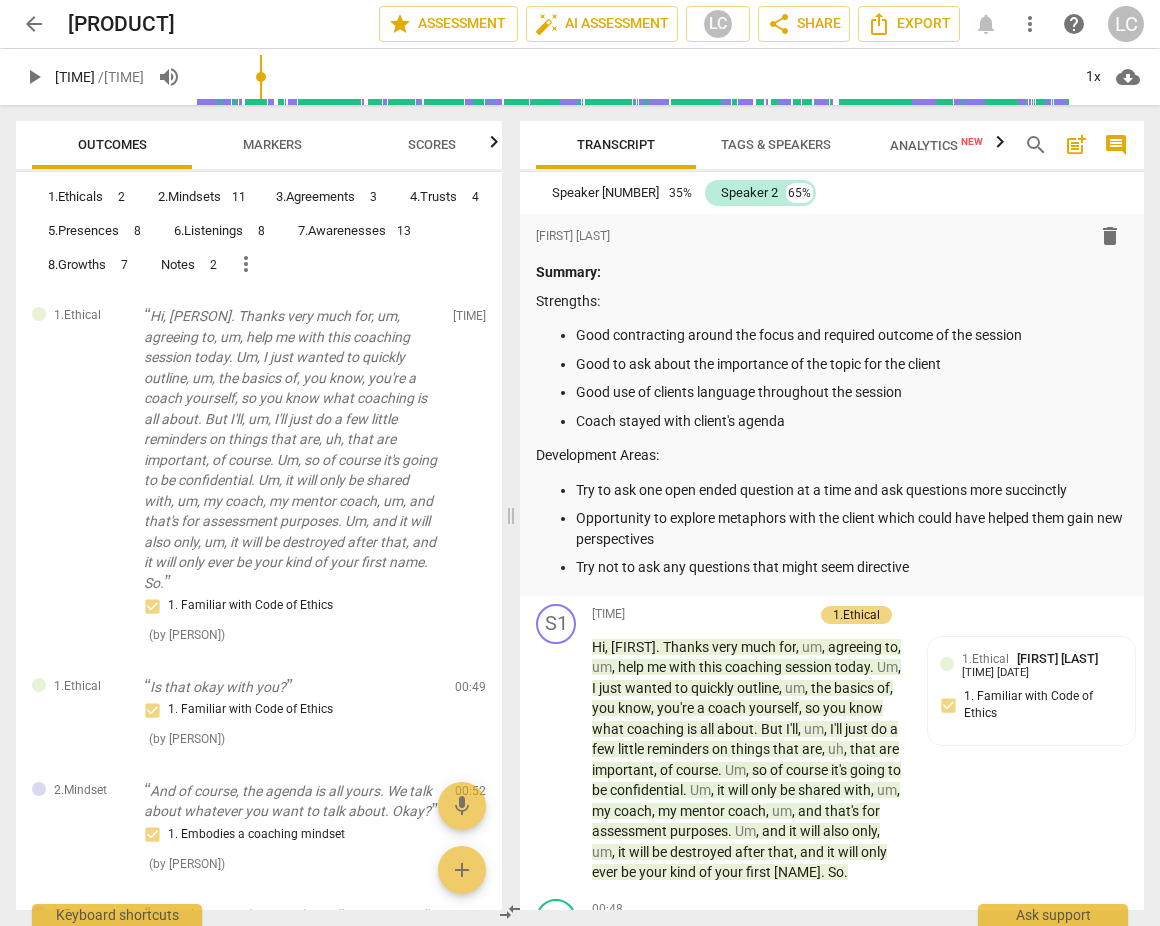 scroll, scrollTop: 0, scrollLeft: 0, axis: both 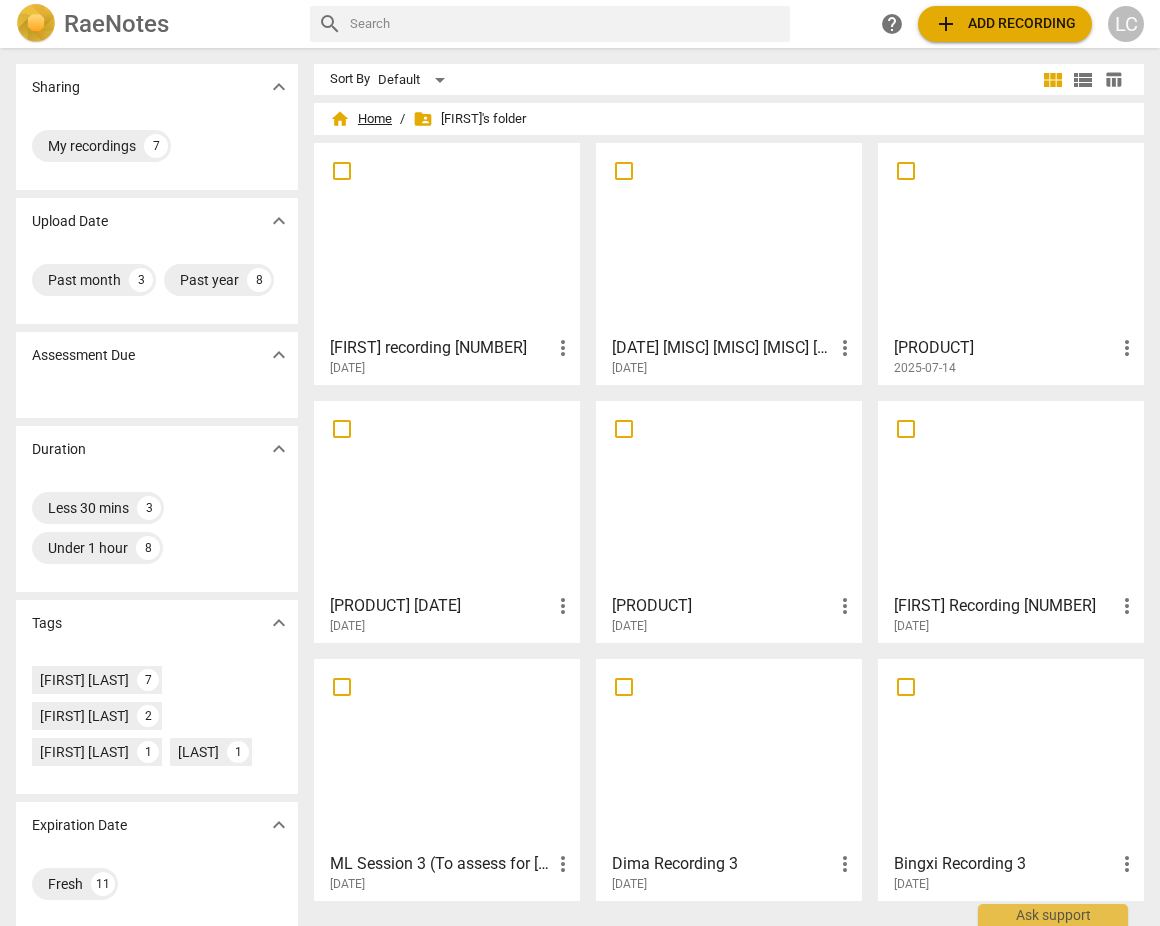 click on "home Home" at bounding box center [361, 119] 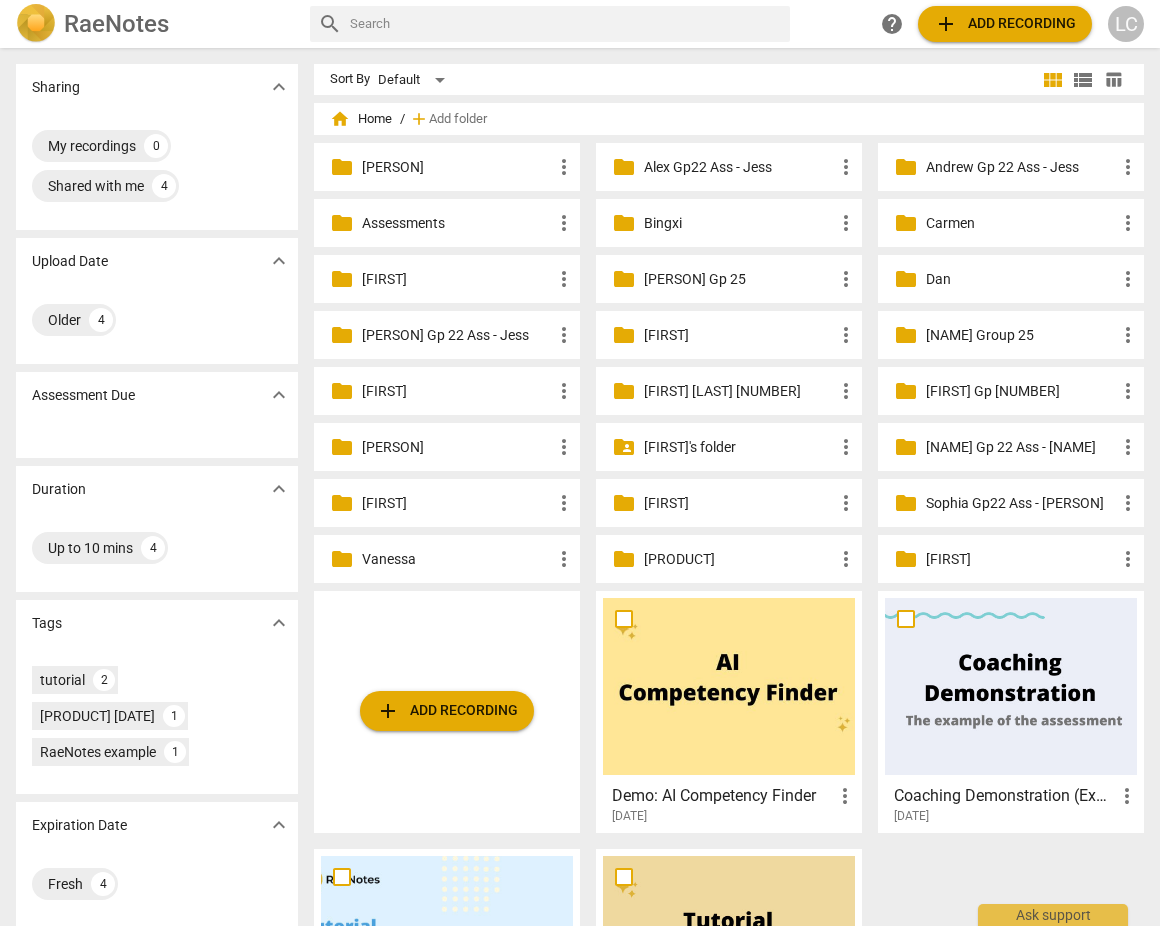 click on "[PERSON] Gp 25" at bounding box center [739, 279] 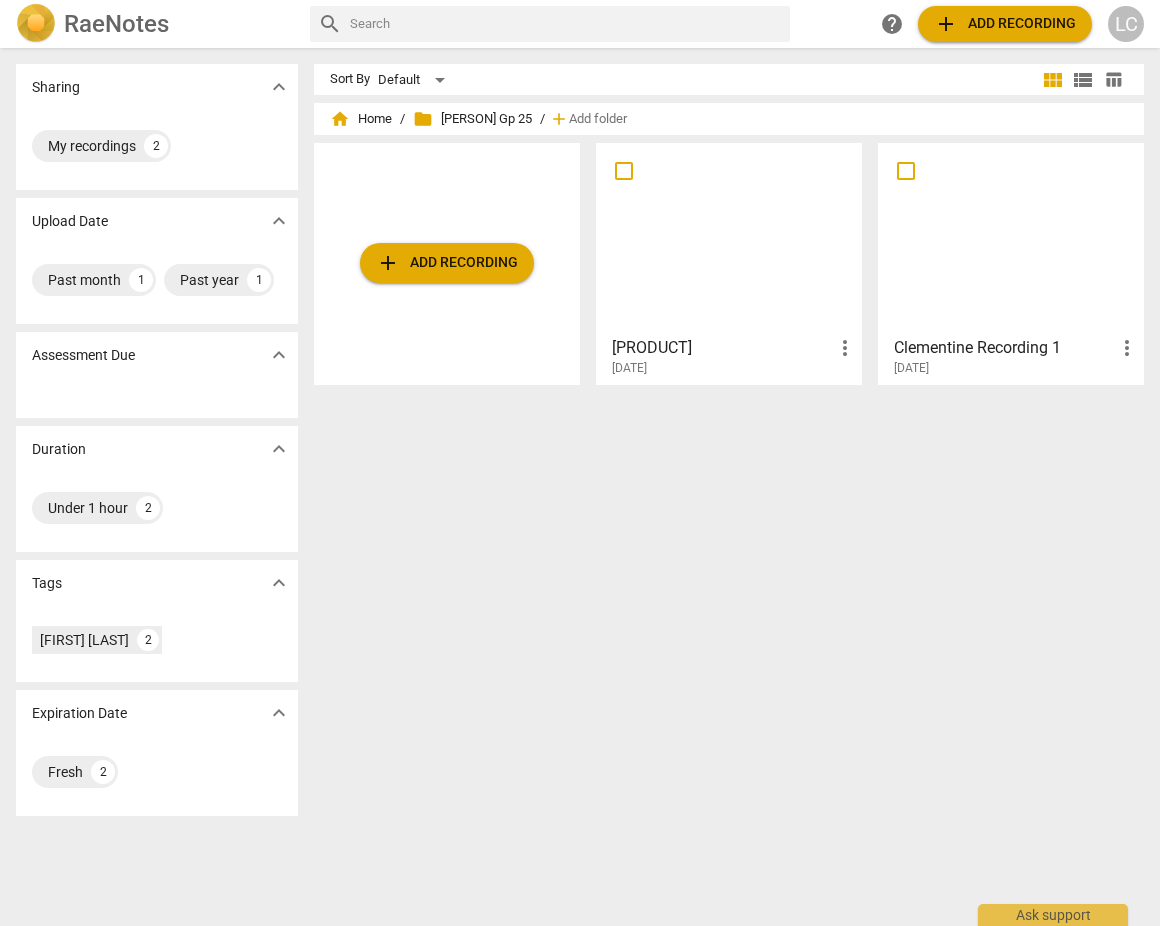 click at bounding box center [729, 238] 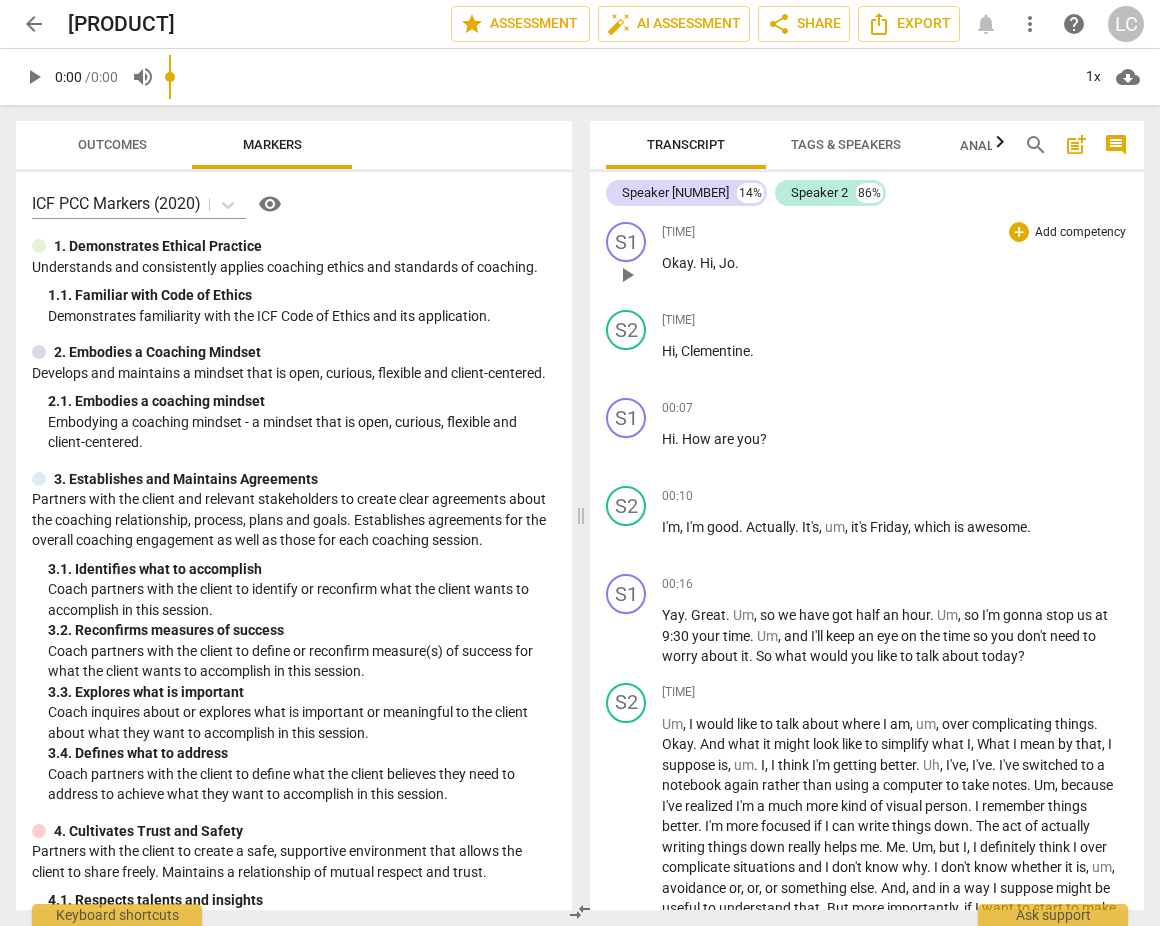 click on "play_arrow" at bounding box center [627, 275] 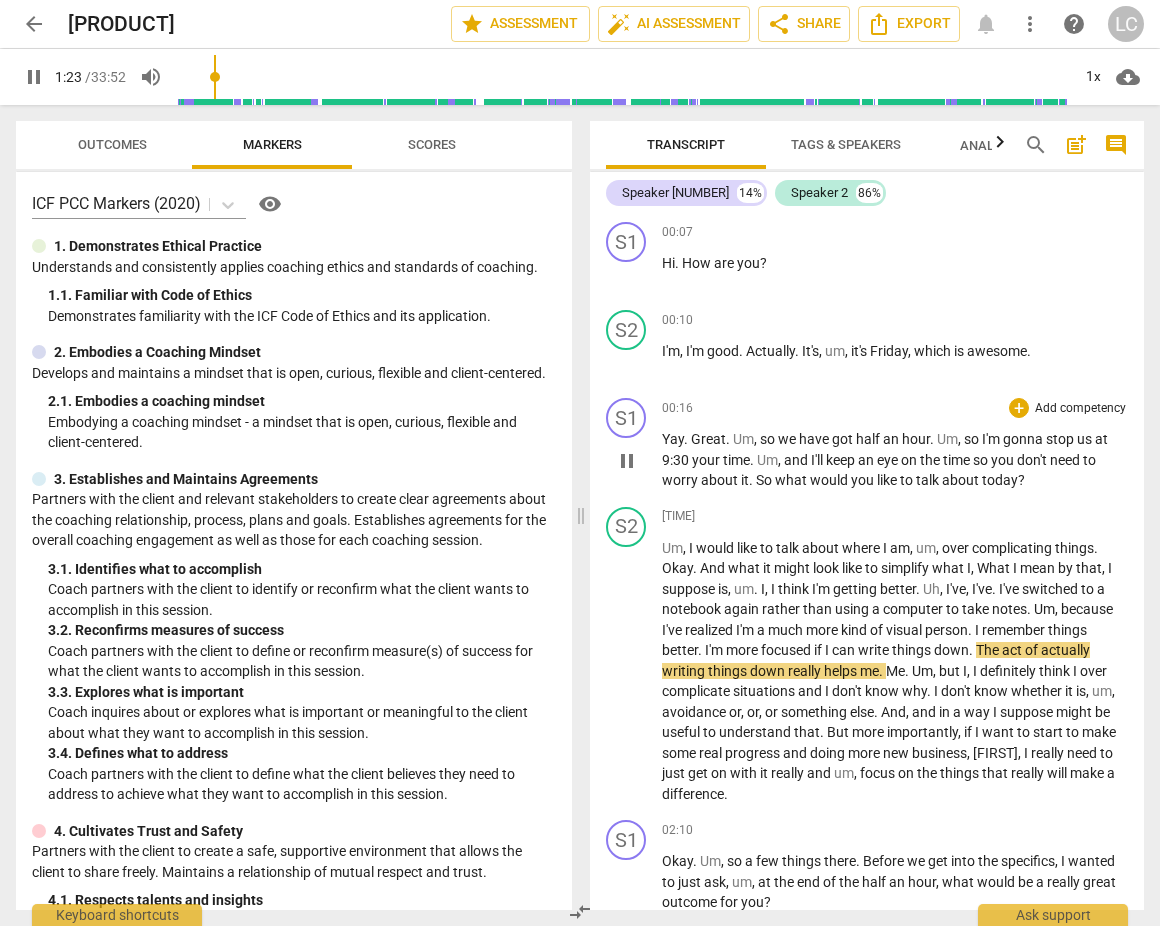 scroll, scrollTop: 180, scrollLeft: 0, axis: vertical 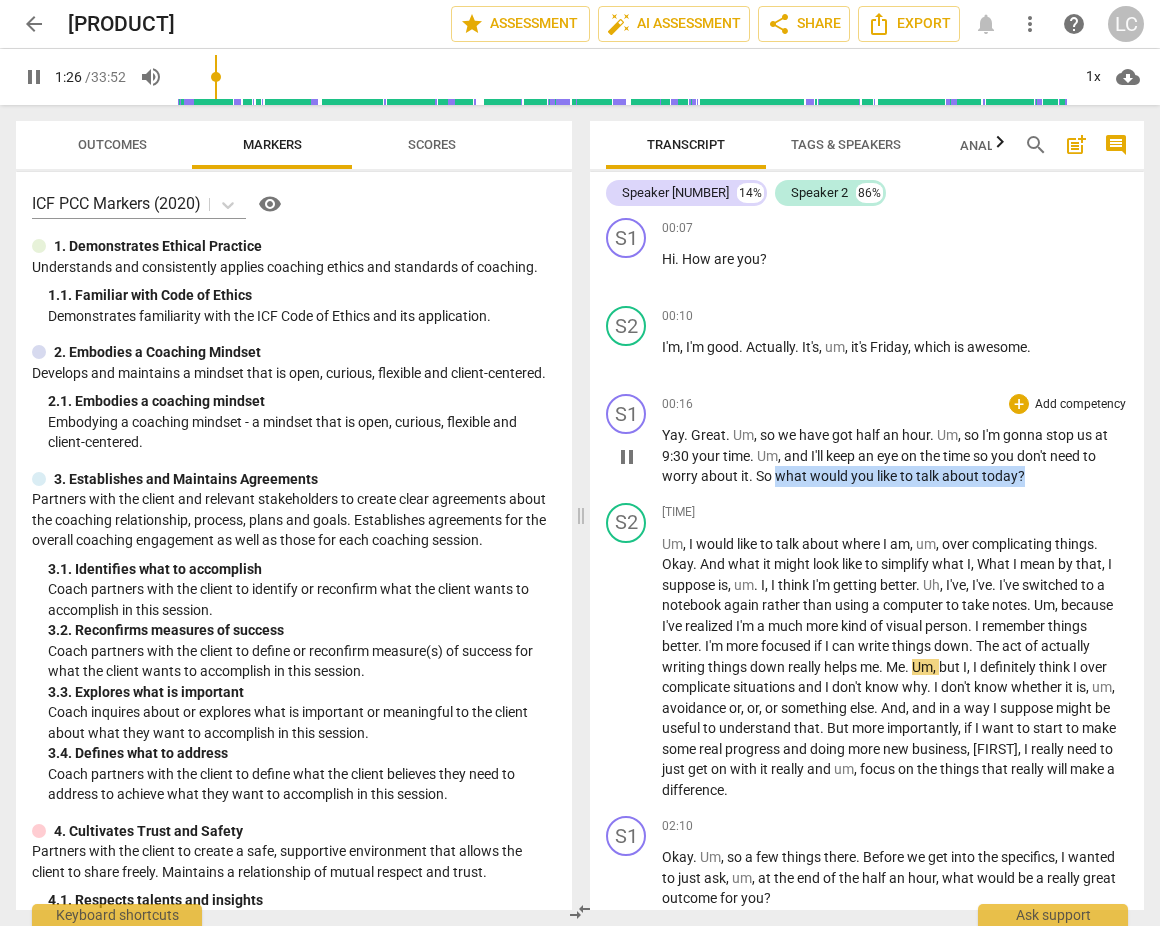 drag, startPoint x: 777, startPoint y: 477, endPoint x: 1036, endPoint y: 477, distance: 259 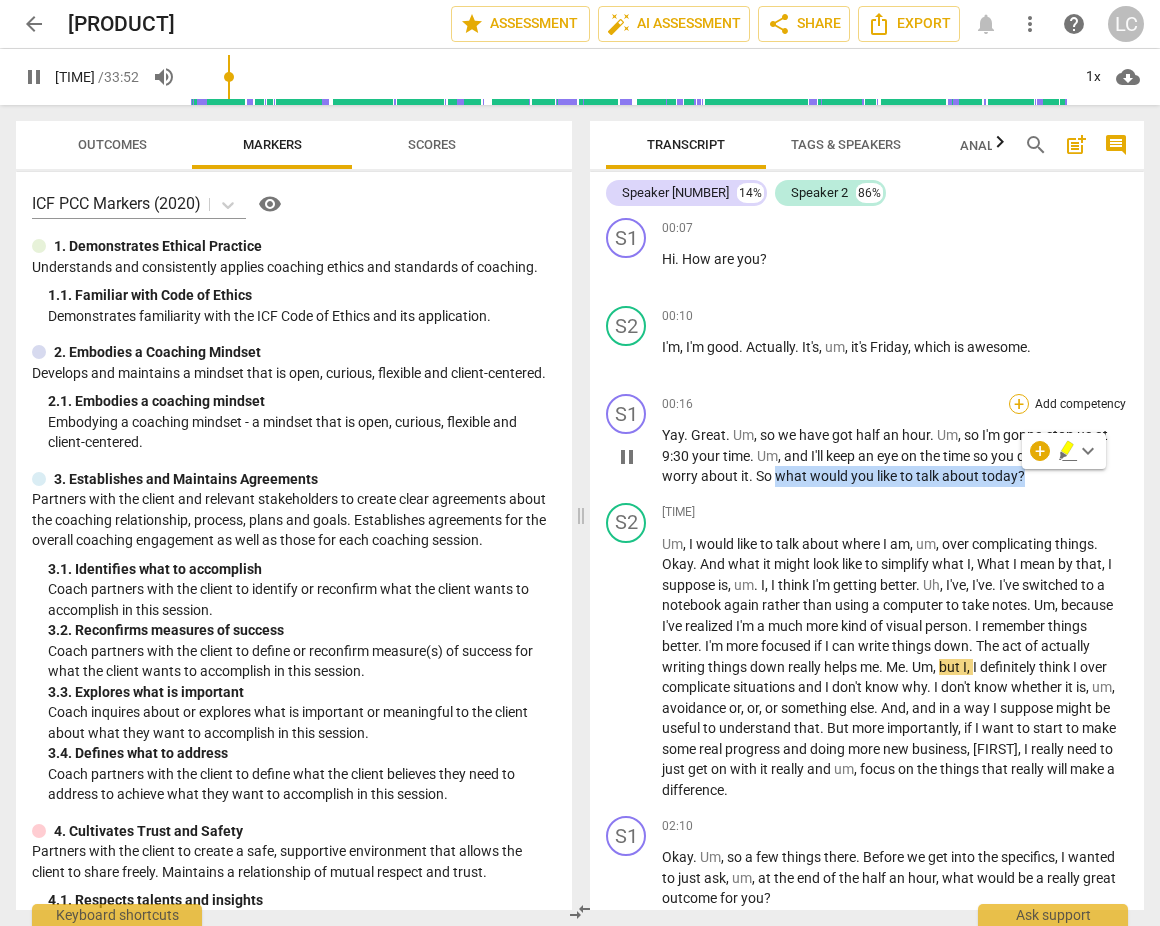 click on "+" at bounding box center (1019, 404) 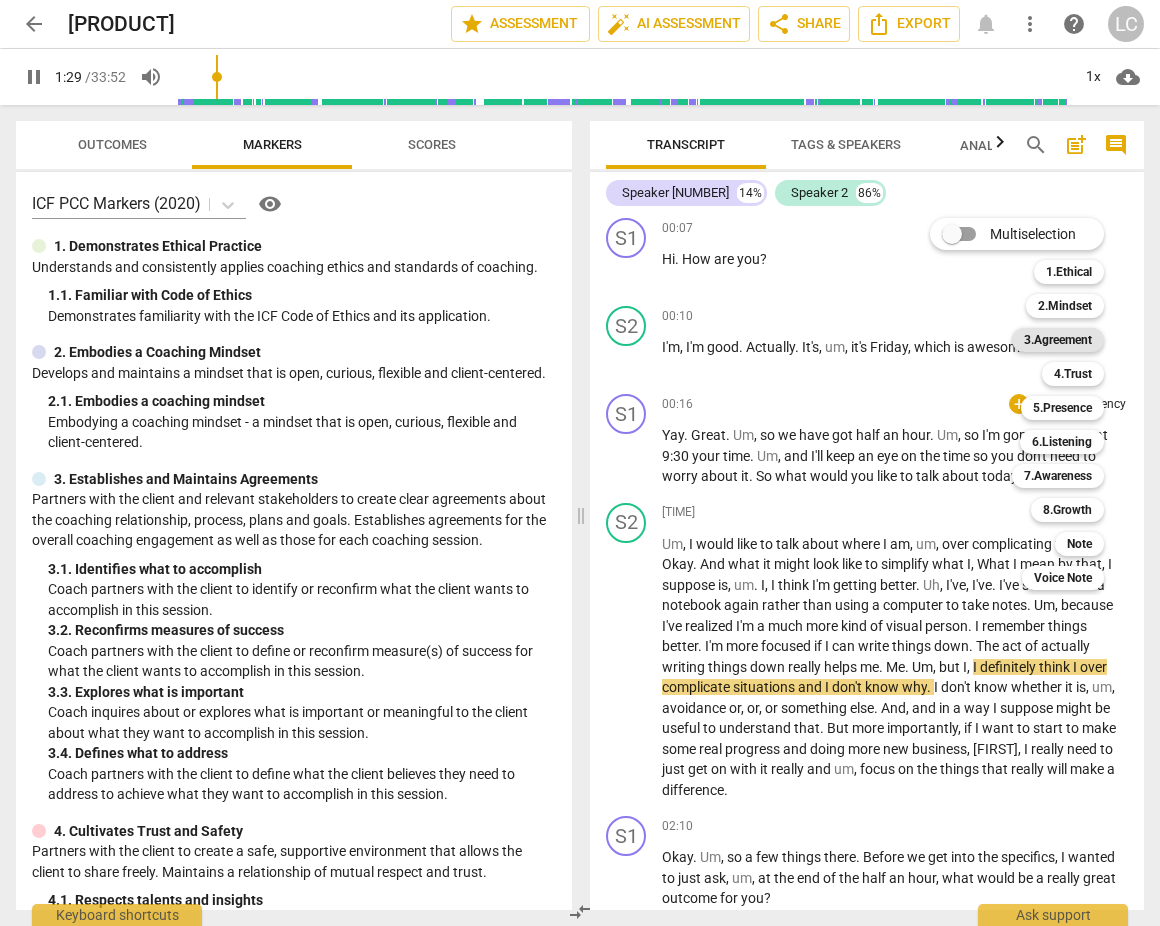 click on "3.Agreement" at bounding box center (1058, 340) 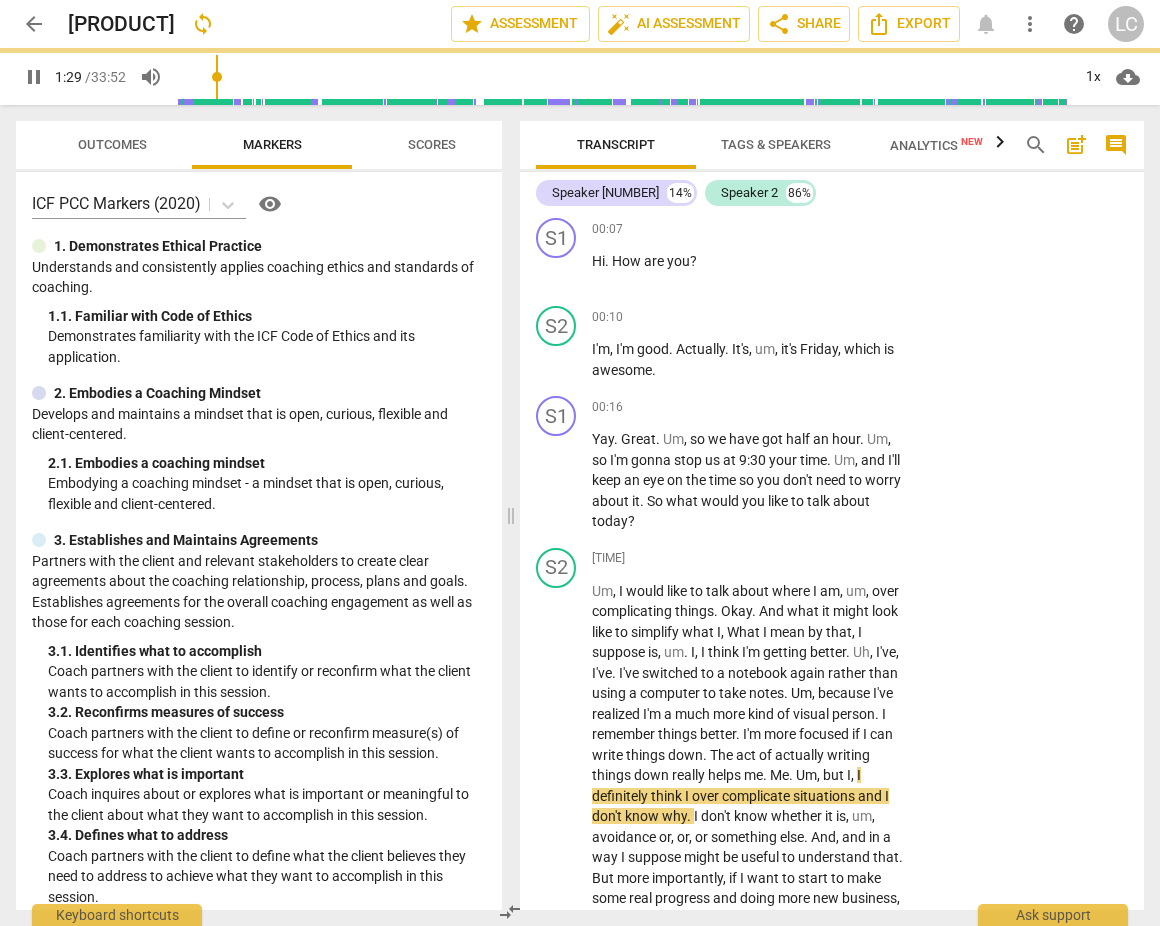 type on "90" 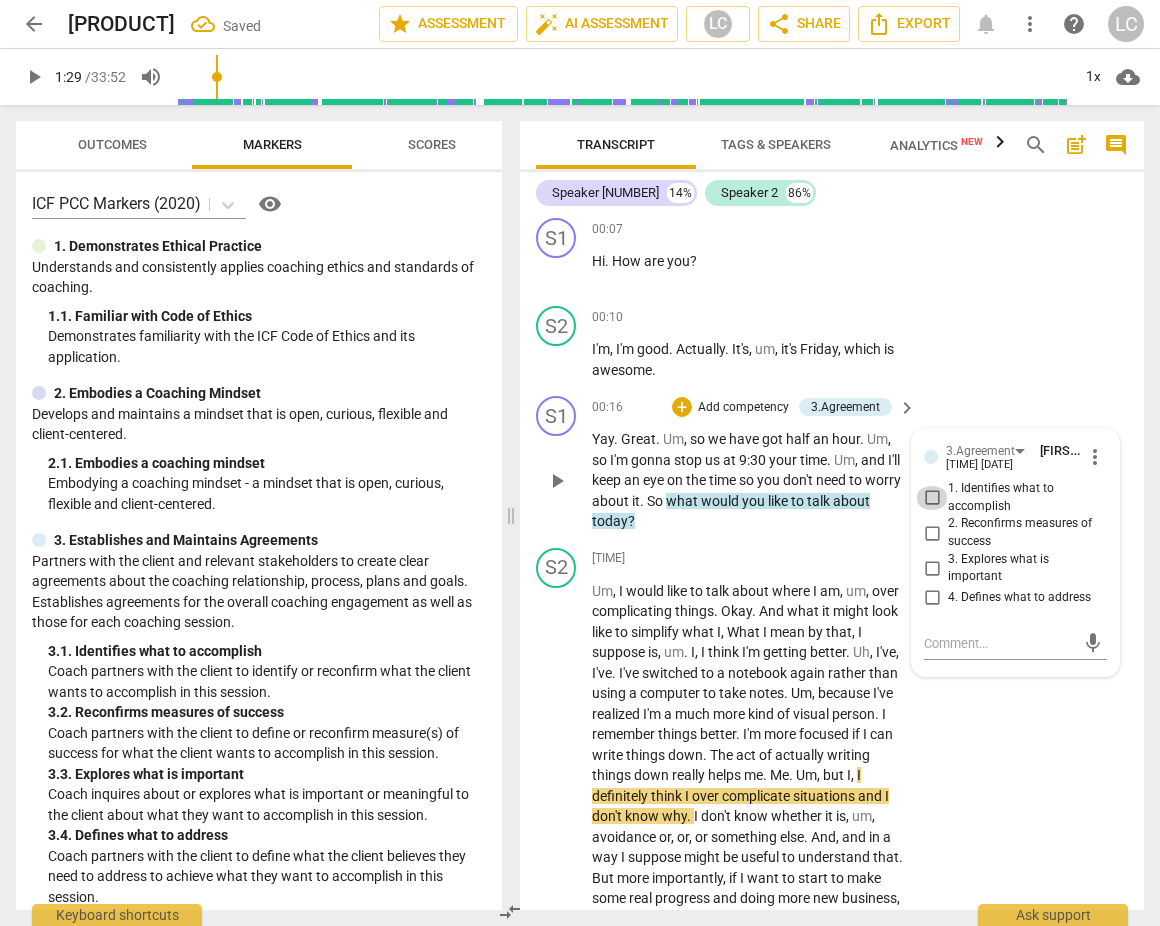 click on "1. Identifies what to accomplish" at bounding box center [932, 498] 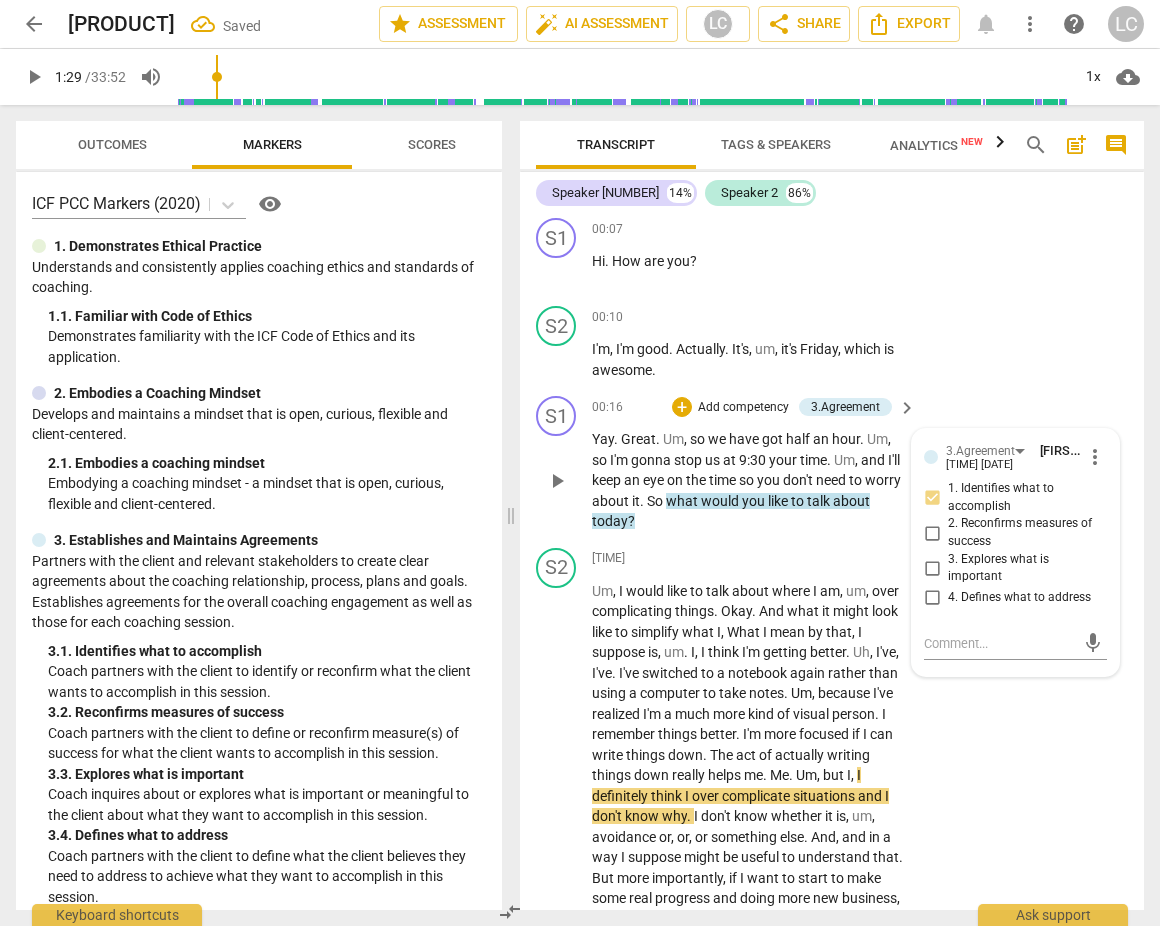 click on "Yay . Great . Um , so we have got half an hour . Um , so I'm gonna stop us at 9:30 your time . Um , and I'll keep an eye on the time so you don't need to worry about it . So what would you like to talk about today ?" at bounding box center (749, 480) 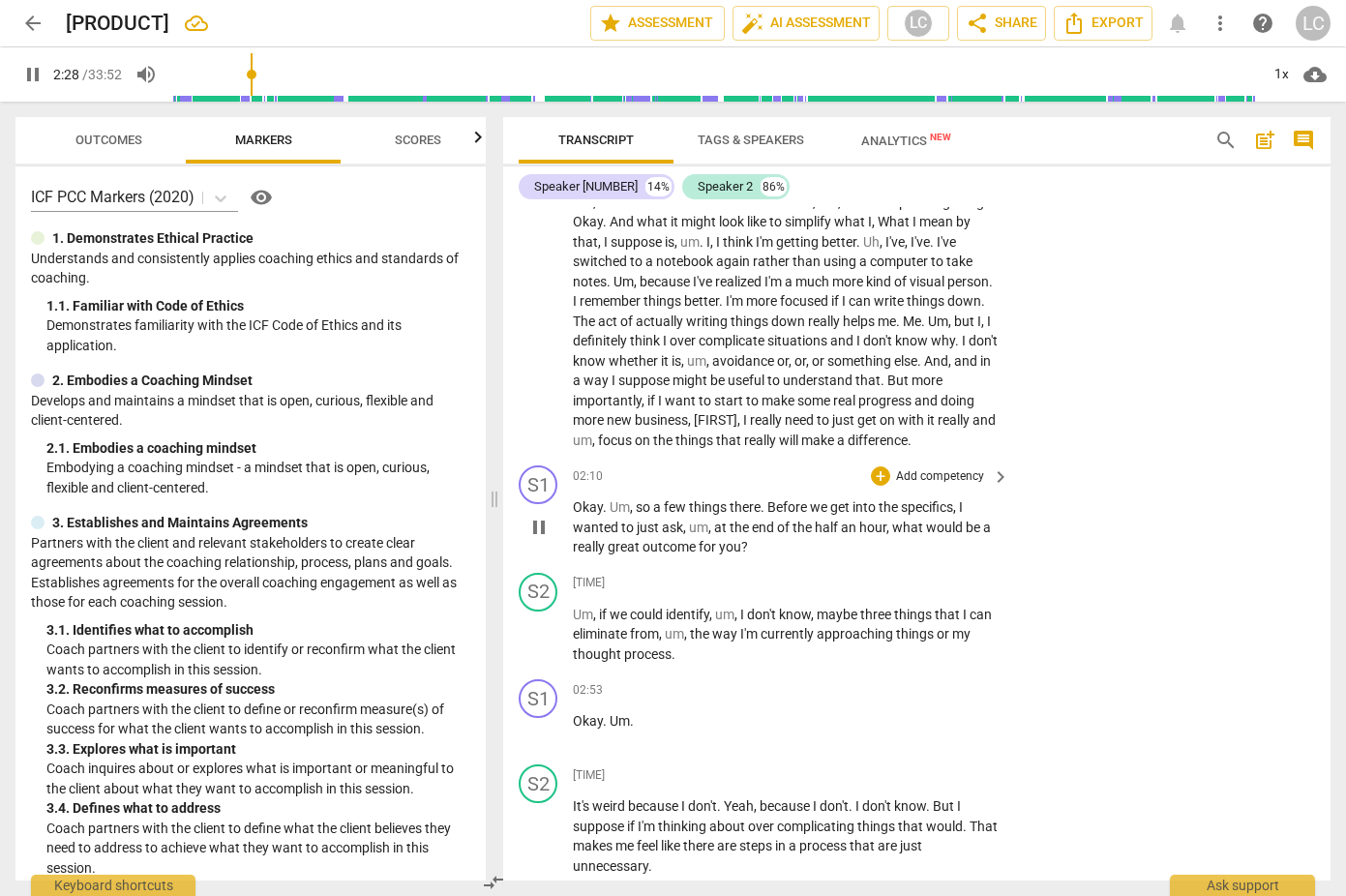 scroll, scrollTop: 510, scrollLeft: 0, axis: vertical 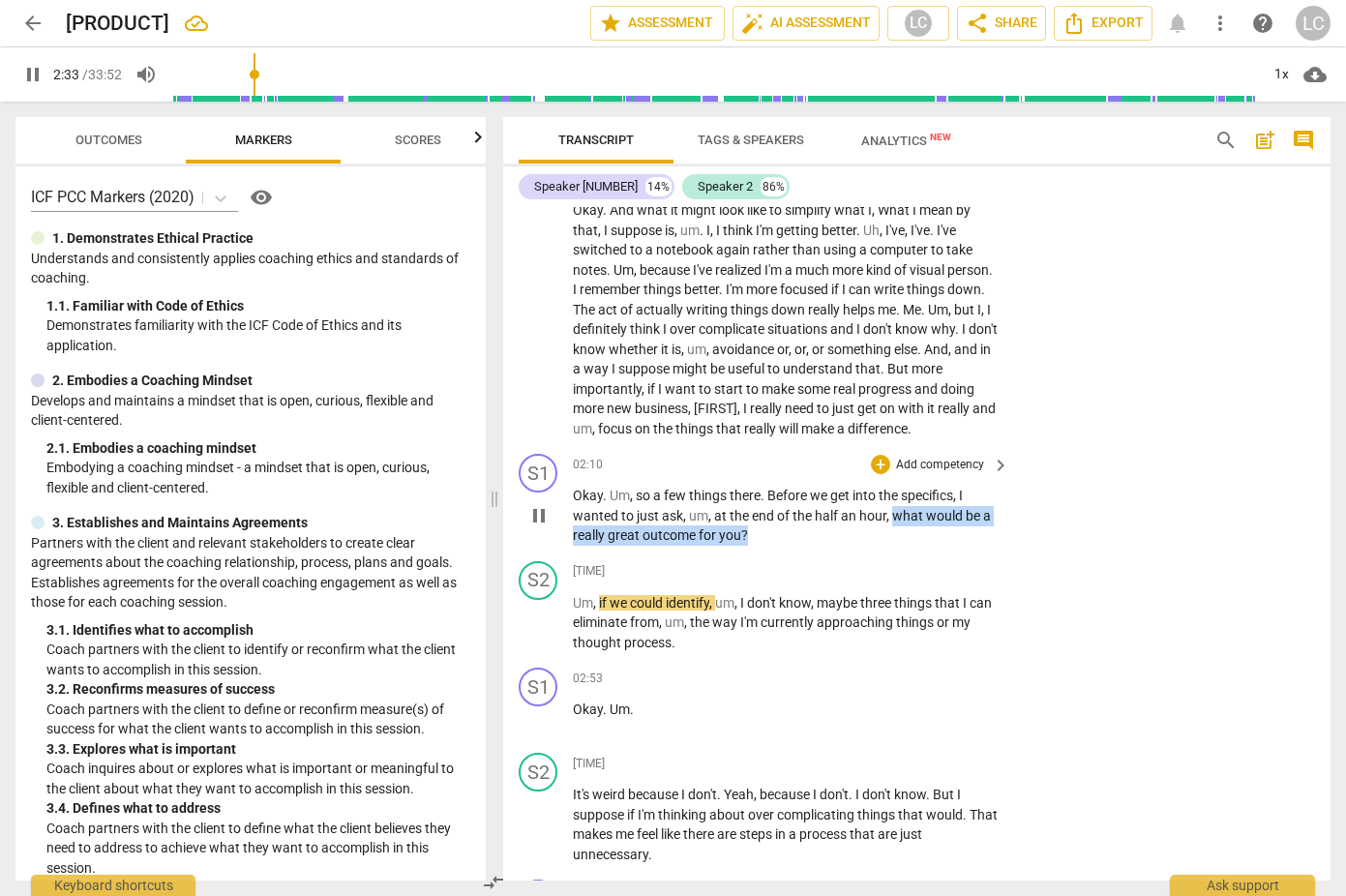drag, startPoint x: 895, startPoint y: 545, endPoint x: 971, endPoint y: 546, distance: 76.00658 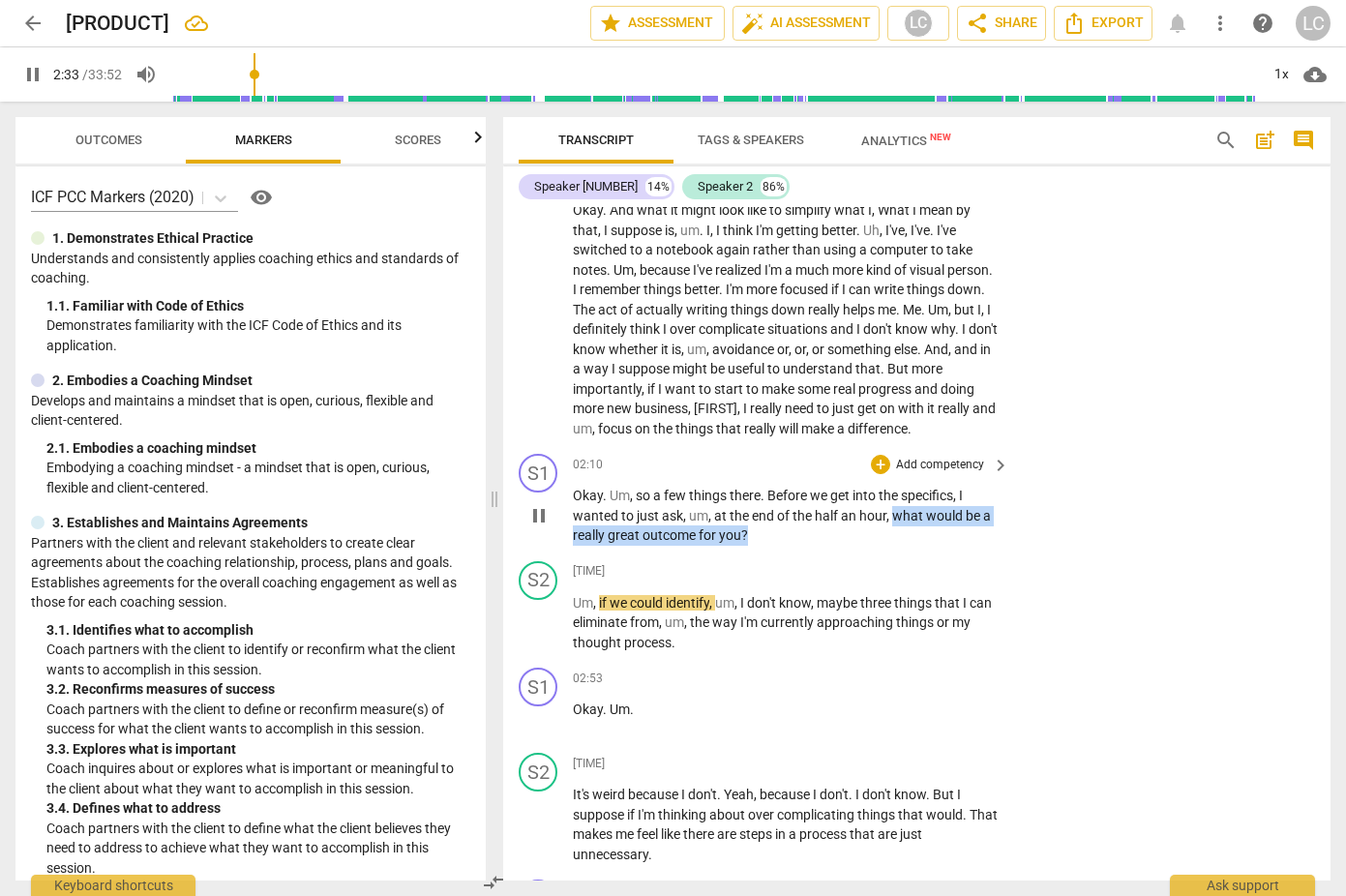 click on "Okay .   Um ,   so   a   few   things   there .   Before   we   get   into   the   specifics ,   I   want   to   just   ask ,   um ,   at   the   end   of   the   half   an   hour ,   what   would   be   a   really   great   outcome   for   you ?" at bounding box center [786, 516] 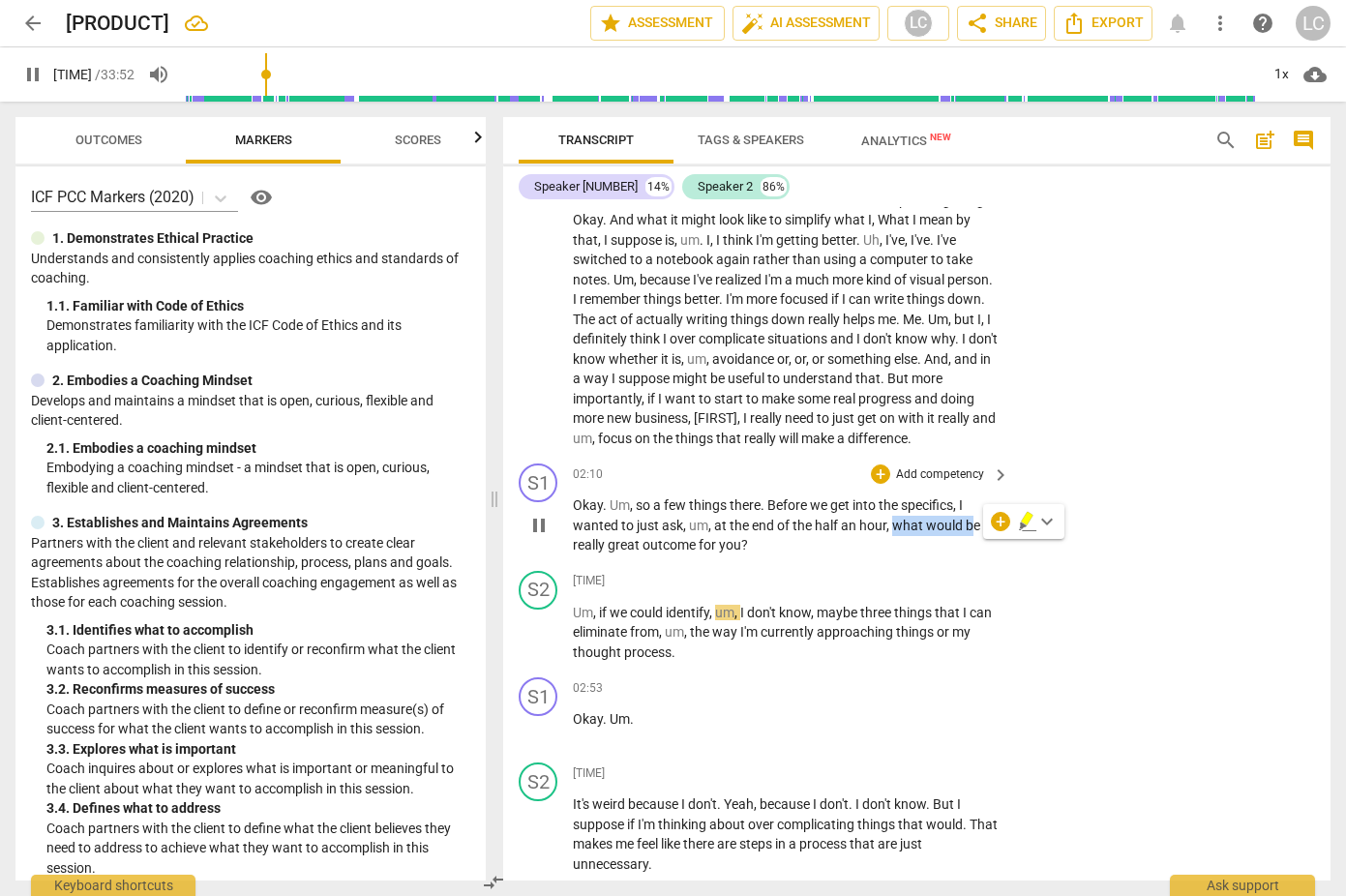 scroll, scrollTop: 503, scrollLeft: 0, axis: vertical 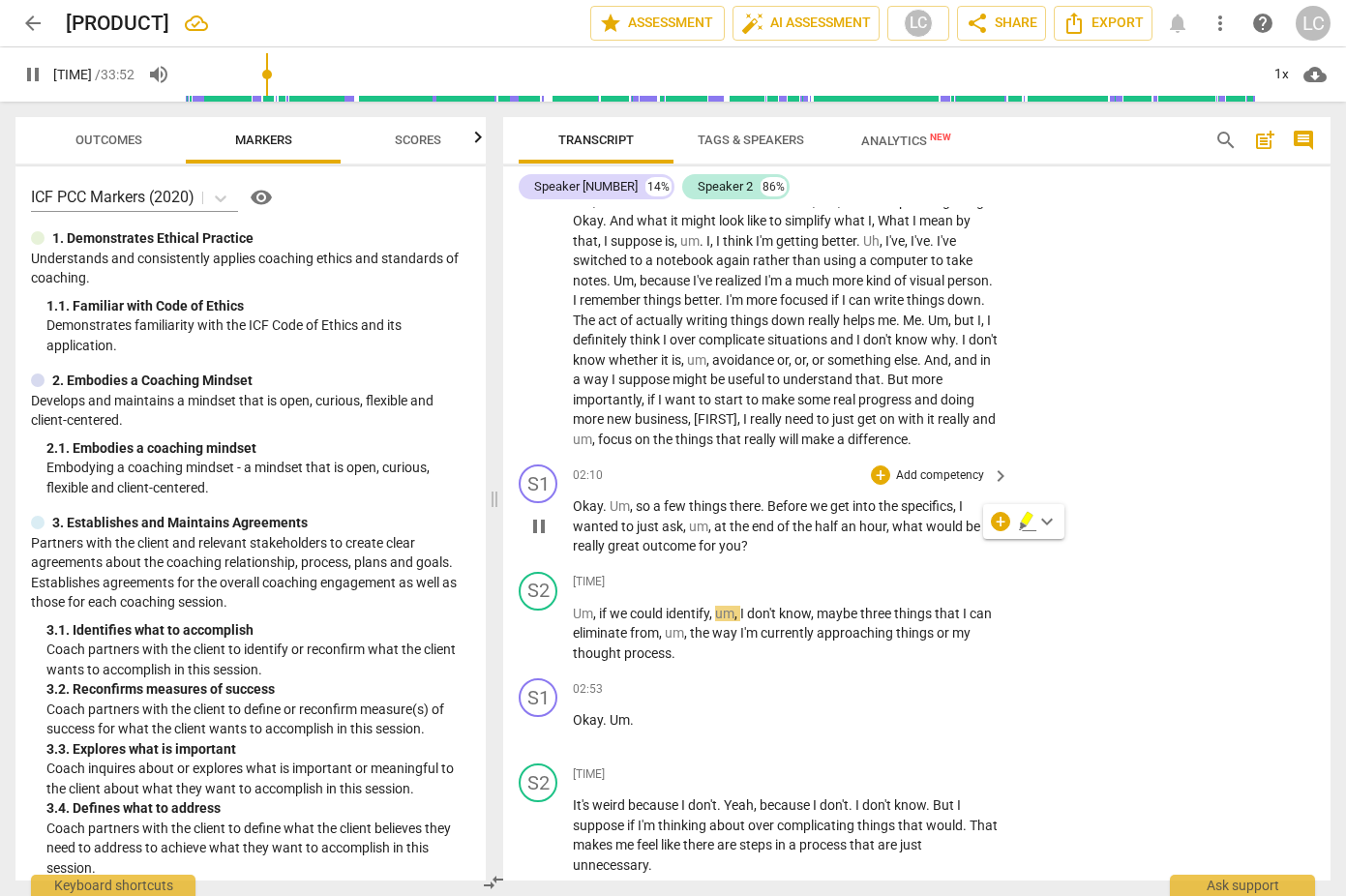 click on "," at bounding box center (889, 526) 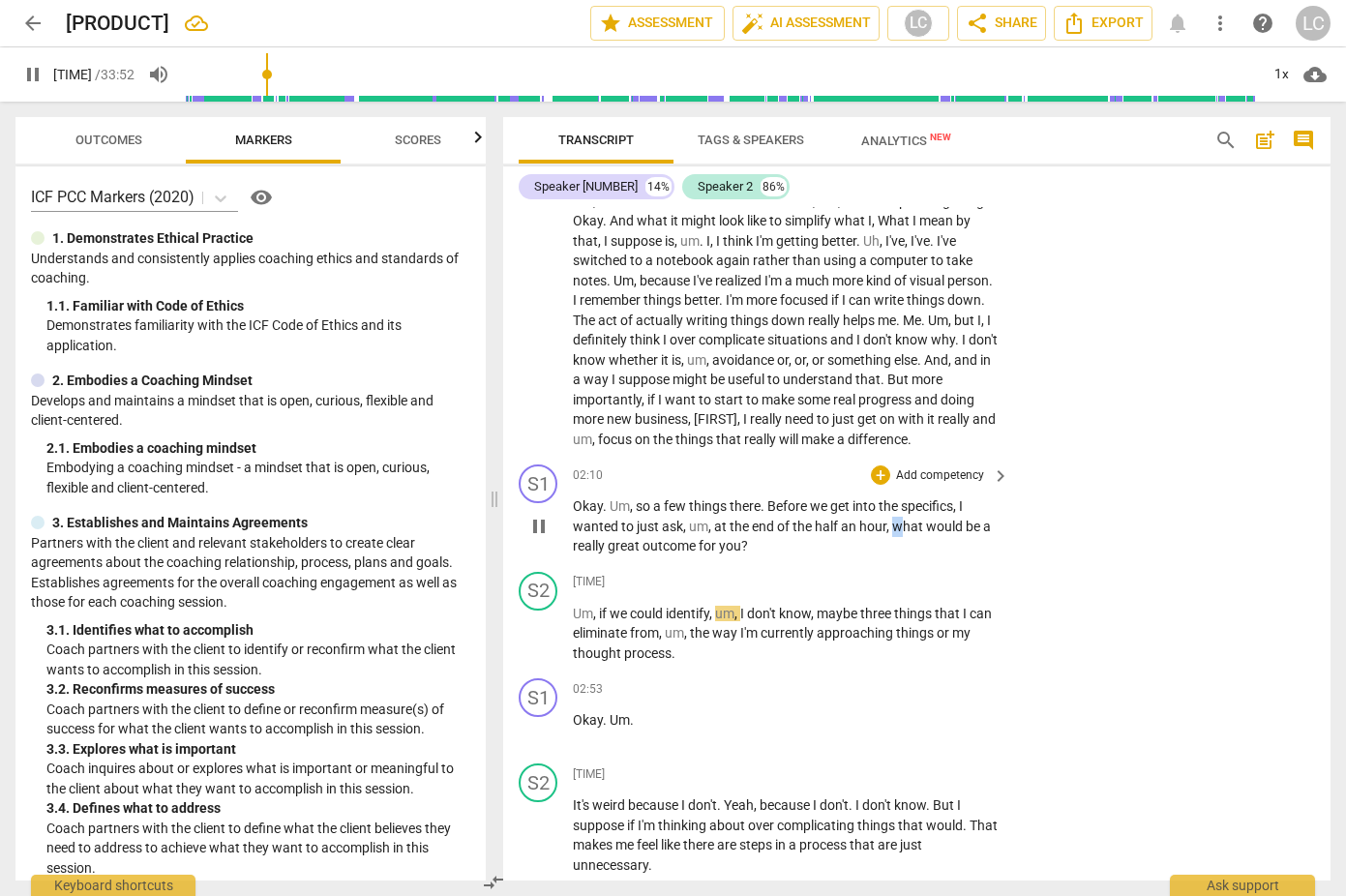 scroll, scrollTop: 502, scrollLeft: 0, axis: vertical 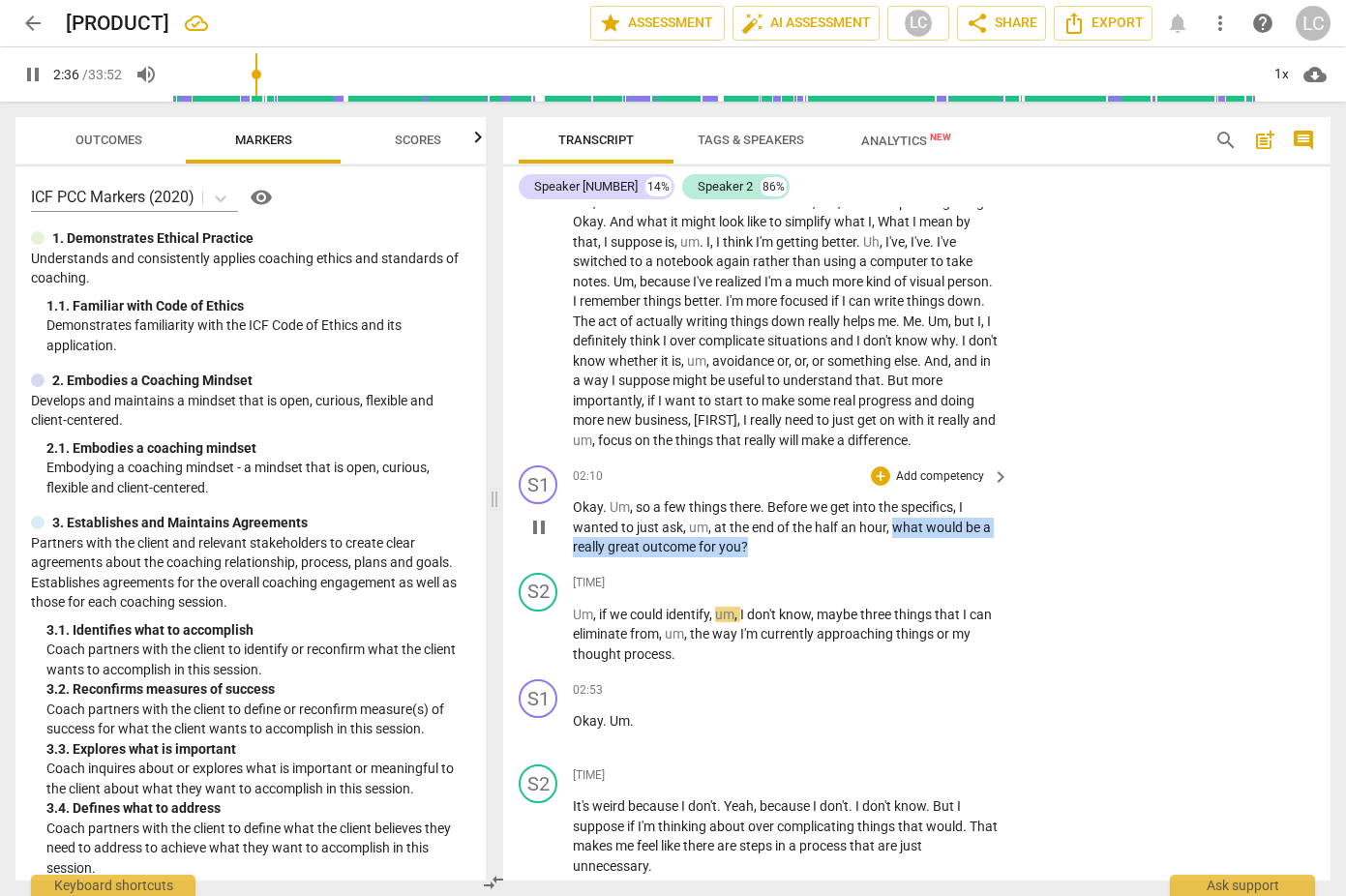 drag, startPoint x: 892, startPoint y: 550, endPoint x: 1018, endPoint y: 566, distance: 127.01181 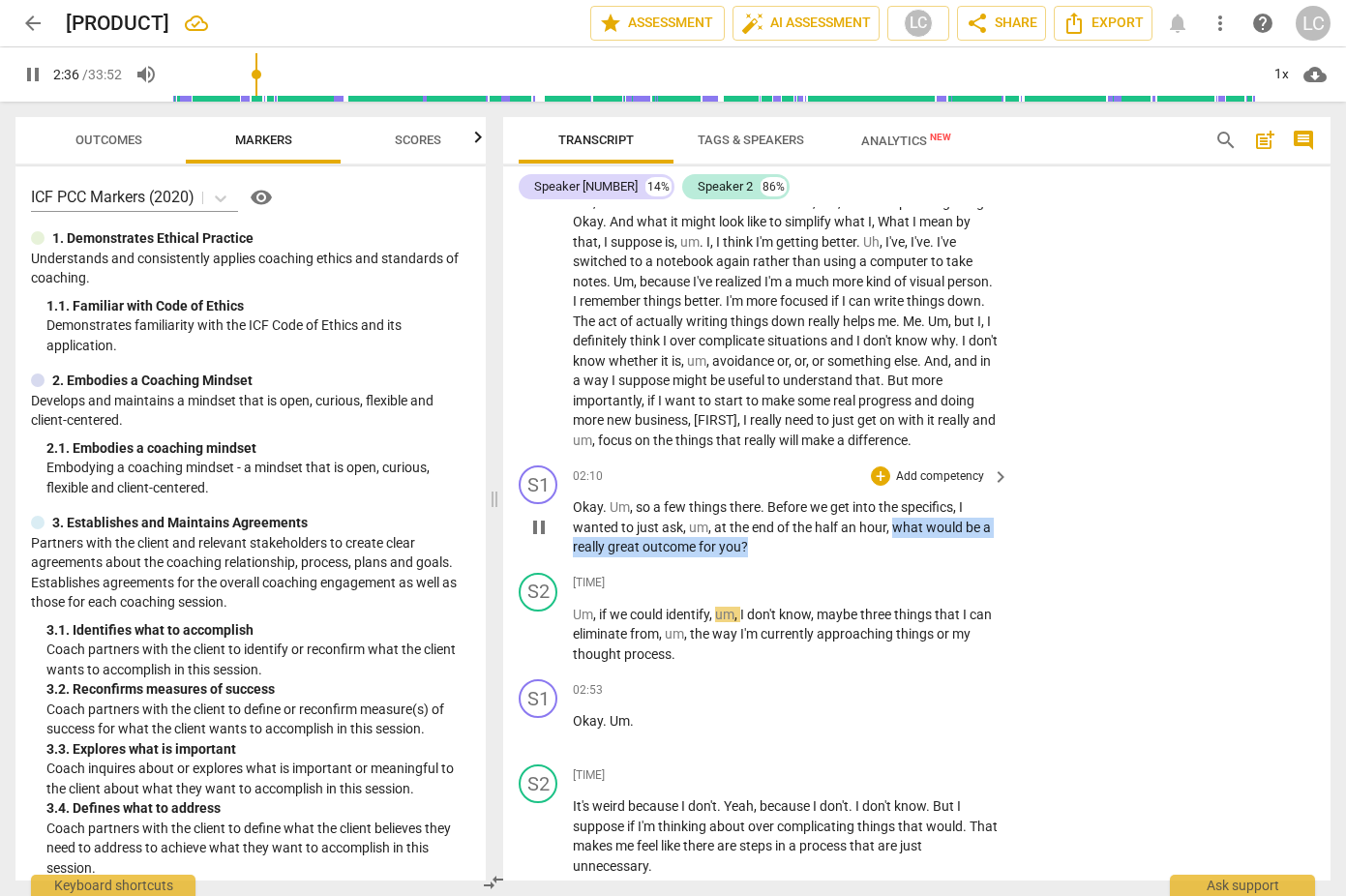 click on "Okay .   Um ,   so   a   few   things   there .   Before   we   get   into   the   specifics ,   I   wanted   to   just   ask ,   um ,   at   the   end   of   the   half   an   hour ,   what   would   be   a   really   great   outcome   for   you ?" at bounding box center (916, 511) 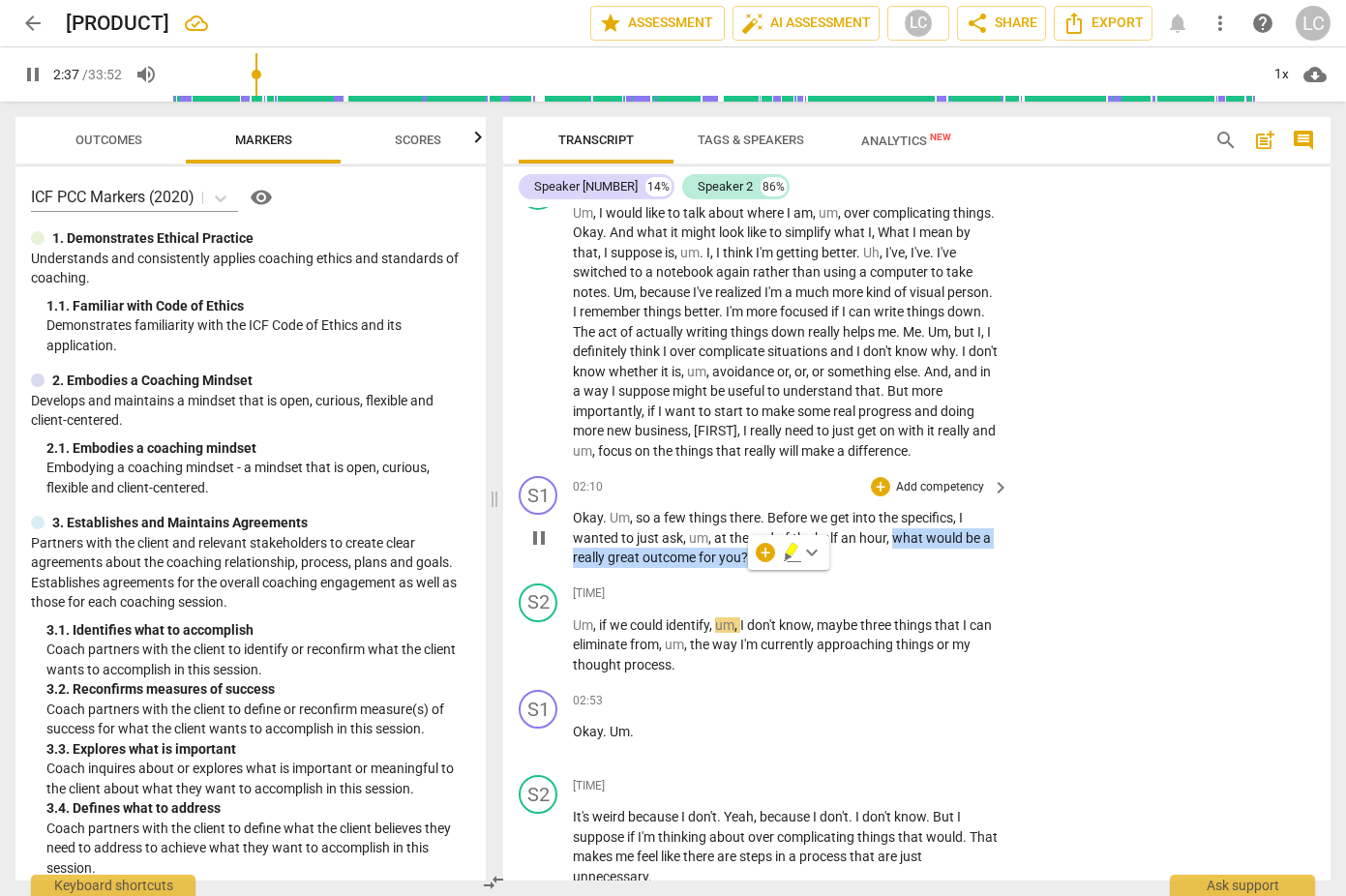 scroll, scrollTop: 491, scrollLeft: 0, axis: vertical 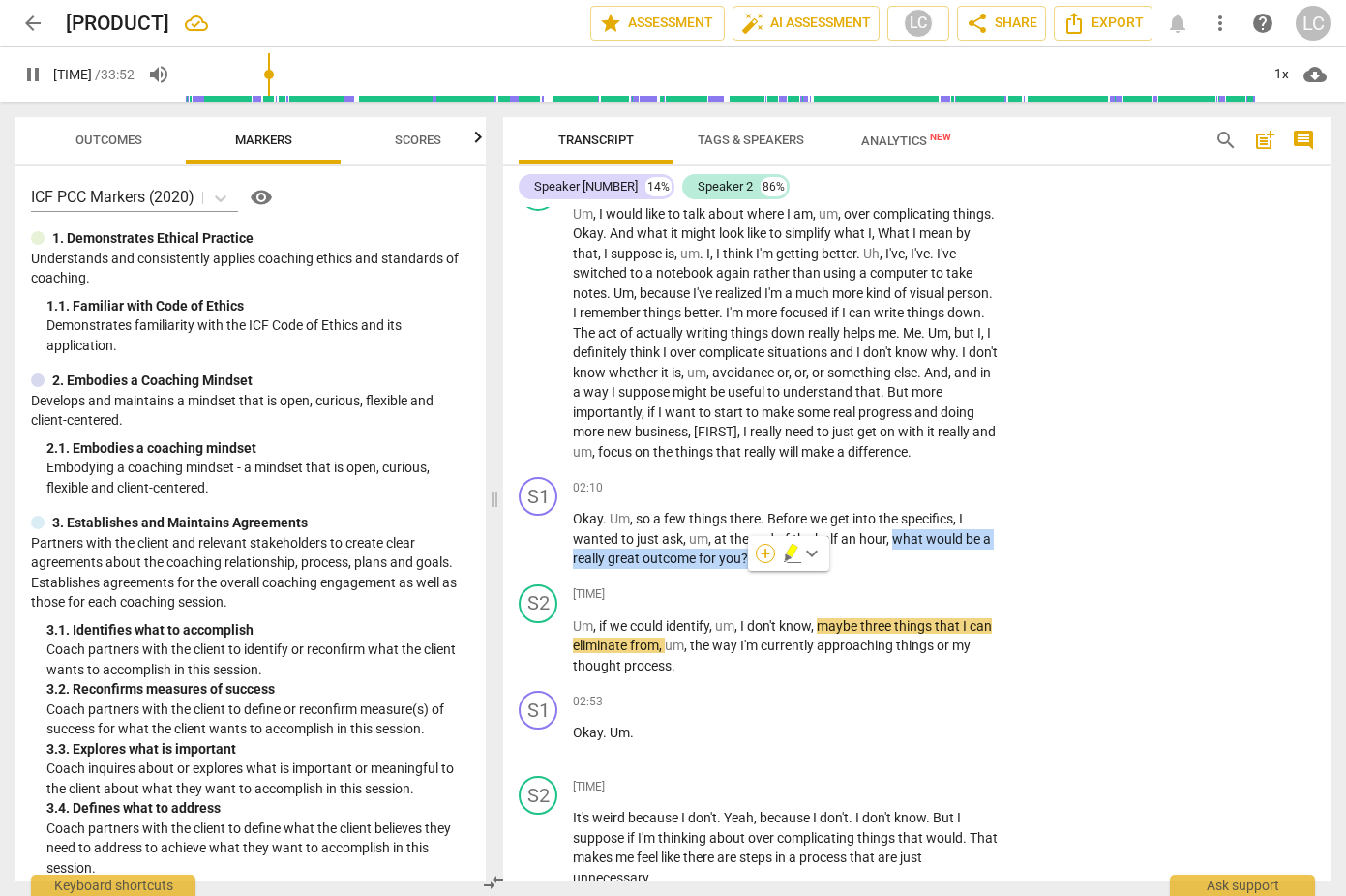 click on "+" at bounding box center [765, 553] 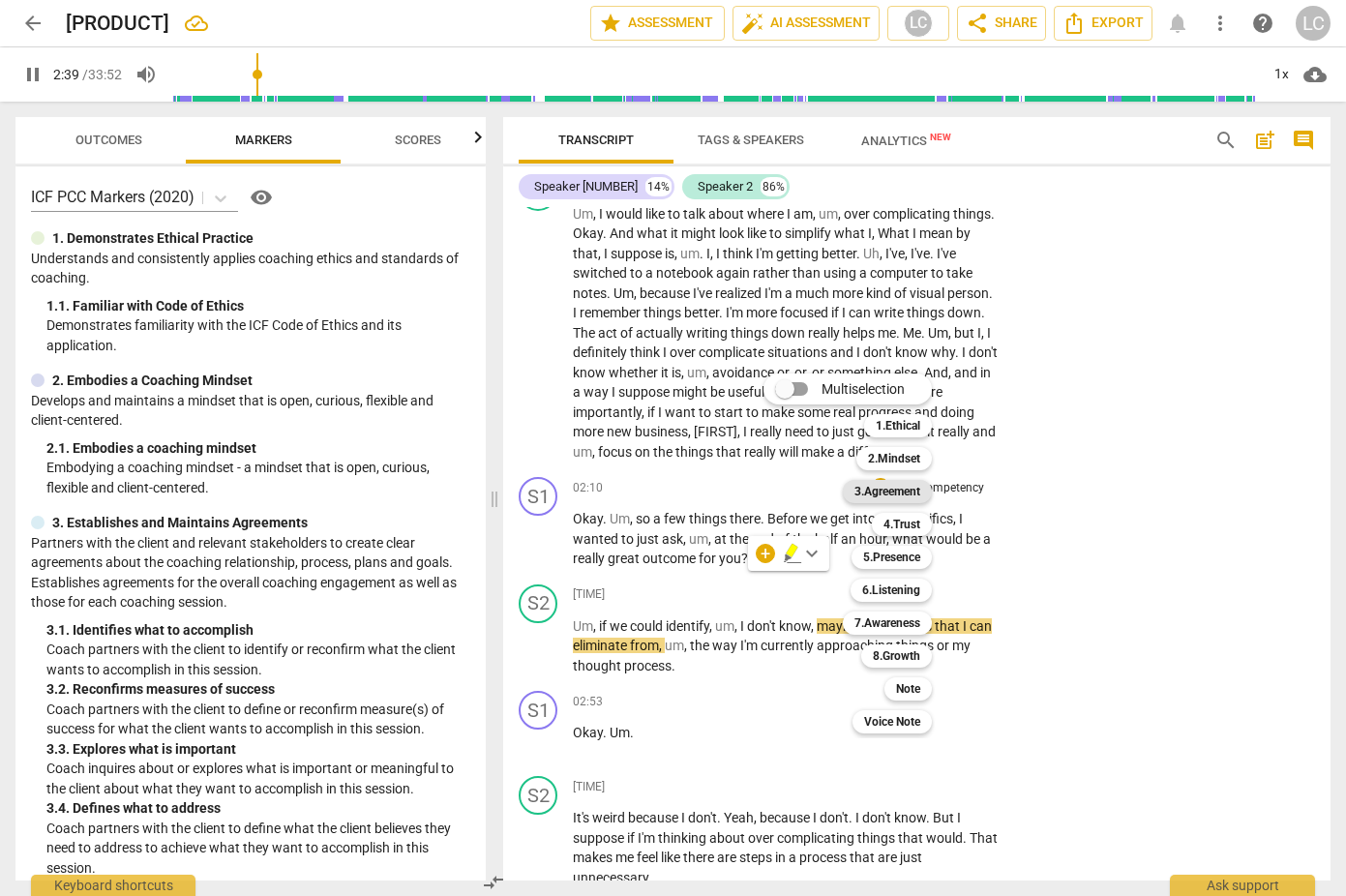 click on "3.Agreement" at bounding box center [887, 492] 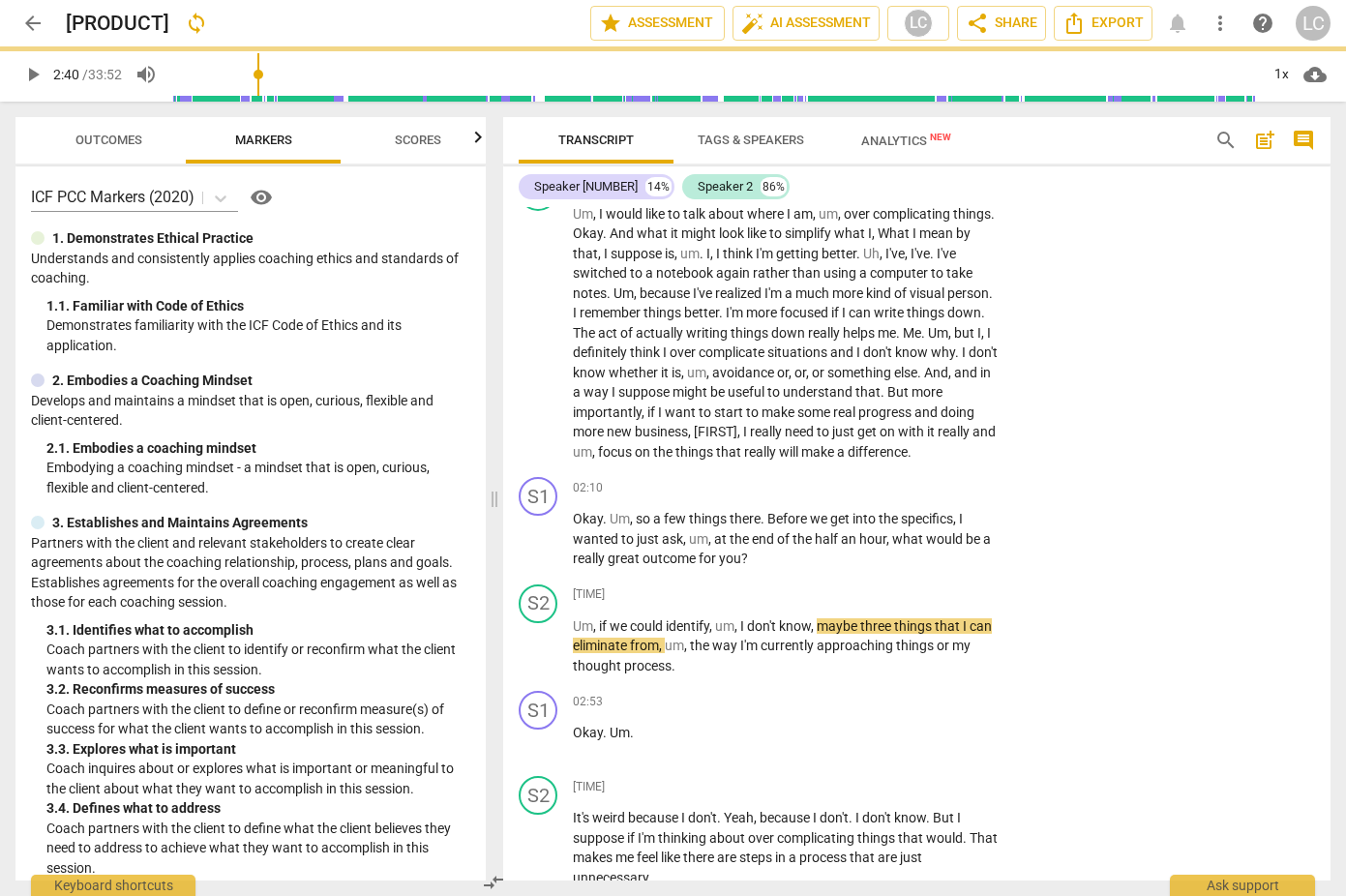 type on "160" 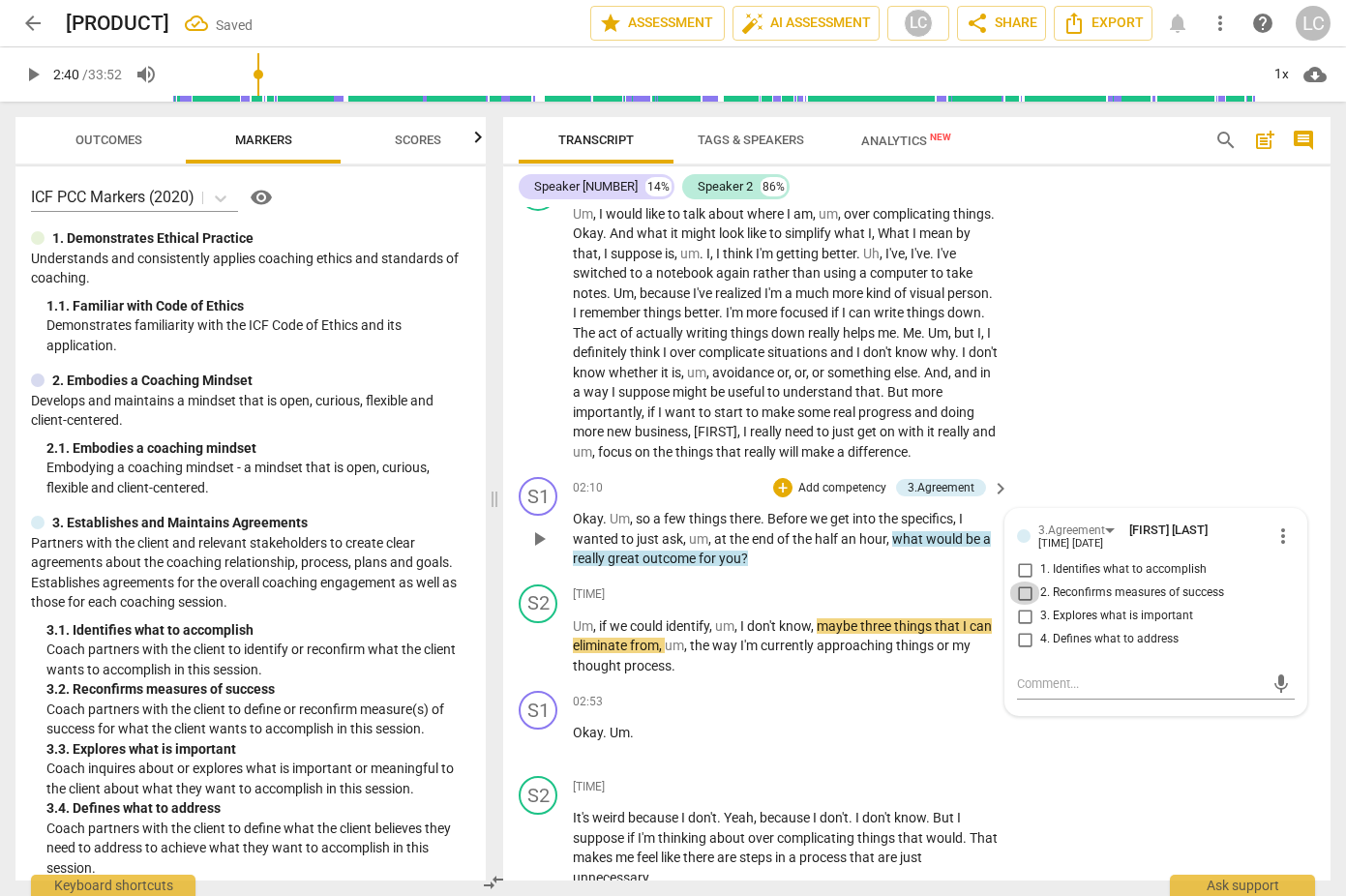 click on "2. Reconfirms measures of success" at bounding box center (1025, 593) 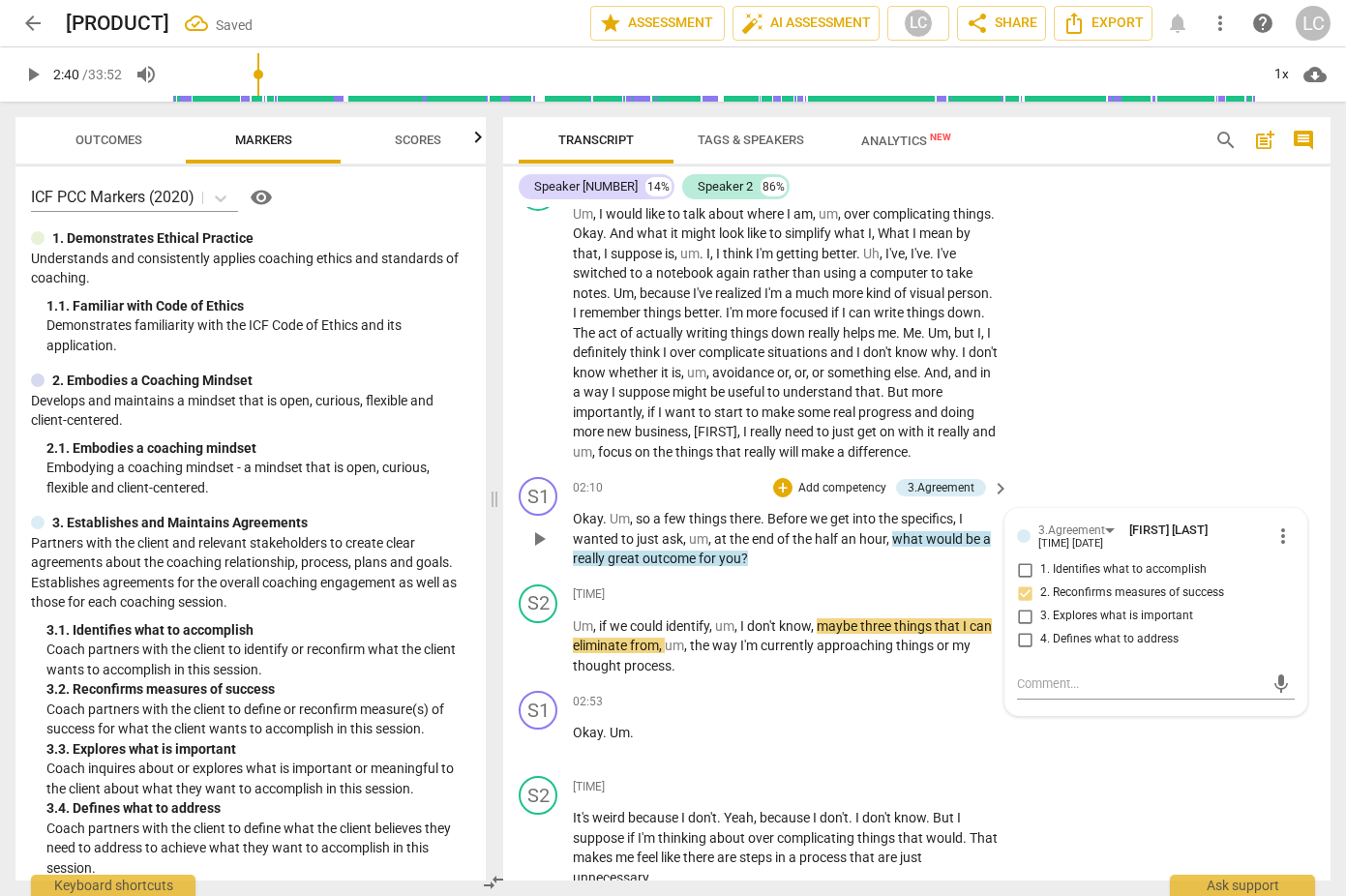 click on "[PRODUCT] [TIME] [DATE] [FIRST] [LAST] [TIME] [DATE]" at bounding box center (916, 523) 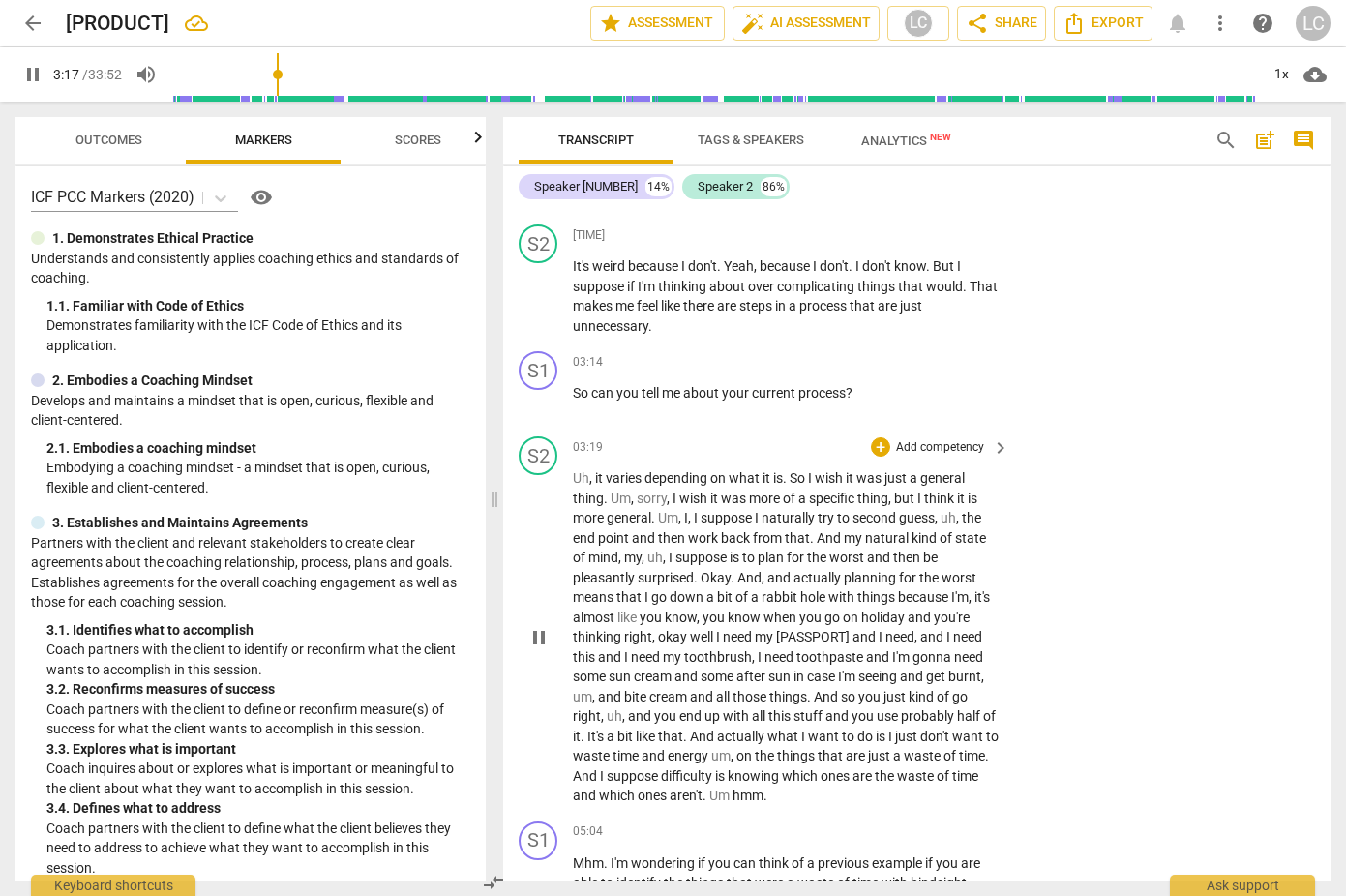 scroll, scrollTop: 1061, scrollLeft: 0, axis: vertical 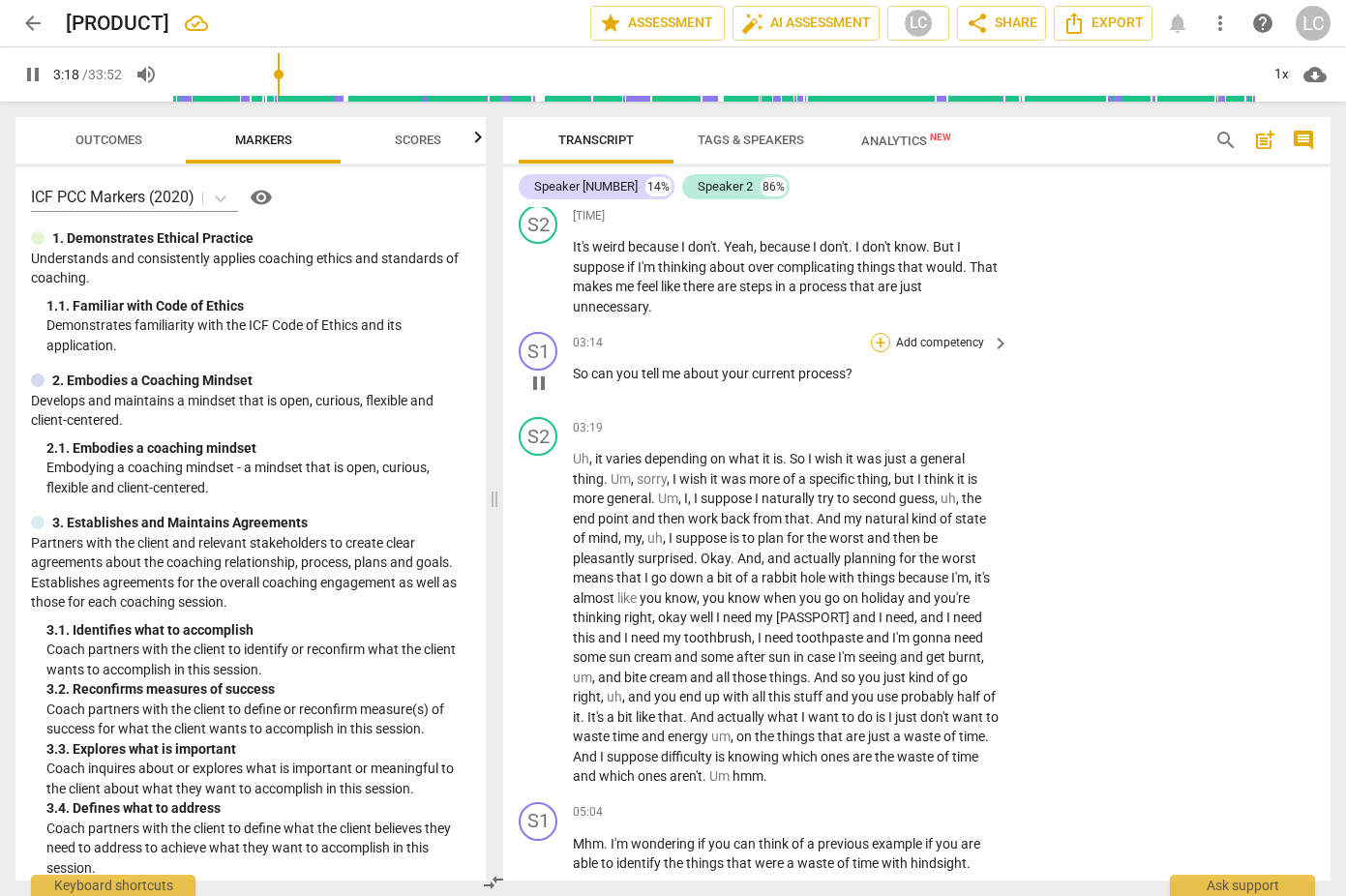click on "+" at bounding box center [881, 343] 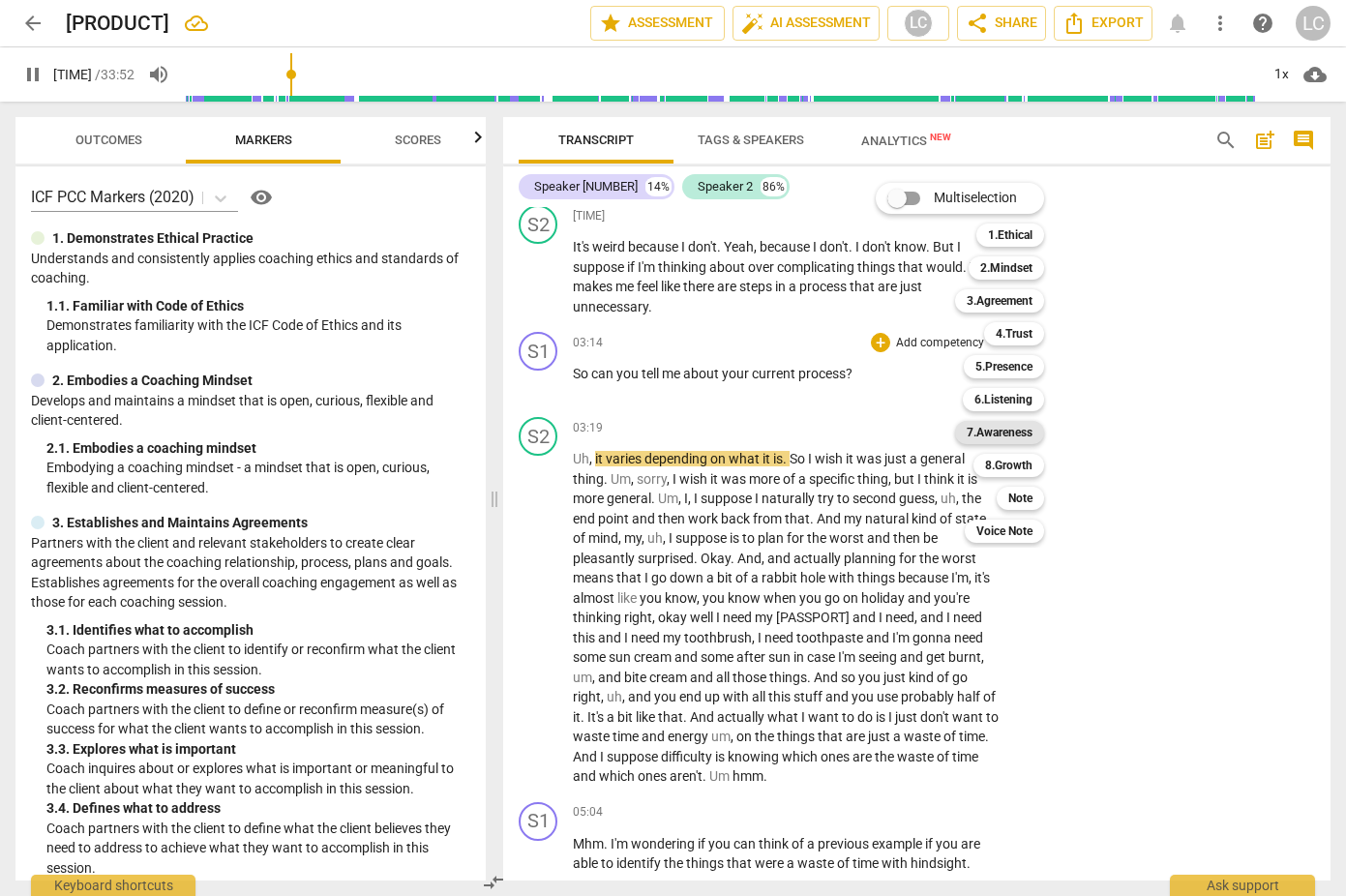 click on "7.Awareness" at bounding box center (1000, 433) 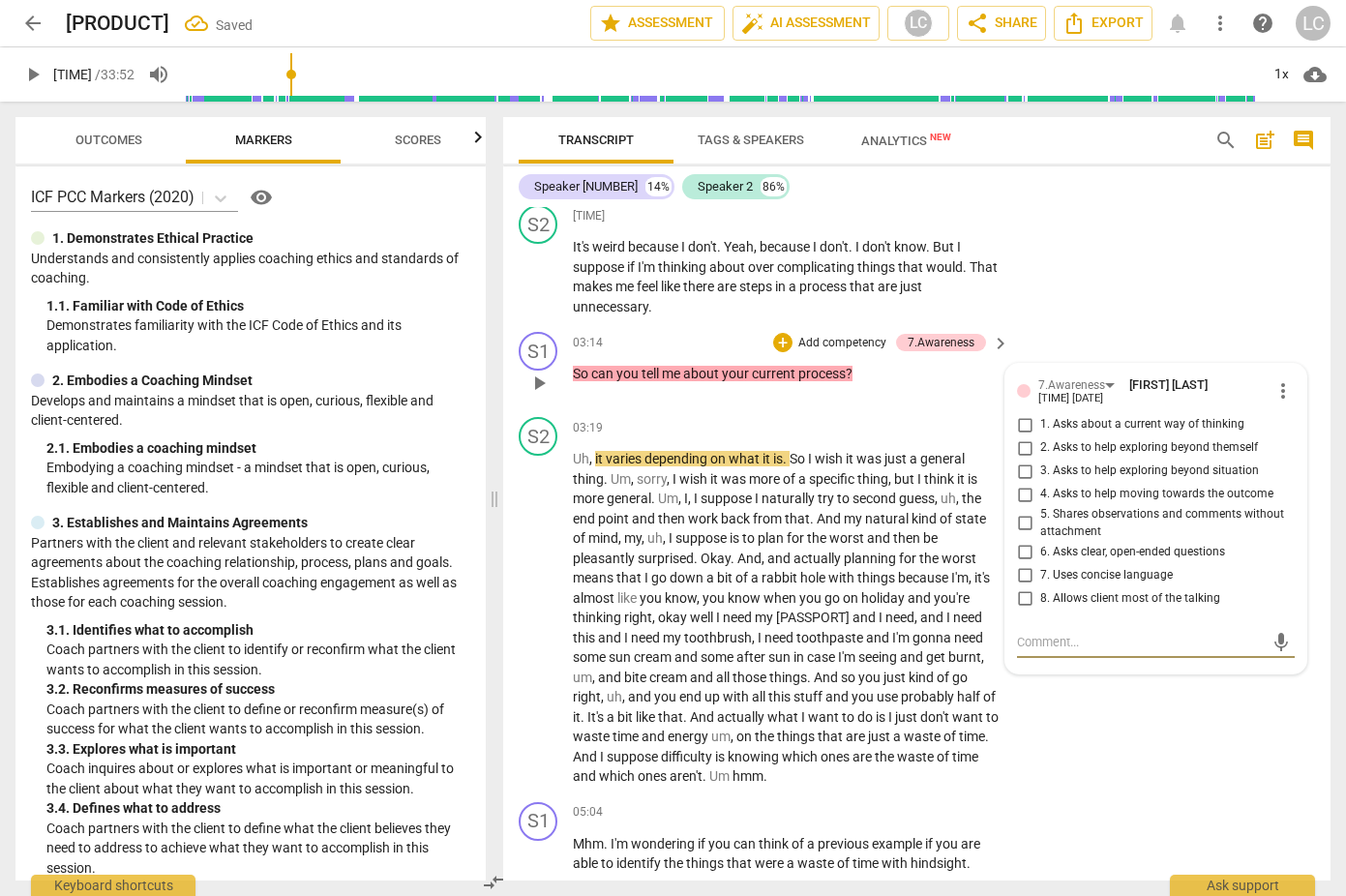 click on "1. Asks about a current way of thinking" at bounding box center (1025, 425) 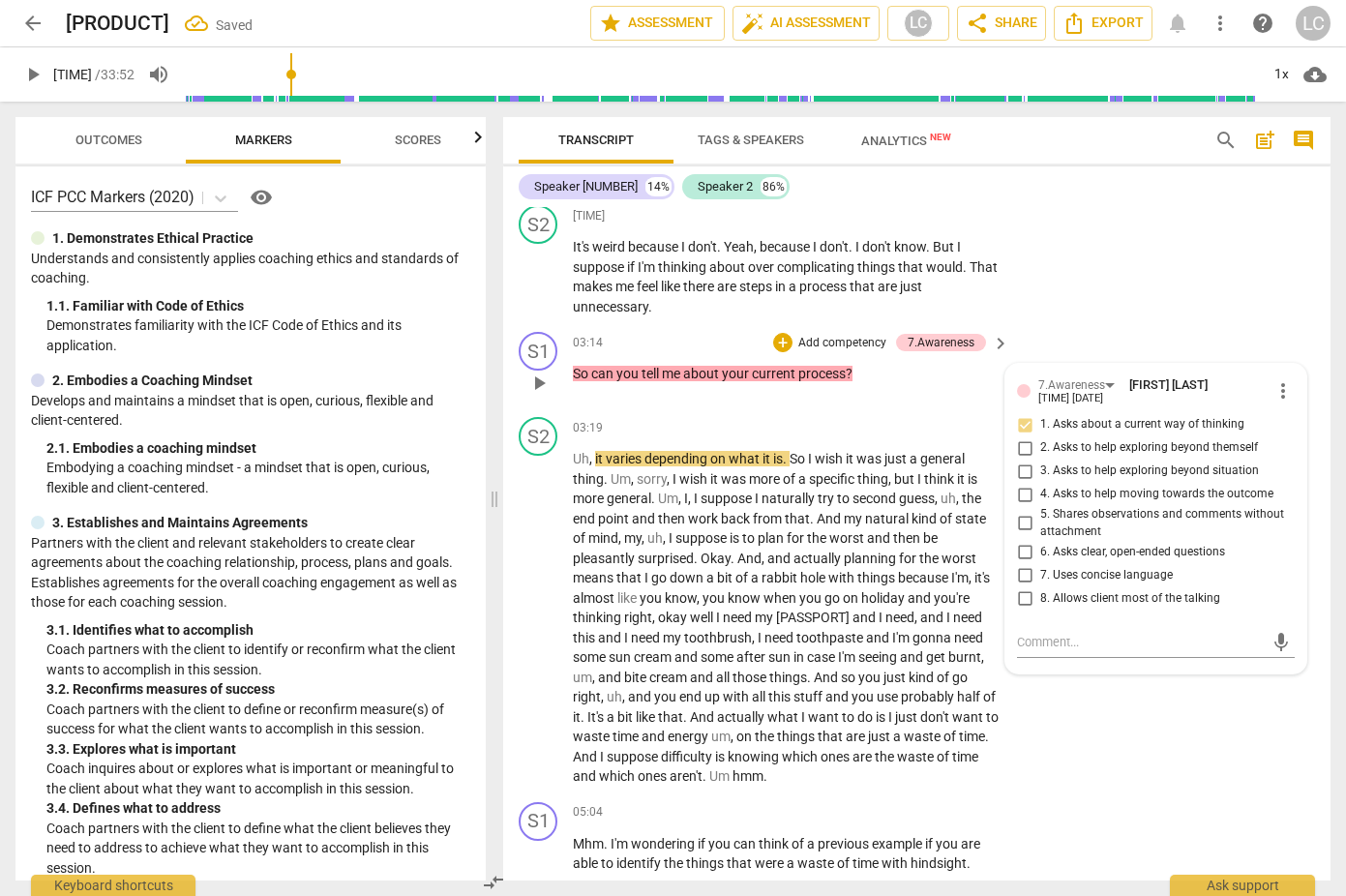click on "[TIME] [MISC] [MISC] [PERSON] [TIME] [DATE] [MISC]" at bounding box center (916, 367) 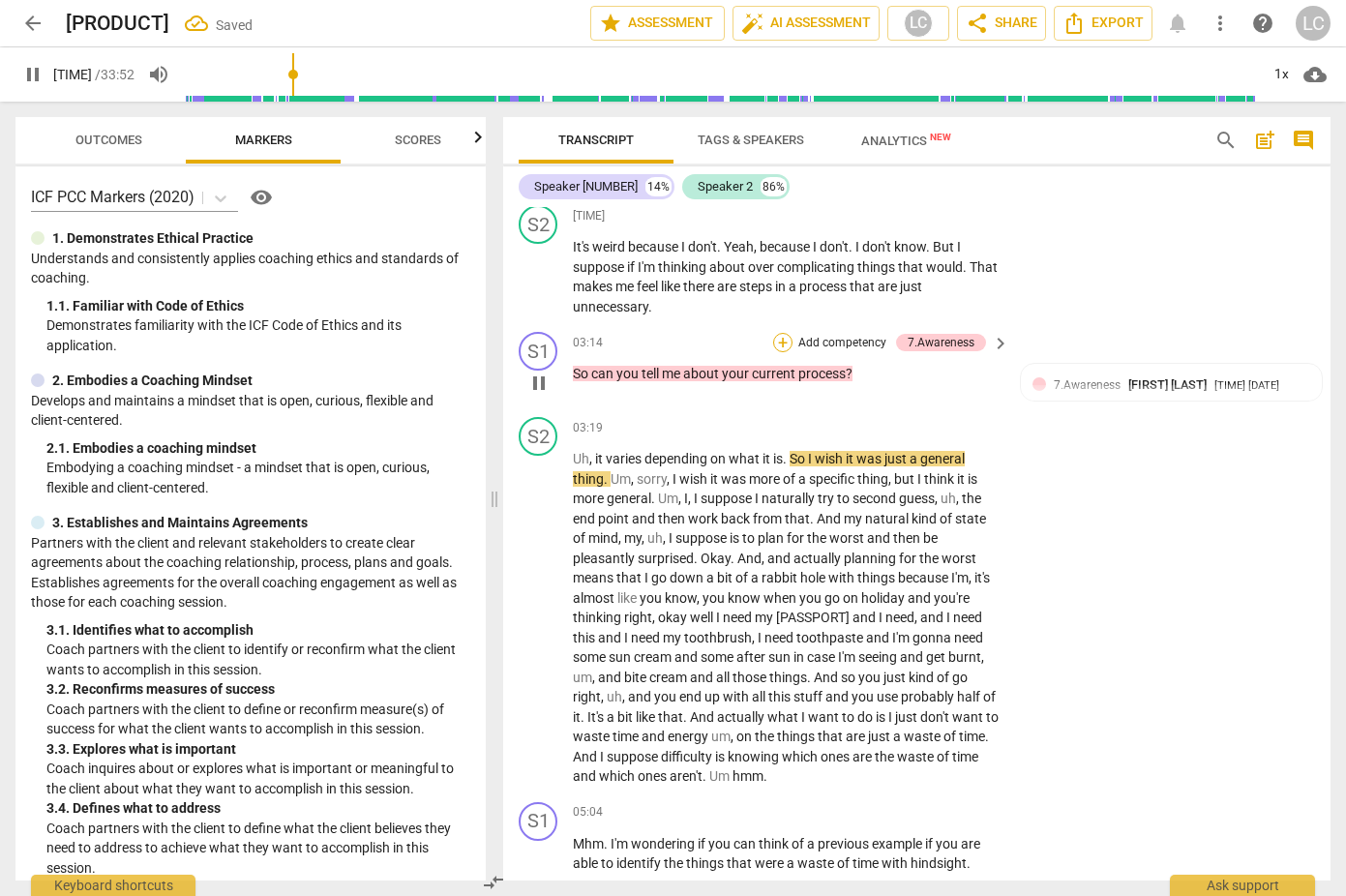 click on "+" at bounding box center [783, 343] 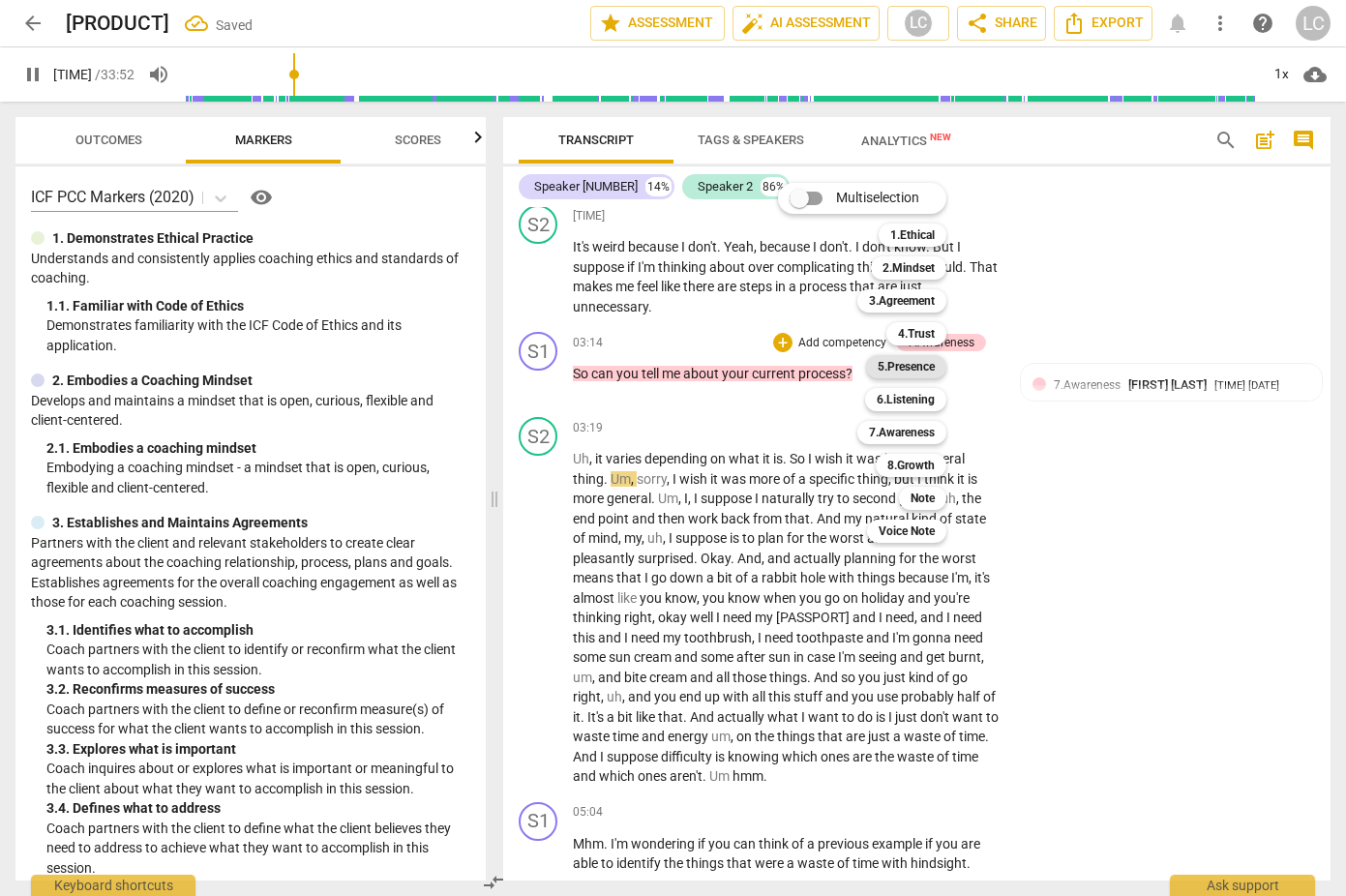 click on "5.Presence" at bounding box center (906, 367) 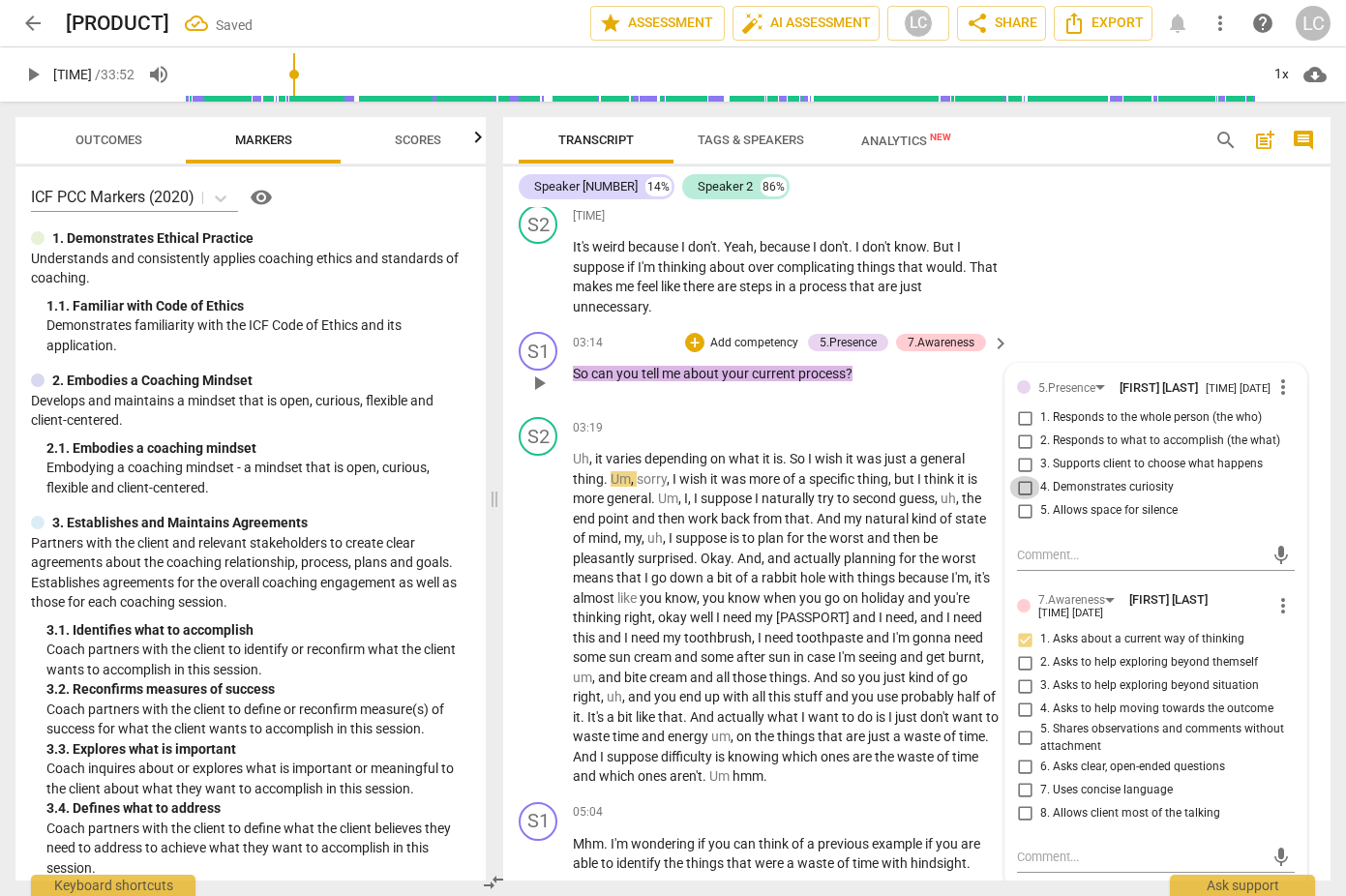 click on "4. Demonstrates curiosity" at bounding box center (1025, 488) 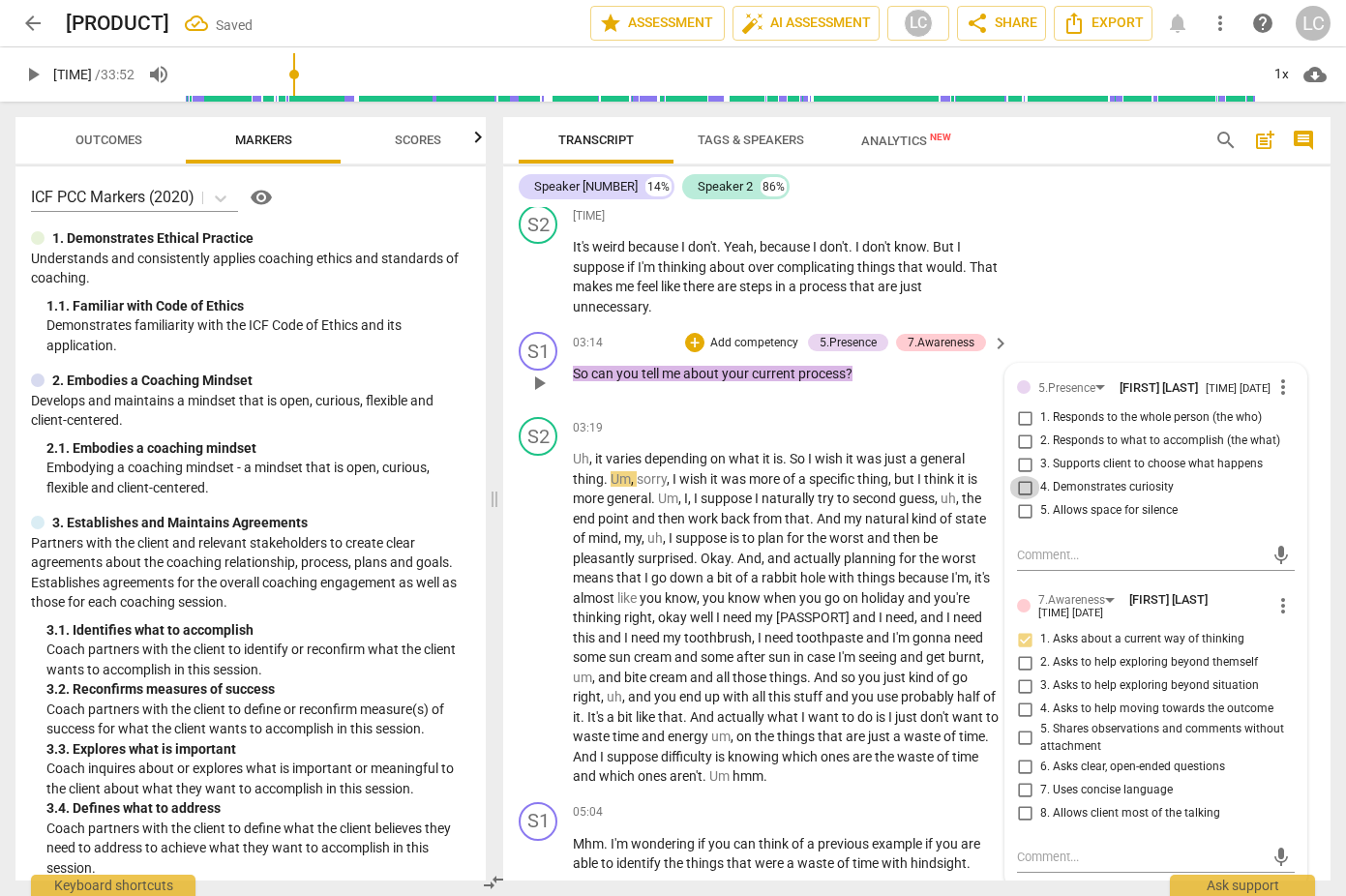 checkbox on "true" 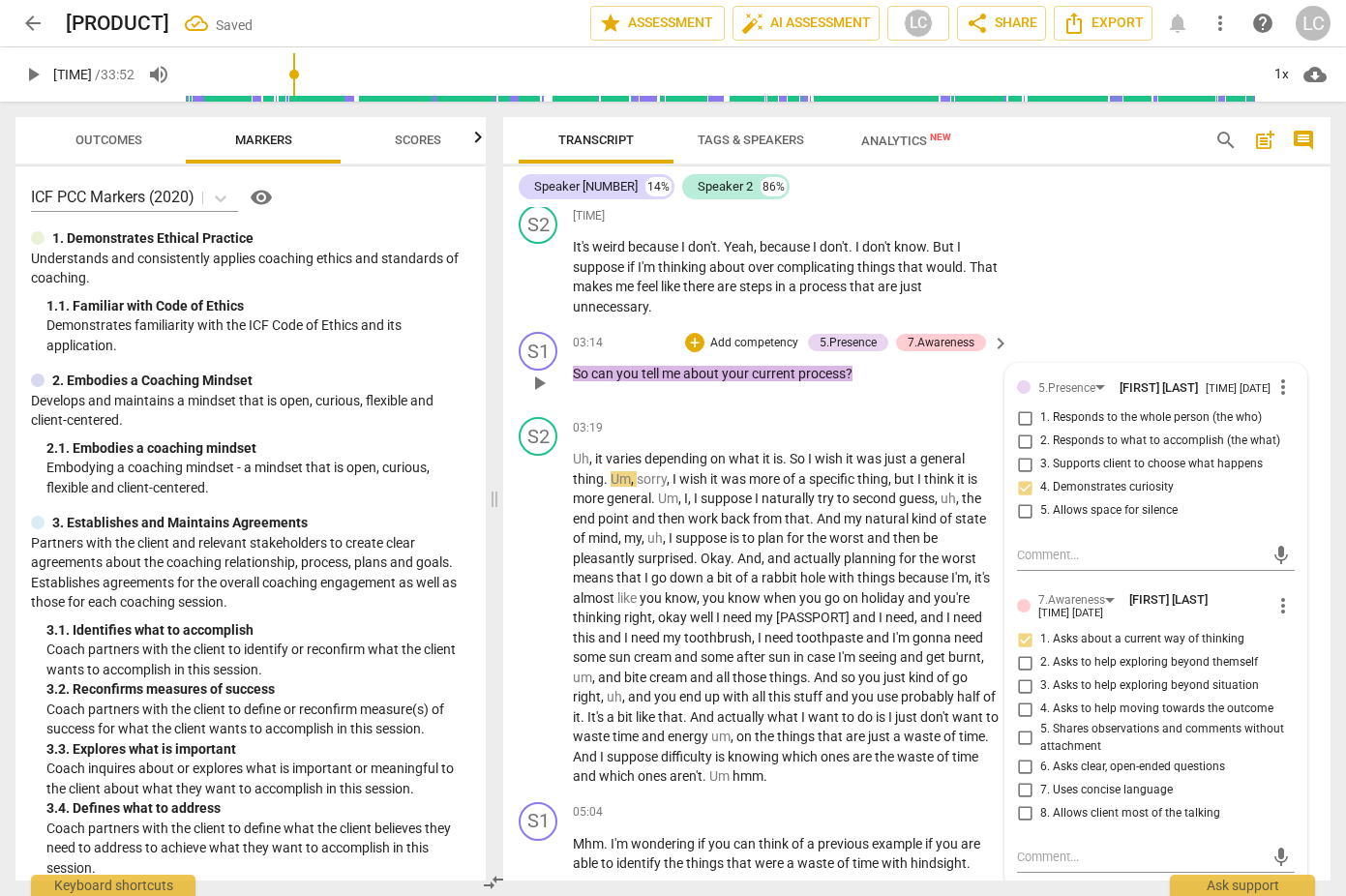 scroll, scrollTop: 1060, scrollLeft: 0, axis: vertical 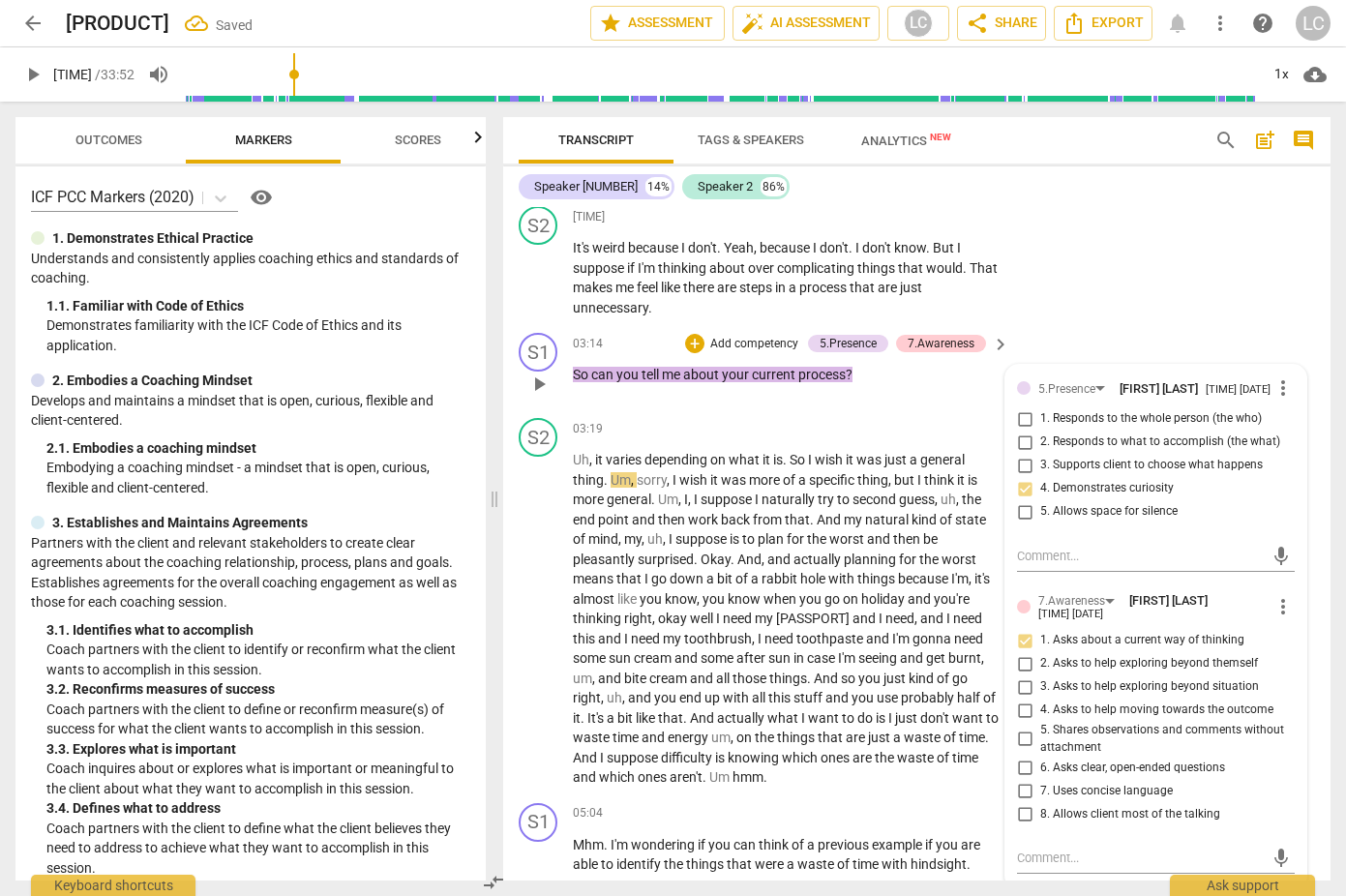 click on "[TIME] [MISC]" at bounding box center (792, 368) 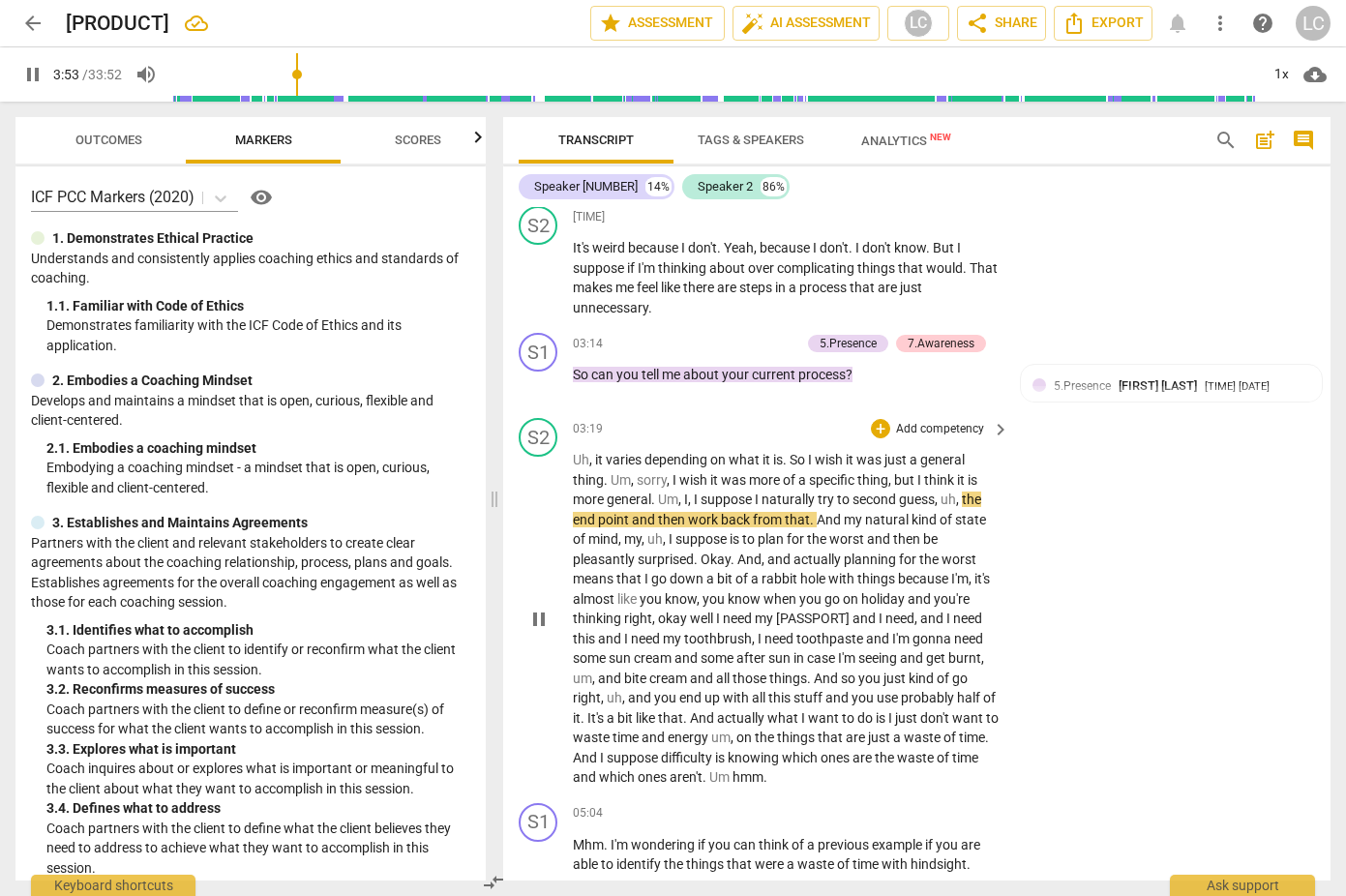 click on "pause" at bounding box center (539, 619) 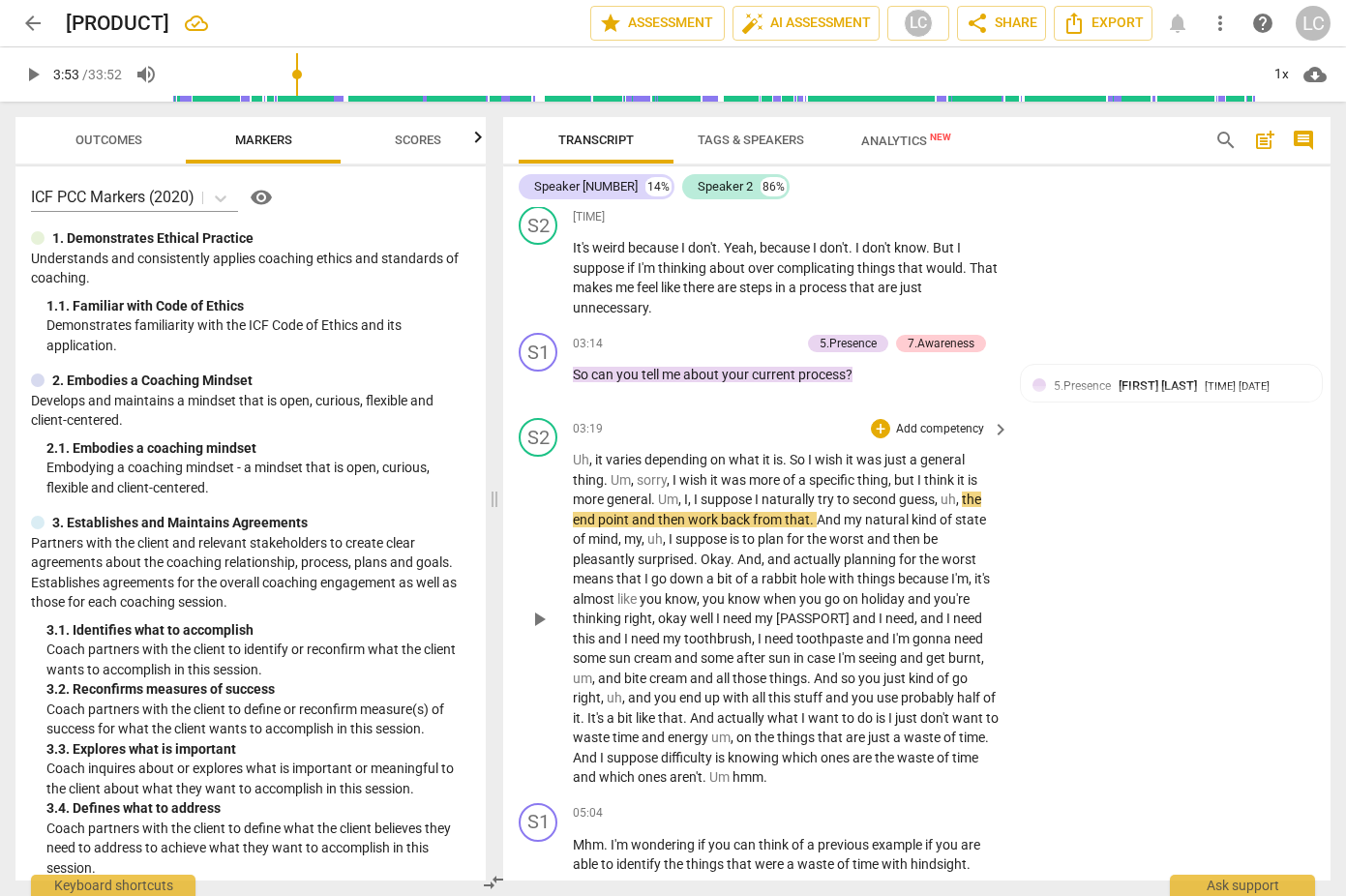 click on "play_arrow" at bounding box center [539, 619] 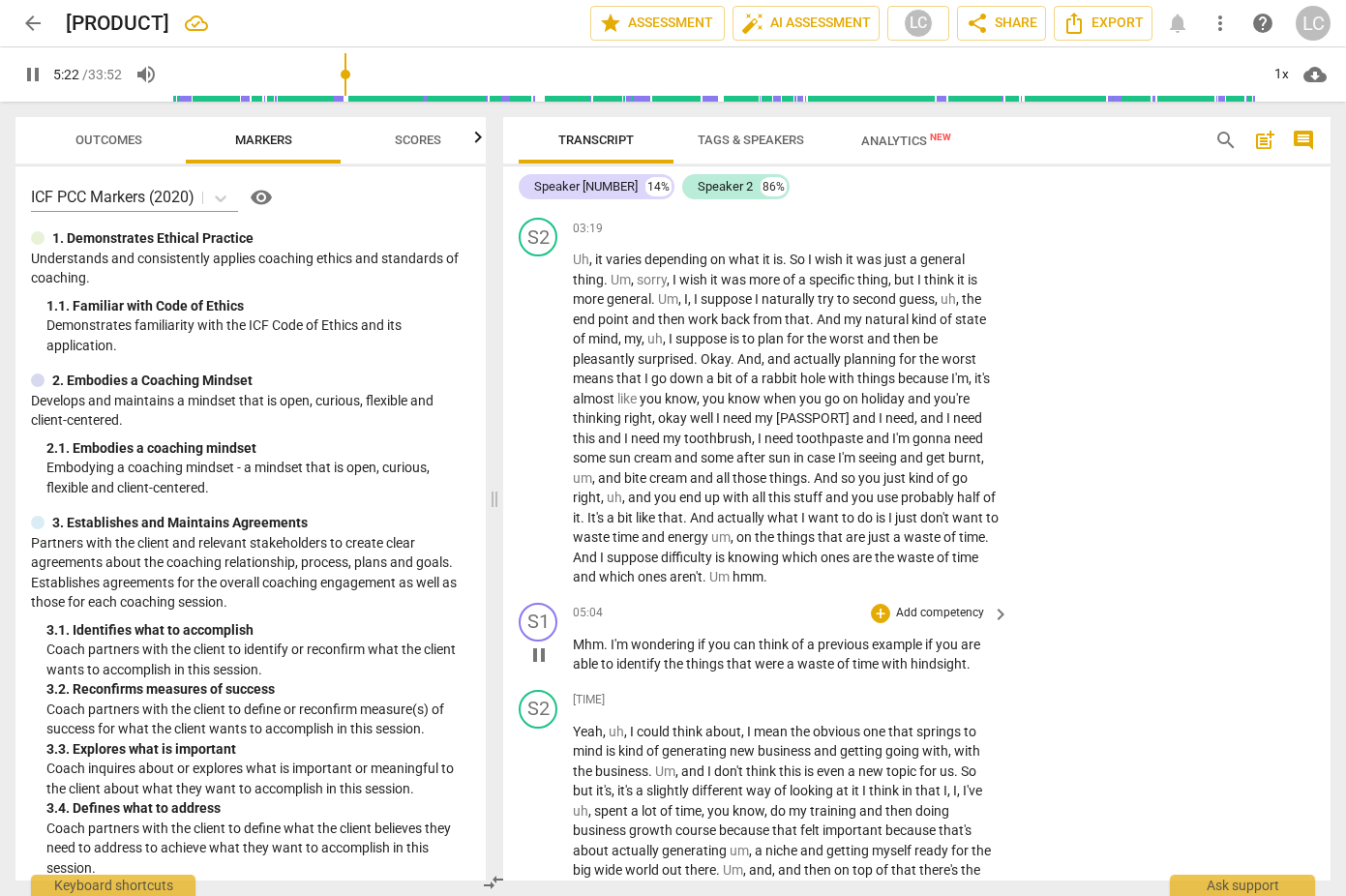 scroll, scrollTop: 1265, scrollLeft: 0, axis: vertical 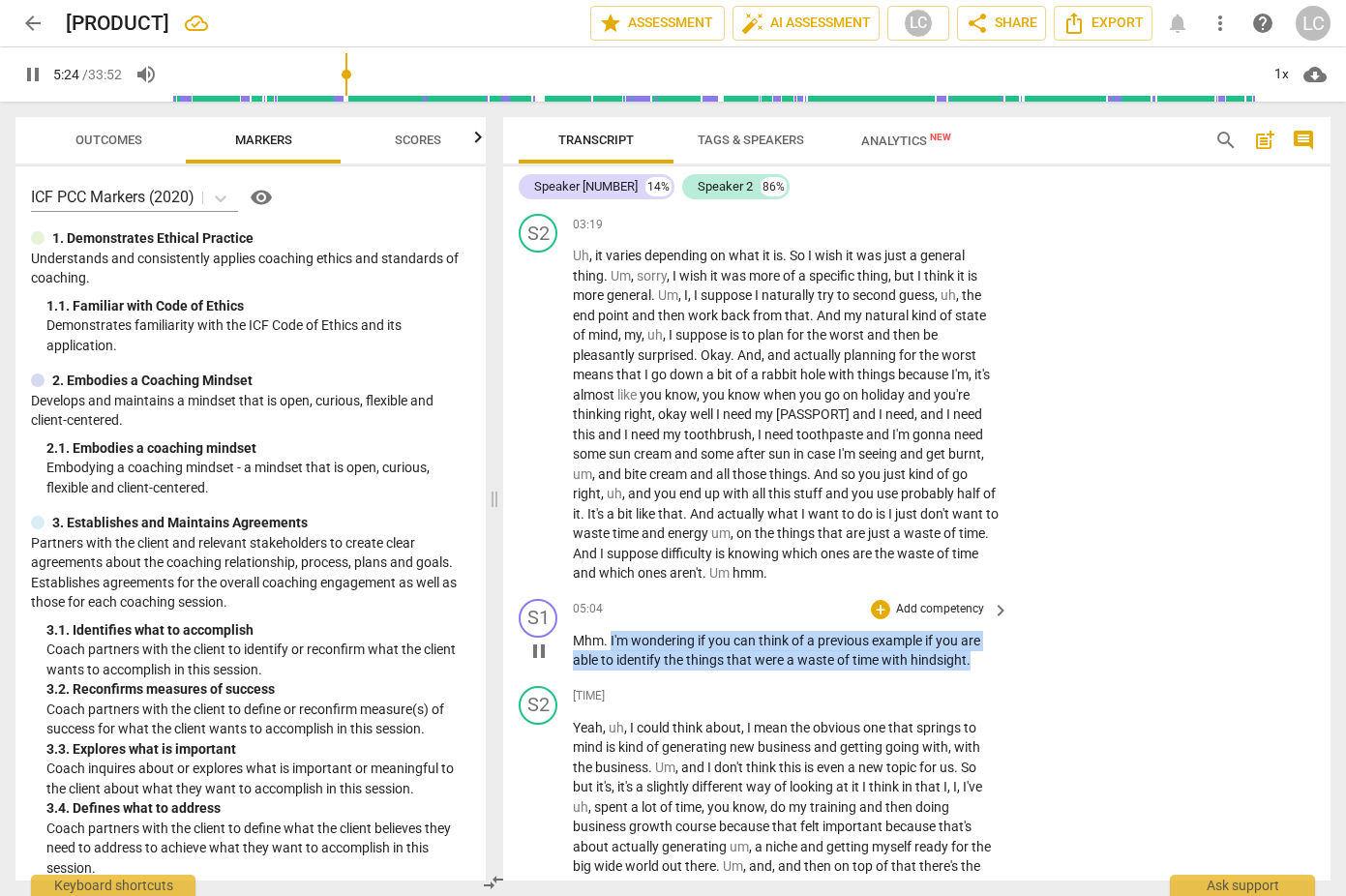 drag, startPoint x: 611, startPoint y: 659, endPoint x: 982, endPoint y: 686, distance: 371.98118 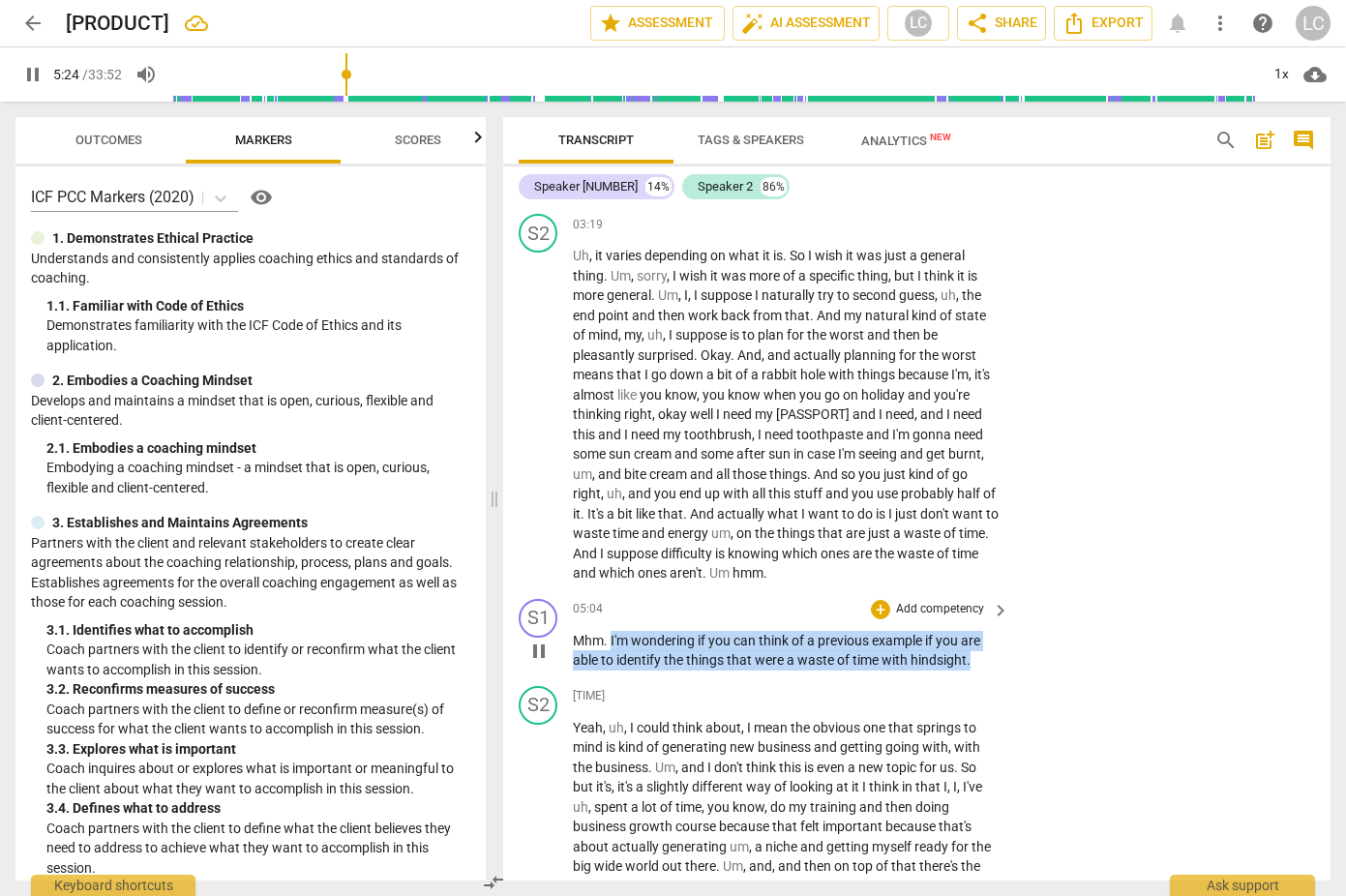 click on "Mhm . I'm wondering if you can think of a previous example if you are able to identify the things that were a waste of time with hindsight ." at bounding box center [786, 650] 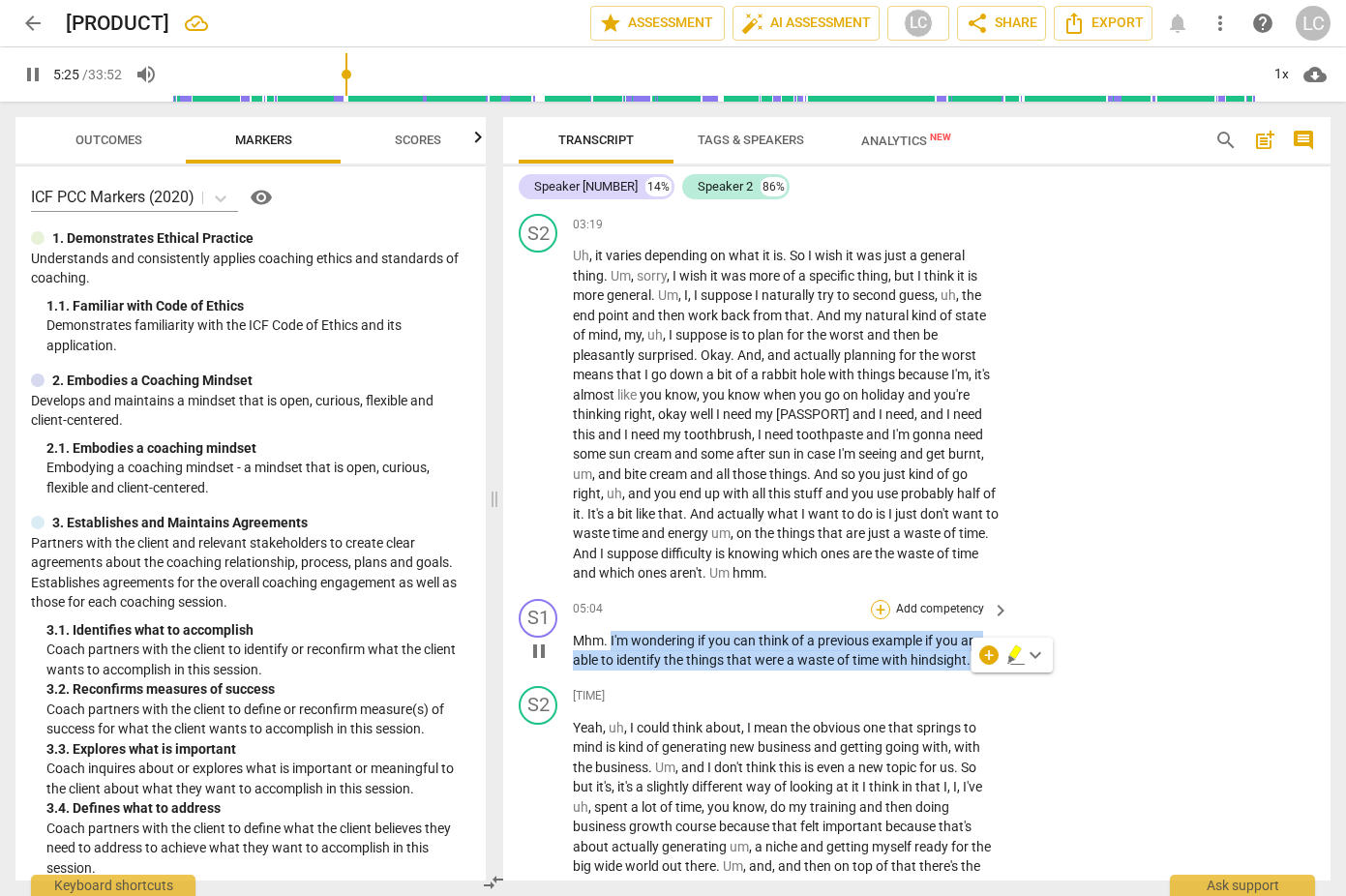 click on "+" at bounding box center [881, 610] 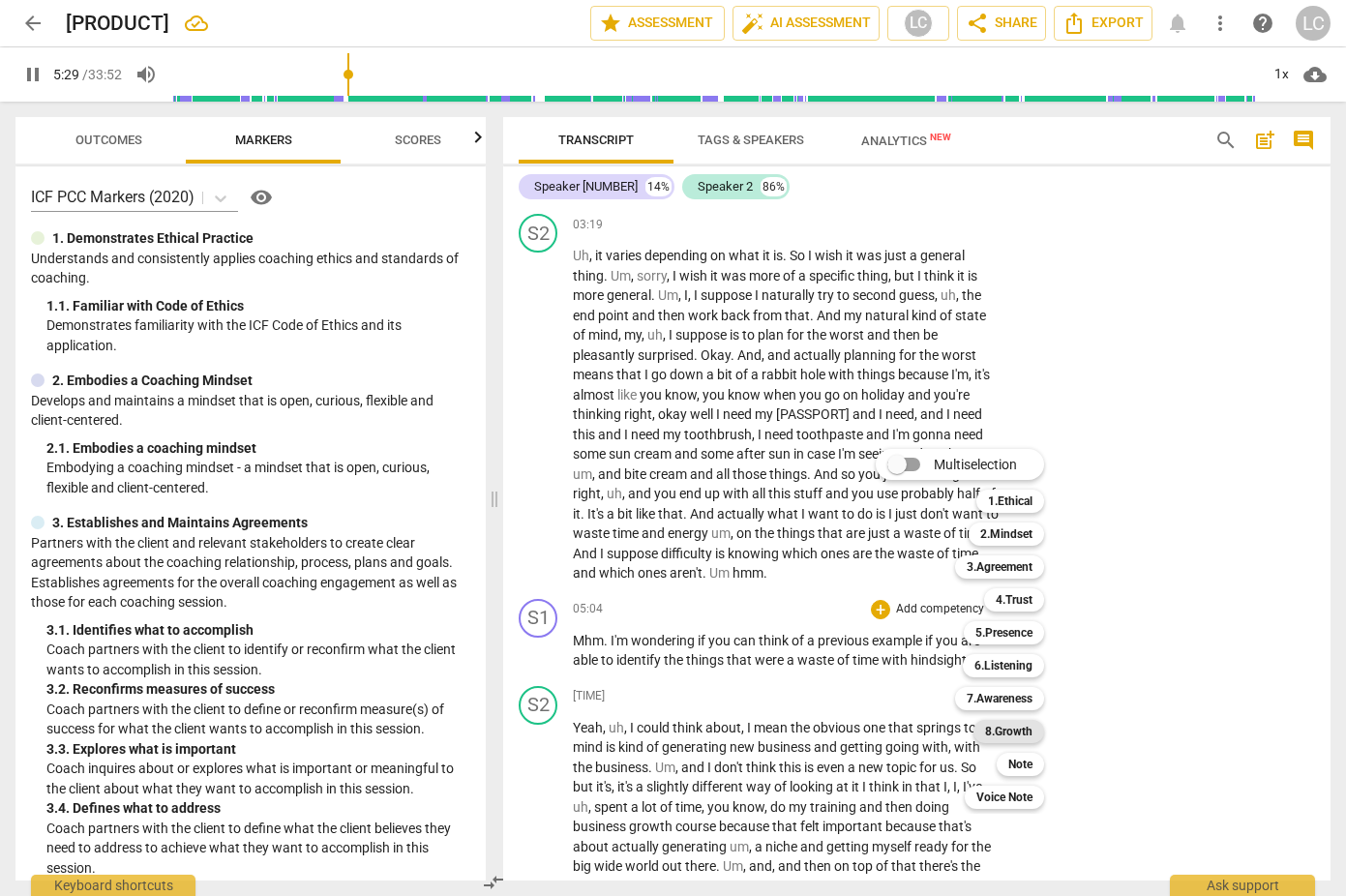 click on "8.Growth" at bounding box center [1008, 732] 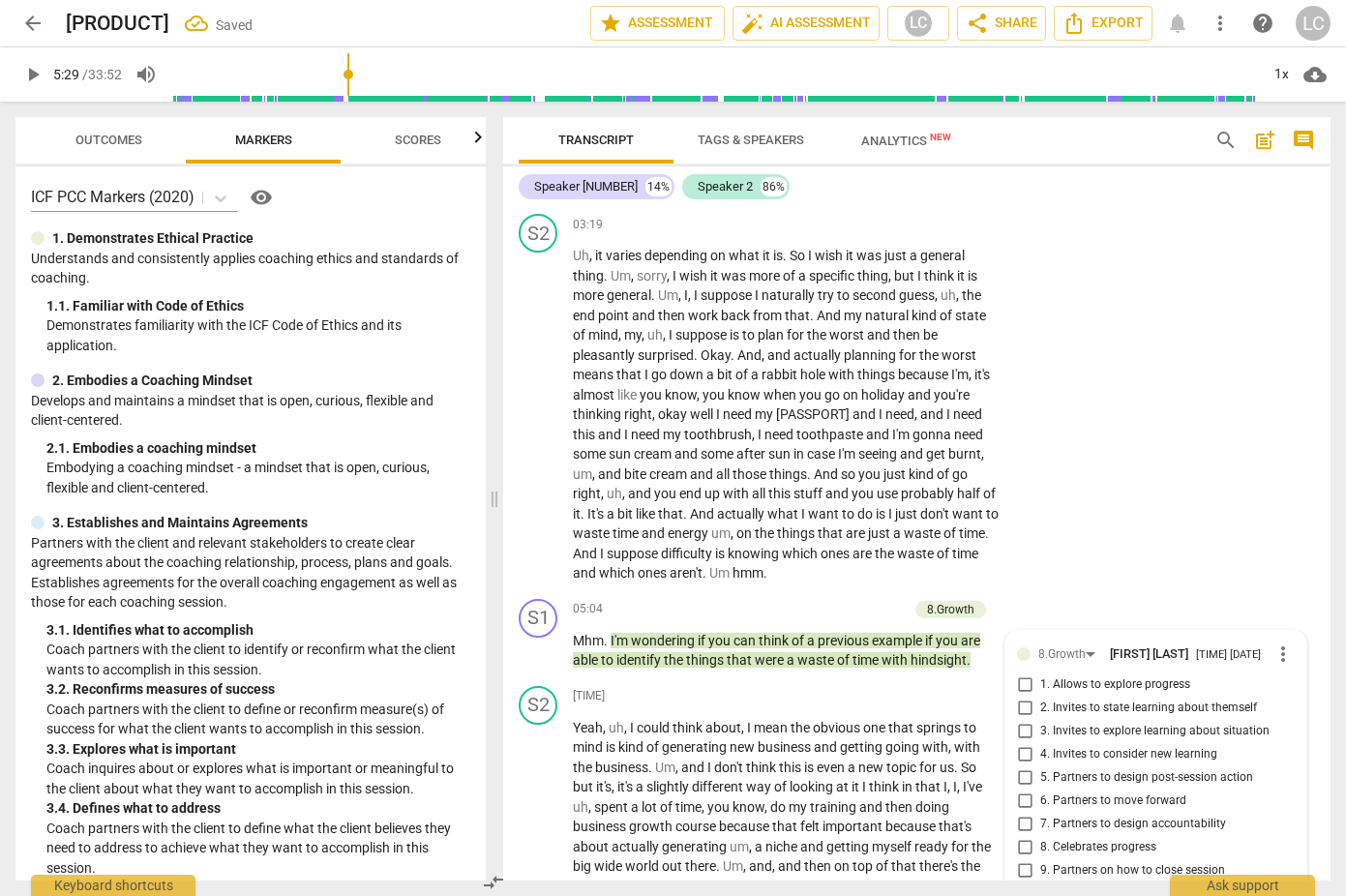 scroll, scrollTop: 1662, scrollLeft: 0, axis: vertical 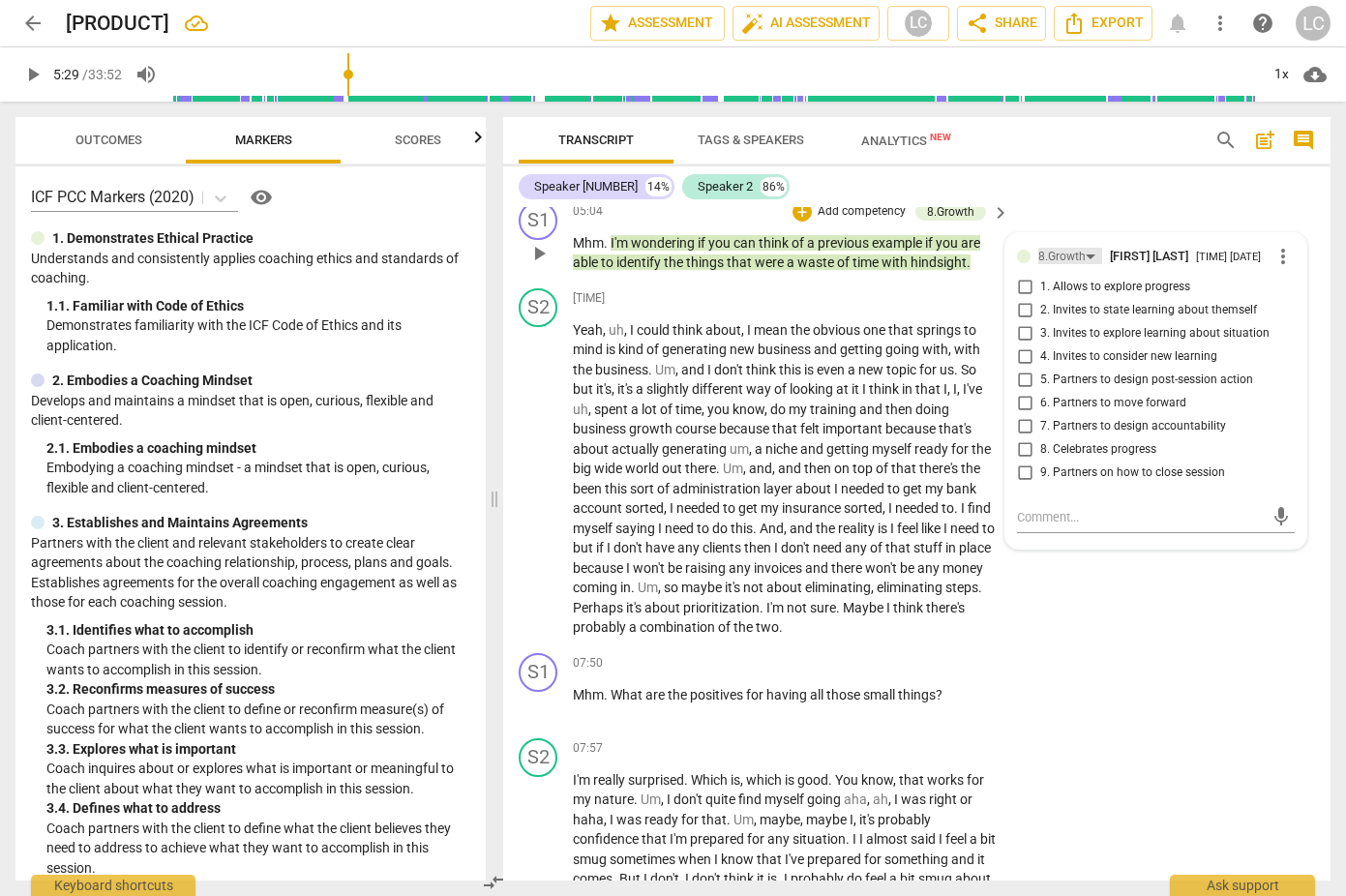 click on "8.Growth" at bounding box center [1062, 256] 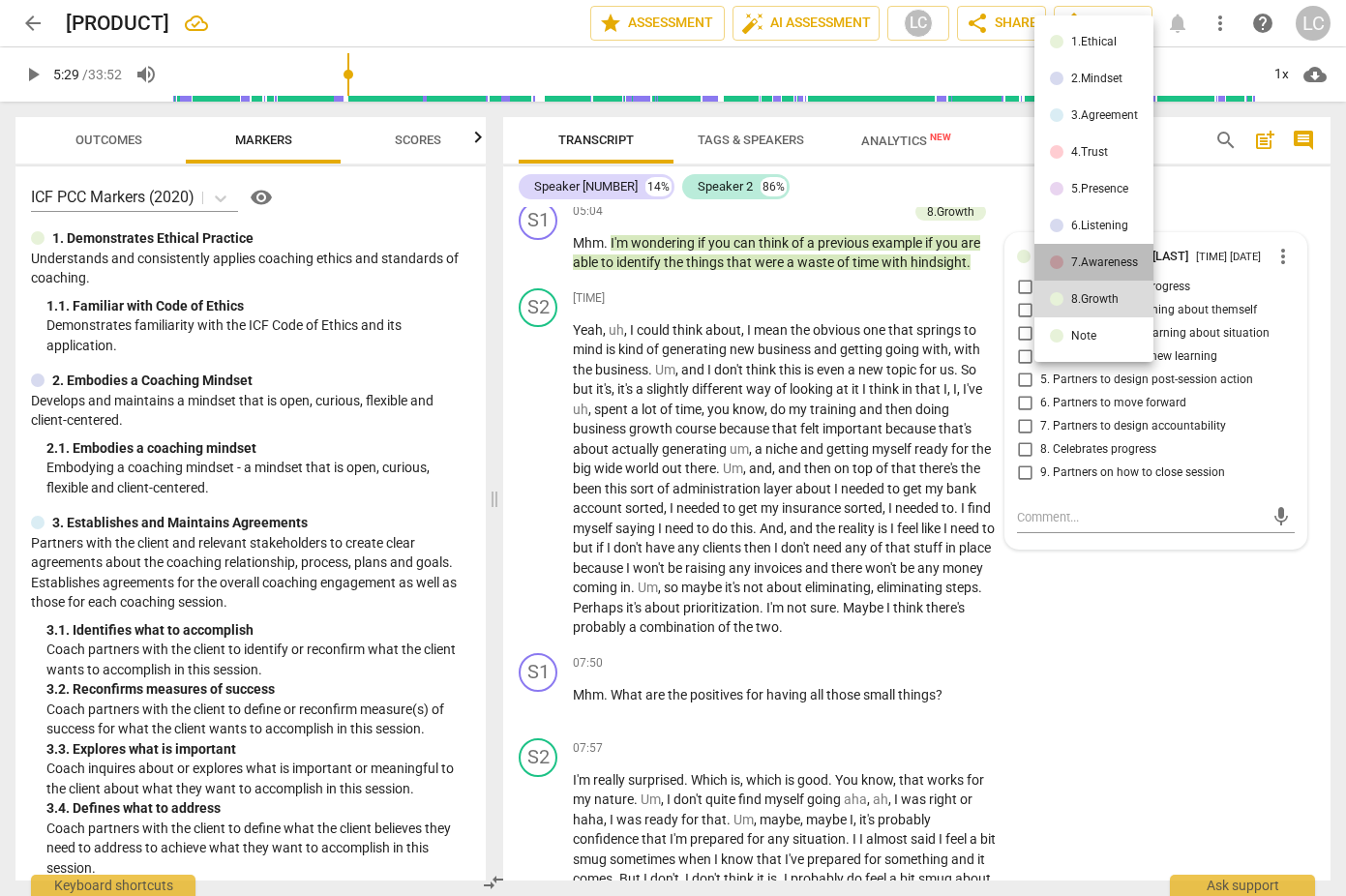 click at bounding box center (1057, 262) 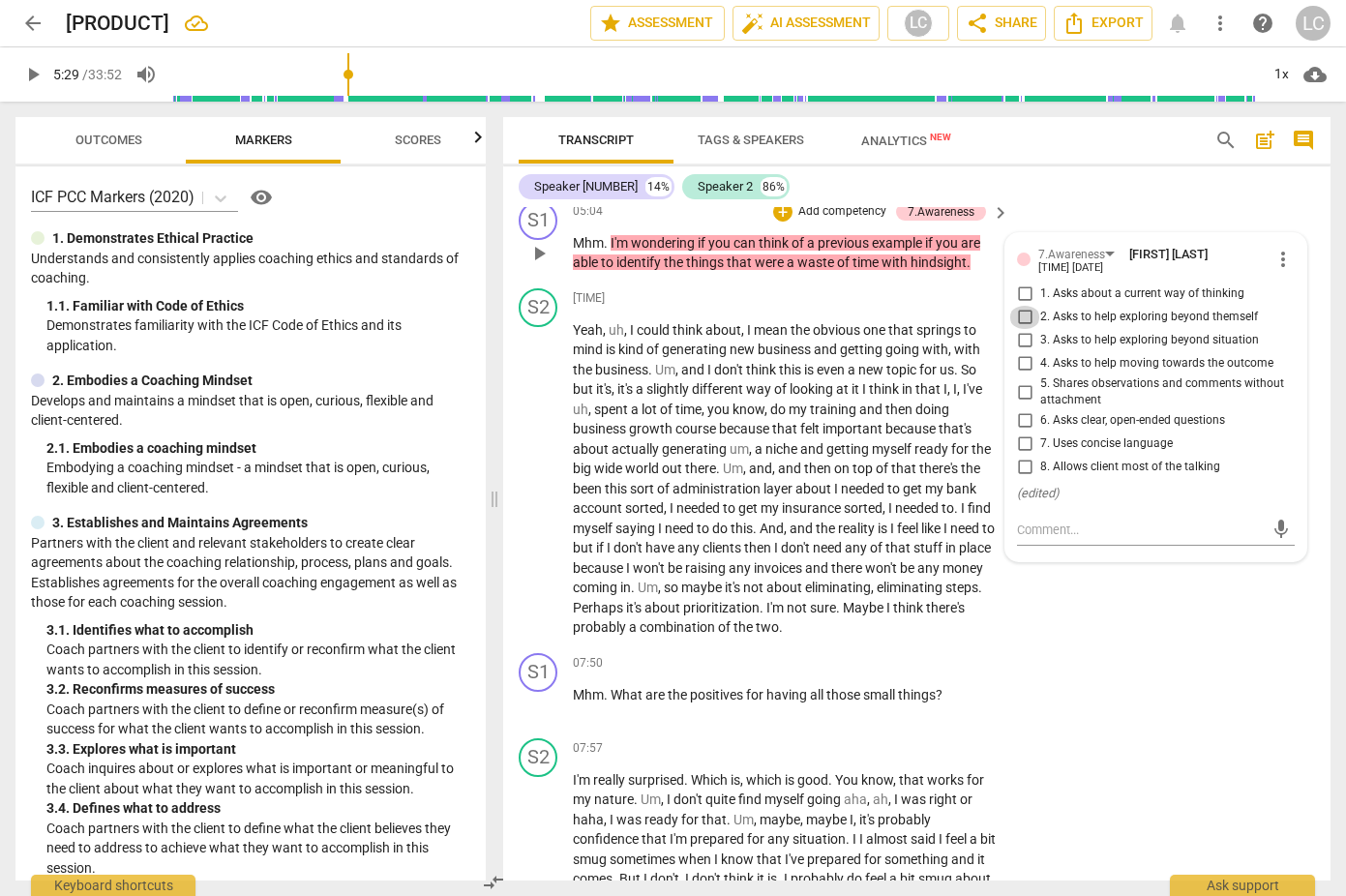 click on "2. Asks to help exploring beyond themself" at bounding box center (1025, 317) 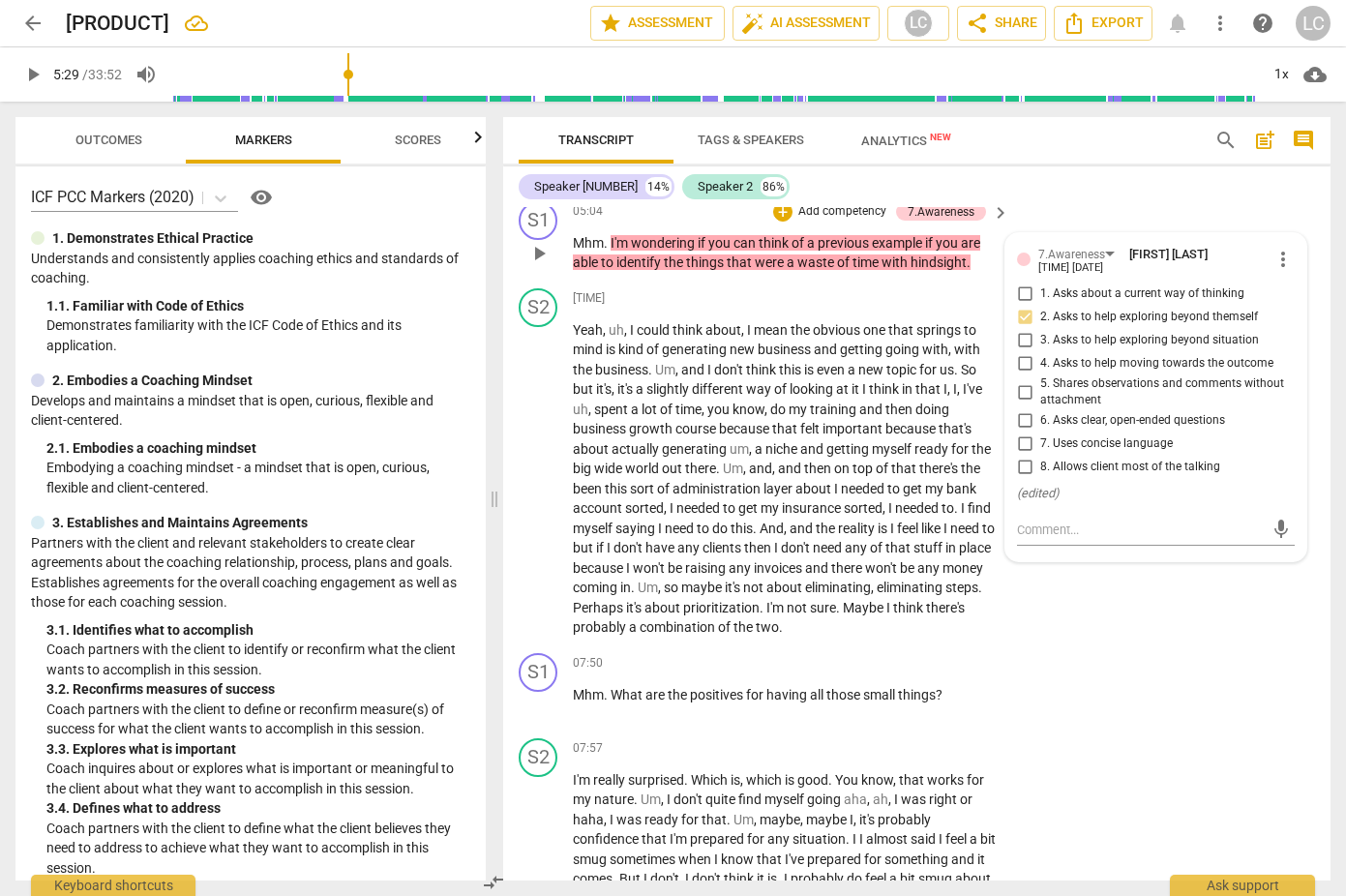 click on "4. Asks to help moving towards the outcome" at bounding box center (1025, 364) 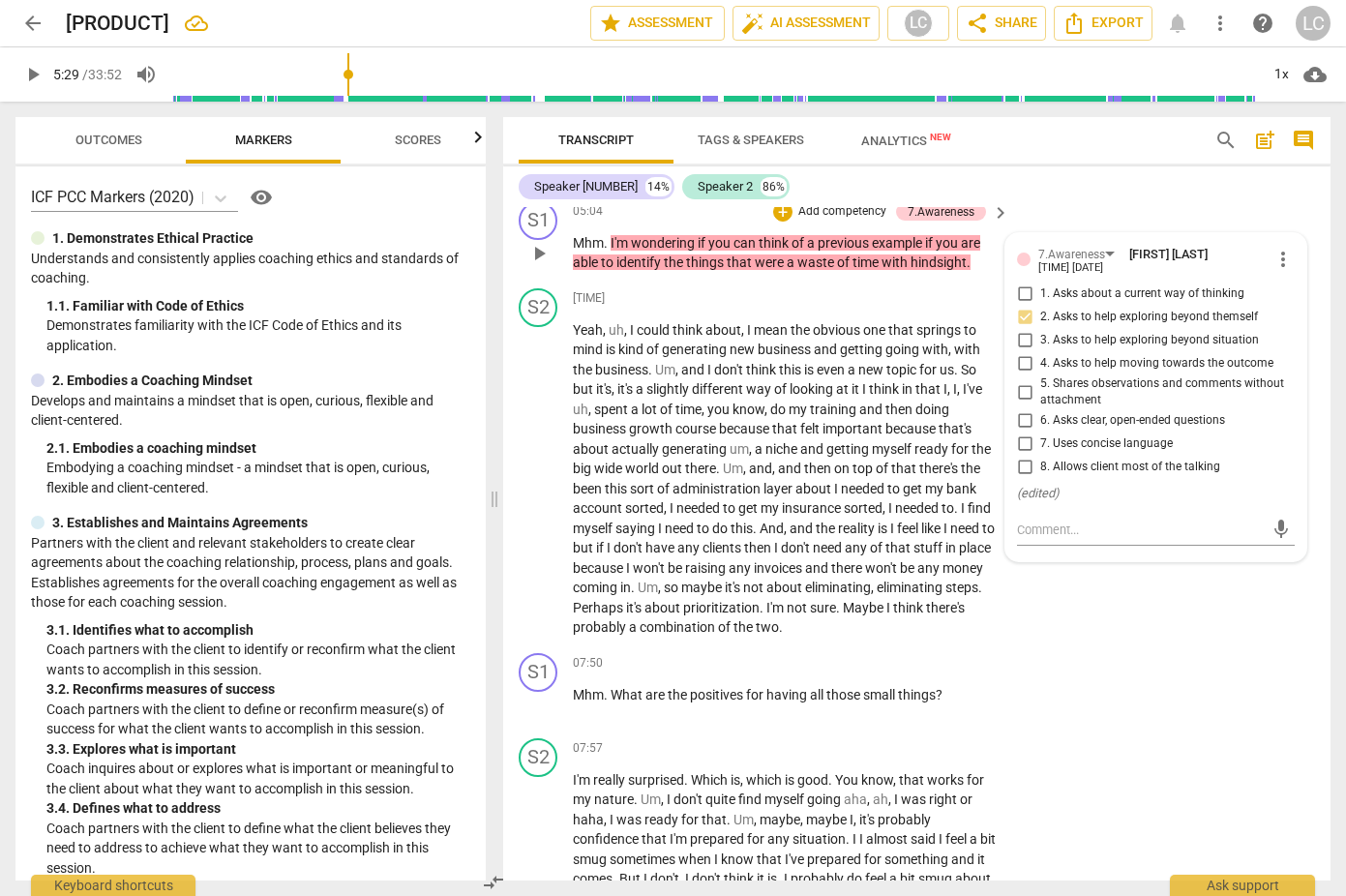 checkbox on "true" 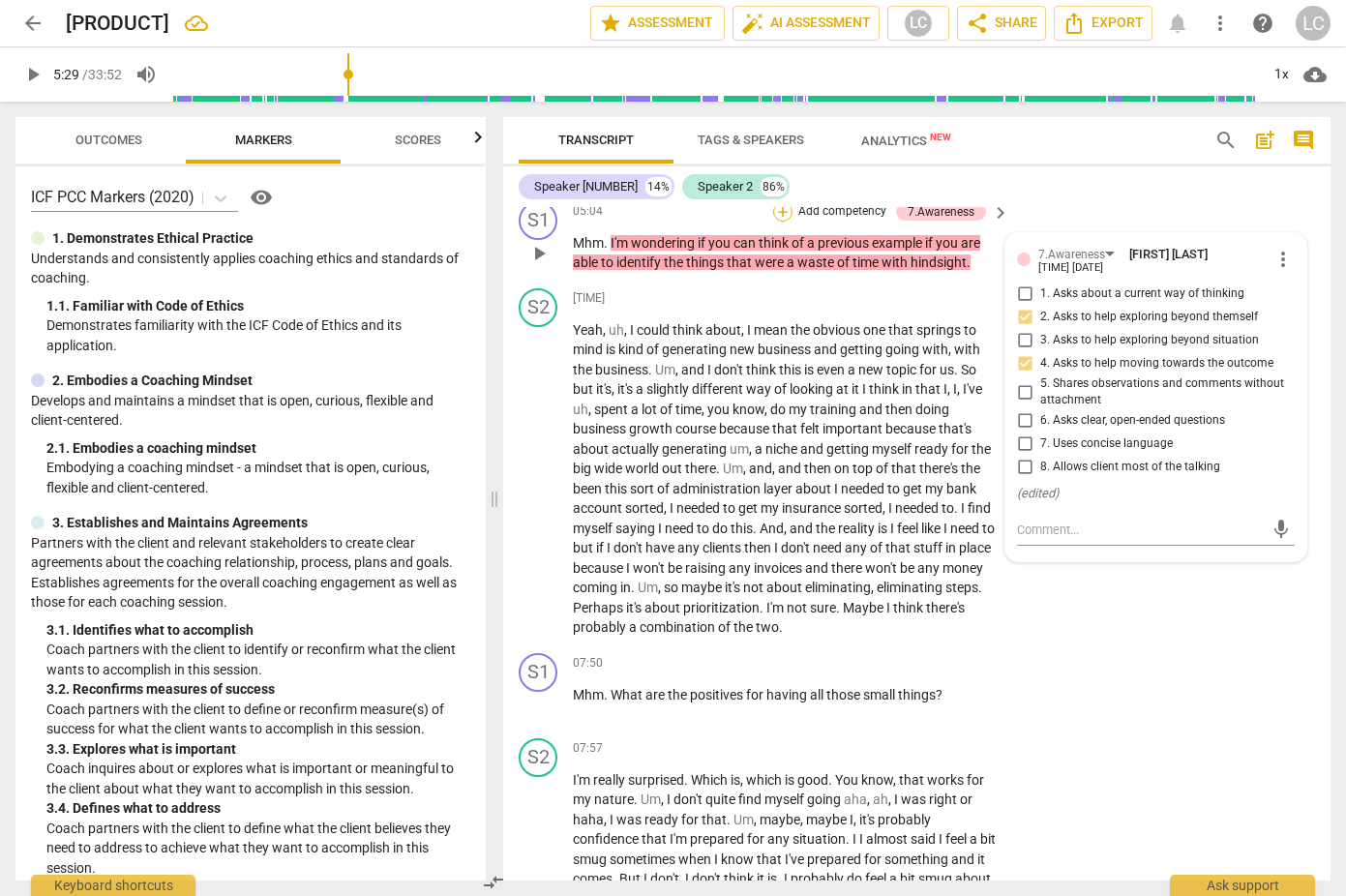 click on "+" at bounding box center [783, 212] 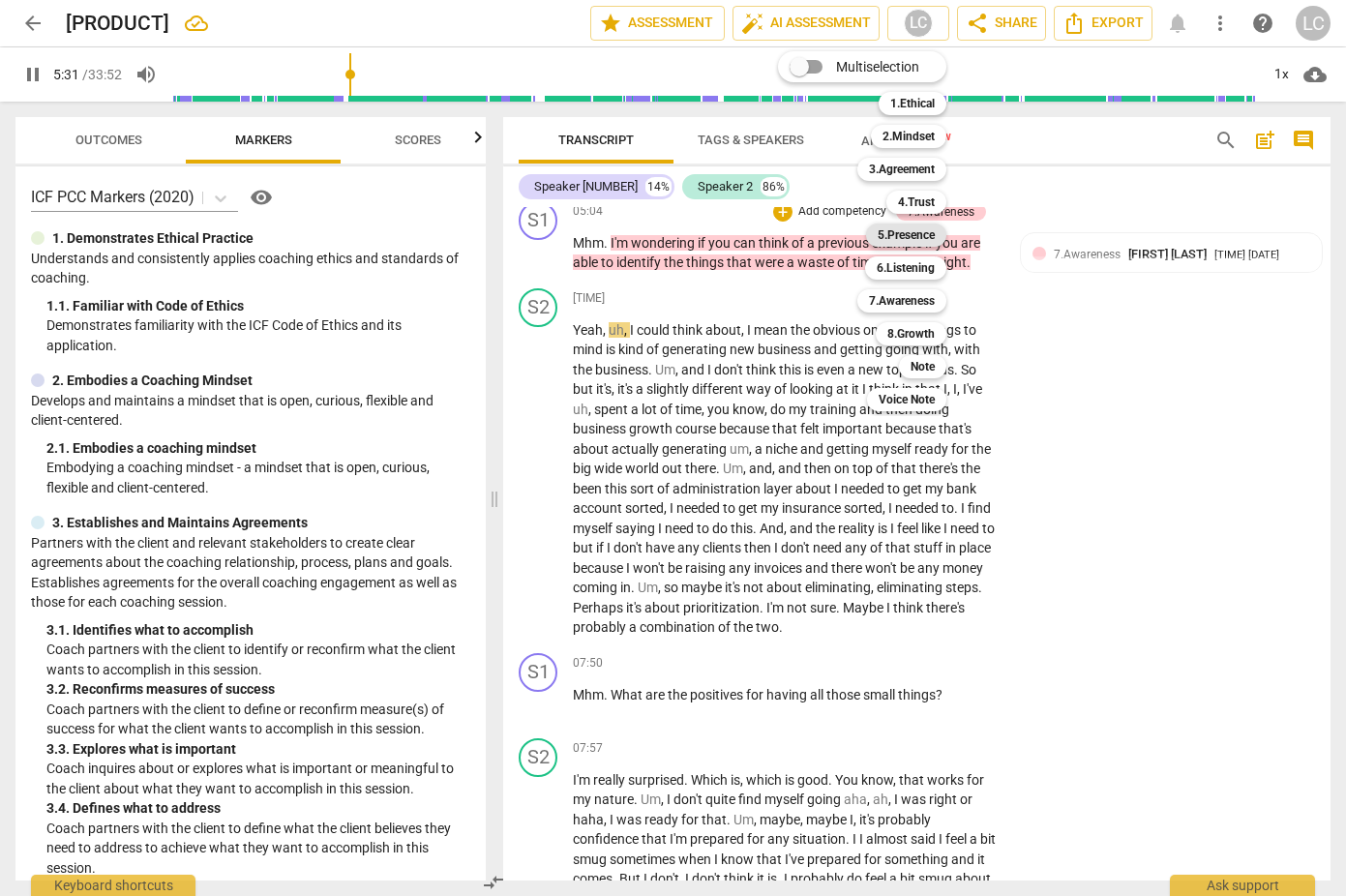 click on "5.Presence" at bounding box center (906, 235) 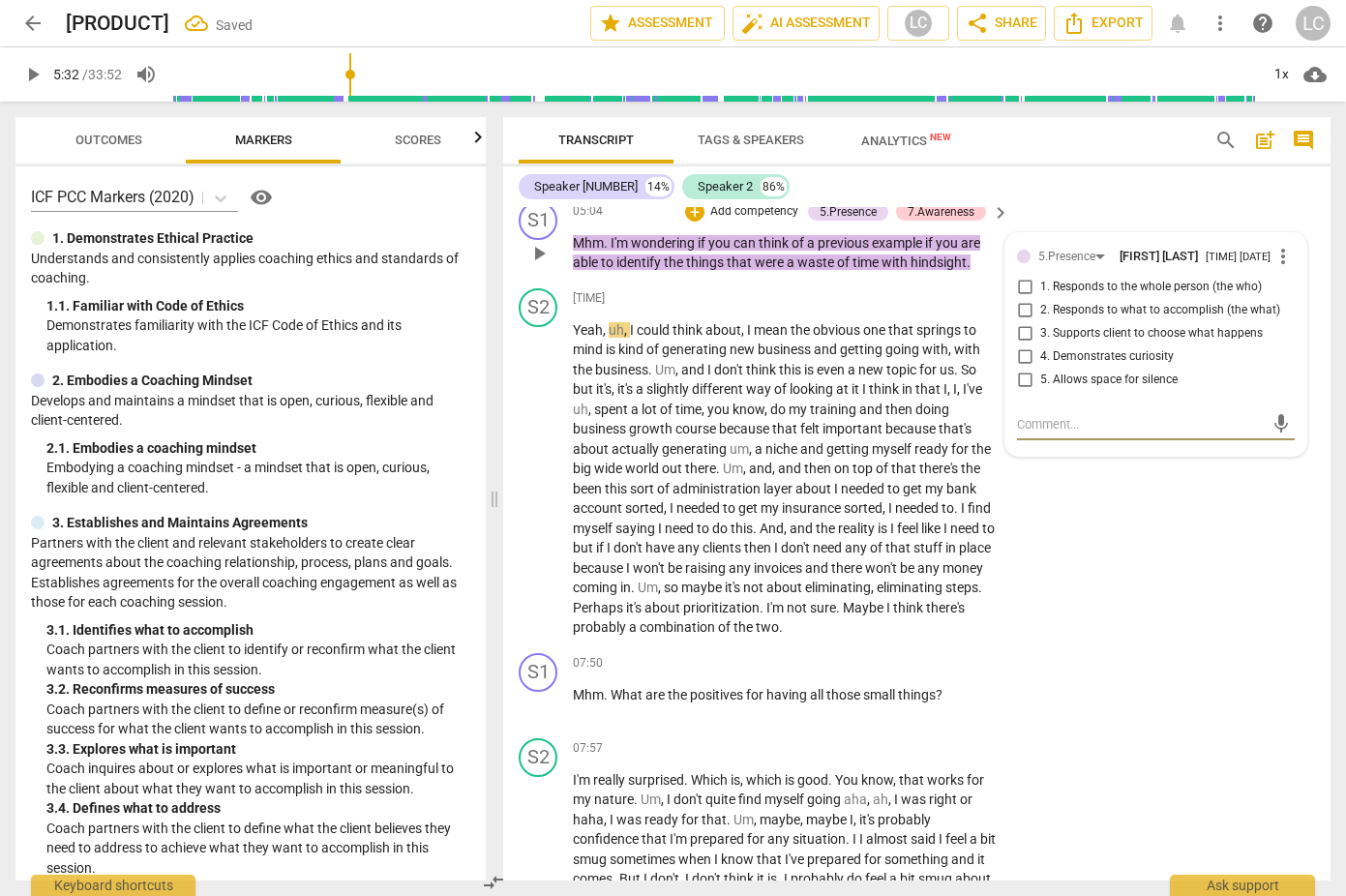 click on "4. Demonstrates curiosity" at bounding box center [1025, 357] 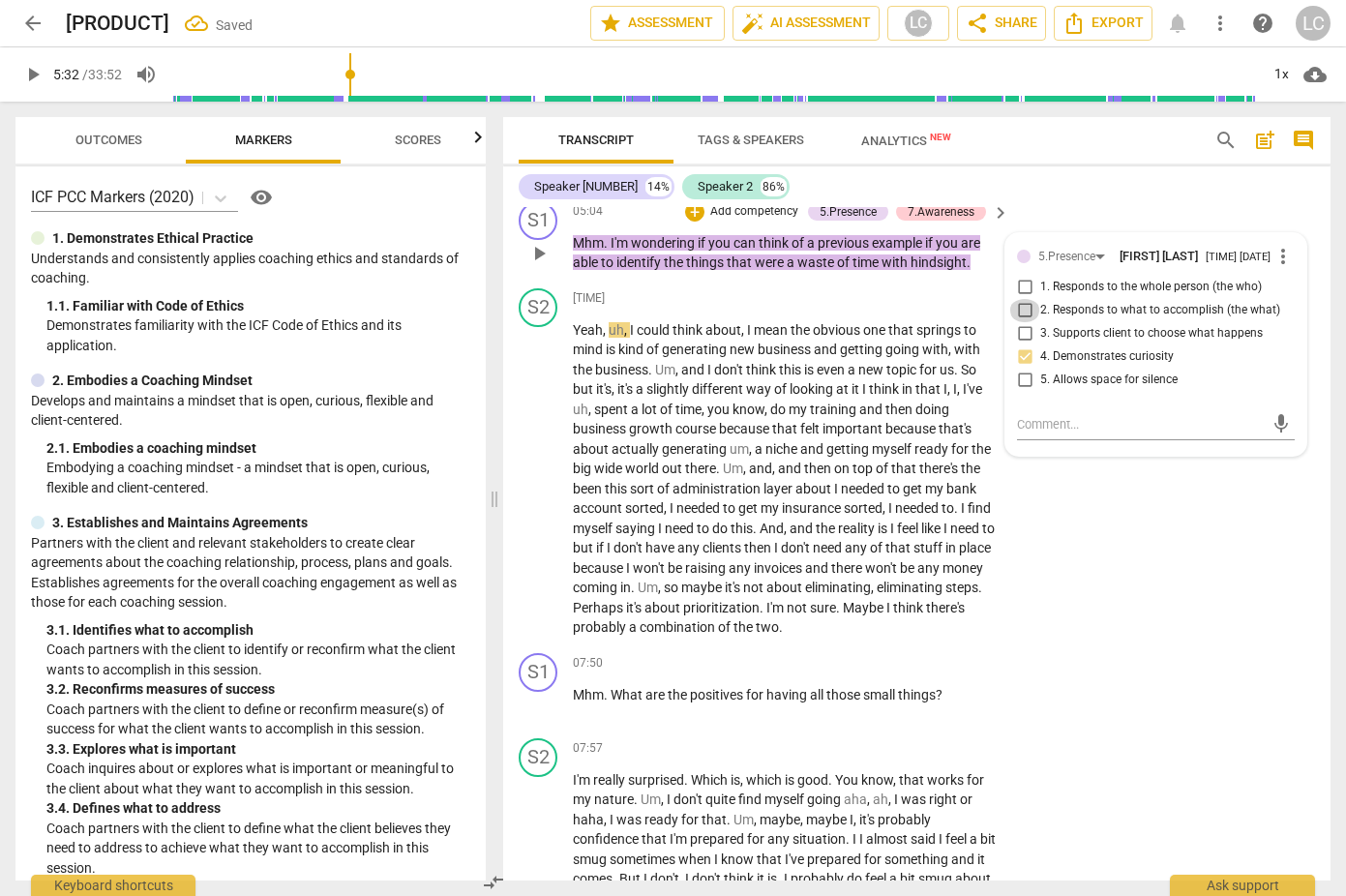 click on "2. Responds to what to accomplish (the what)" at bounding box center [1025, 311] 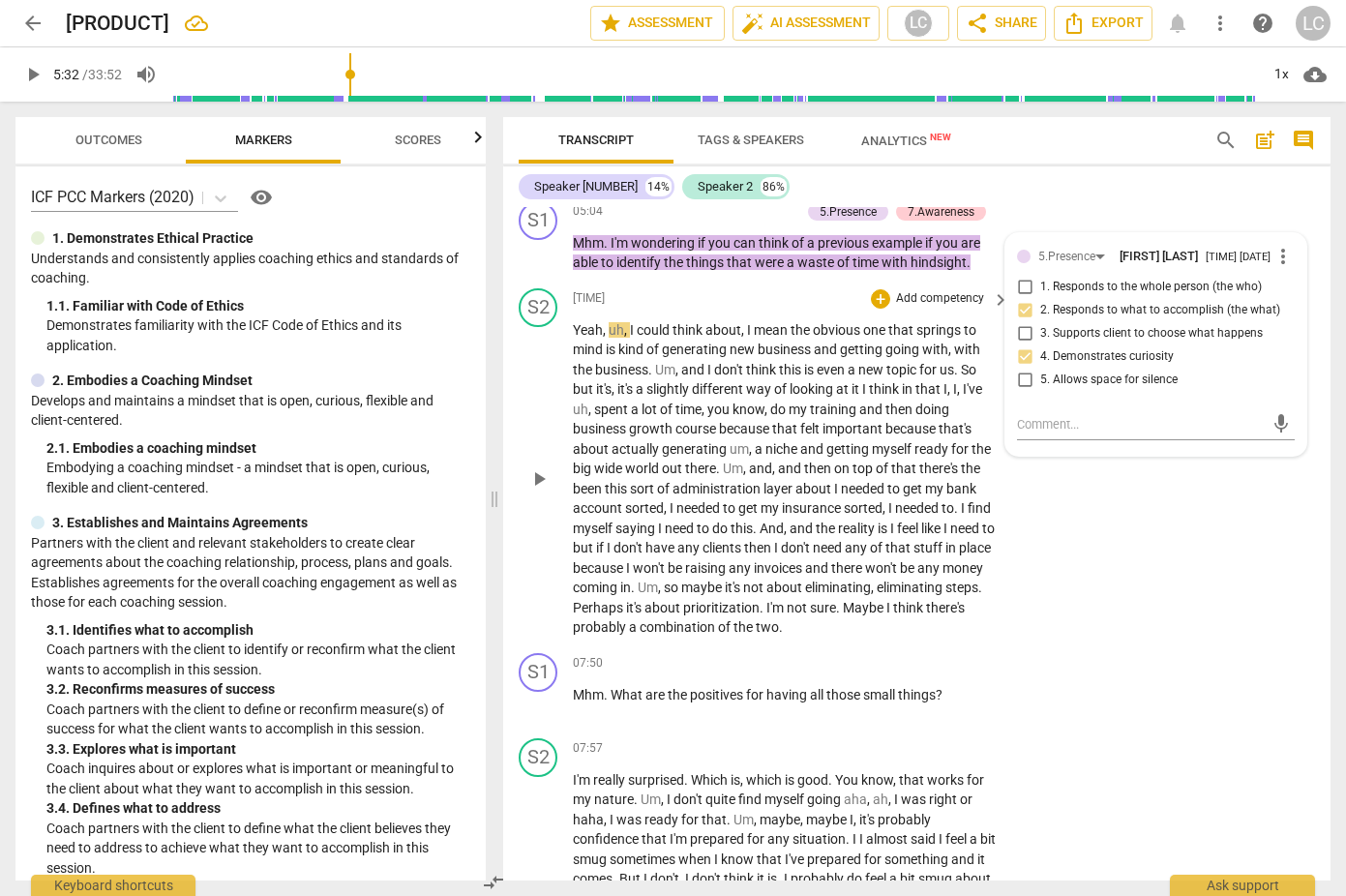 scroll, scrollTop: 1682, scrollLeft: 0, axis: vertical 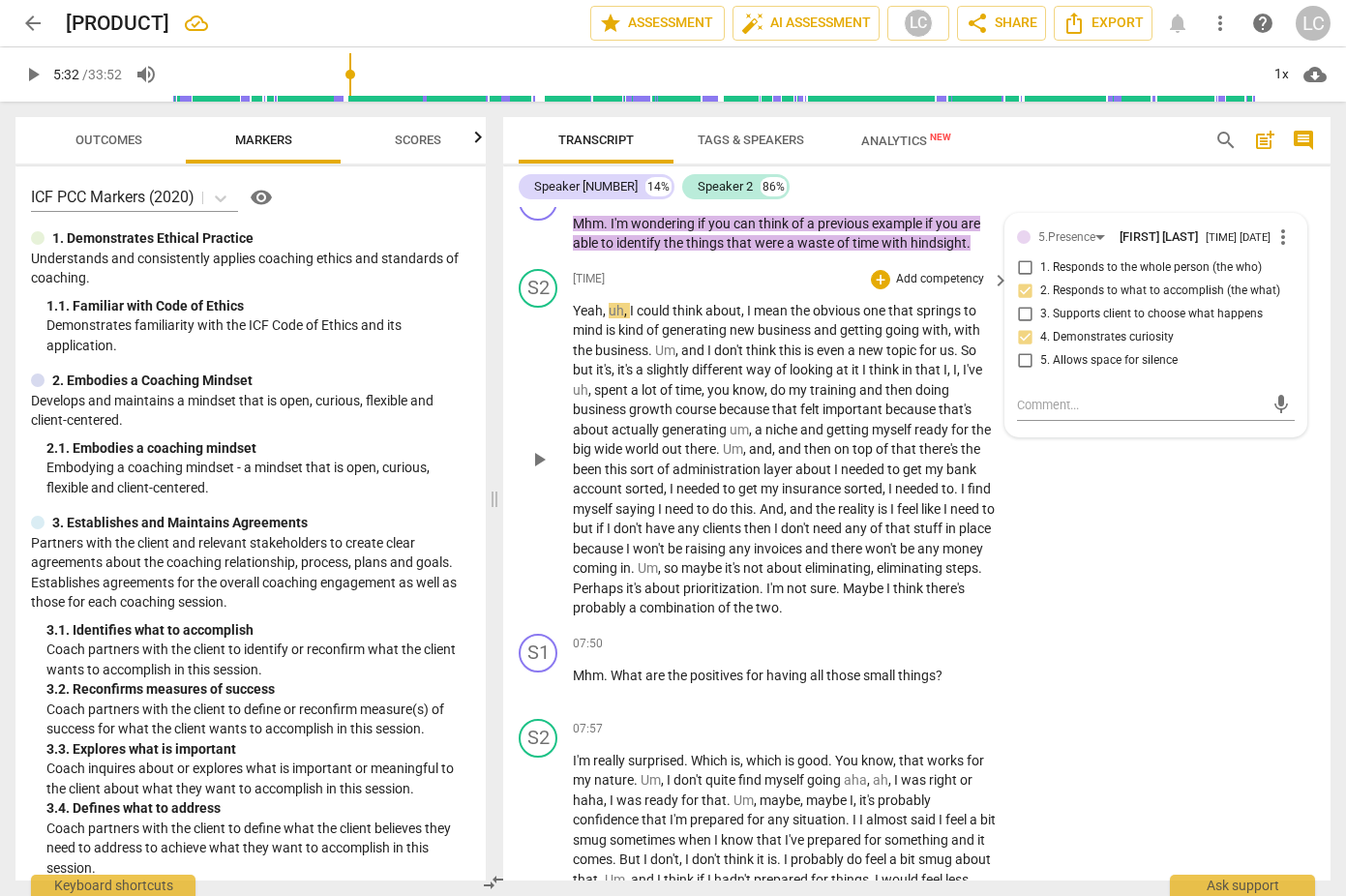 click on "business" at bounding box center [786, 330] 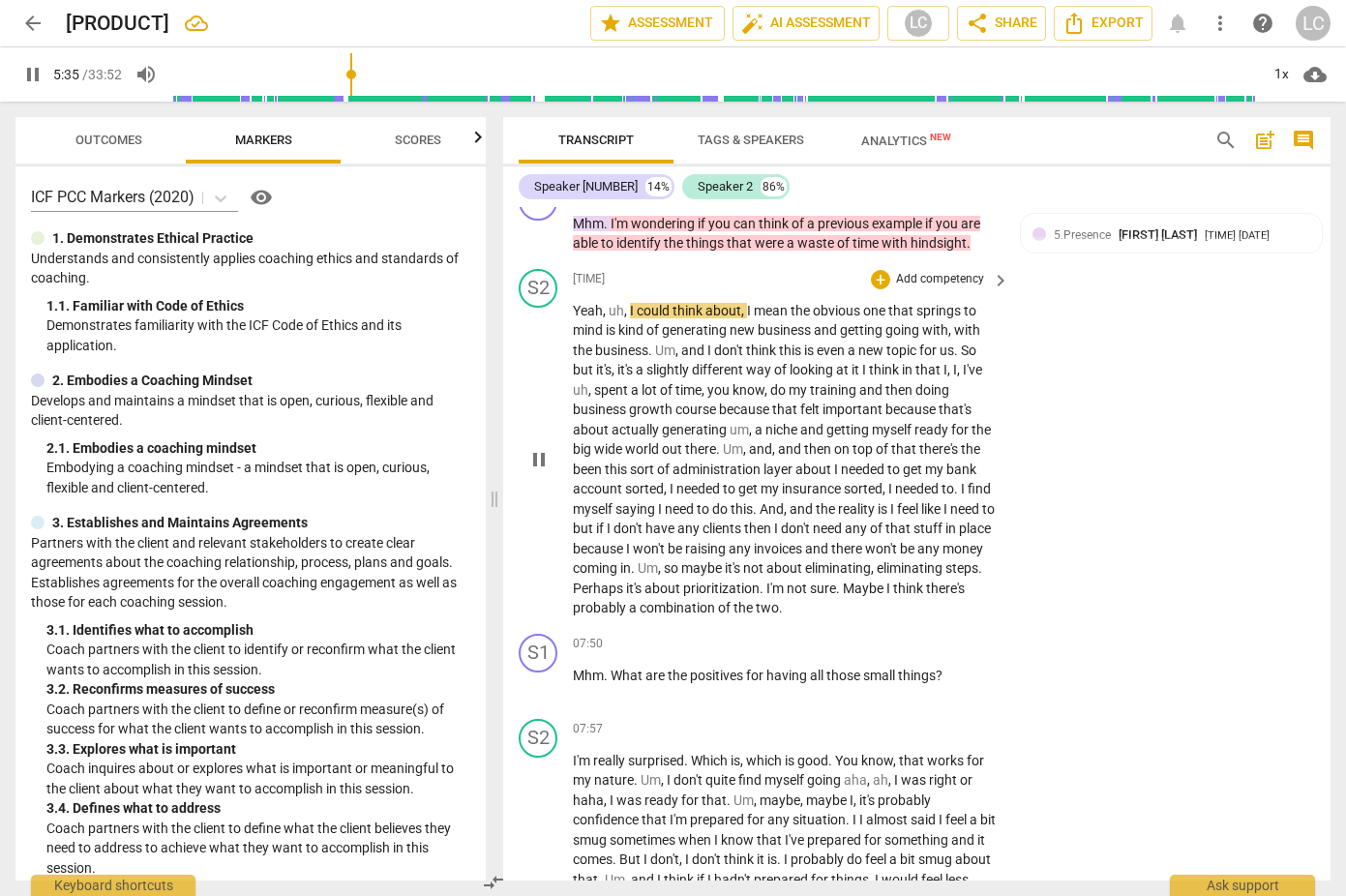 scroll, scrollTop: 1699, scrollLeft: 0, axis: vertical 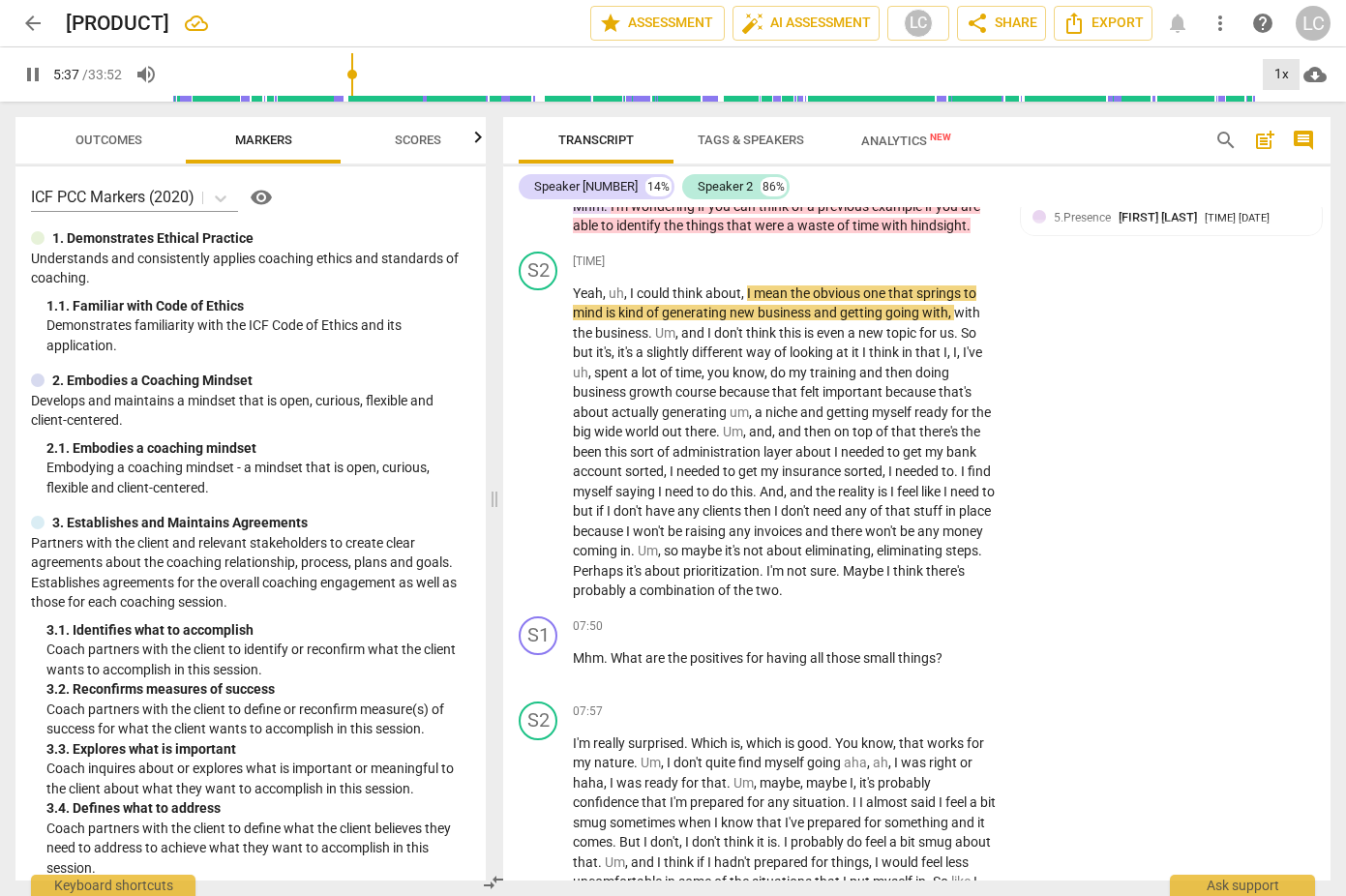 click on "1x" at bounding box center (1281, 75) 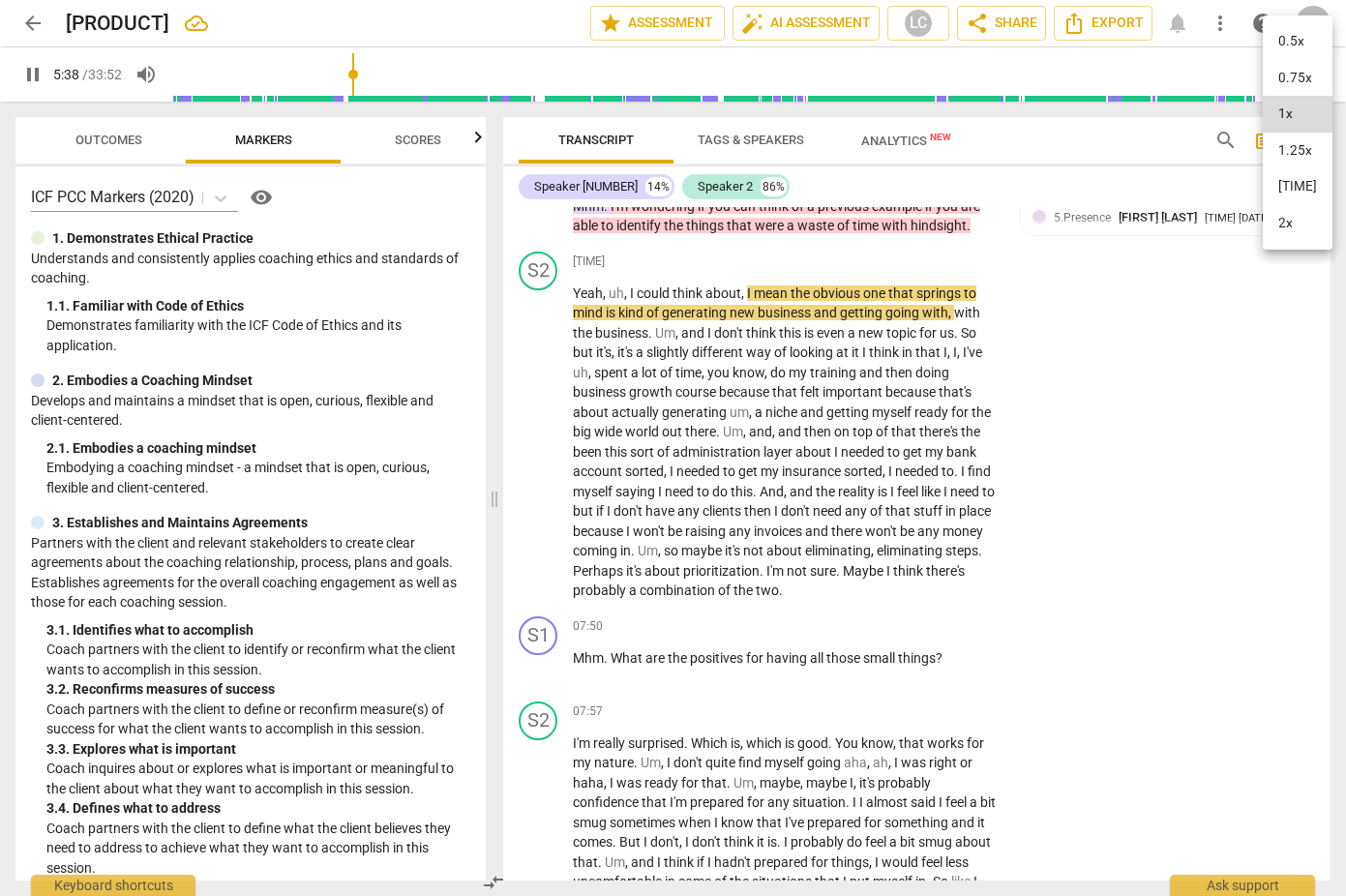 click on "1.25x" at bounding box center [1298, 151] 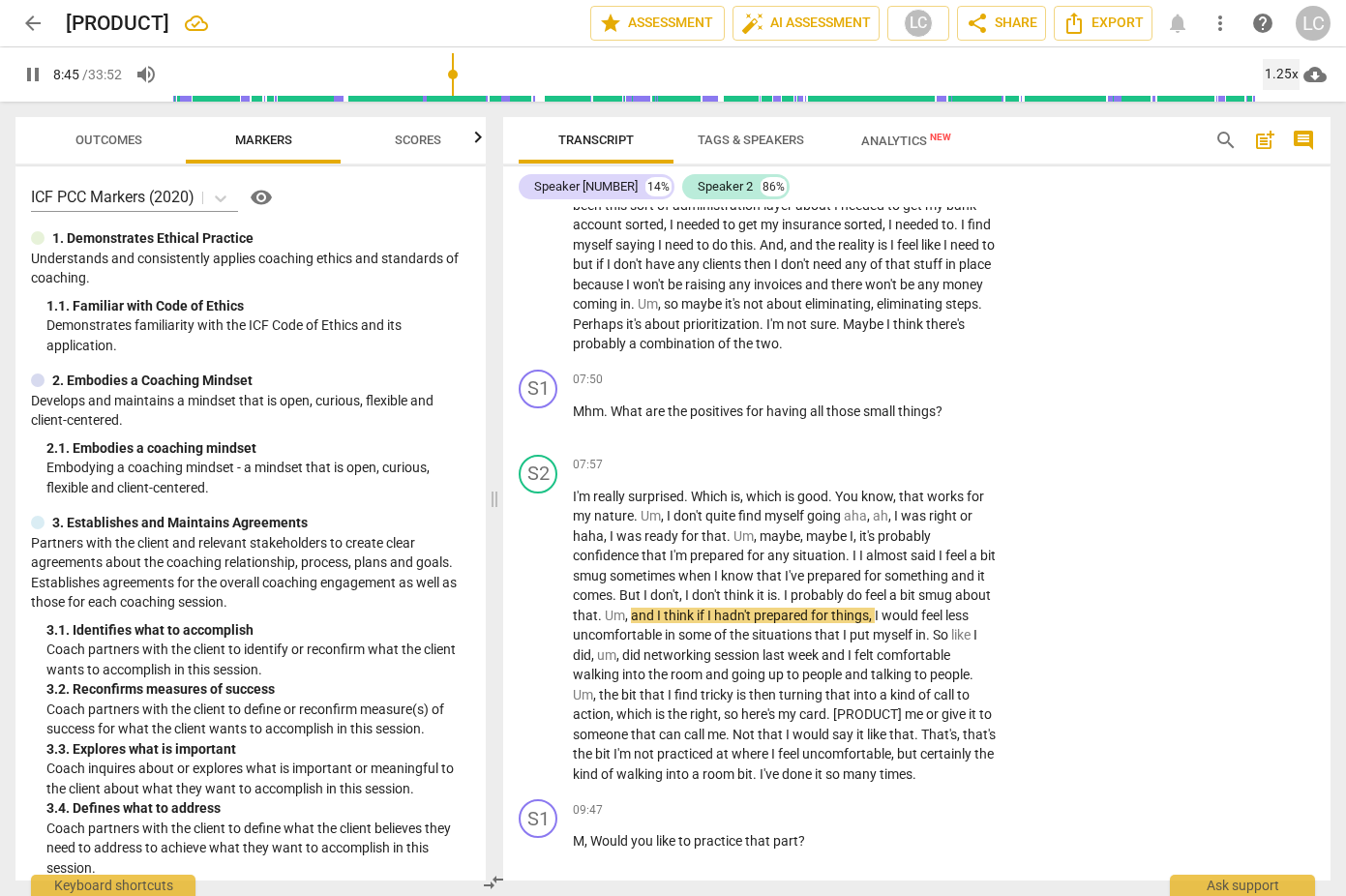 scroll, scrollTop: 1994, scrollLeft: 0, axis: vertical 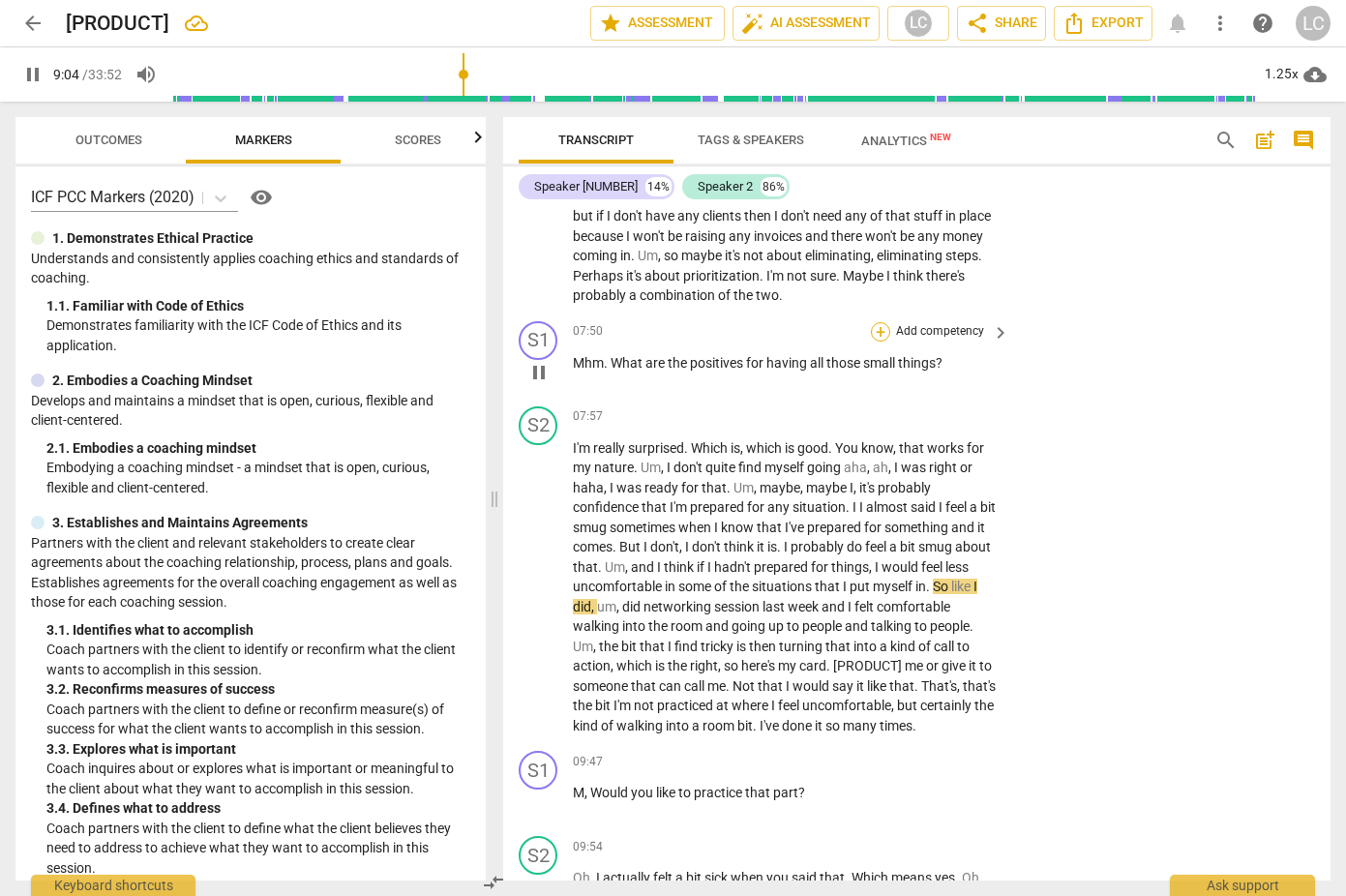 click on "+" at bounding box center (881, 332) 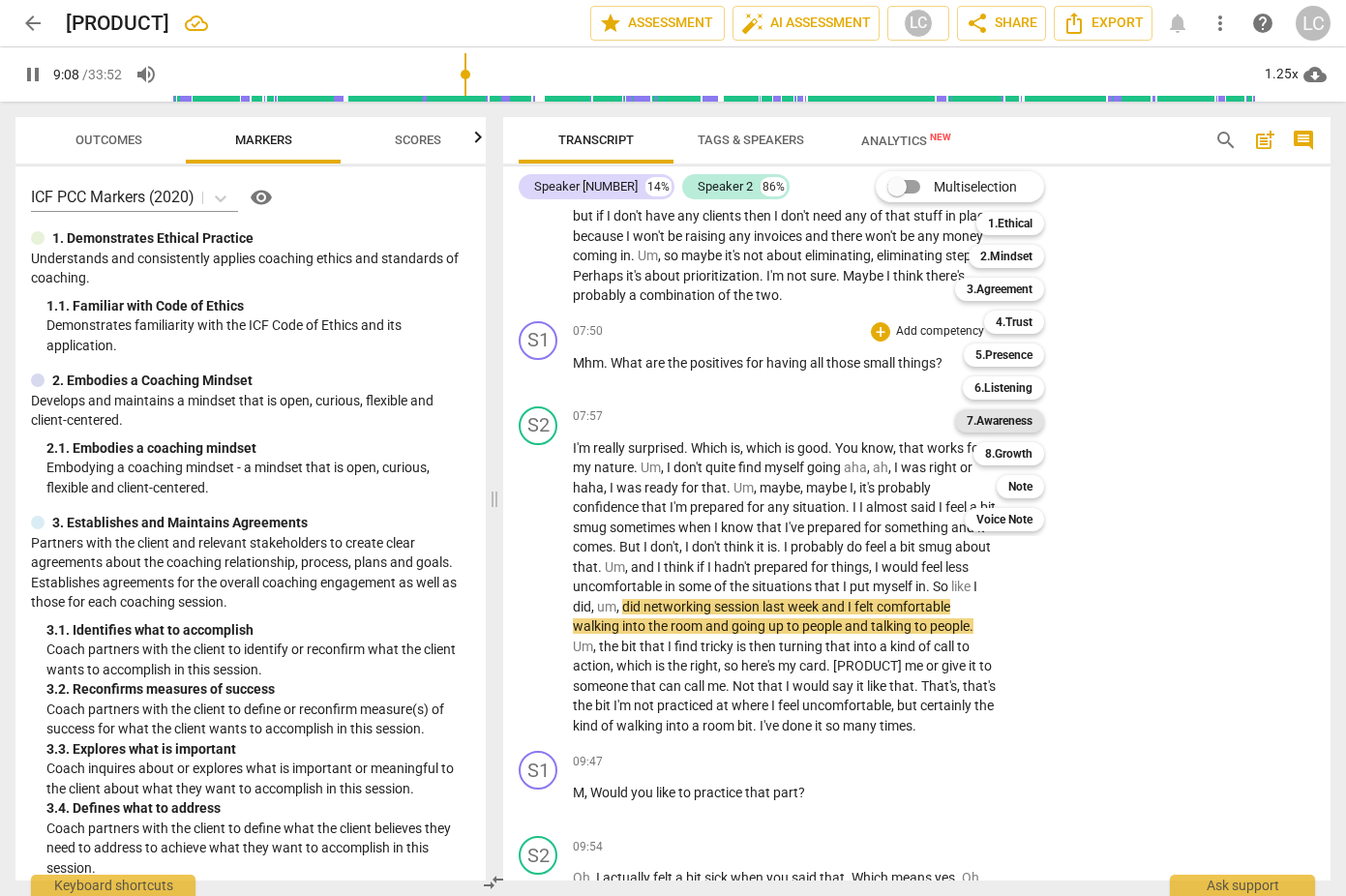 click on "7.Awareness" at bounding box center (1000, 421) 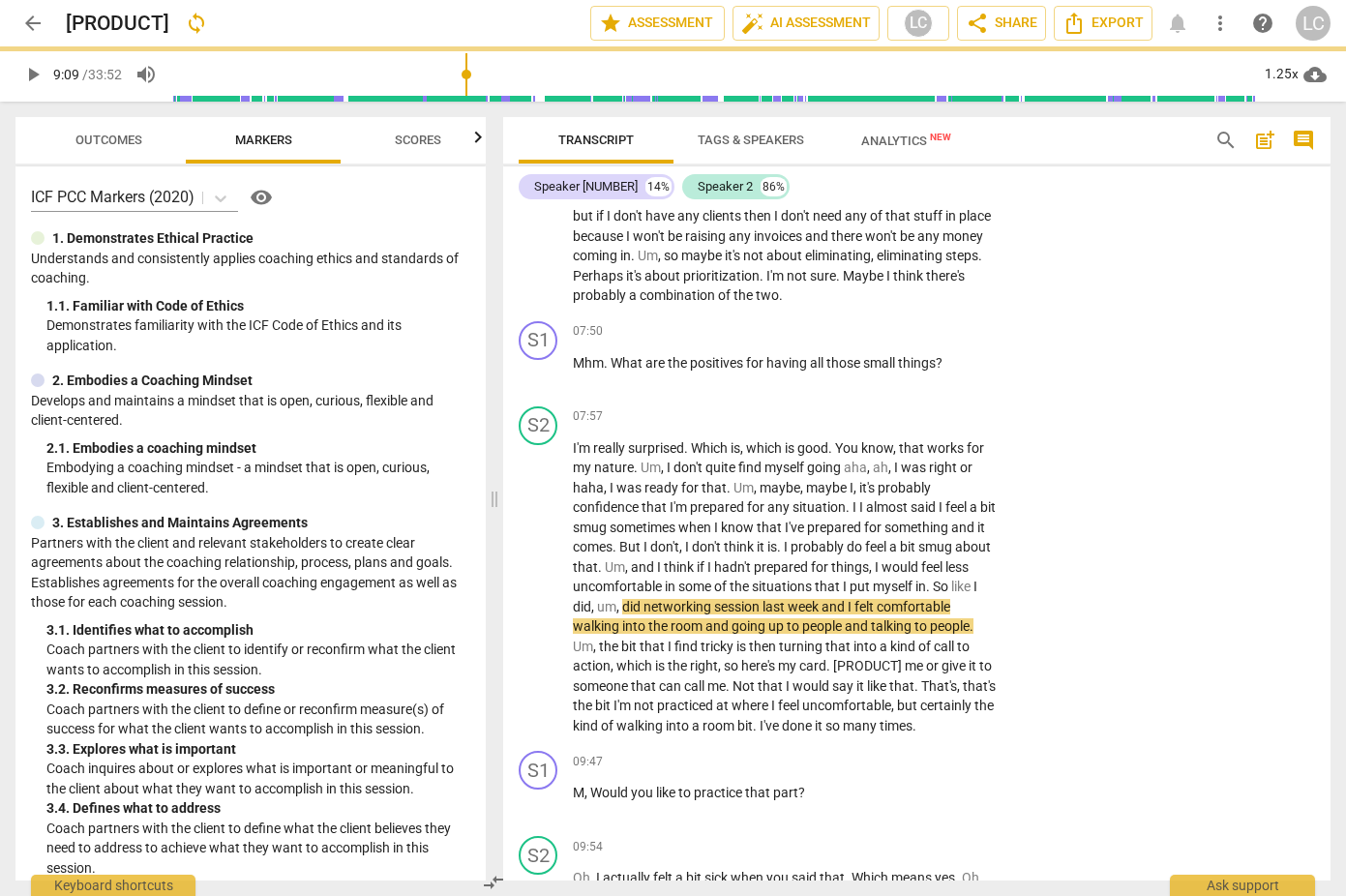 type on "549" 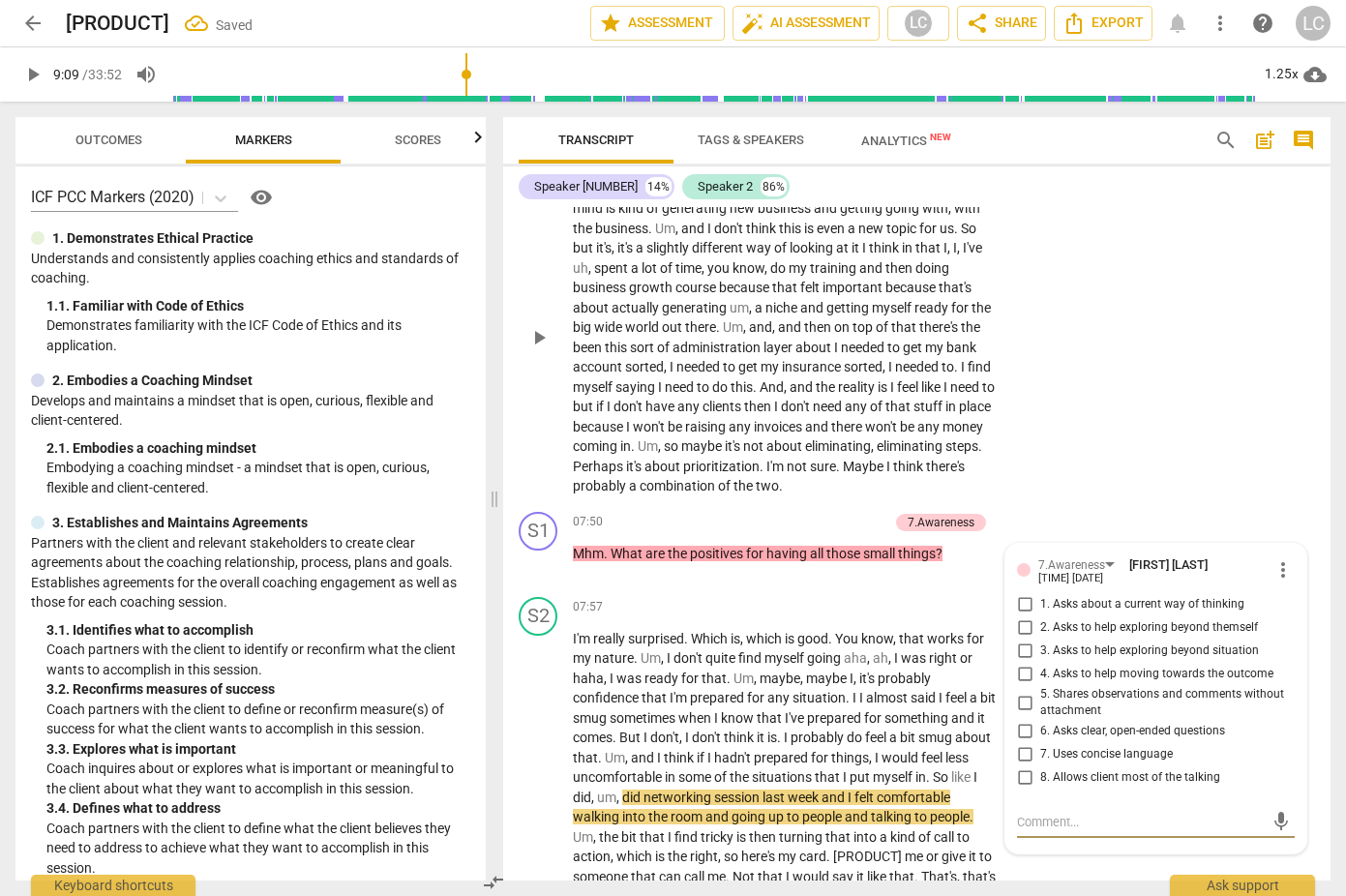 scroll, scrollTop: 1811, scrollLeft: 0, axis: vertical 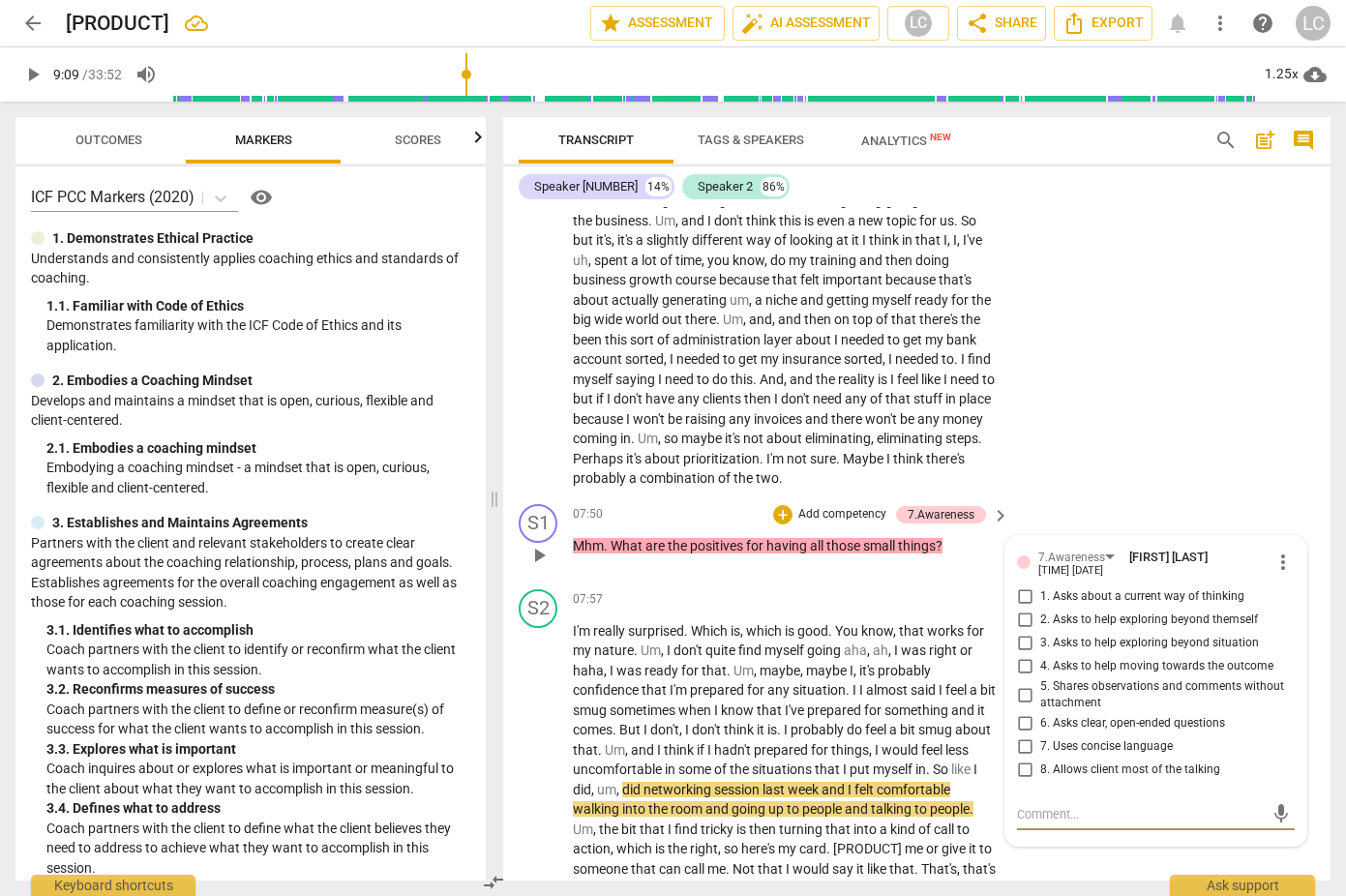 click on "3. Asks to help exploring beyond situation" at bounding box center (1025, 643) 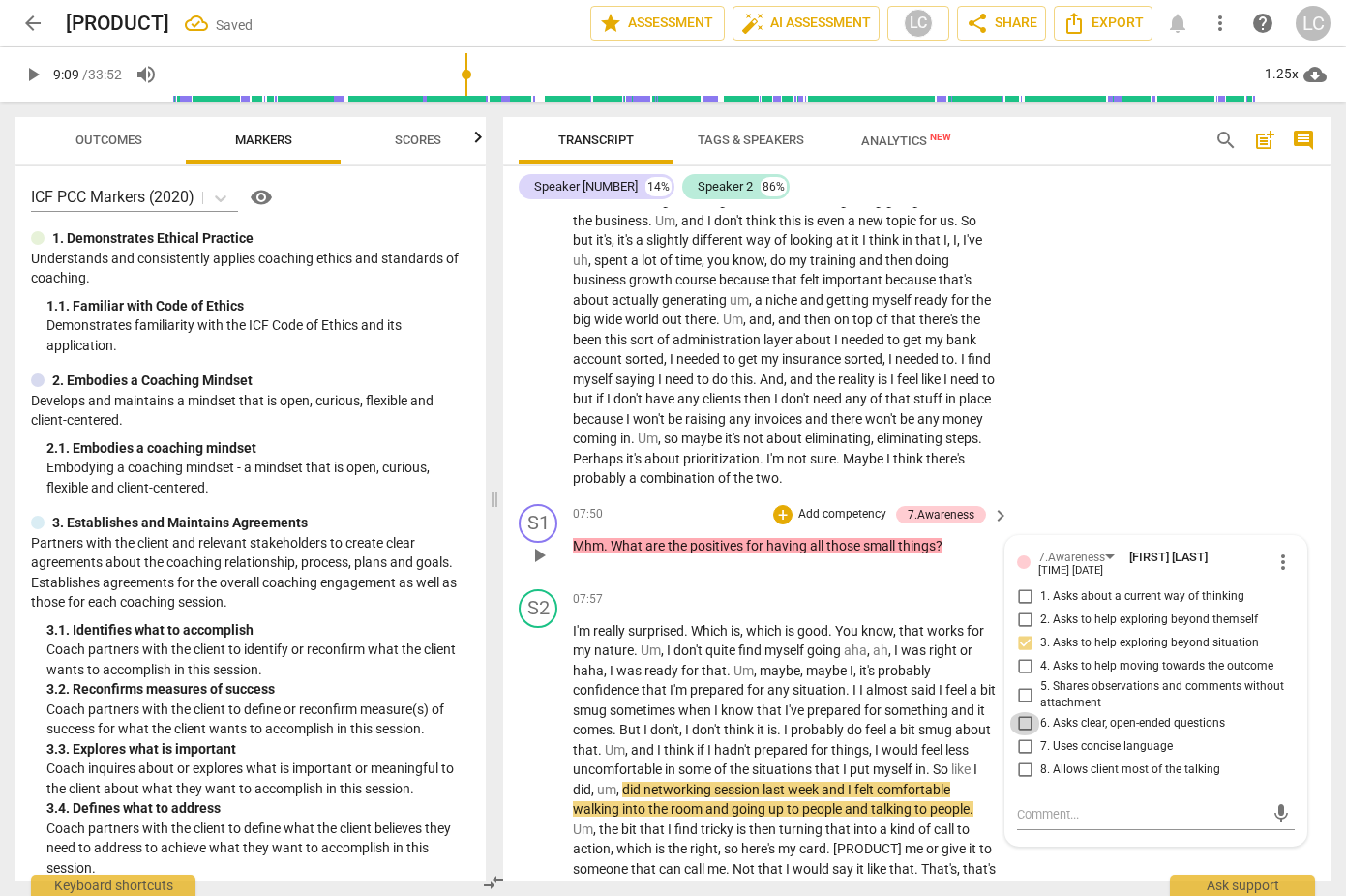 click on "6. Asks clear, open-ended questions" at bounding box center (1025, 724) 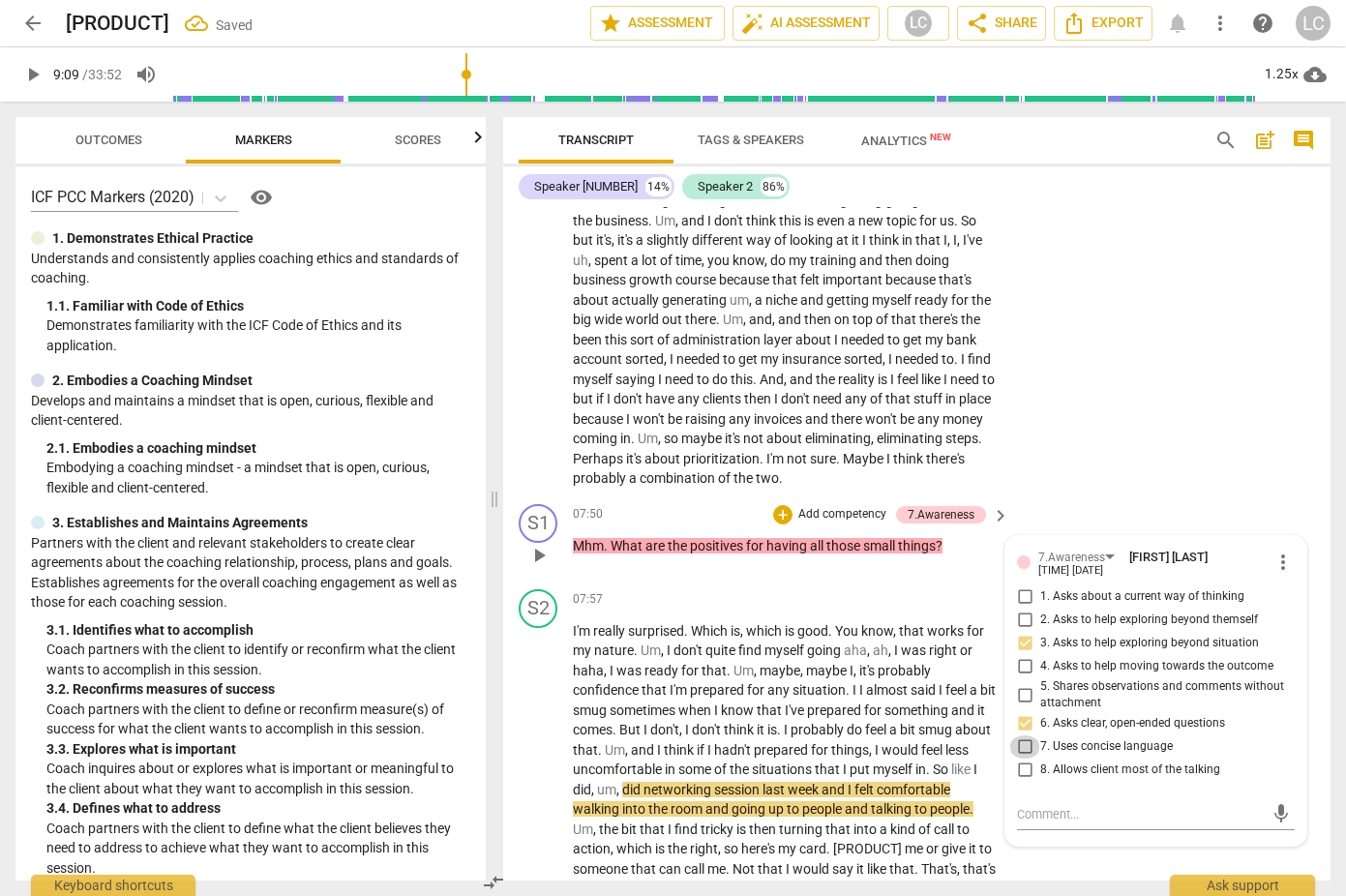 click on "7. Uses concise language" at bounding box center [1025, 747] 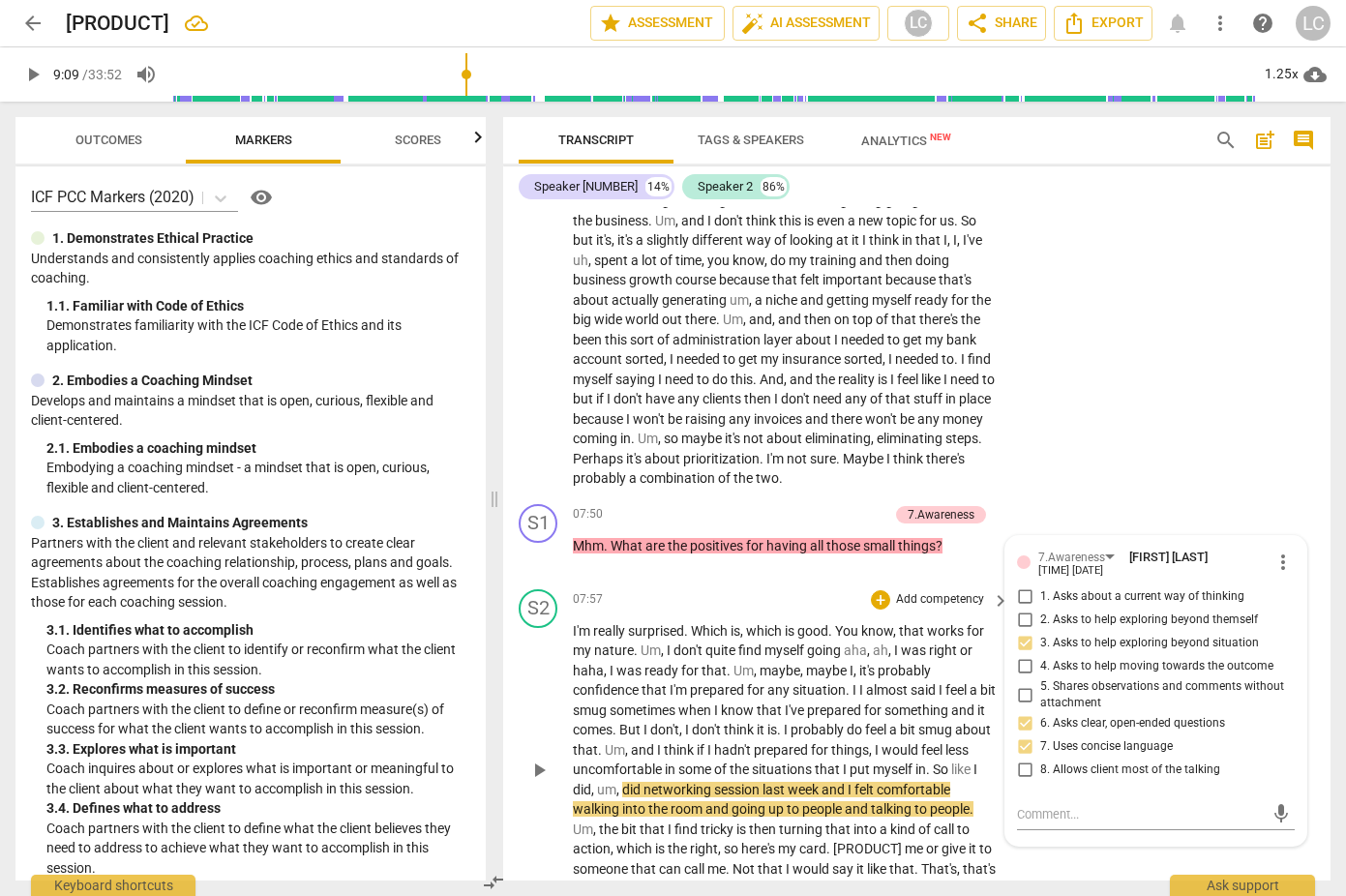 click on "know" at bounding box center (877, 631) 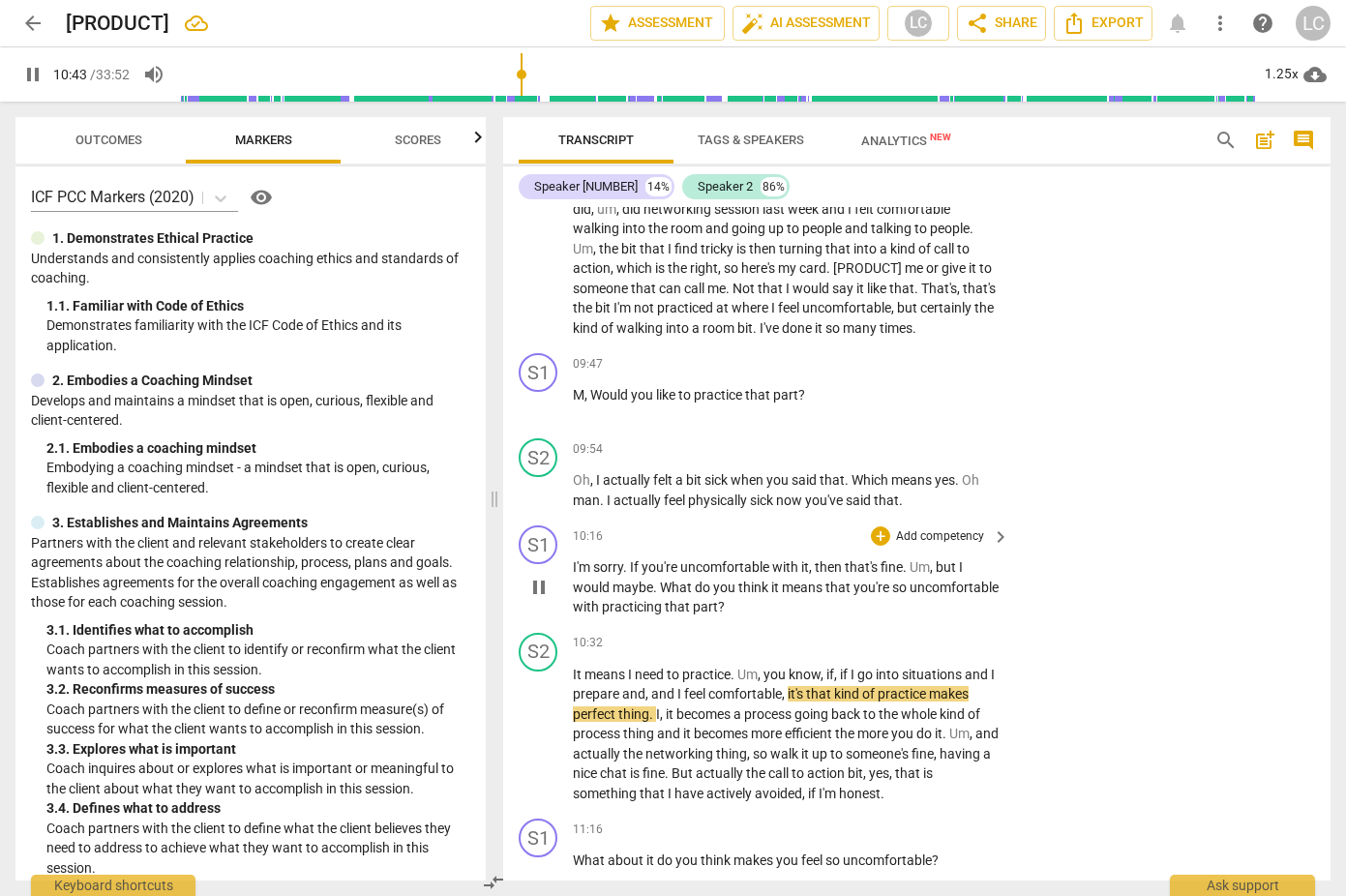 scroll, scrollTop: 2396, scrollLeft: 0, axis: vertical 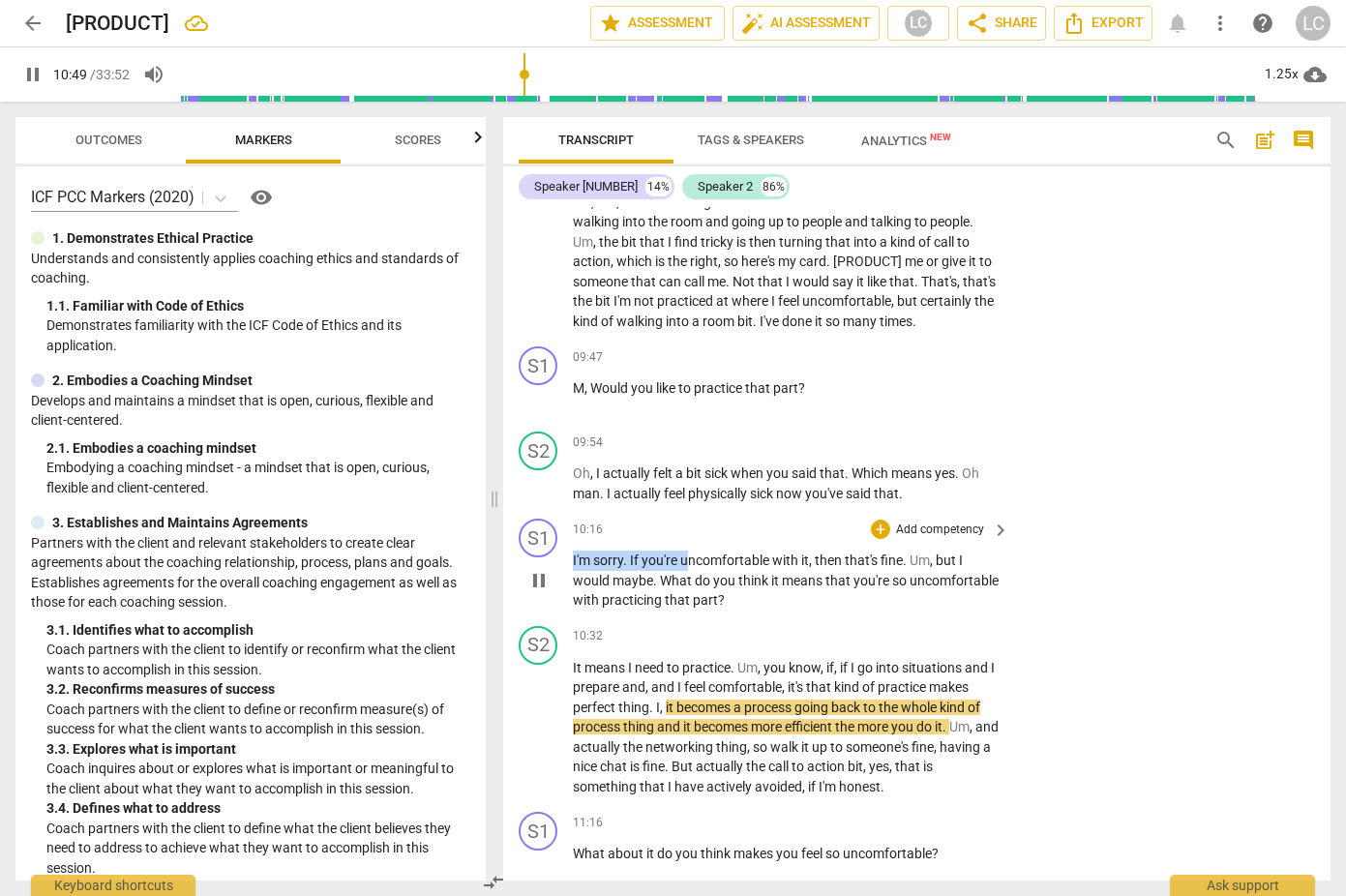 drag, startPoint x: 573, startPoint y: 601, endPoint x: 689, endPoint y: 600, distance: 116.00431 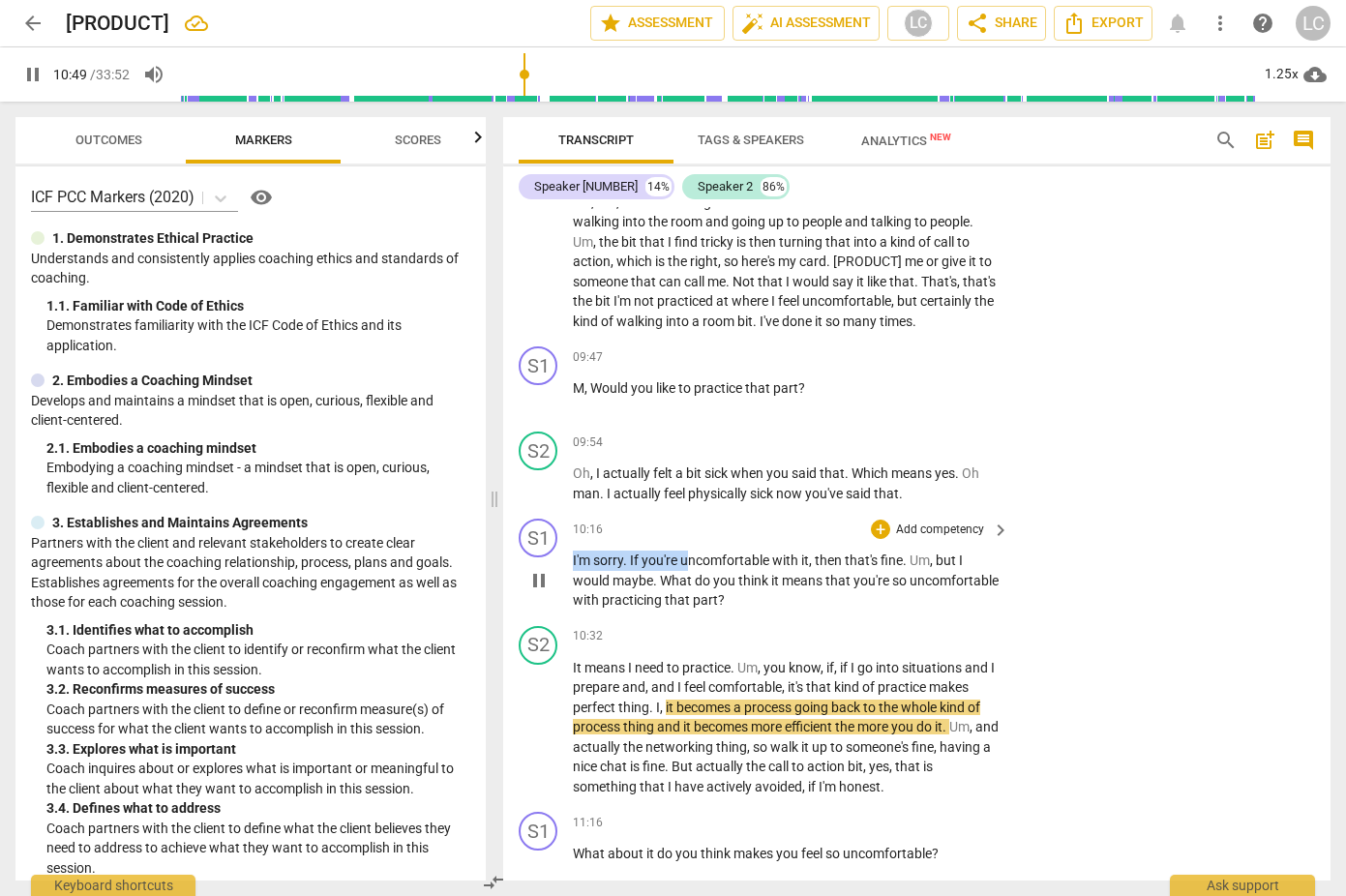 click on "I'm sorry . If you're uncomfortable with it , then that's fine . Um , but I would maybe . What do you think it means that you're so uncomfortable with practicing that part ?" at bounding box center [786, 581] 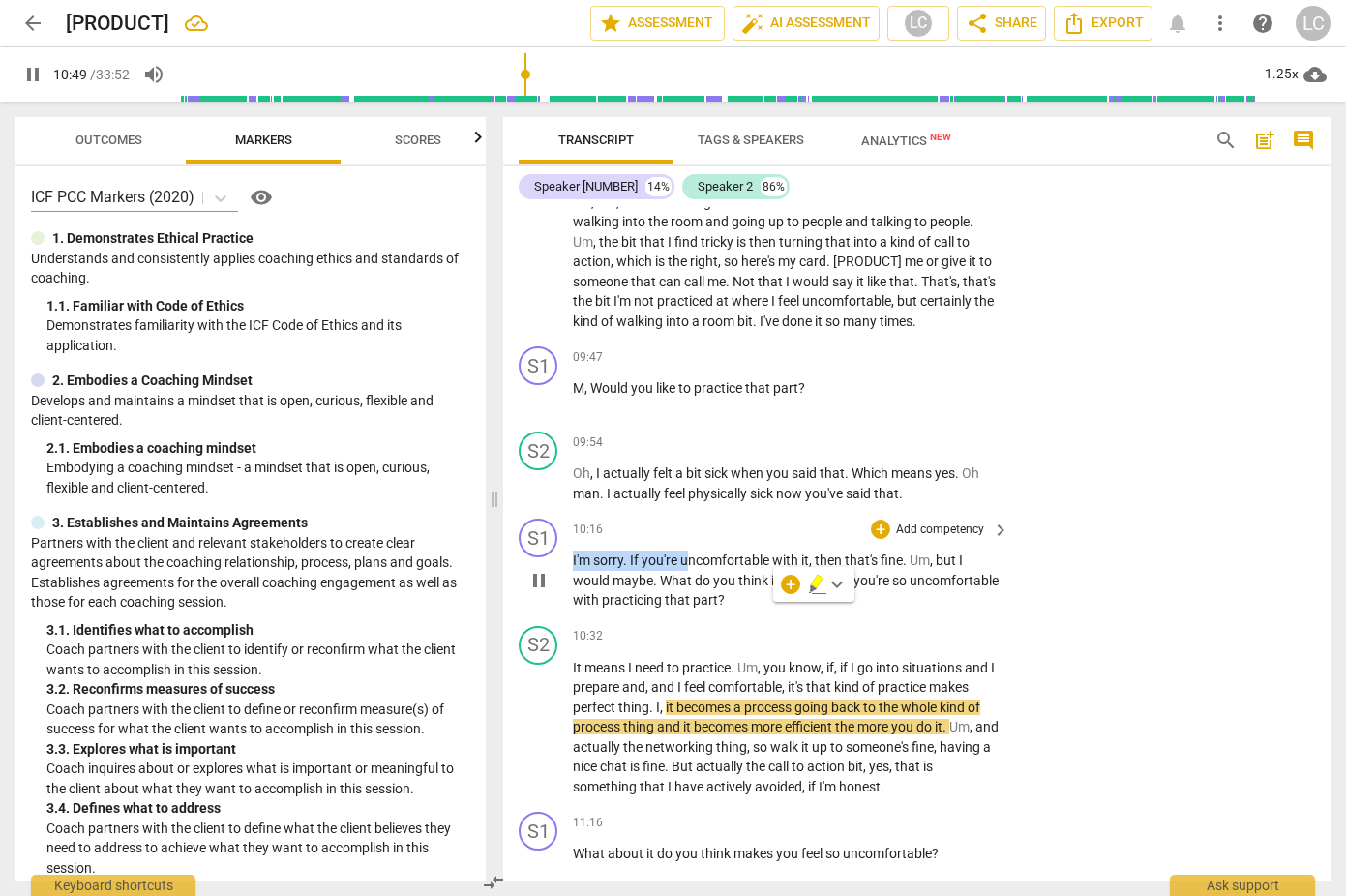 scroll, scrollTop: 2387, scrollLeft: 0, axis: vertical 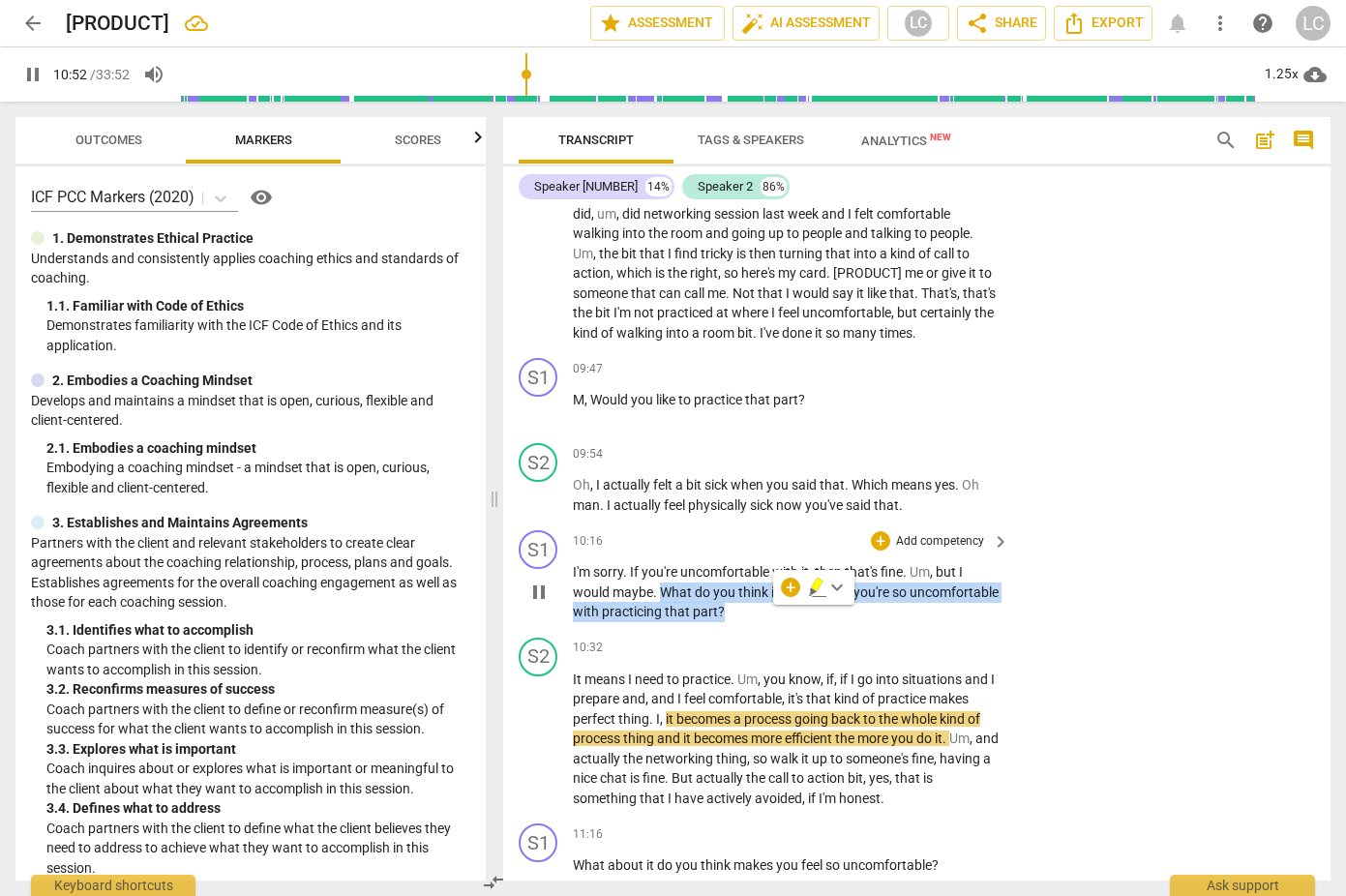 drag, startPoint x: 659, startPoint y: 635, endPoint x: 832, endPoint y: 655, distance: 174.15223 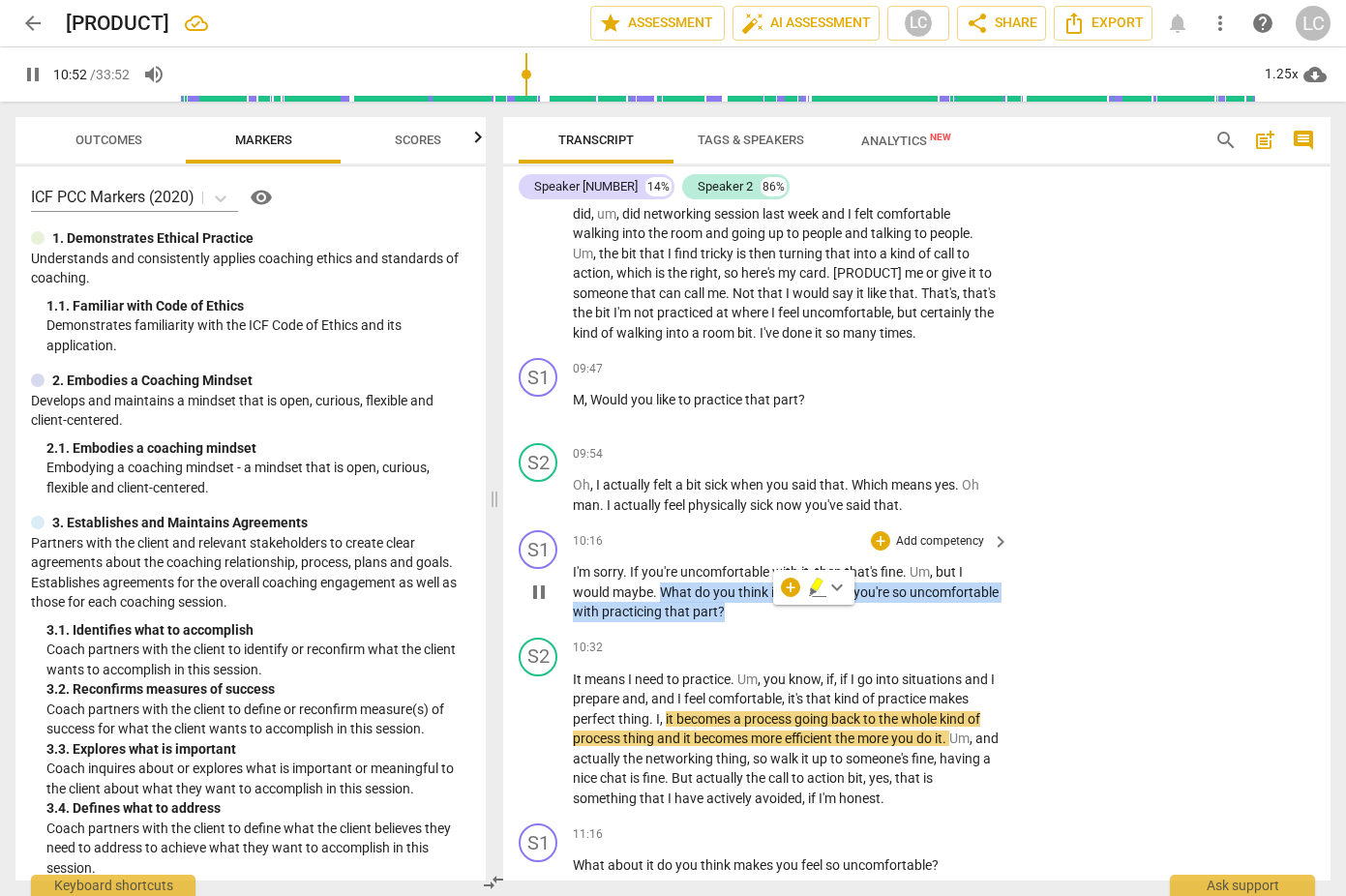 click on "I'm sorry . If you're uncomfortable with it , then that's fine . Um , but I would maybe . What do you think it means that you're so uncomfortable with practicing that part ?" at bounding box center [786, 592] 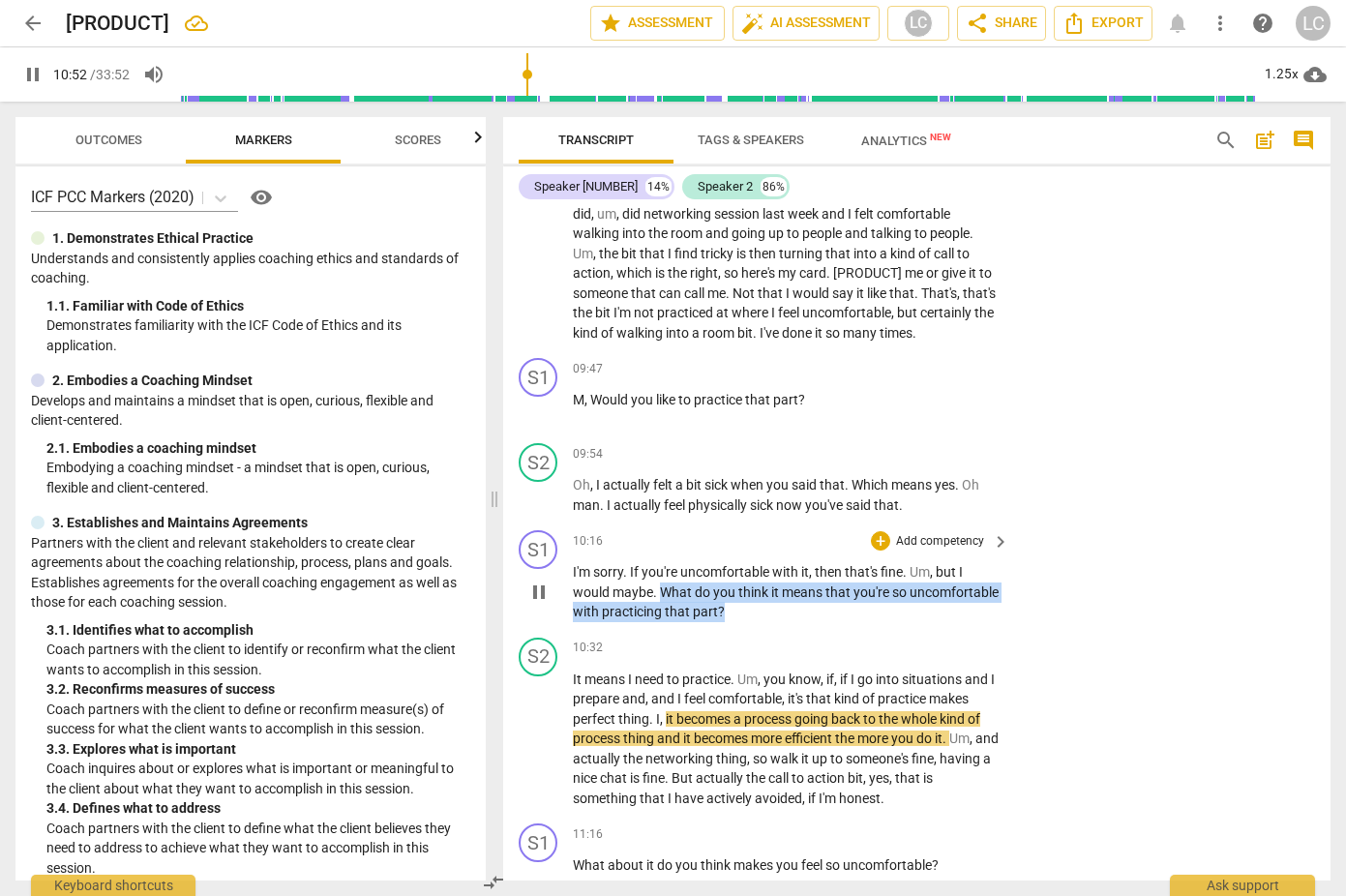 scroll, scrollTop: 2382, scrollLeft: 0, axis: vertical 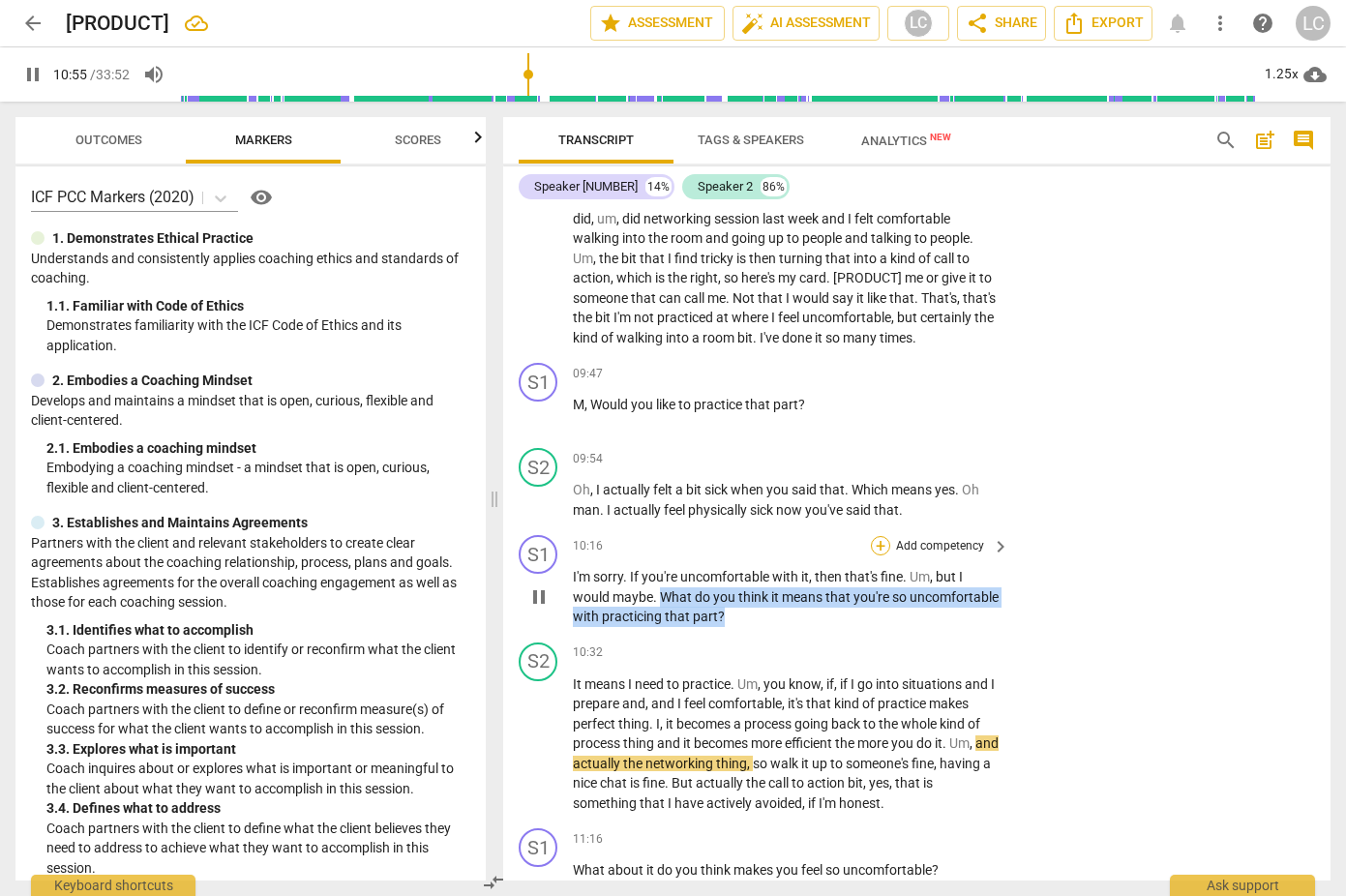 click on "+" at bounding box center (881, 546) 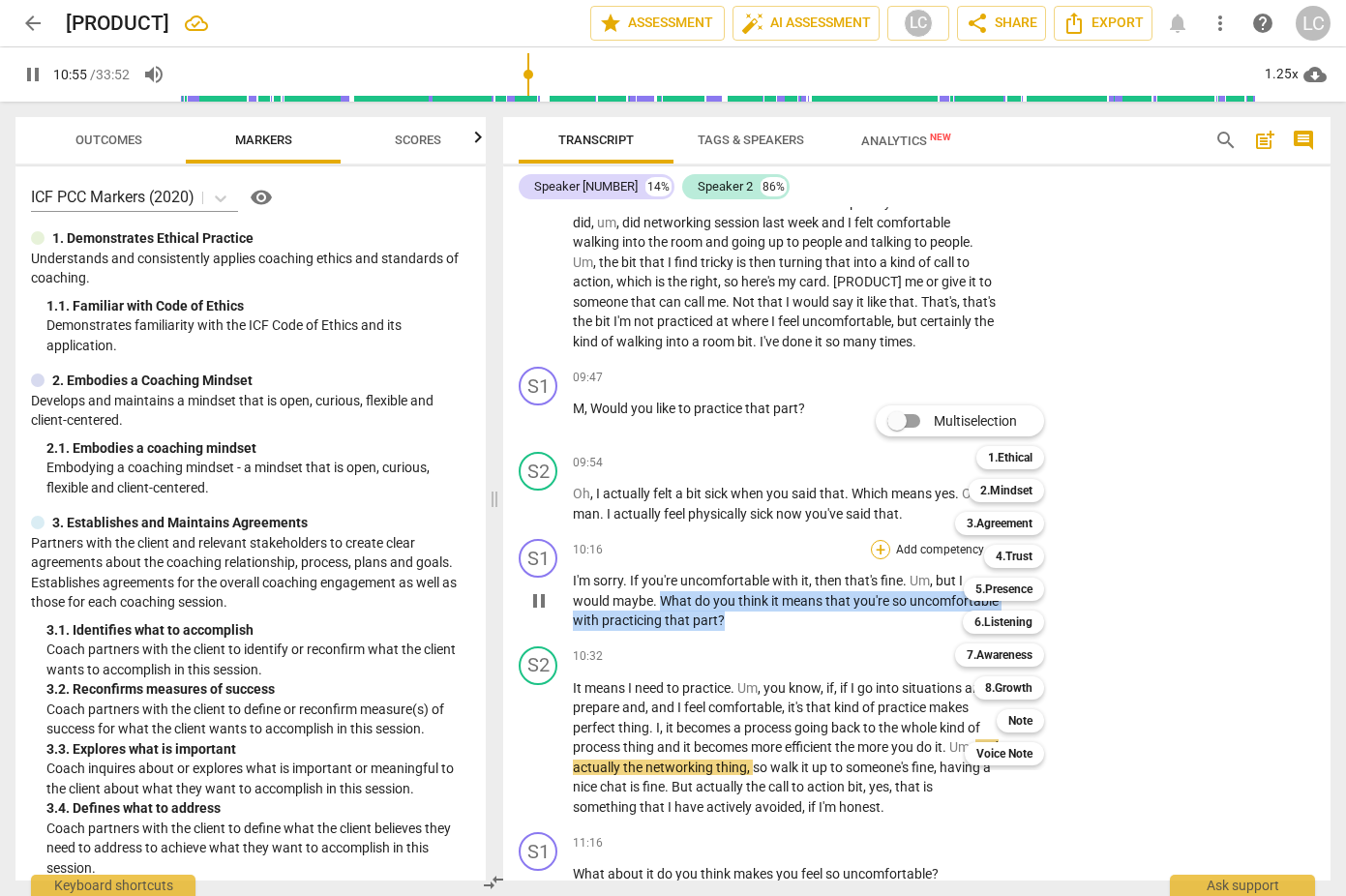 scroll, scrollTop: 2374, scrollLeft: 0, axis: vertical 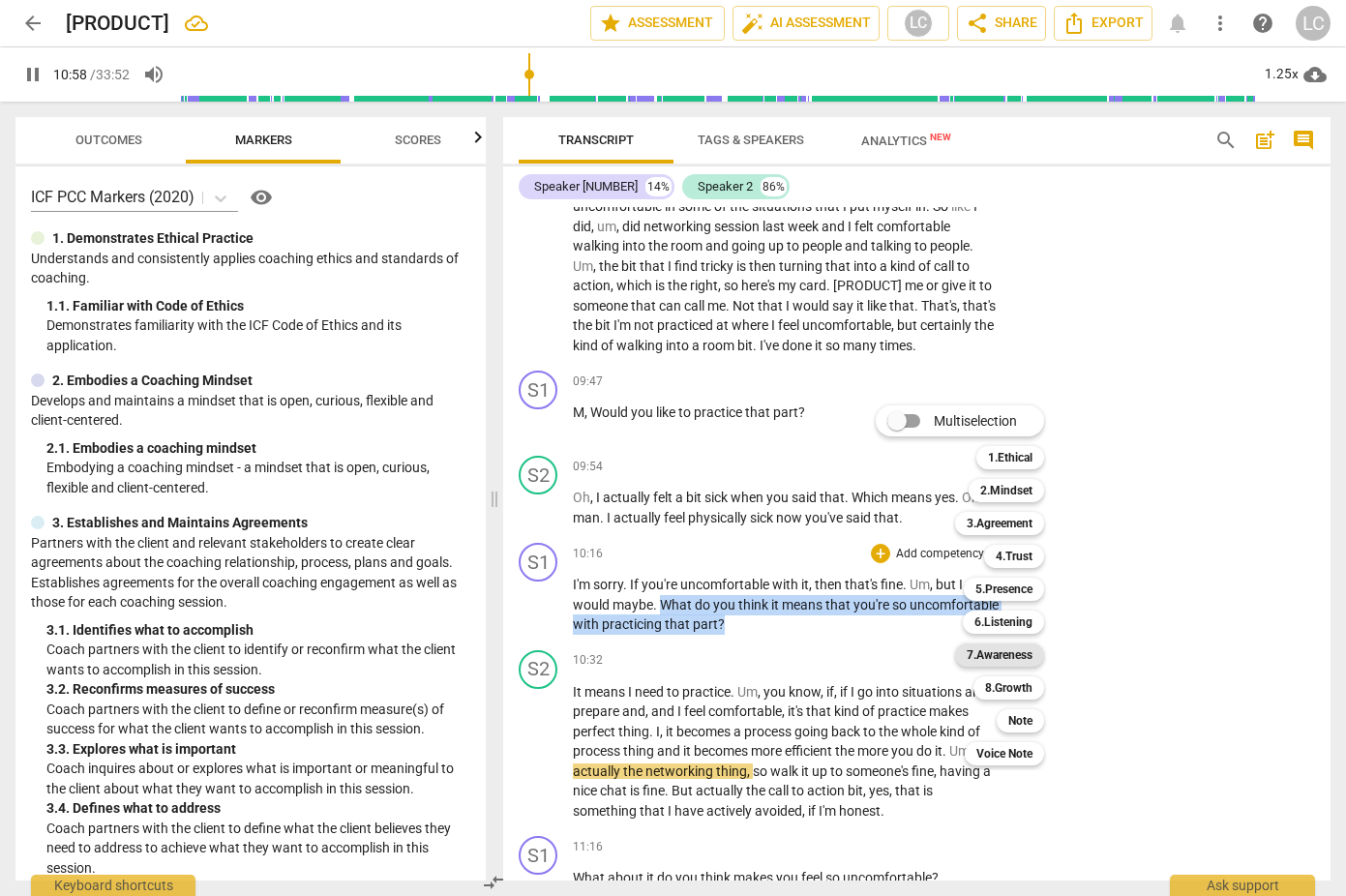 click on "7.Awareness" at bounding box center [1000, 655] 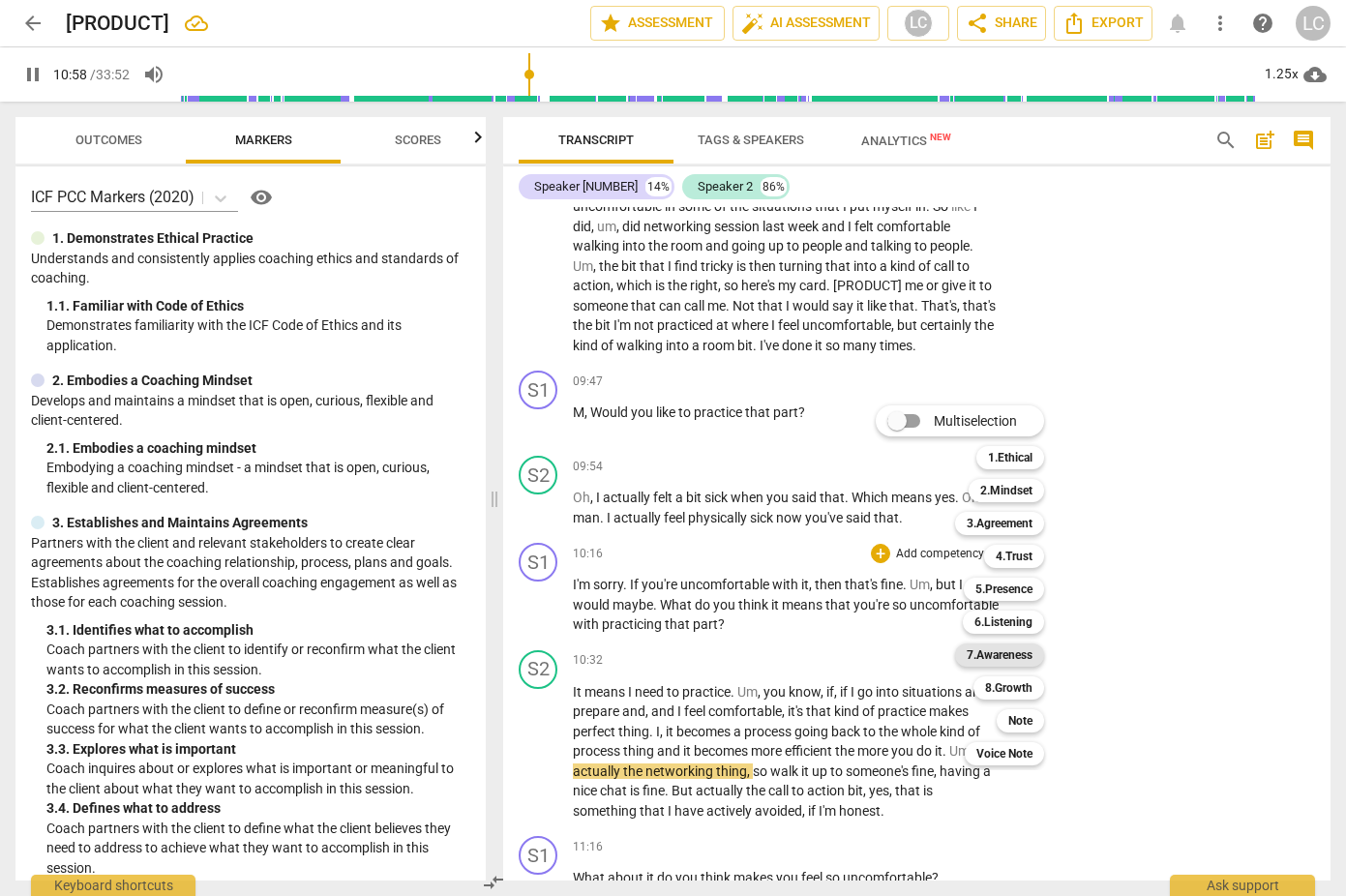 type on "659" 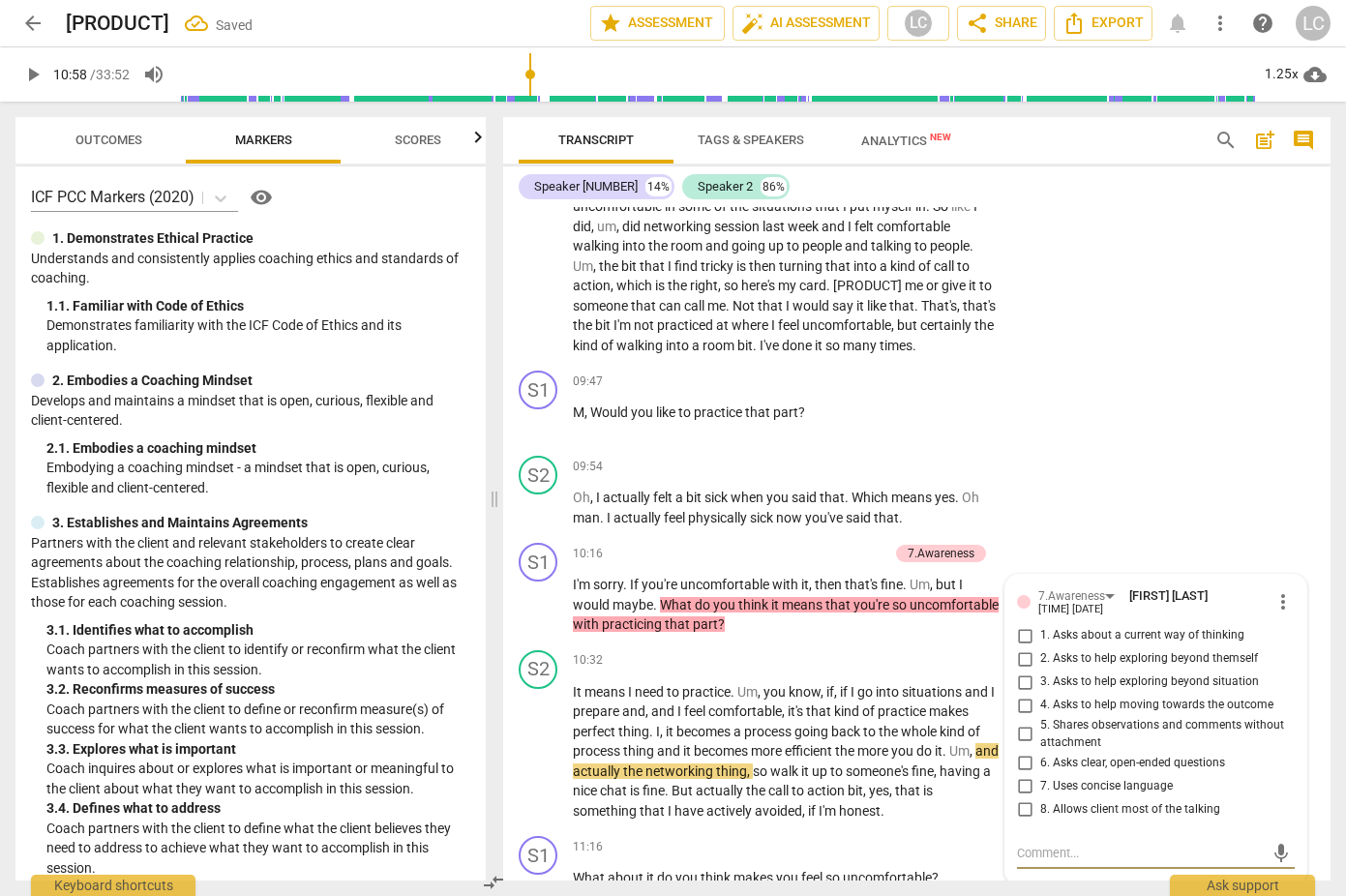scroll, scrollTop: 2724, scrollLeft: 0, axis: vertical 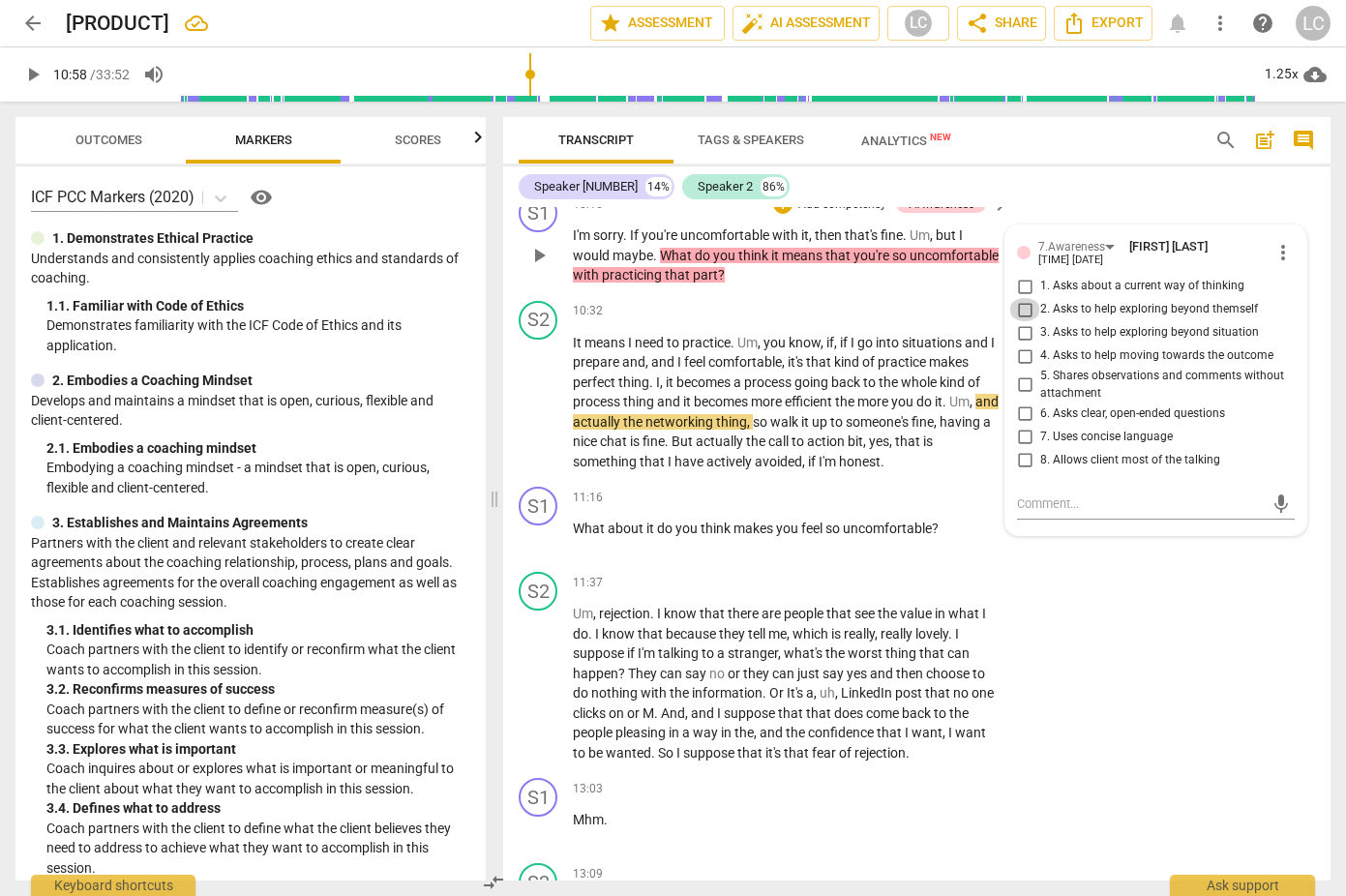 click on "2. Asks to help exploring beyond themself" at bounding box center (1025, 310) 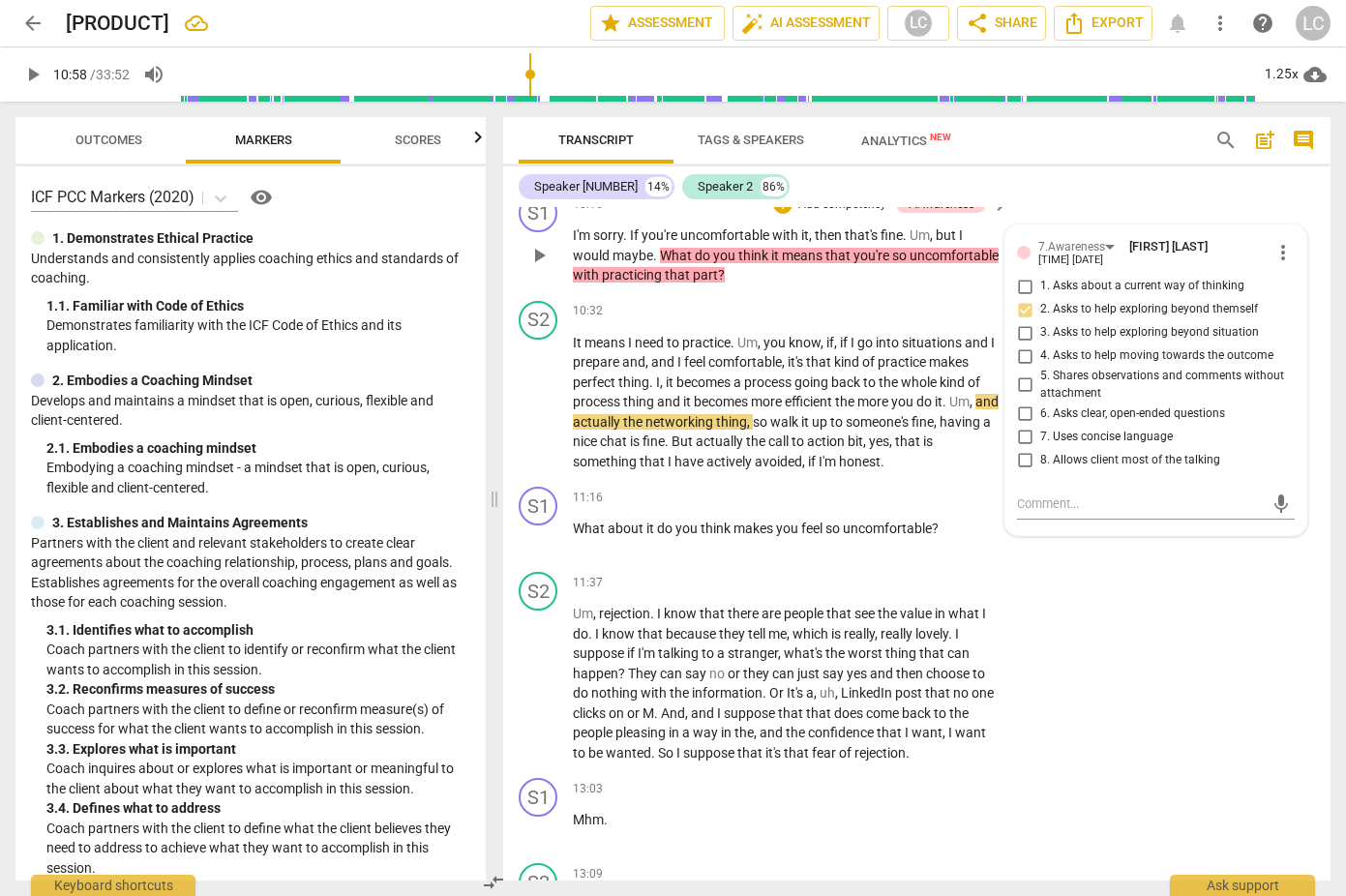 click on "I'm sorry . If you're uncomfortable with it , then that's fine . Um , but I would maybe . What do you think it means that you're so uncomfortable with practicing that part ?" at bounding box center (786, 255) 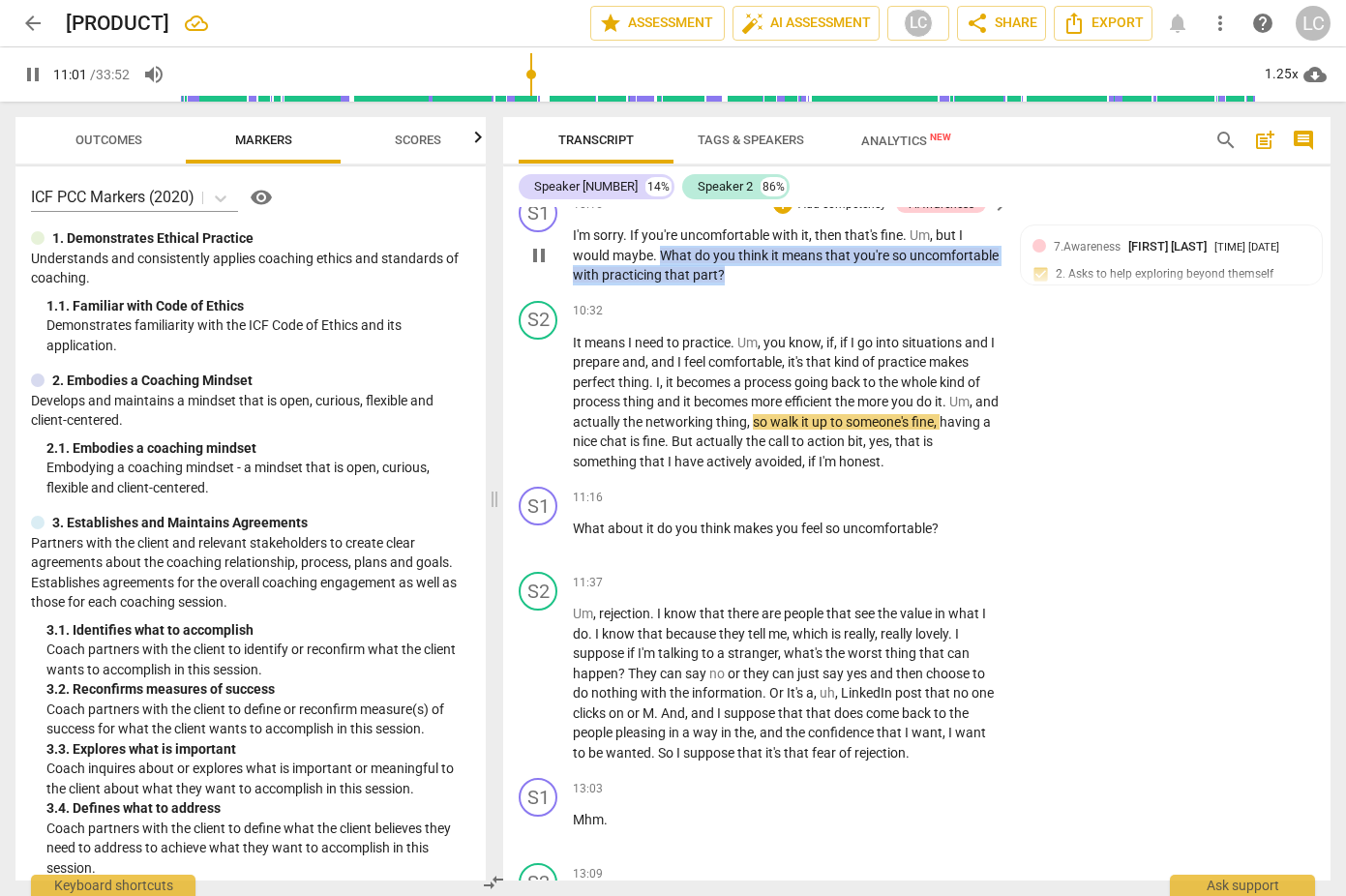 drag, startPoint x: 659, startPoint y: 294, endPoint x: 824, endPoint y: 322, distance: 167.3589 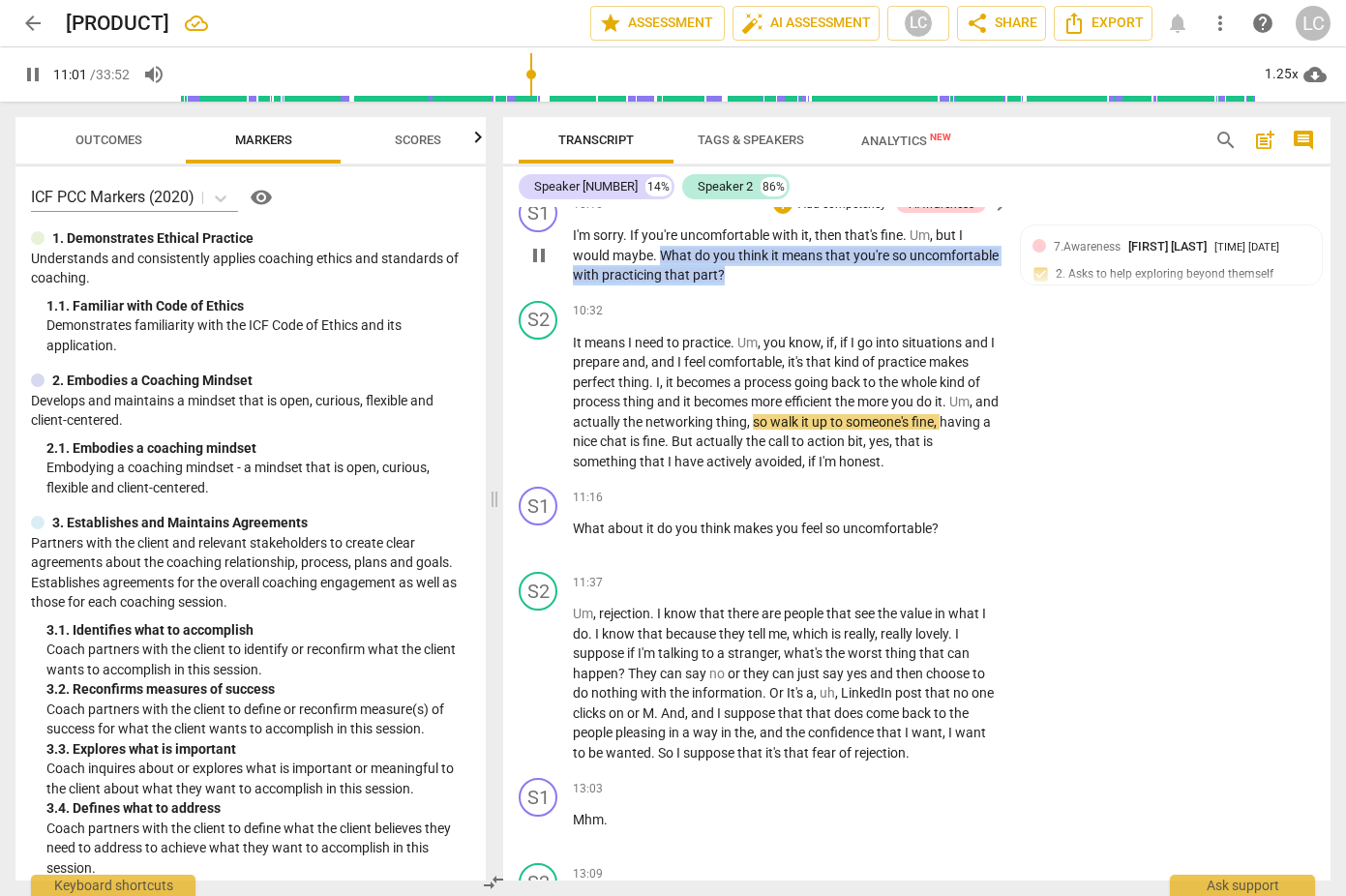 click on "I'm sorry . If you're uncomfortable with it , then that's fine . Um , but I would maybe . What do you think it means that you're so uncomfortable with practicing that part ?" at bounding box center [786, 255] 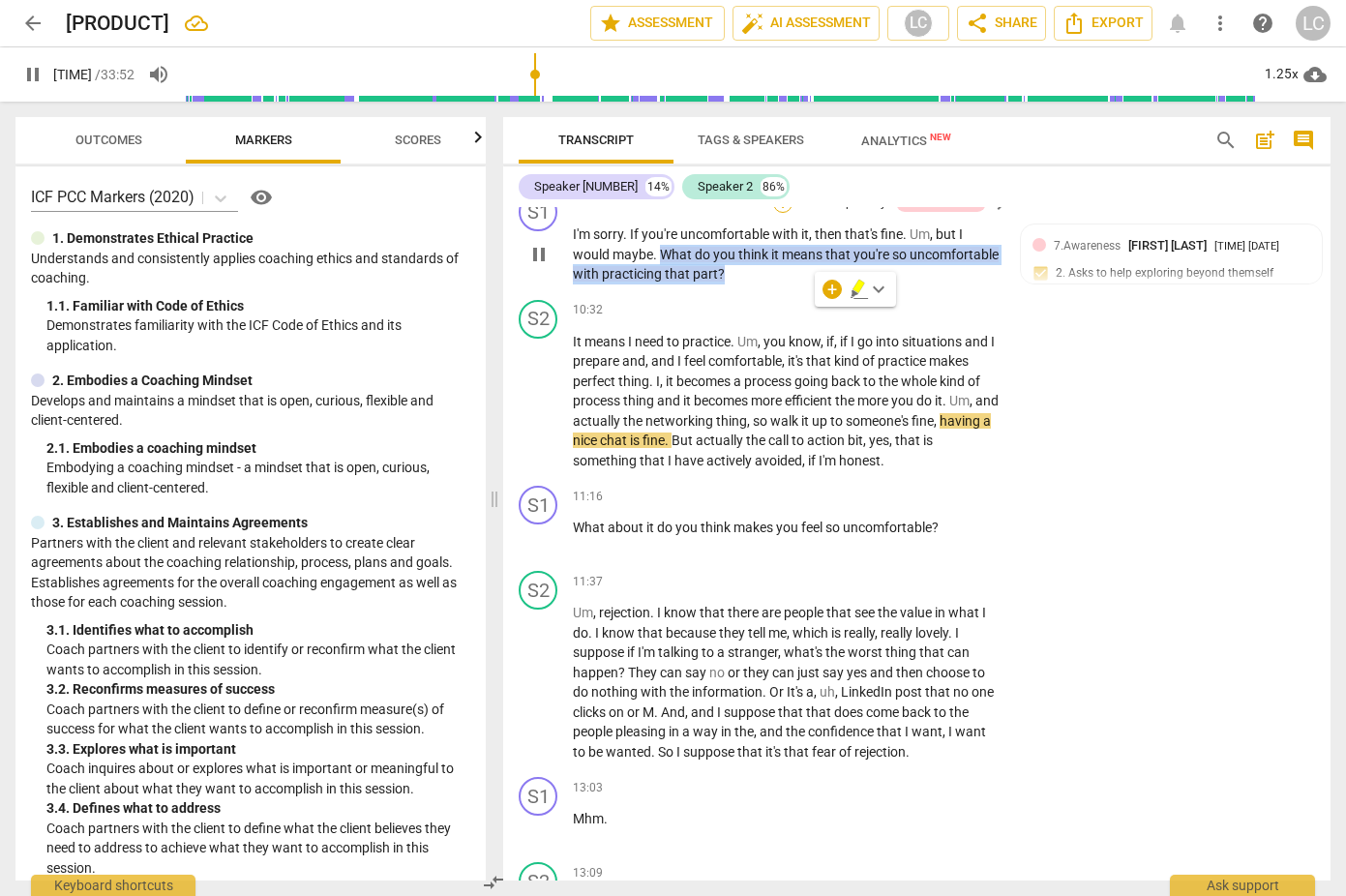 click on "+" at bounding box center (783, 203) 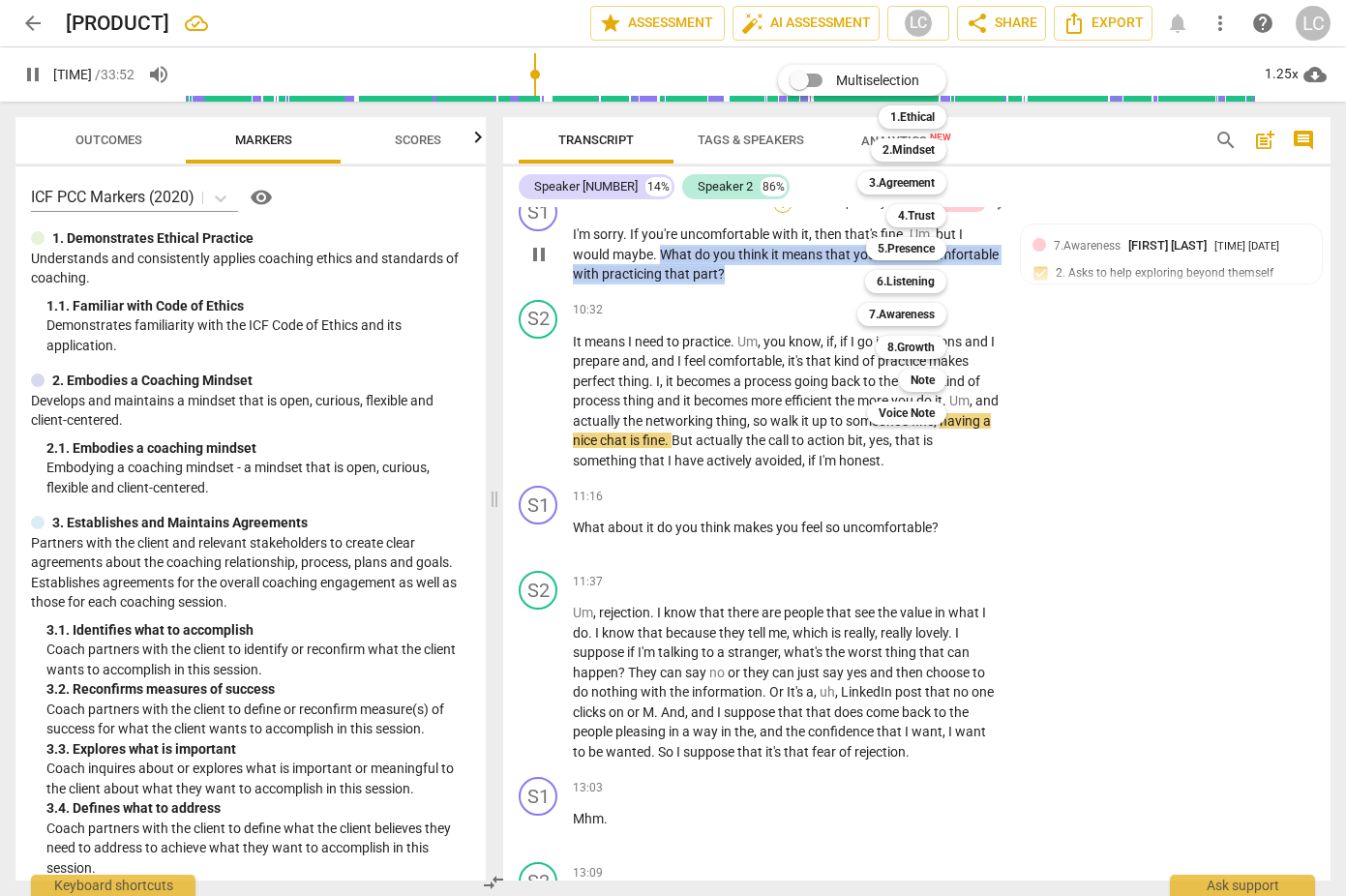 scroll, scrollTop: 2719, scrollLeft: 0, axis: vertical 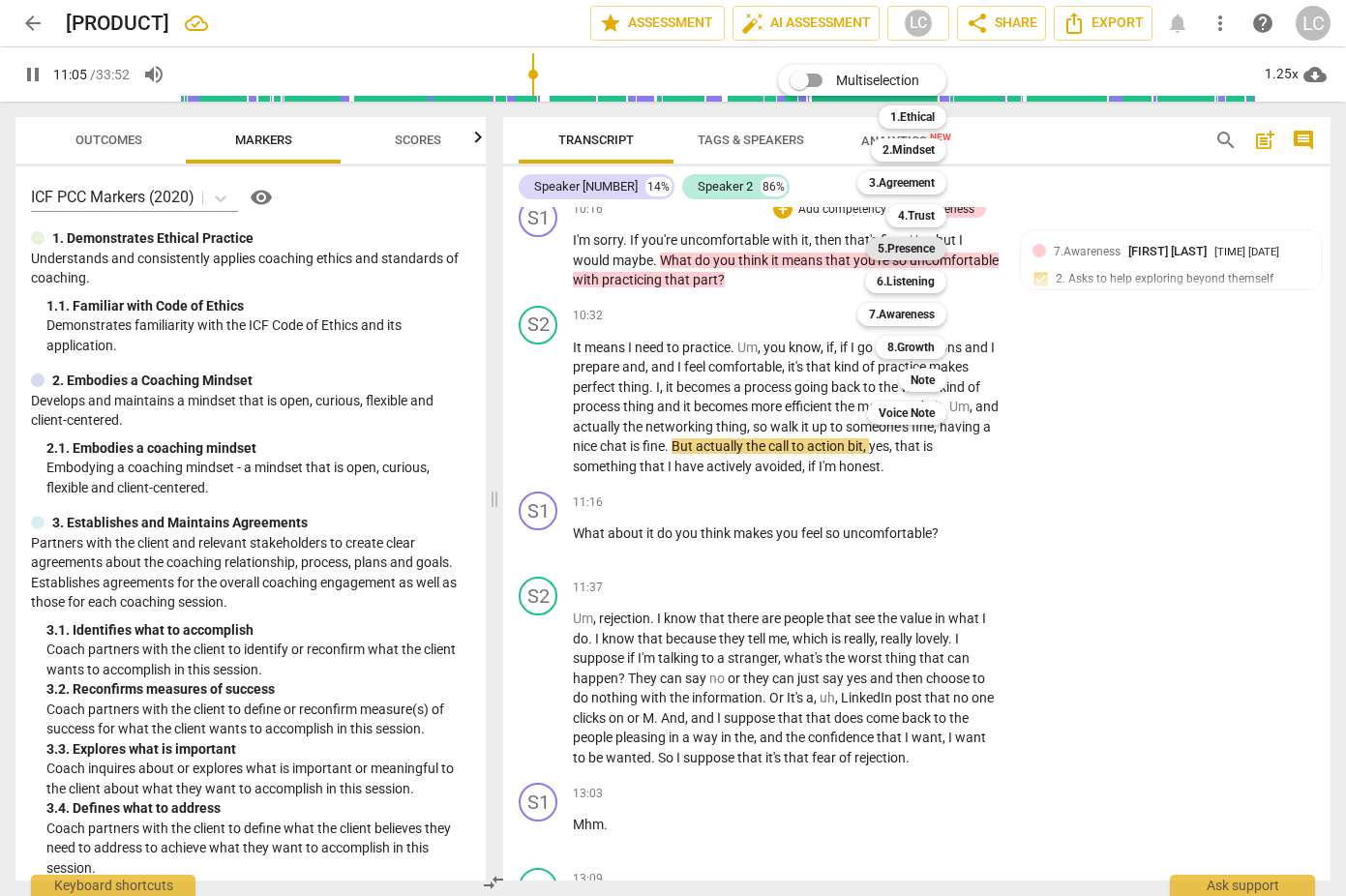 click on "5.Presence" at bounding box center (906, 249) 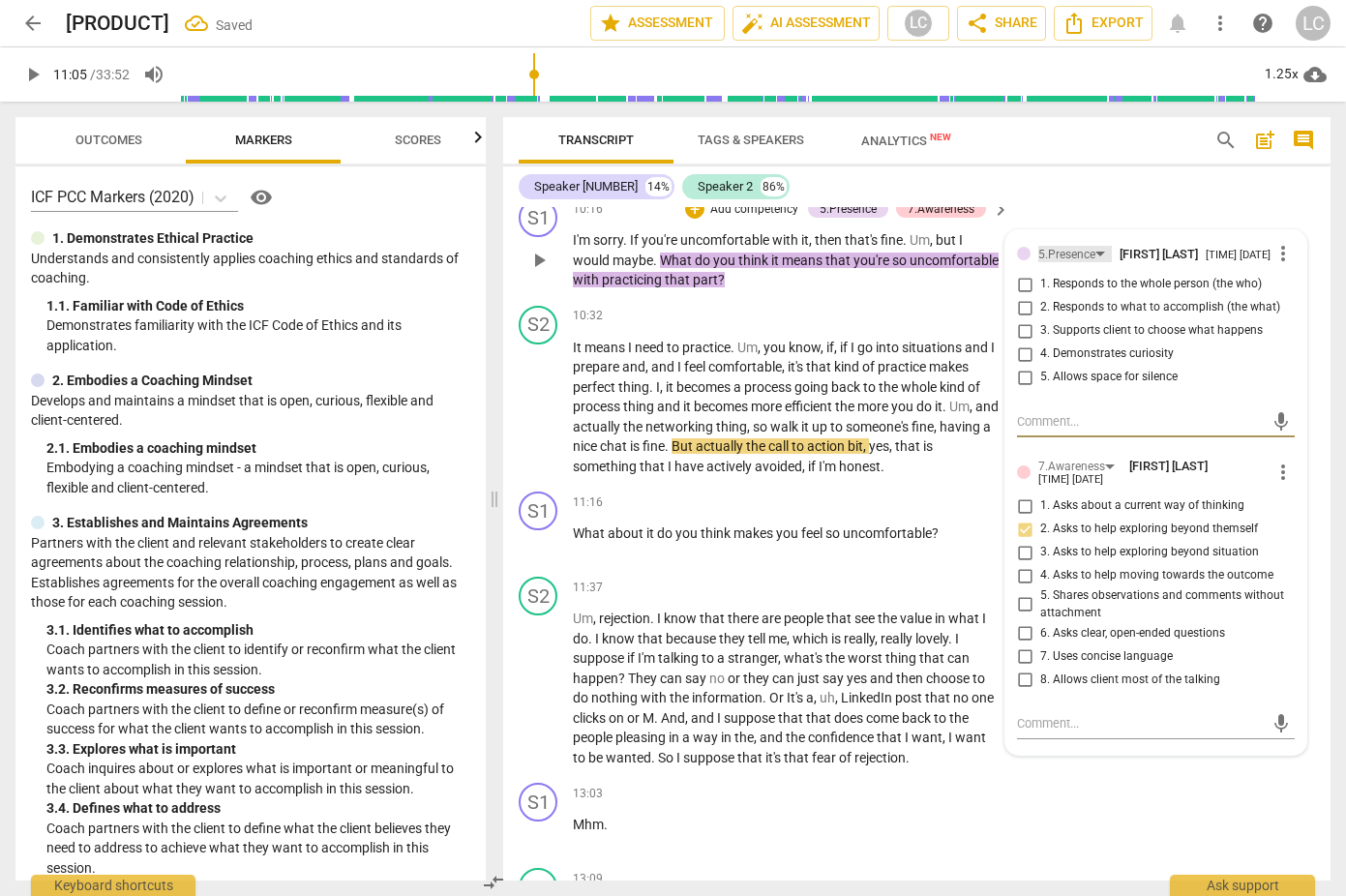 click on "5.Presence" at bounding box center [1066, 254] 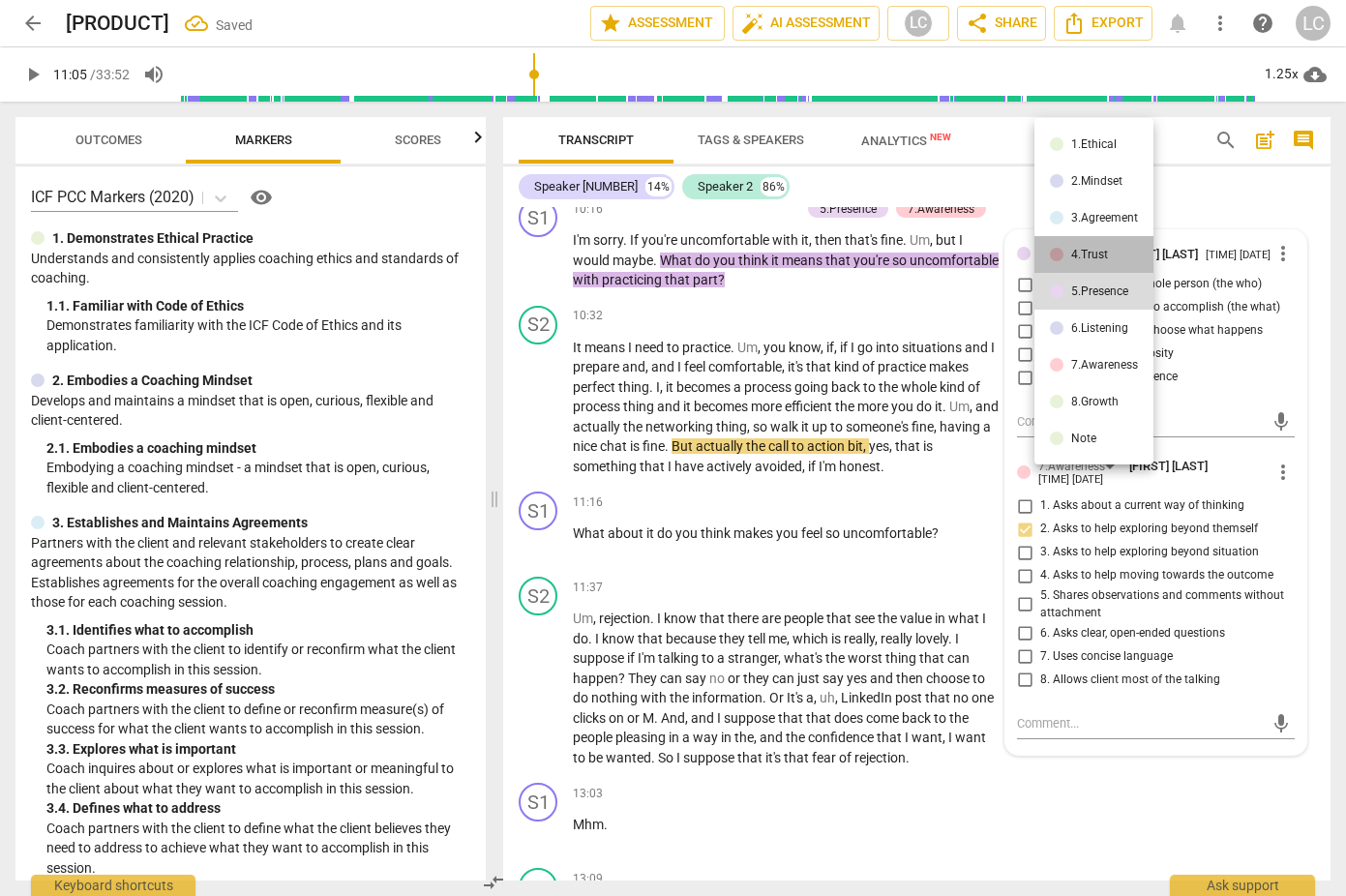 click on "4.Trust" at bounding box center (1093, 254) 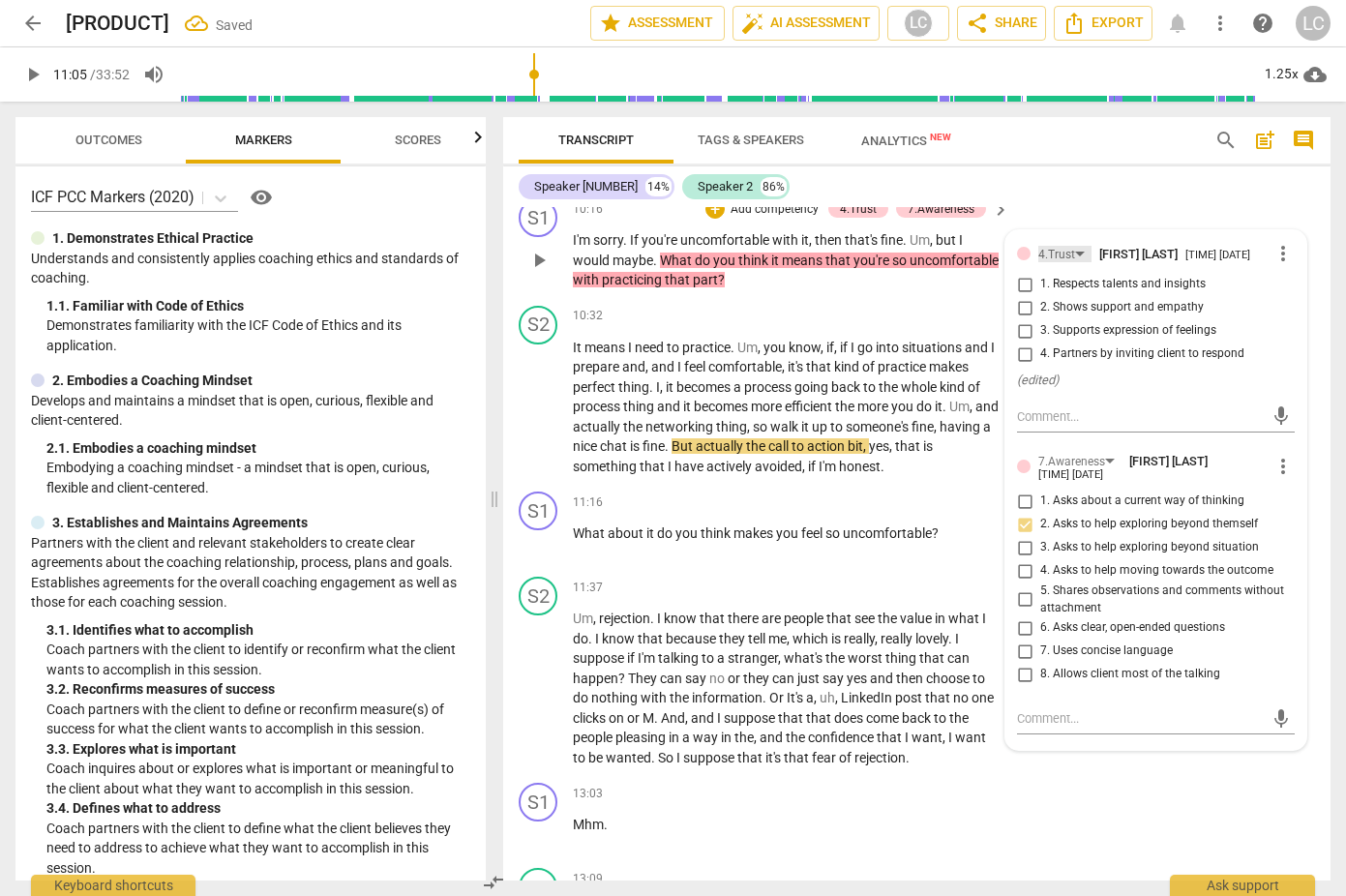 click on "4.Trust" at bounding box center (1057, 254) 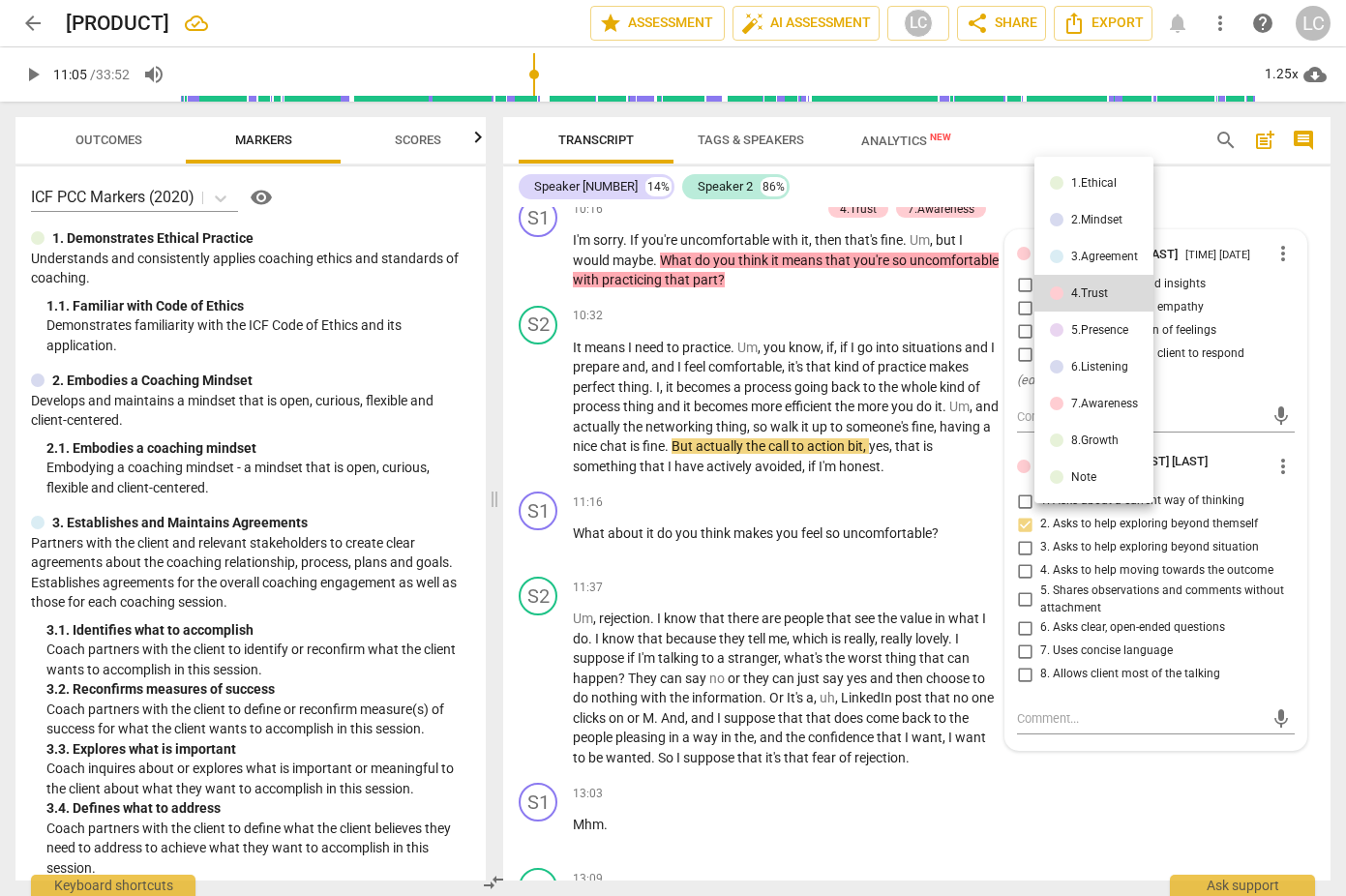 click on "6.Listening" at bounding box center [1093, 367] 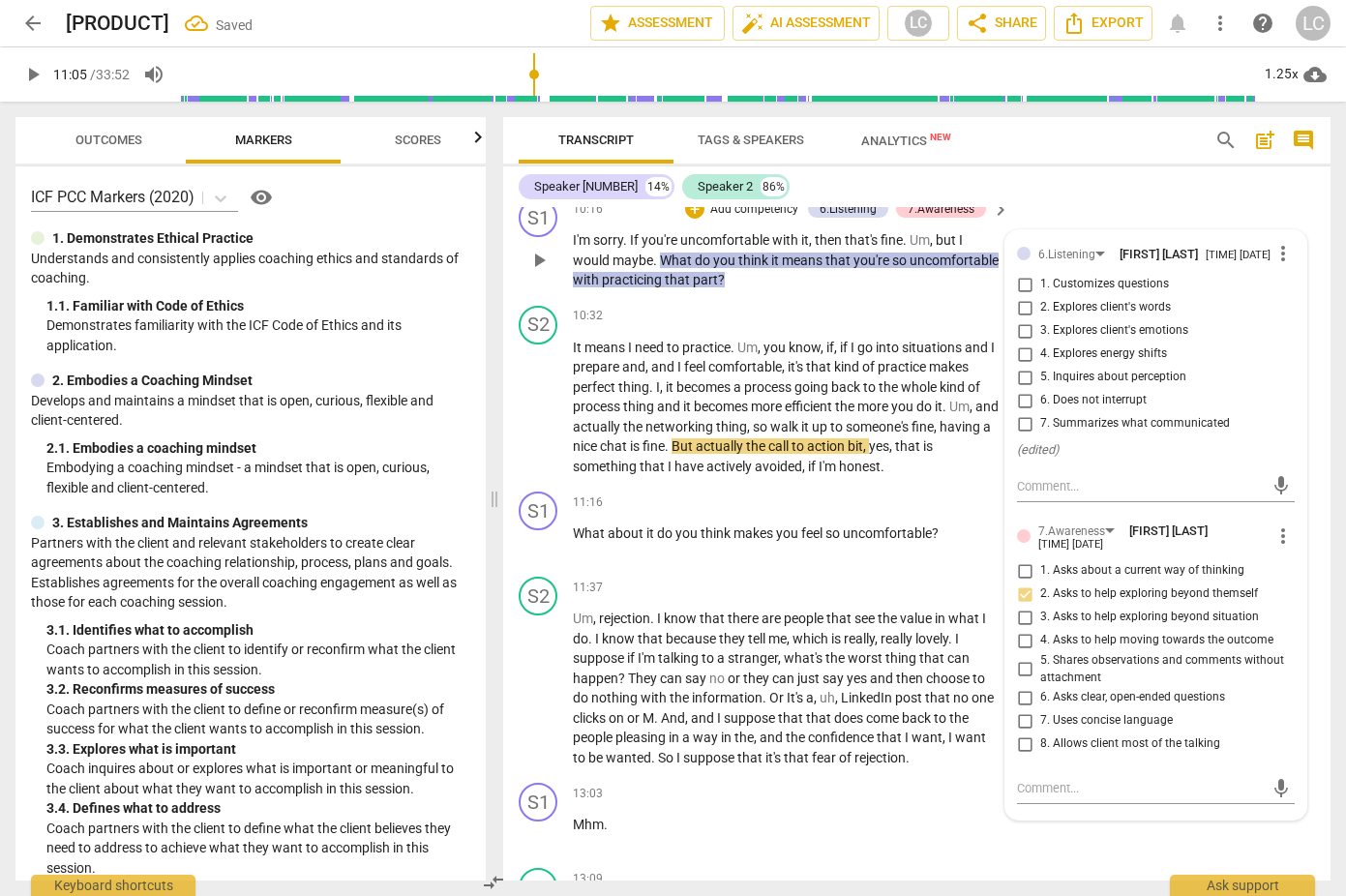 click on "3. Explores client's emotions" at bounding box center (1025, 331) 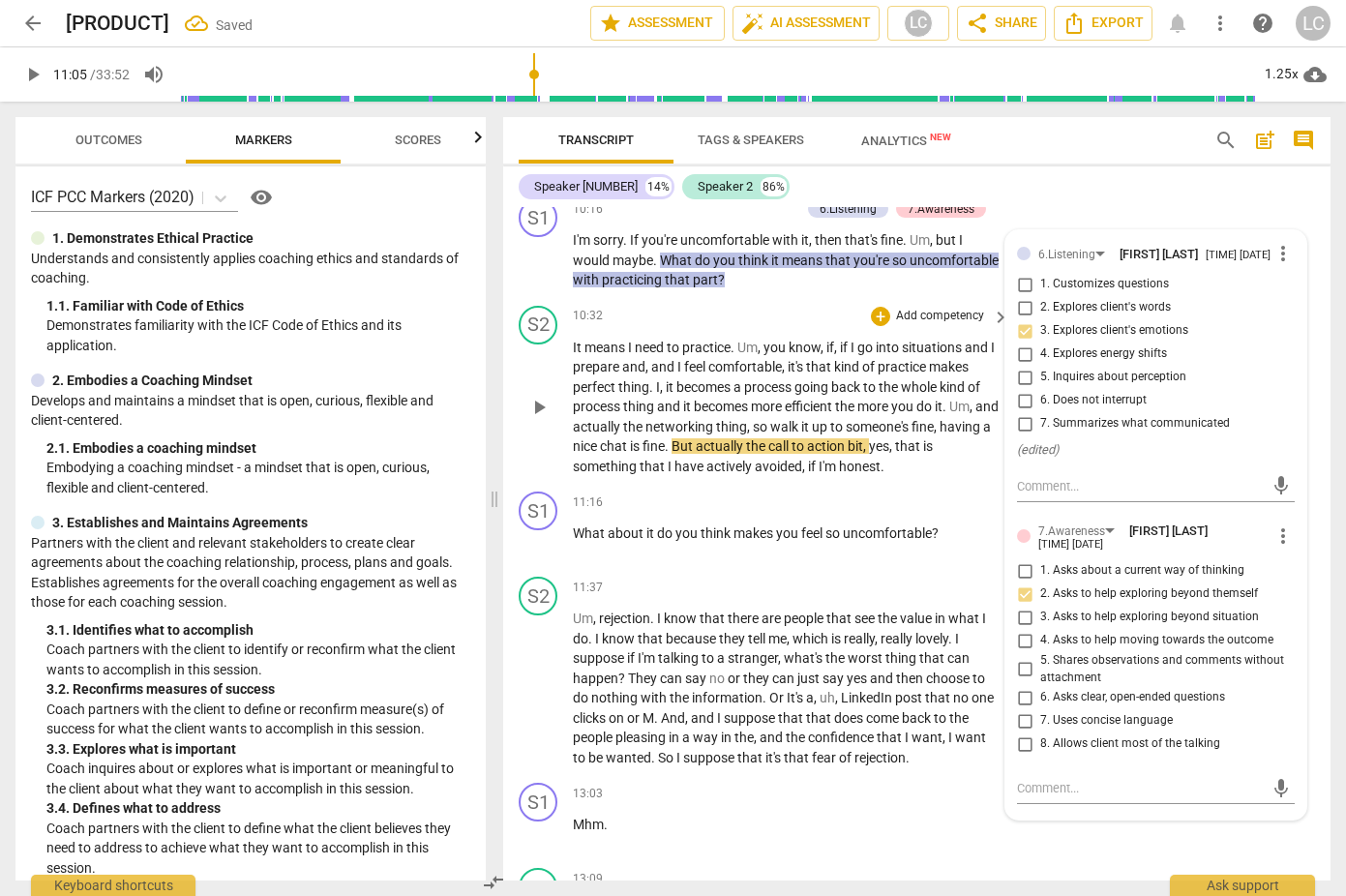 click on "It   means   I   need   to   practice .   Um ,   you   know ,   if ,   if   I   go   into   situations   and   I   prepare   and ,   and   I   feel   comfortable ,   it's   that   kind   of   practice   makes   perfect   thing .   I ,   it   becomes   a   process   going   back   to   the   whole   kind   of   process   thing   and   it   becomes   more   efficient   the   more   you   do   it .   Um ,   and   actually   the   networking   thing ,   so   walk   it   up   to   someone's   fine ,   having   a   nice   chat   is   fine .   But   actually   the   call   to   action   bit ,   yes ,   that   is   something   that   I   have   actively   avoided ,   if   I'm   honest ." at bounding box center [786, 407] 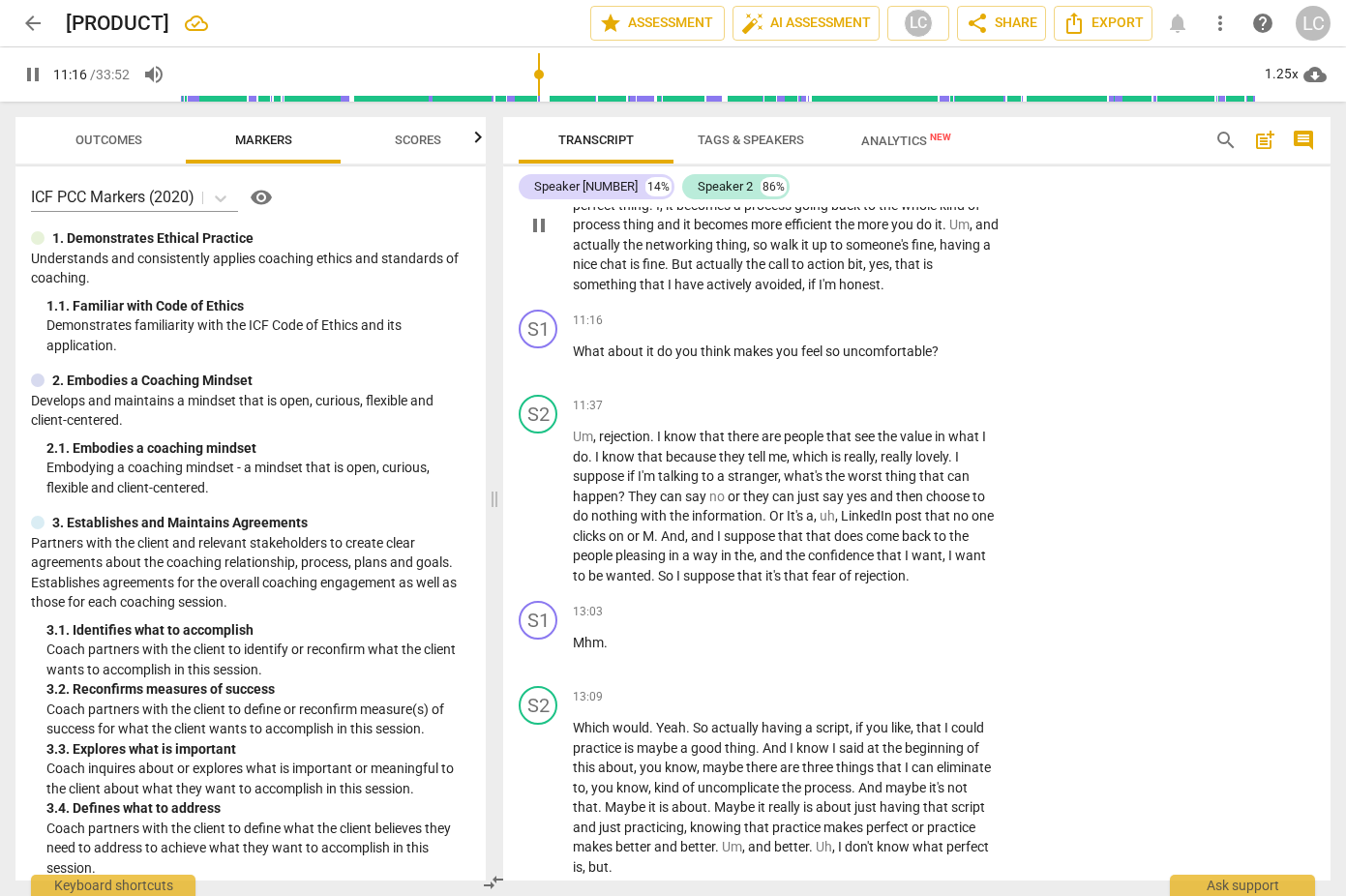 scroll, scrollTop: 2909, scrollLeft: 0, axis: vertical 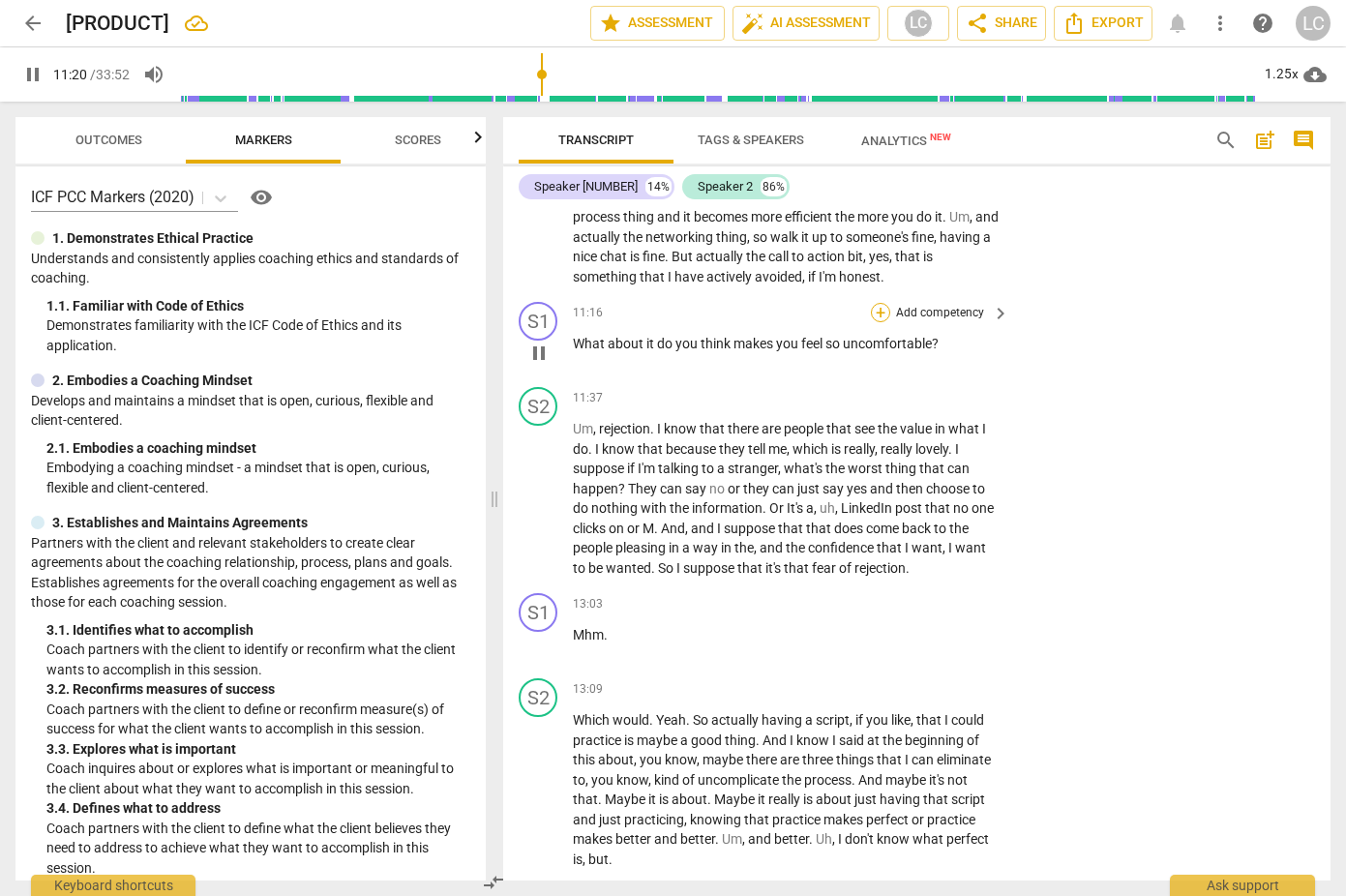 click on "+" at bounding box center (881, 313) 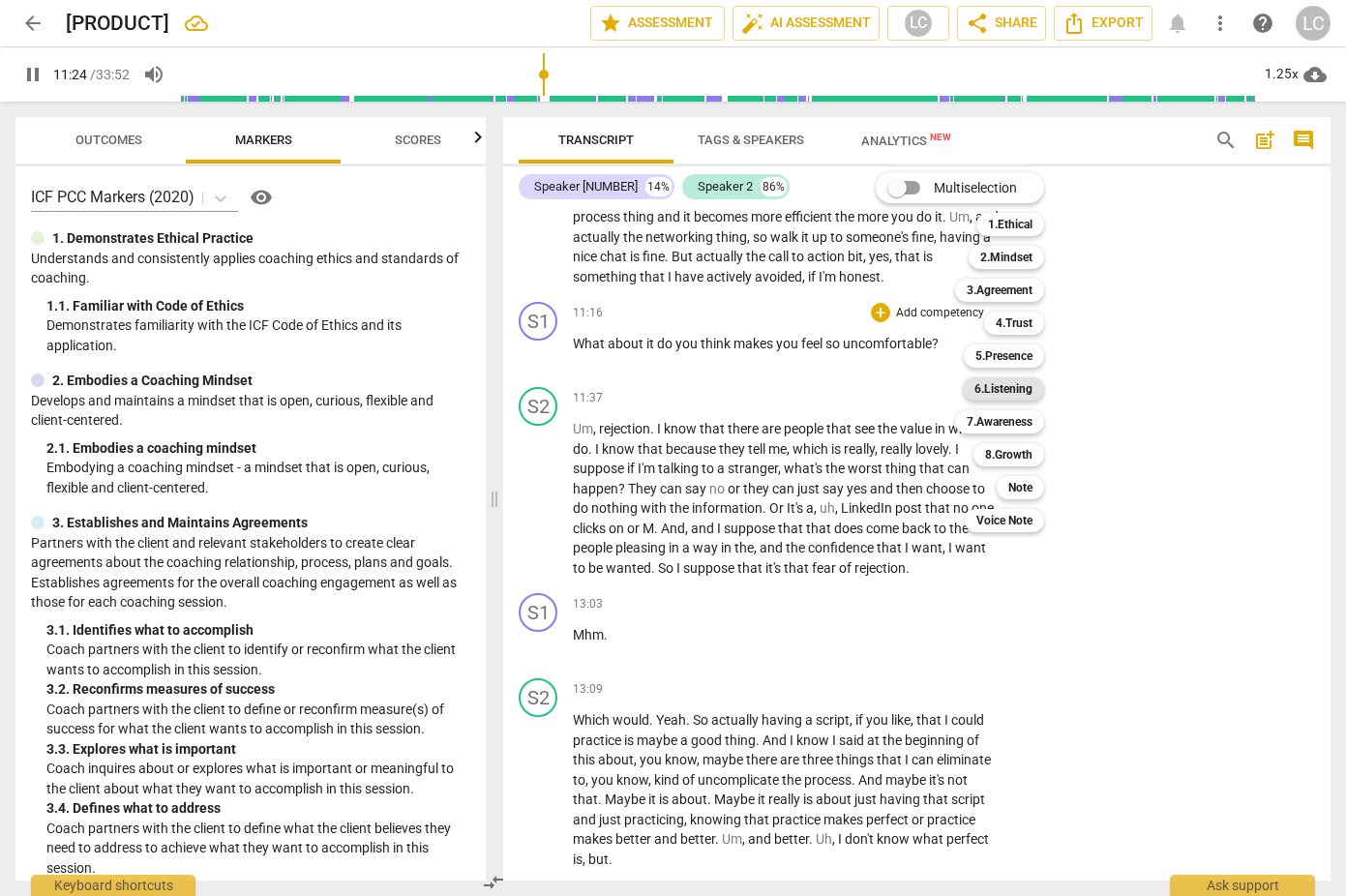 click on "6.Listening" at bounding box center (1003, 389) 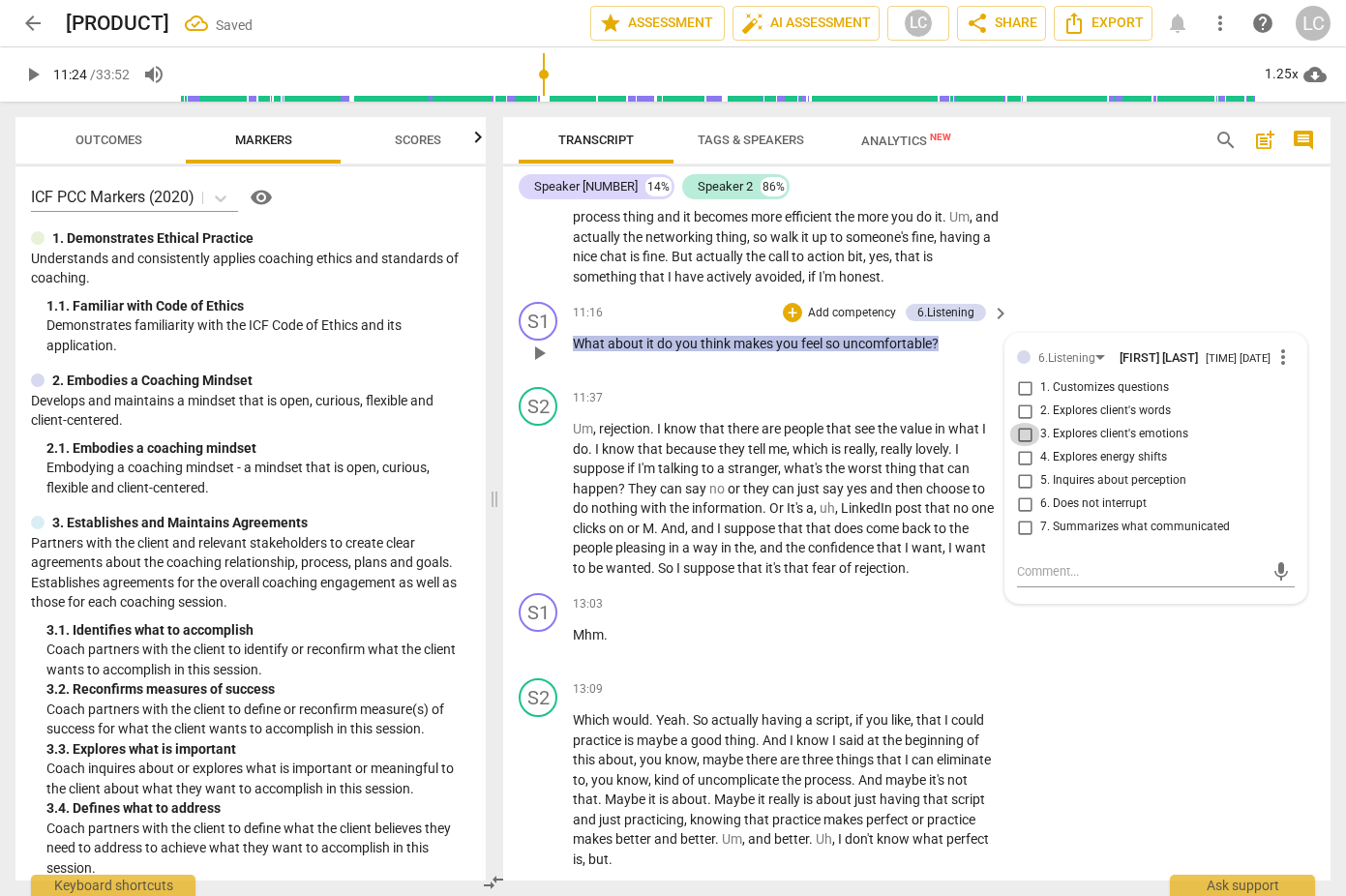 click on "3. Explores client's emotions" at bounding box center [1025, 434] 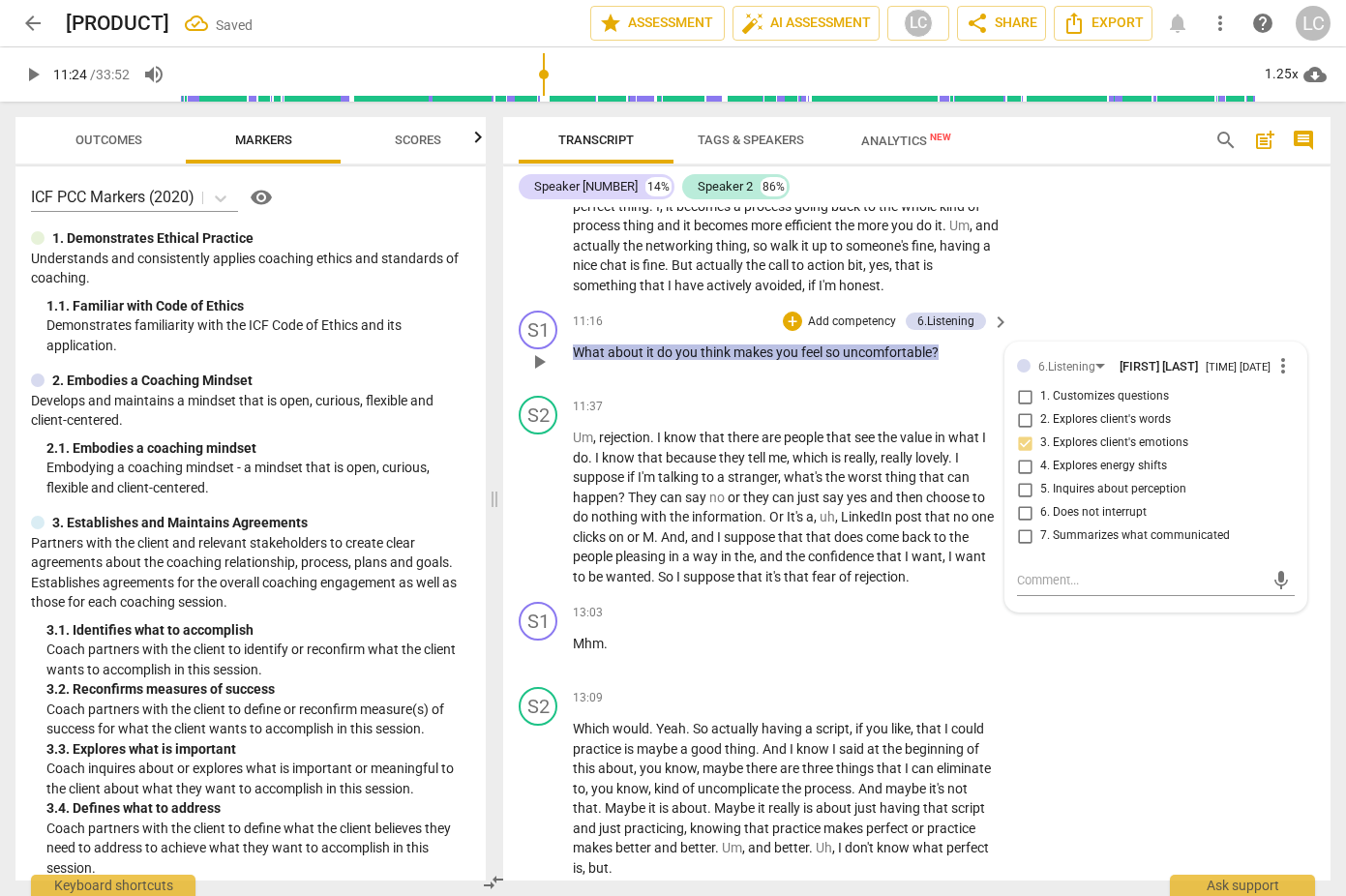 scroll, scrollTop: 2902, scrollLeft: 0, axis: vertical 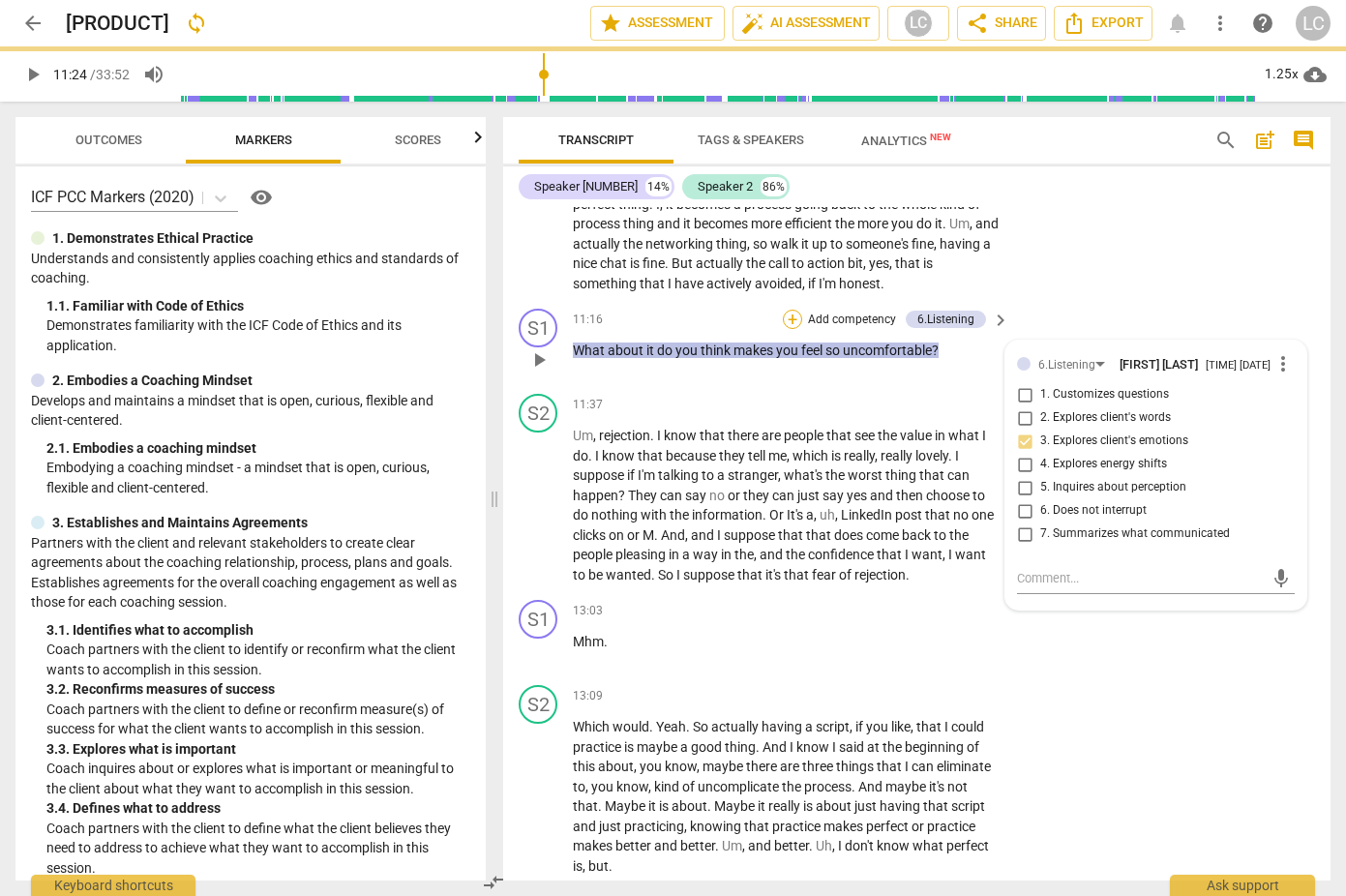 click on "+" at bounding box center [793, 319] 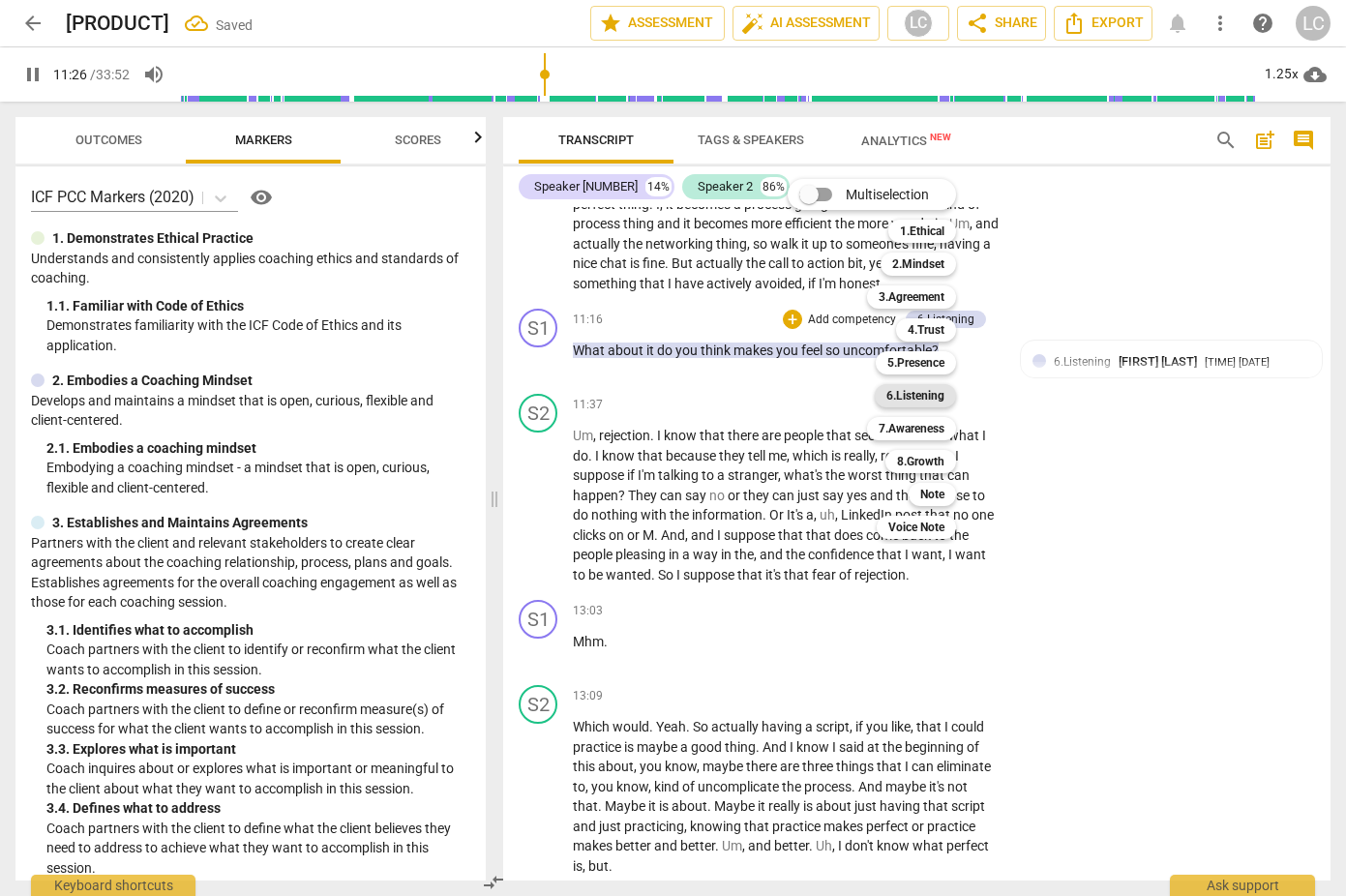 click on "6.Listening" at bounding box center [915, 396] 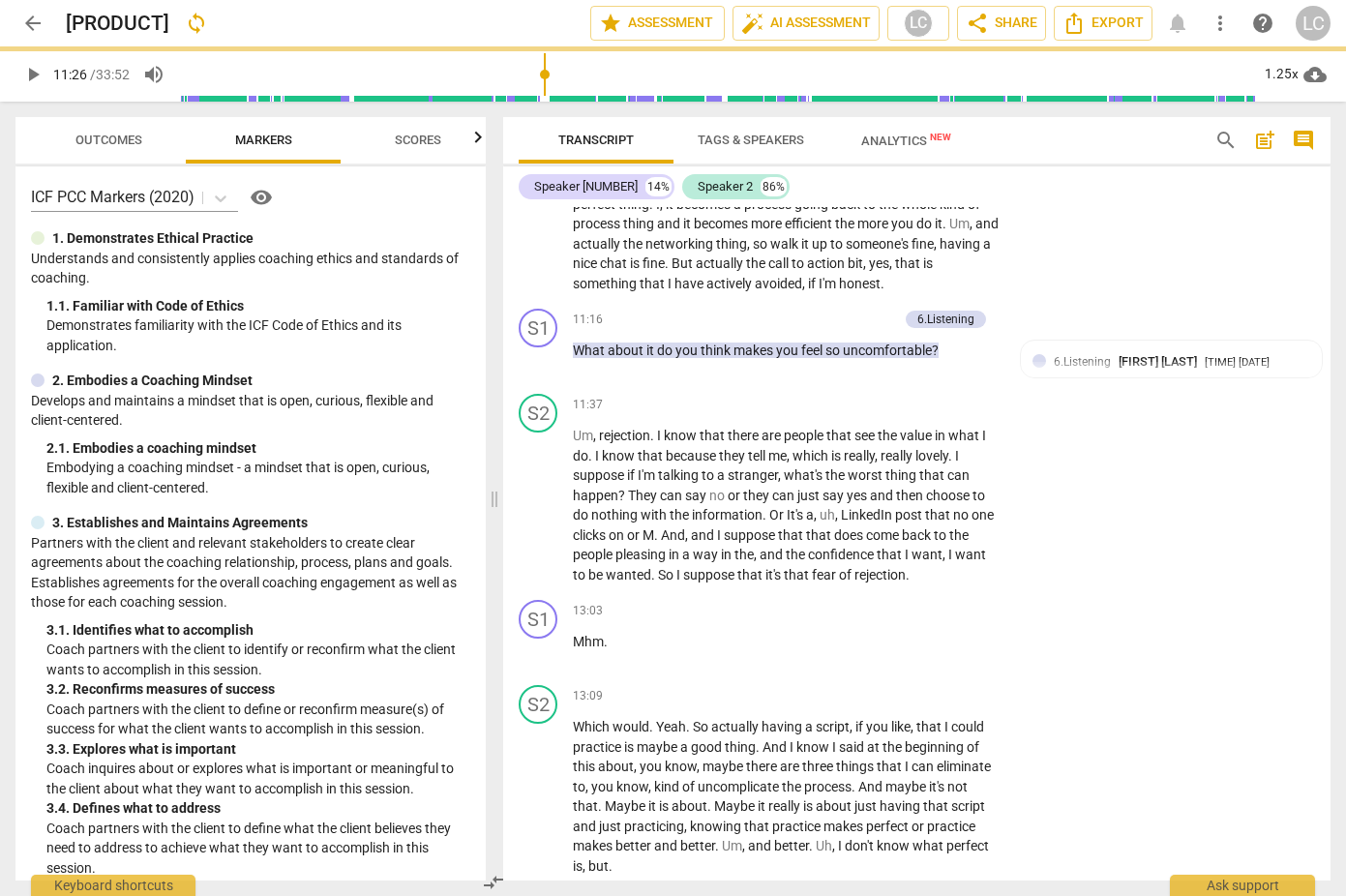 type on "687" 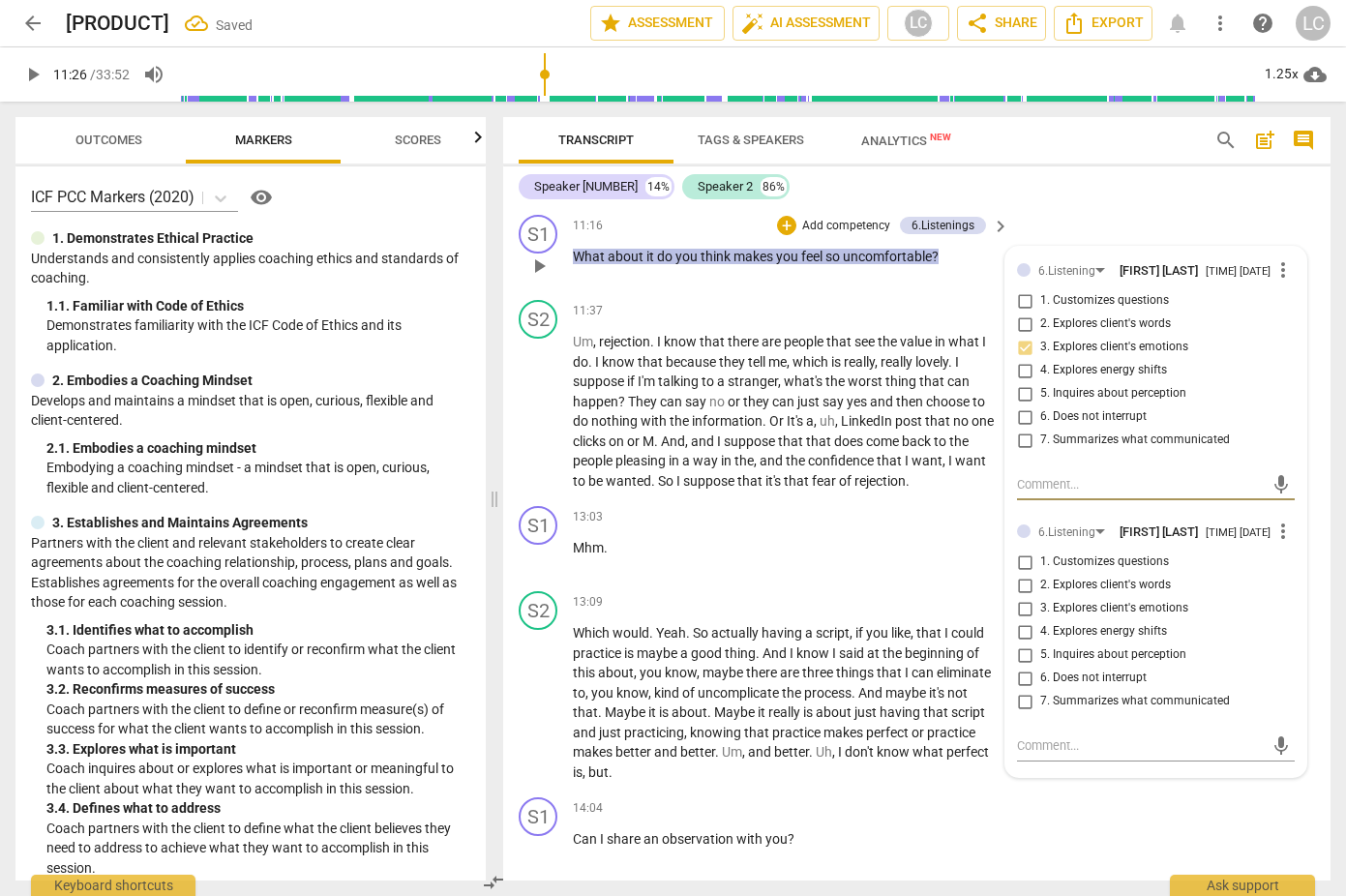 scroll, scrollTop: 2997, scrollLeft: 0, axis: vertical 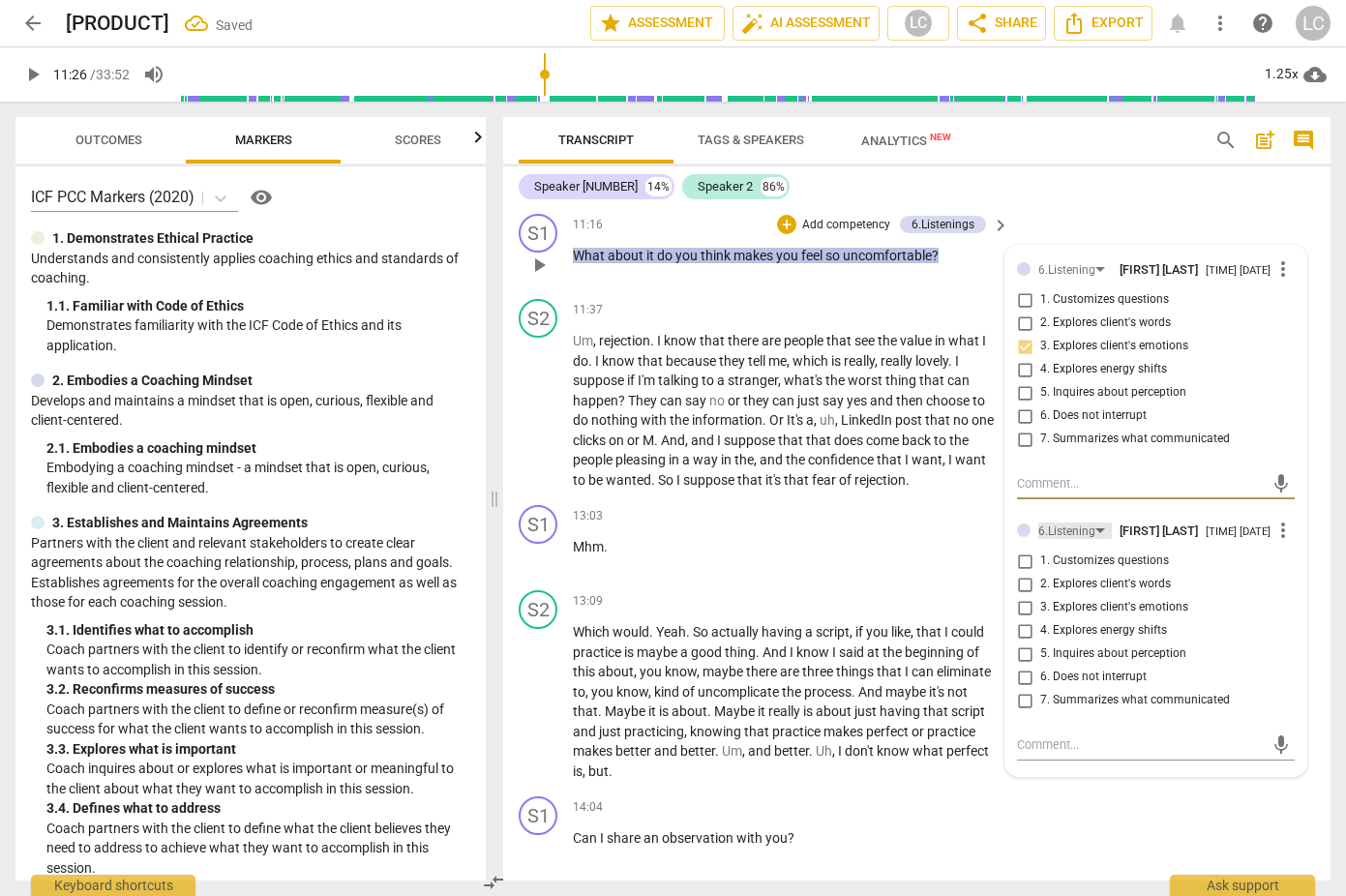 click on "6.Listening" at bounding box center (1066, 531) 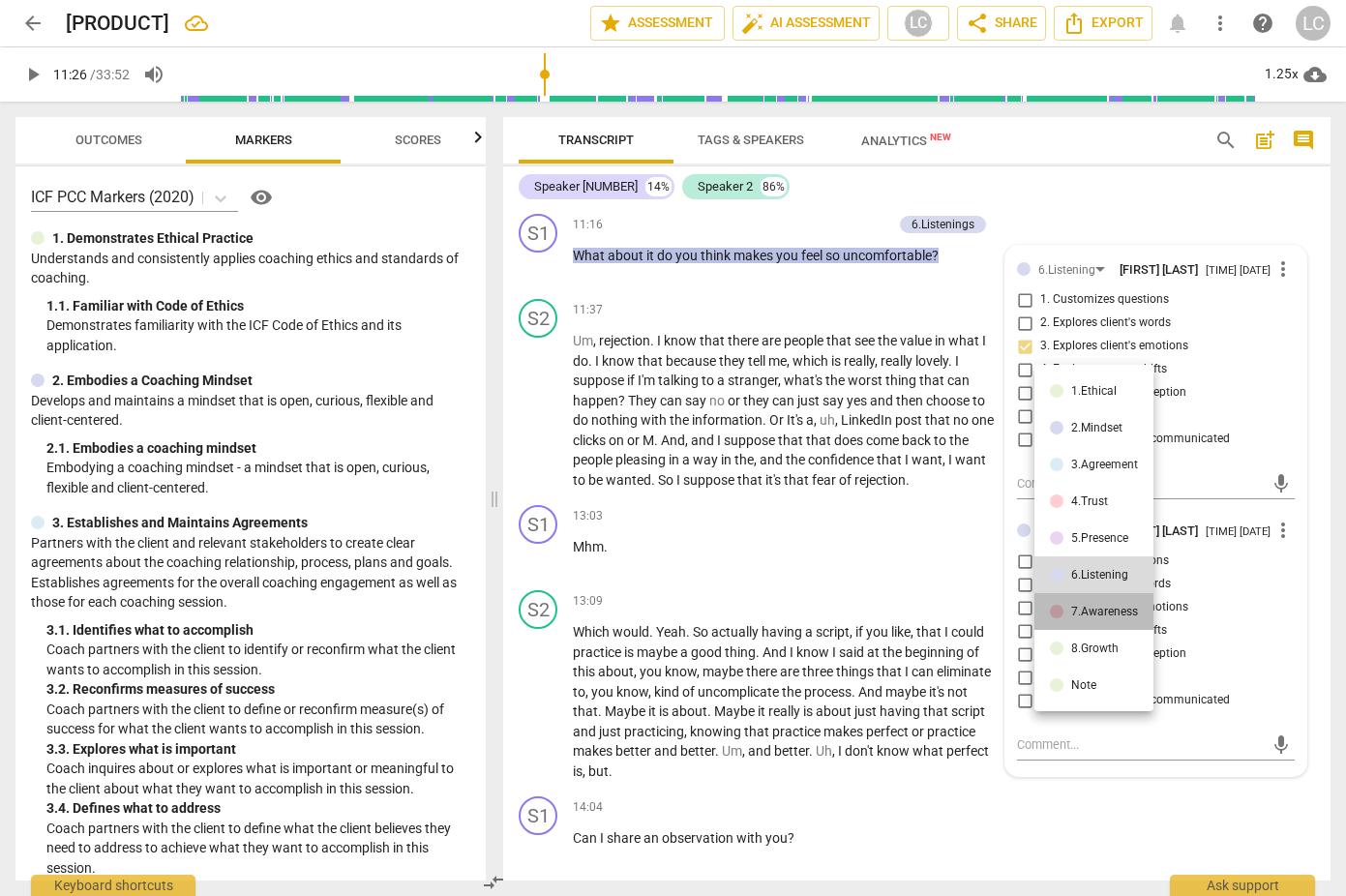 click on "7.Awareness" at bounding box center (1104, 612) 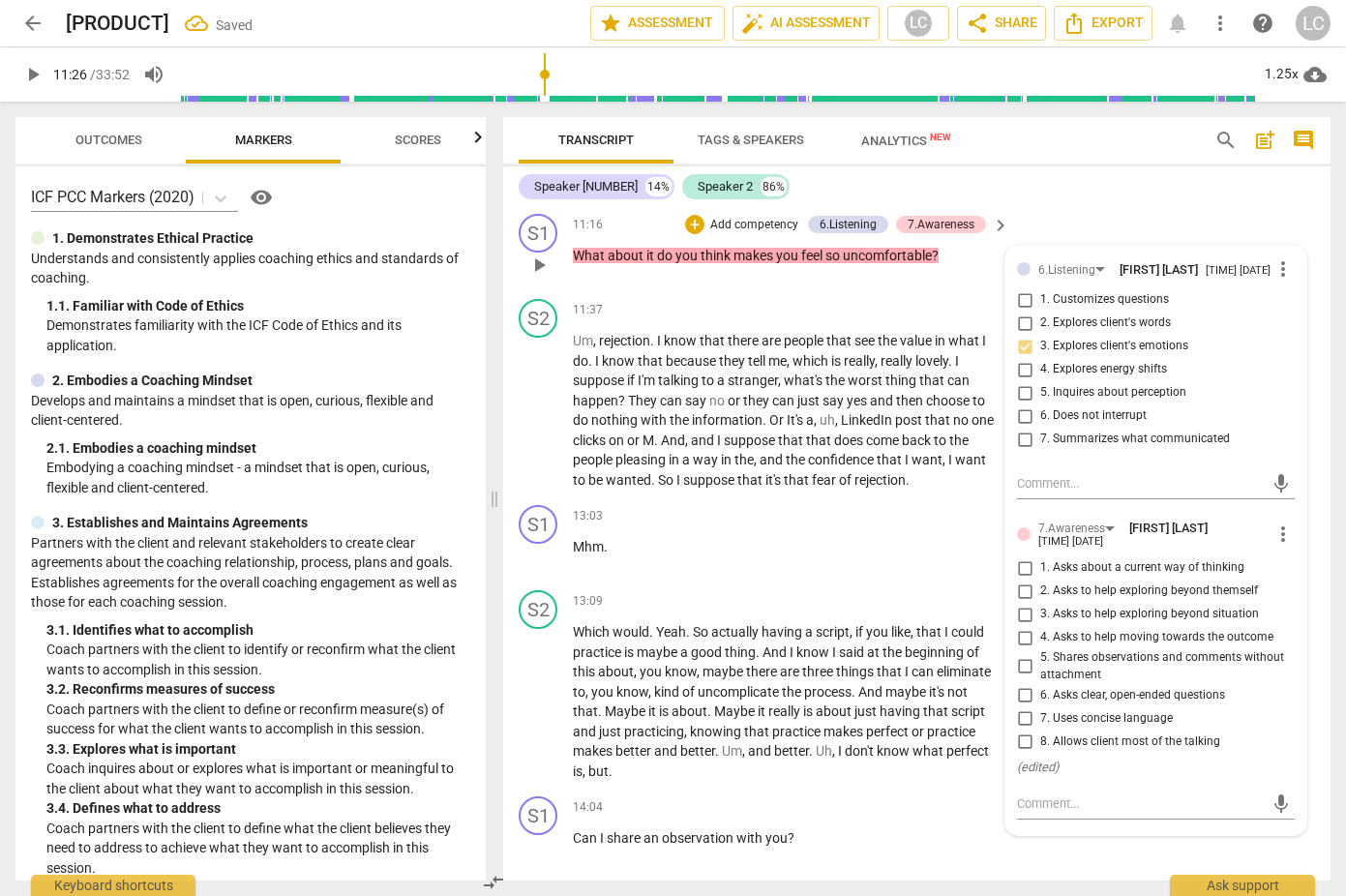 click on "6. Asks clear, open-ended questions" at bounding box center (1025, 695) 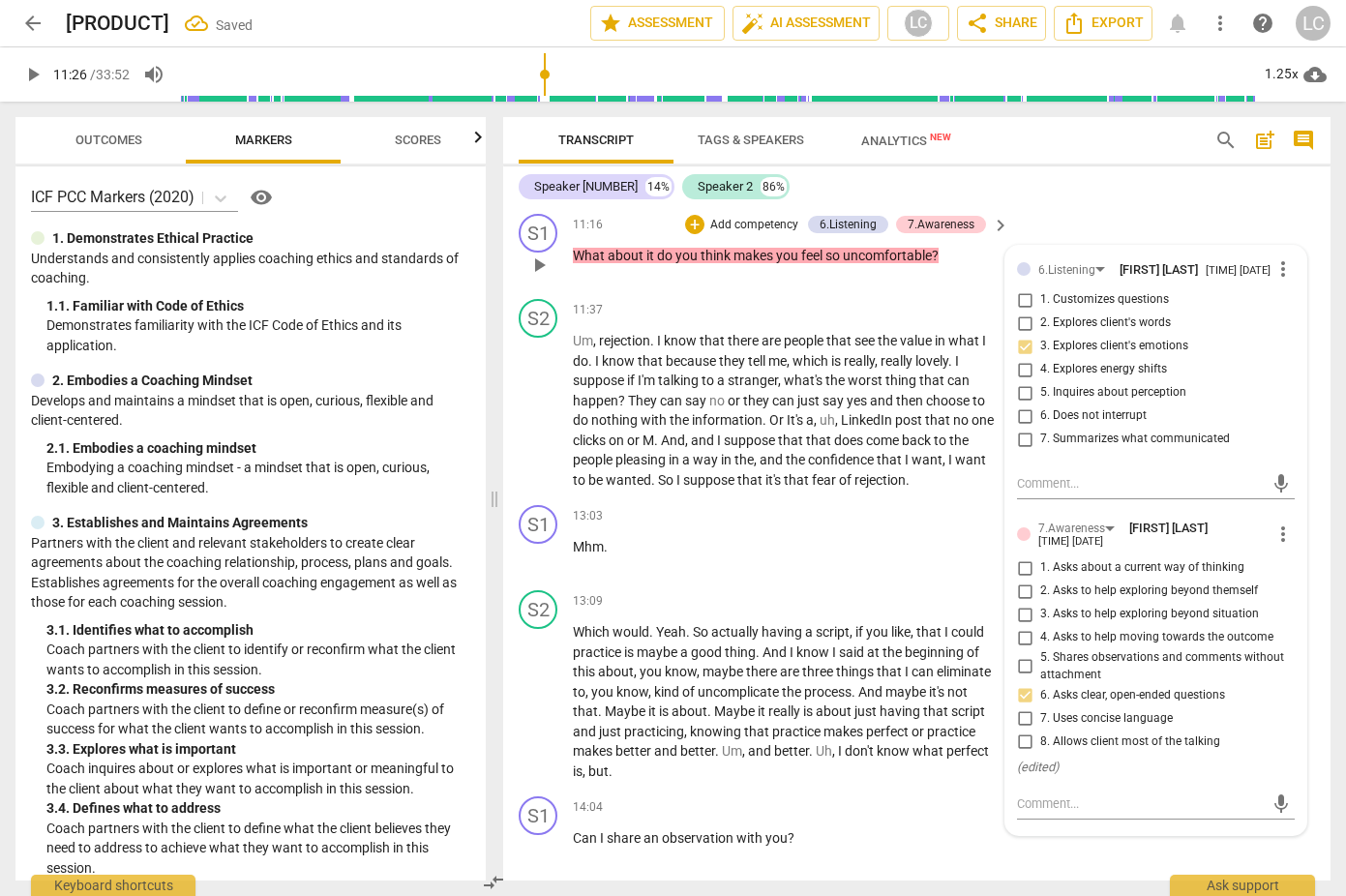 click on "7. Uses concise language" at bounding box center (1025, 718) 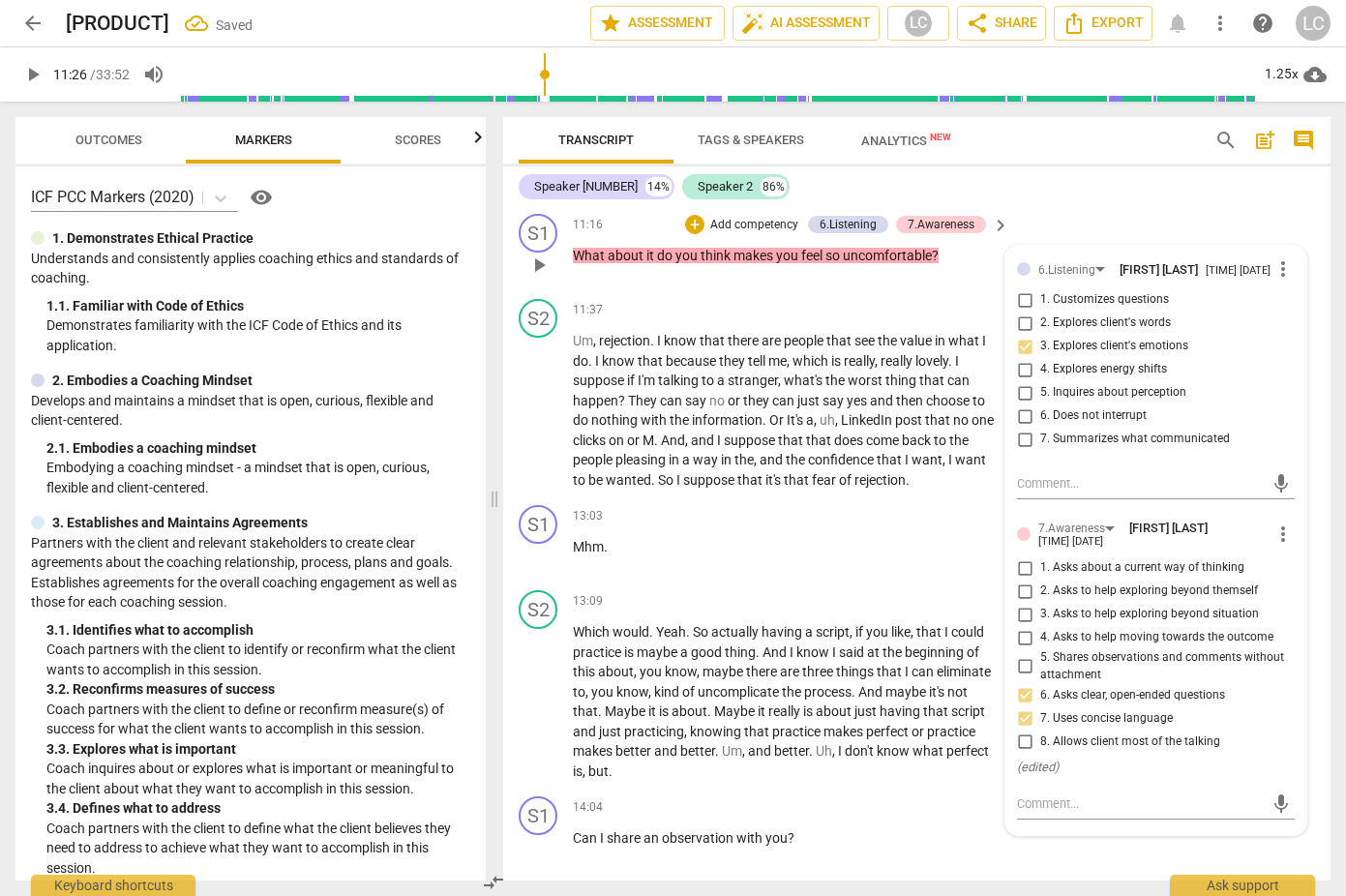 click on "8. Allows client most of the talking" at bounding box center [1025, 741] 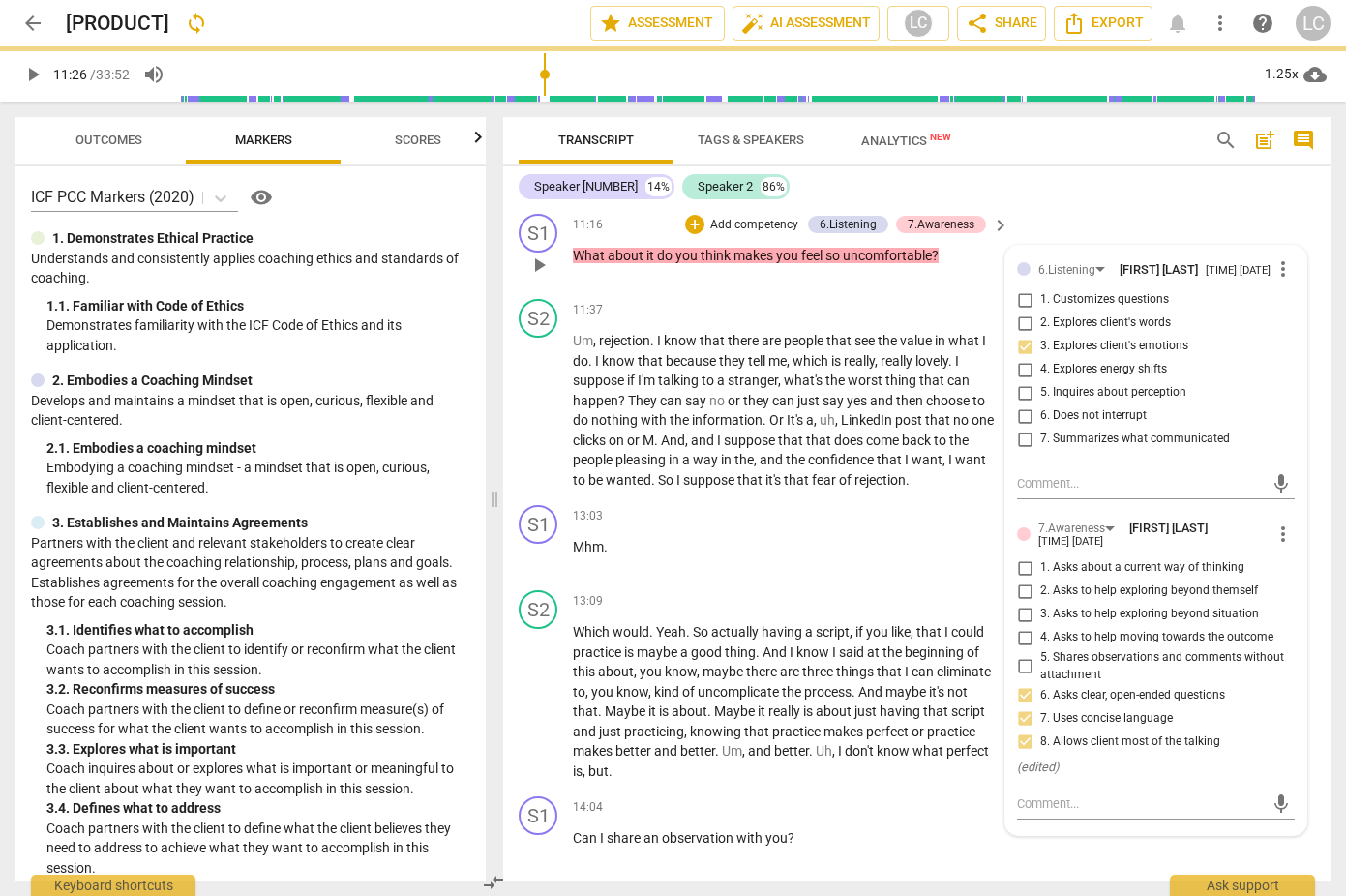 click on "4. Asks to help moving towards the outcome" at bounding box center (1025, 638) 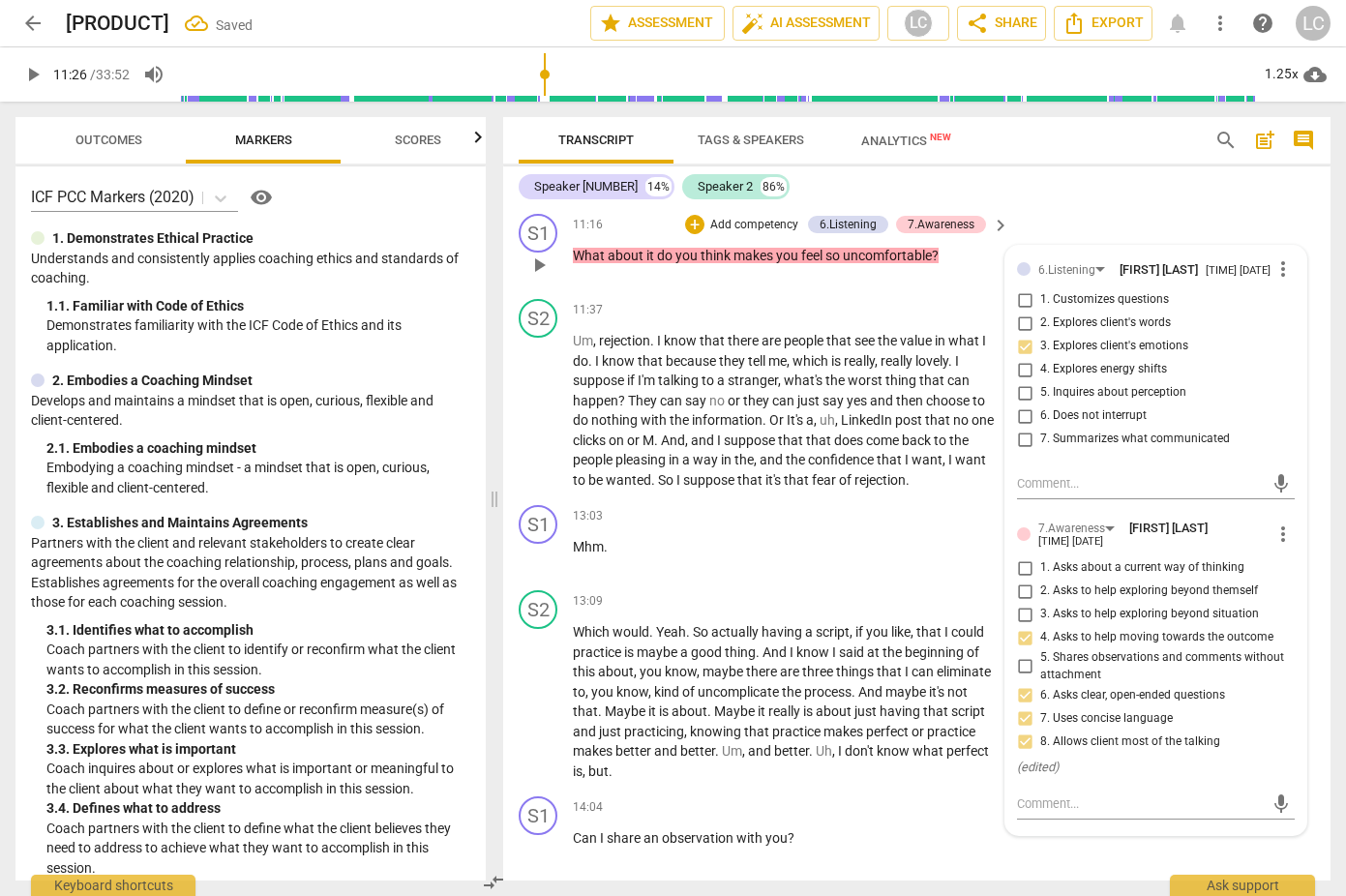 click on "2. Asks to help exploring beyond themself" at bounding box center (1025, 591) 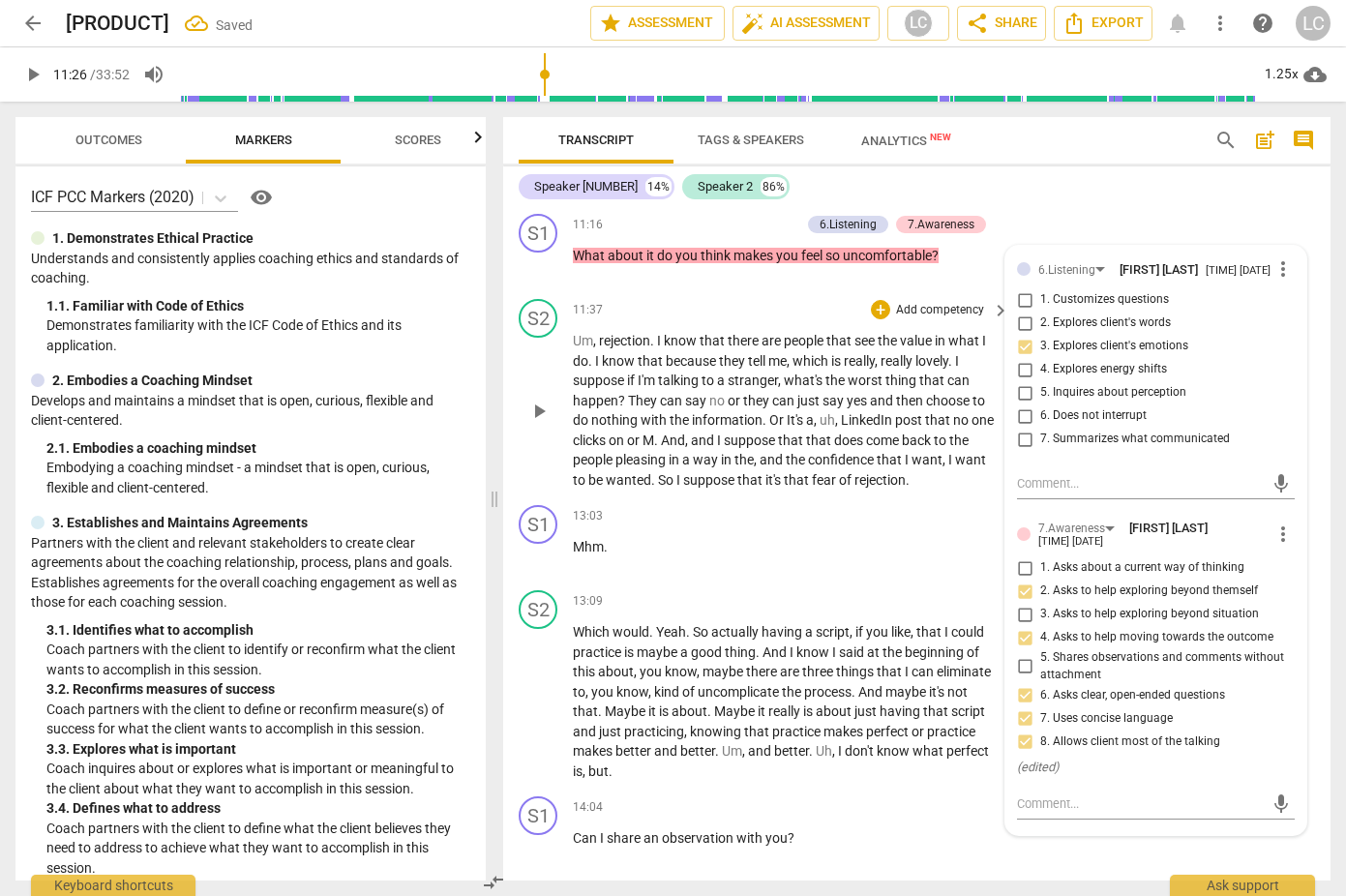 click on "I" at bounding box center (908, 460) 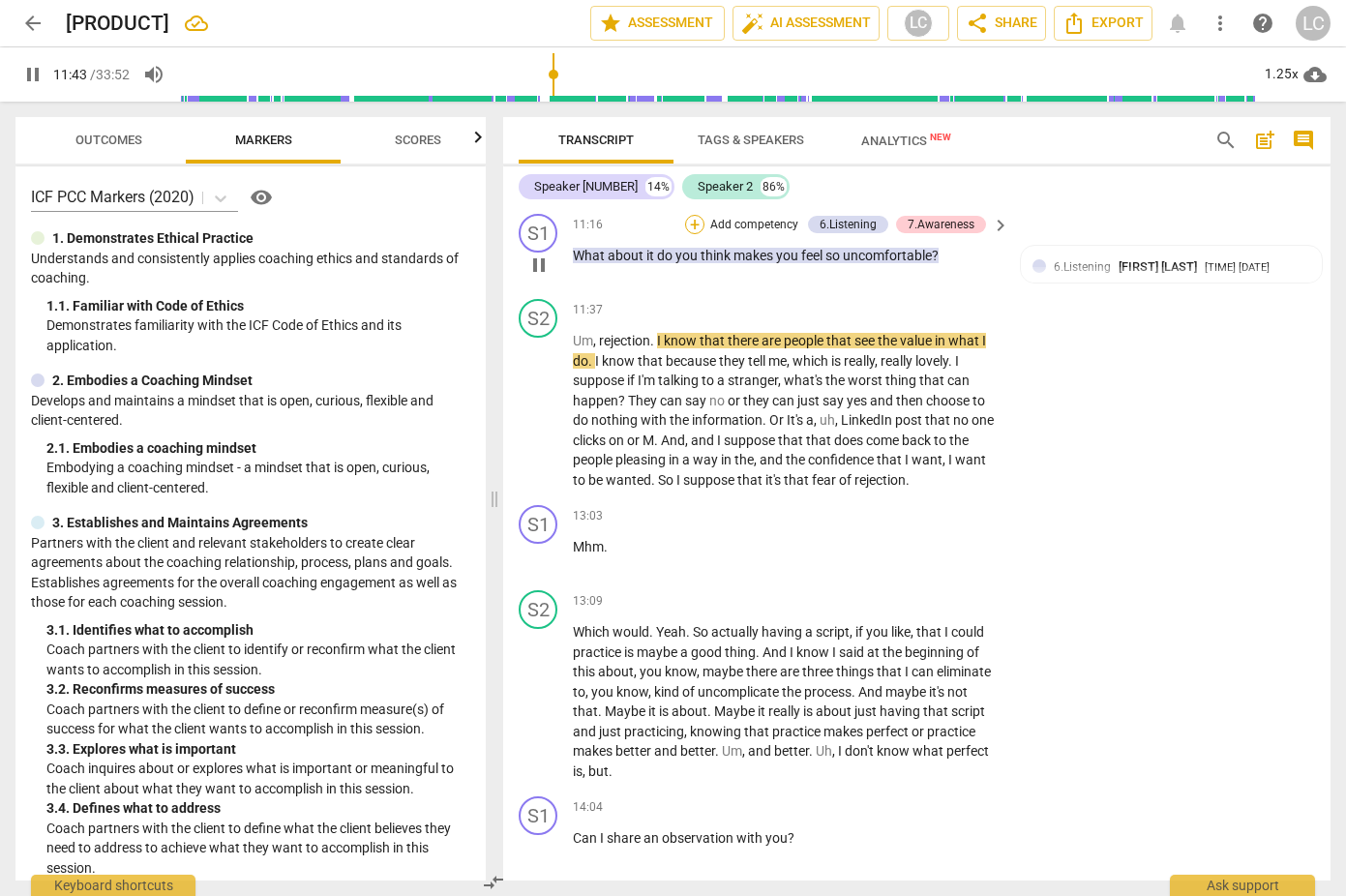 click on "+" at bounding box center [695, 224] 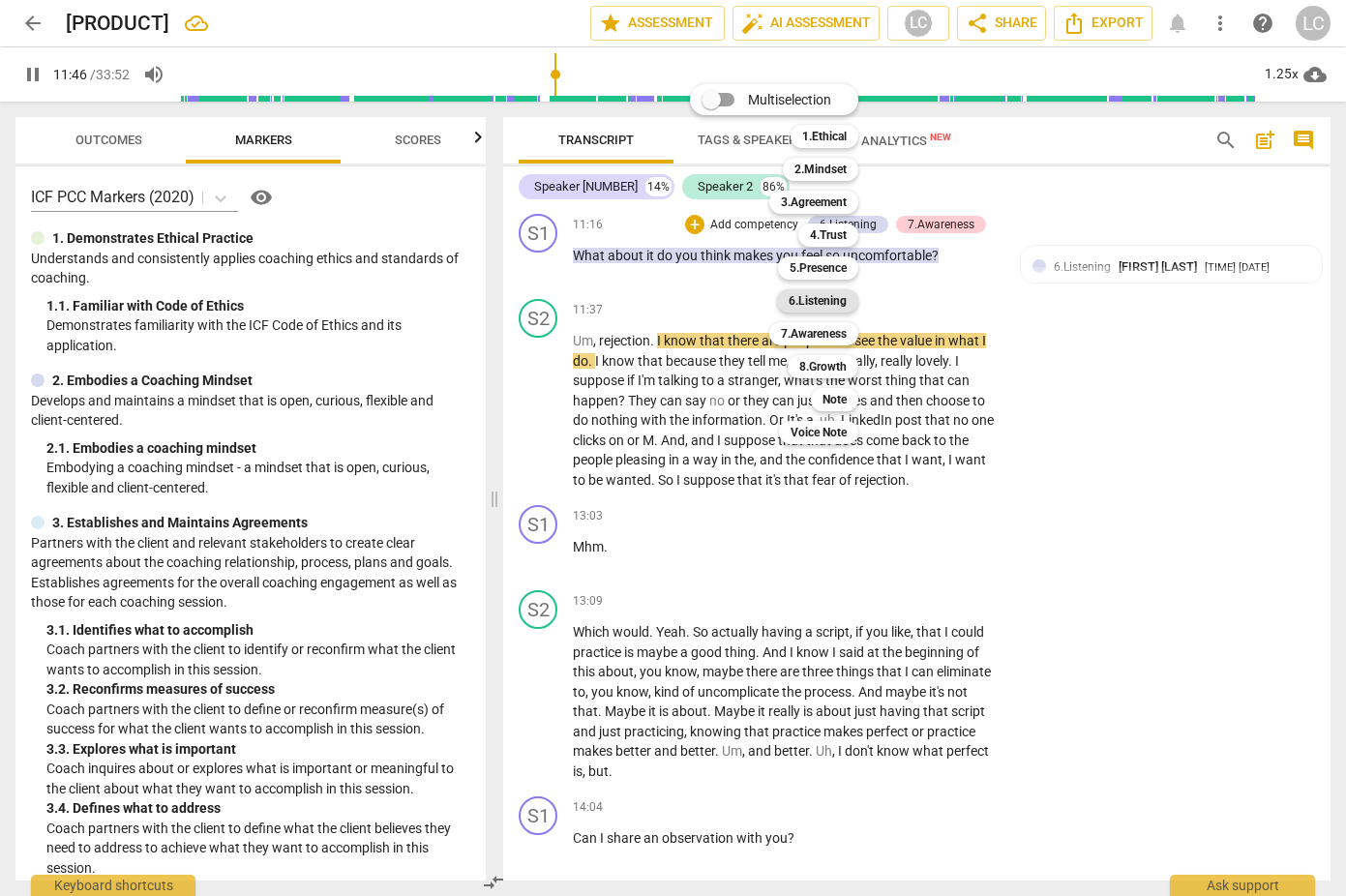 click on "6.Listening" at bounding box center [818, 301] 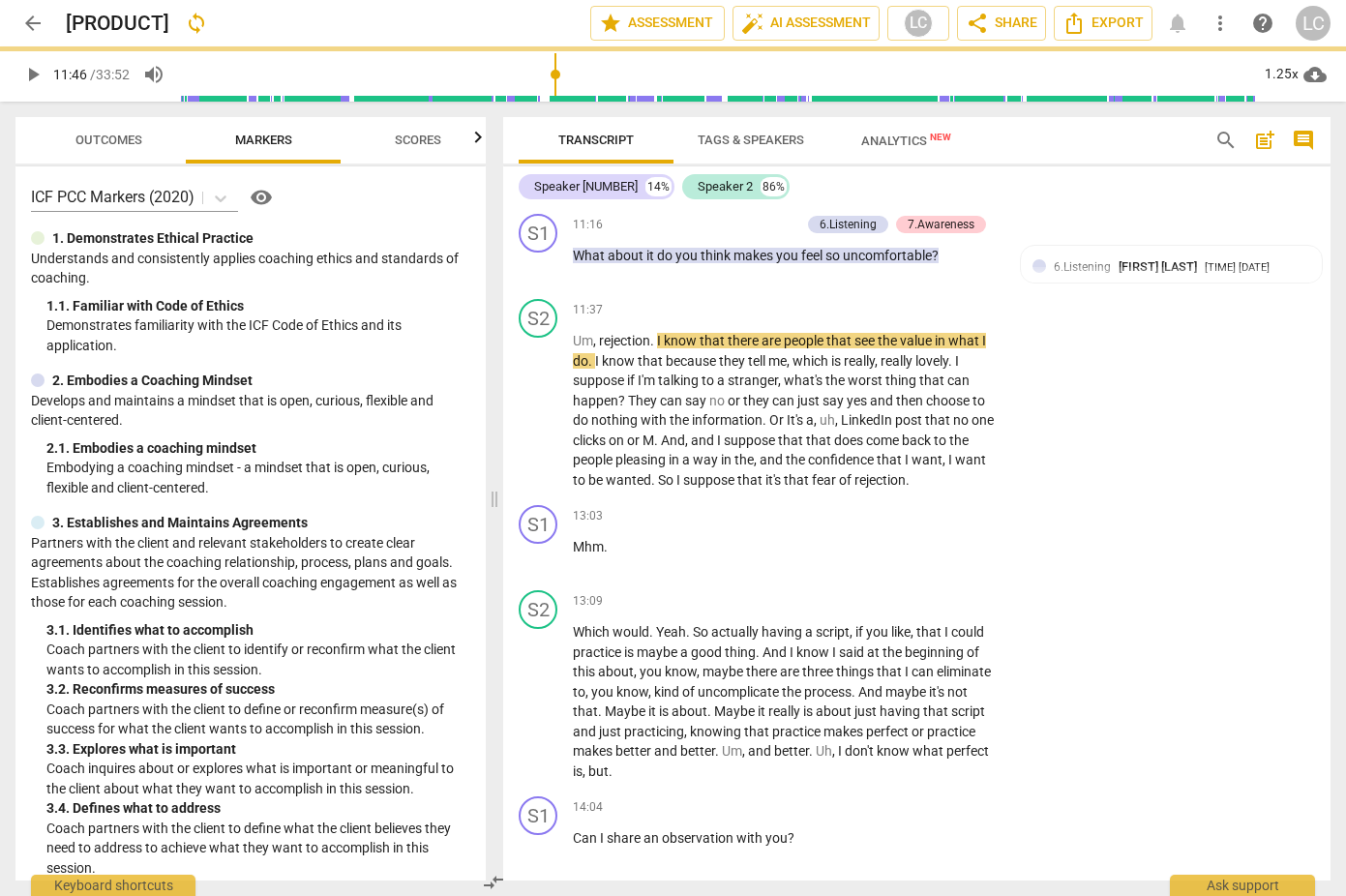 type on "707" 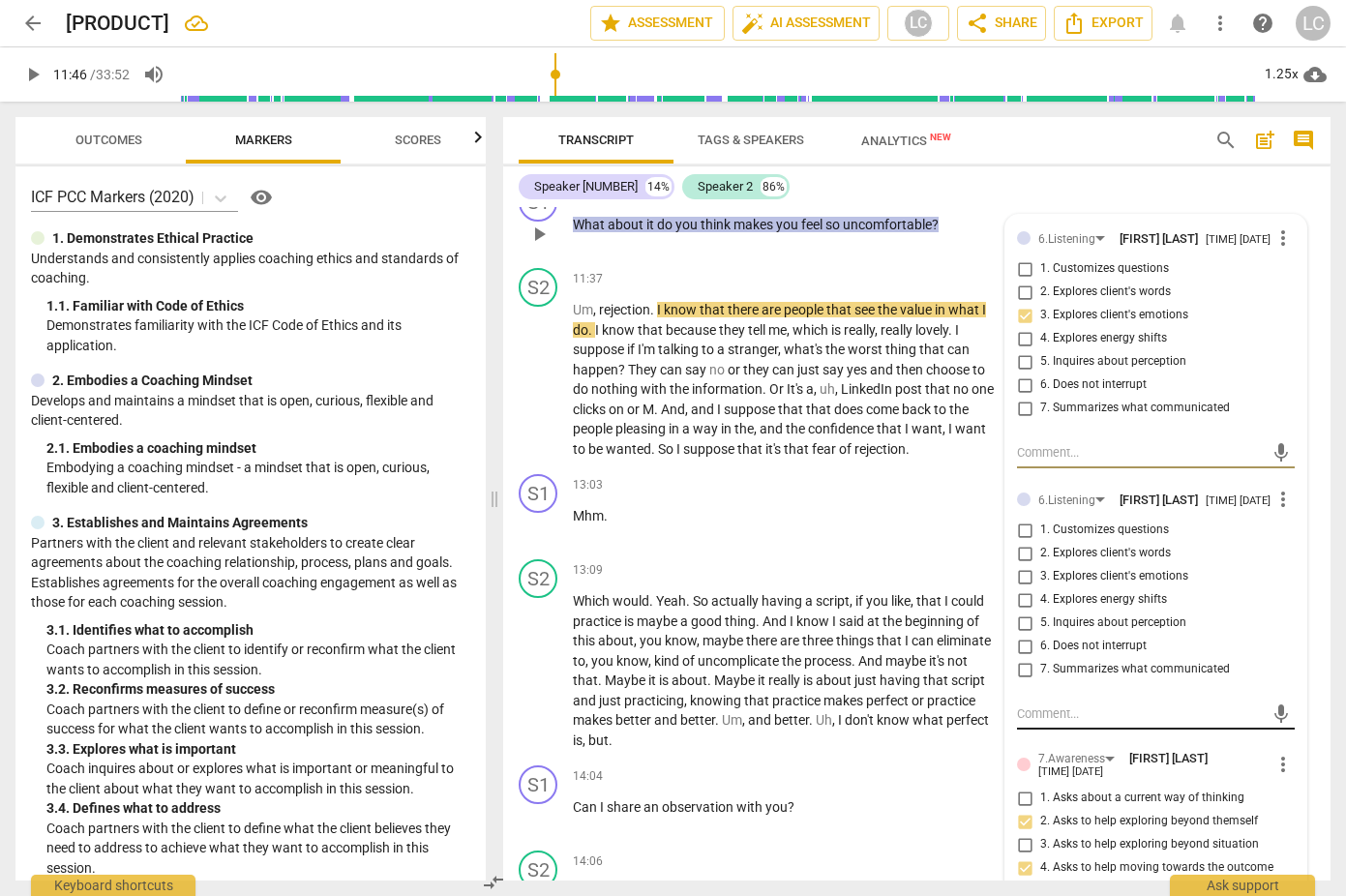 scroll, scrollTop: 3031, scrollLeft: 0, axis: vertical 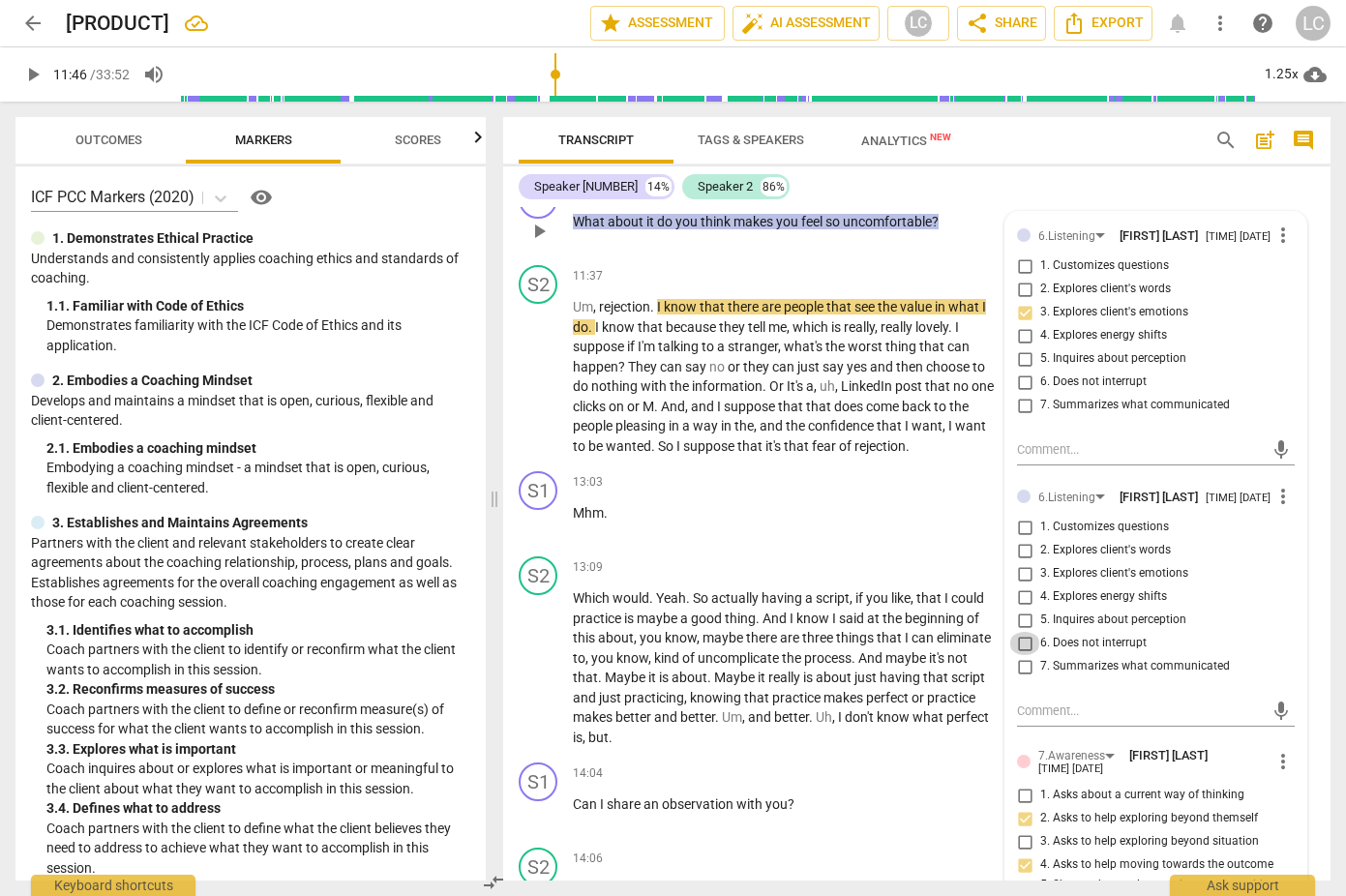click on "6. Does not interrupt" at bounding box center (1025, 643) 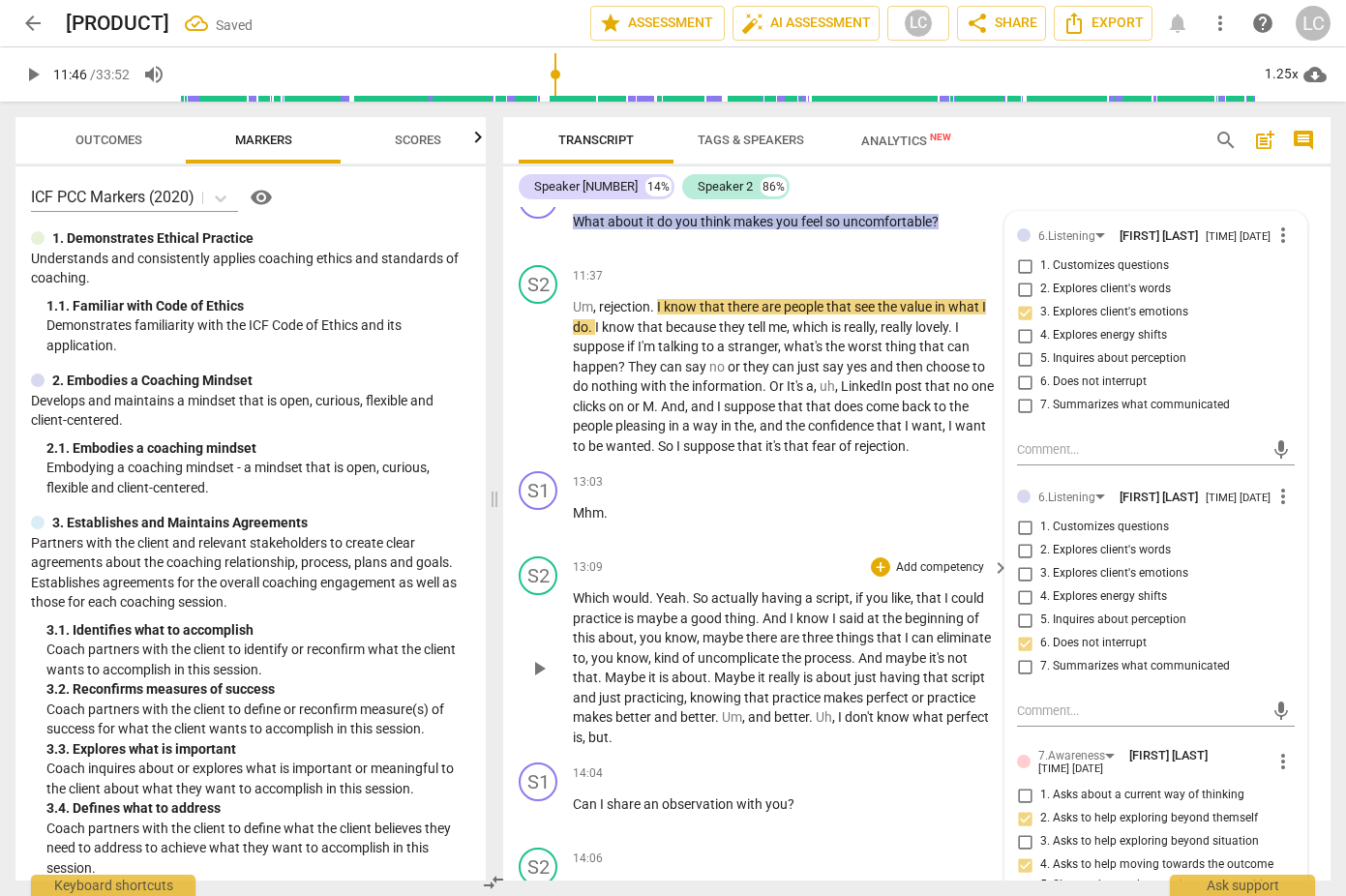 scroll, scrollTop: 3036, scrollLeft: 0, axis: vertical 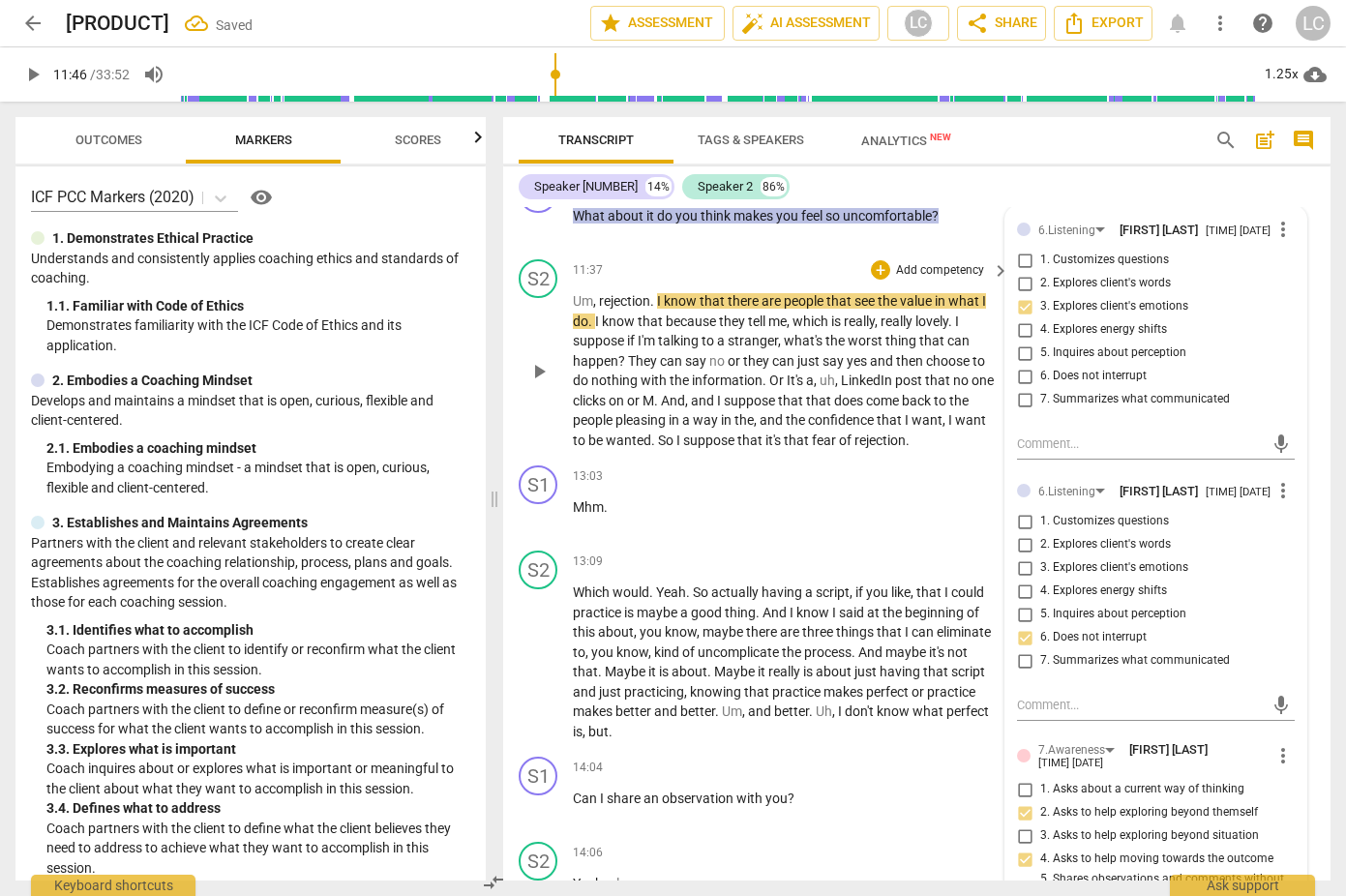 click on "Um ,   rejection .   I   know   that   there   are   people   that   see   the   value   in   what   I   do .   I   know   that   because   they   tell   me ,   which   is   really ,   really   lovely .   I   suppose   if   I'm   talking   to   a   stranger ,   what's   the   worst   thing   that   can   happen ?   They   can   say   no   or   they   can   just   say   yes   and   then   choose   to   do   nothing   with   the   information .   Or   It's   a ,   uh ,   LinkedIn   post   that   no   one   clicks   on   or   M .   And ,   and   I   suppose   that   that   that   does   come   back   to   the   people   pleasing   in   a   way   in   the ,   and   the   confidence   that   I   want ,   I   want   to   be   wanted .   So   I   suppose   that   it's   that   fear   of   rejection ." at bounding box center [786, 371] 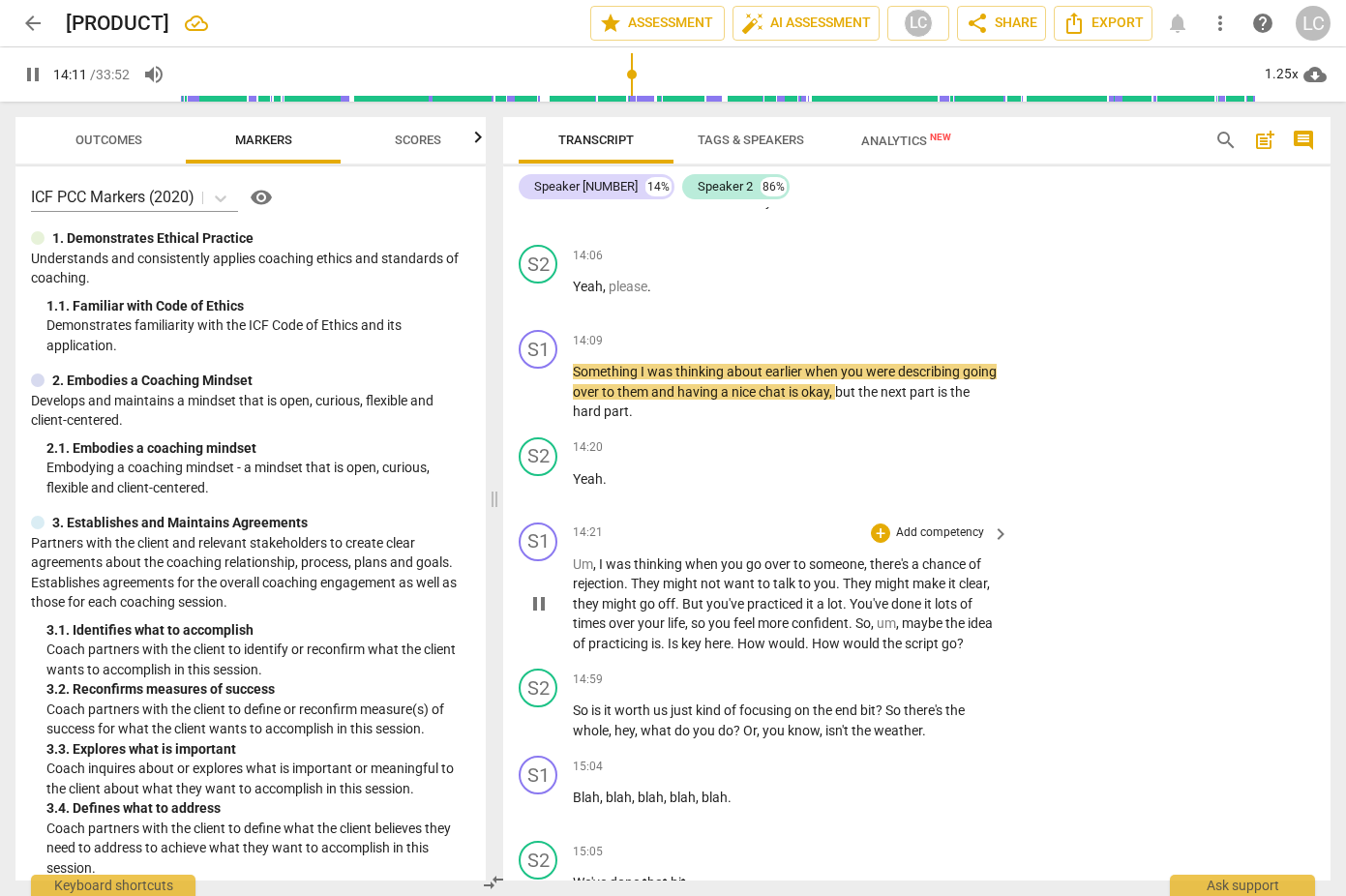 scroll, scrollTop: 3628, scrollLeft: 0, axis: vertical 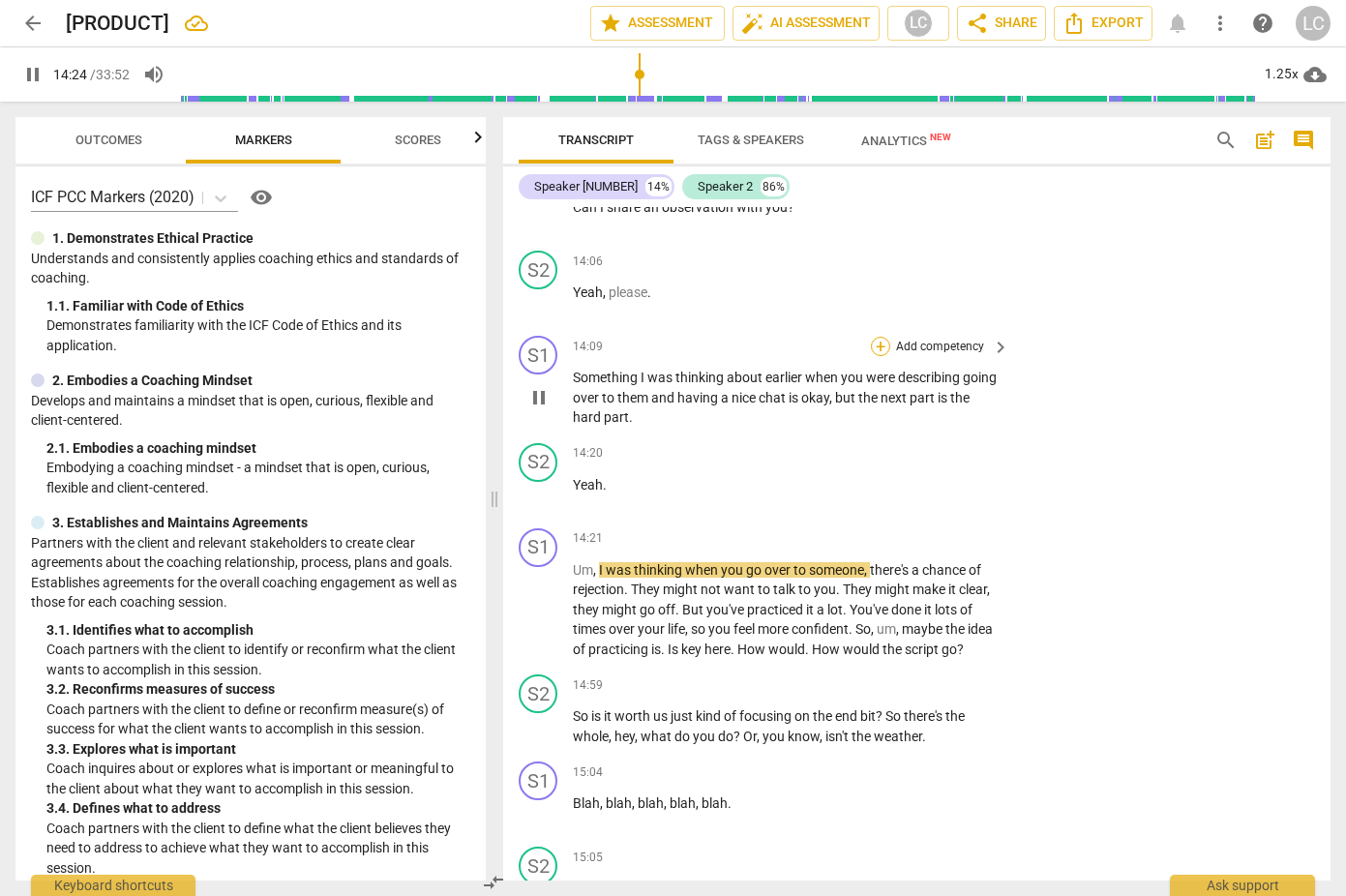 click on "+" at bounding box center [881, 346] 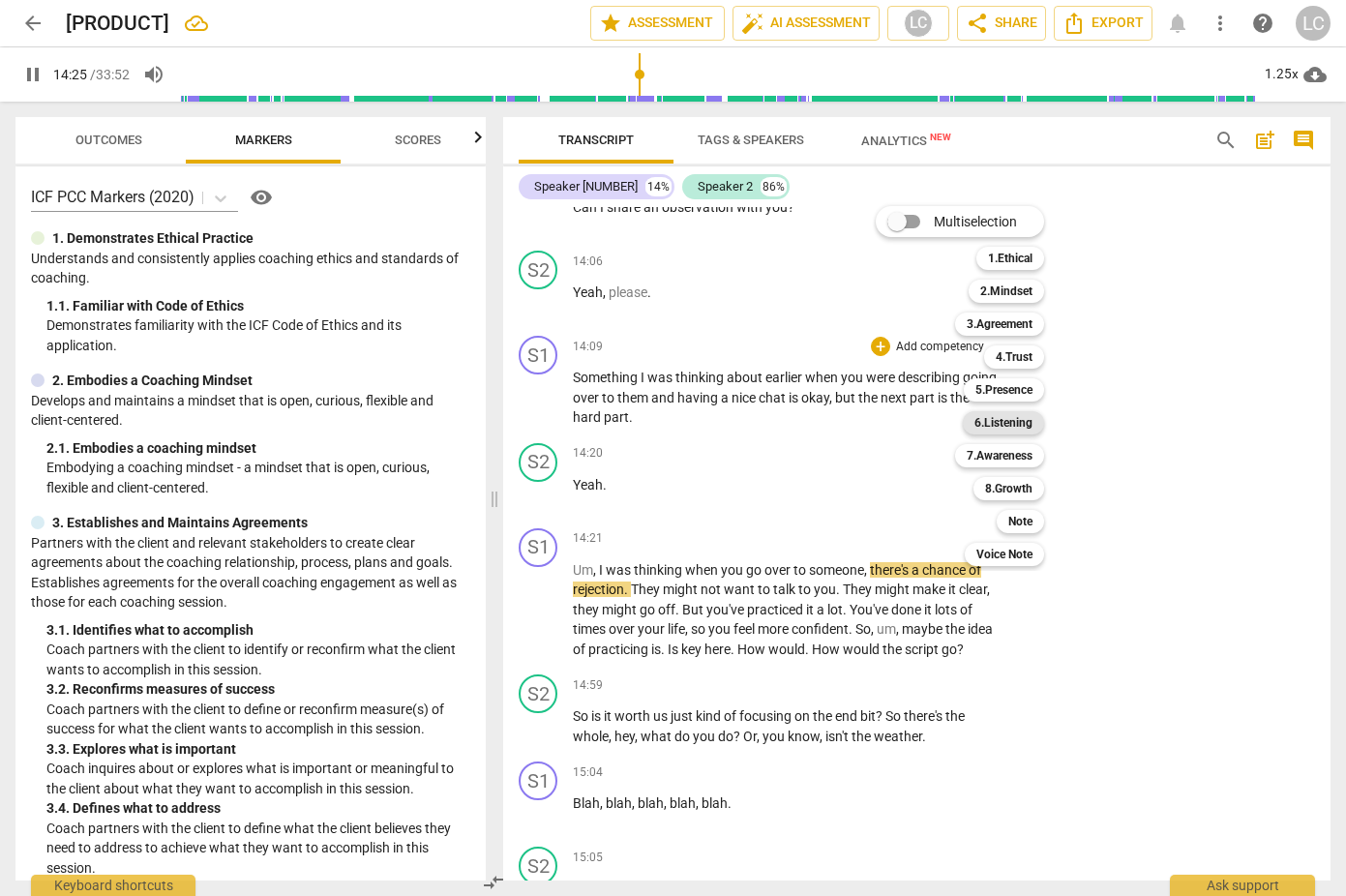 click on "6.Listening" at bounding box center (1003, 423) 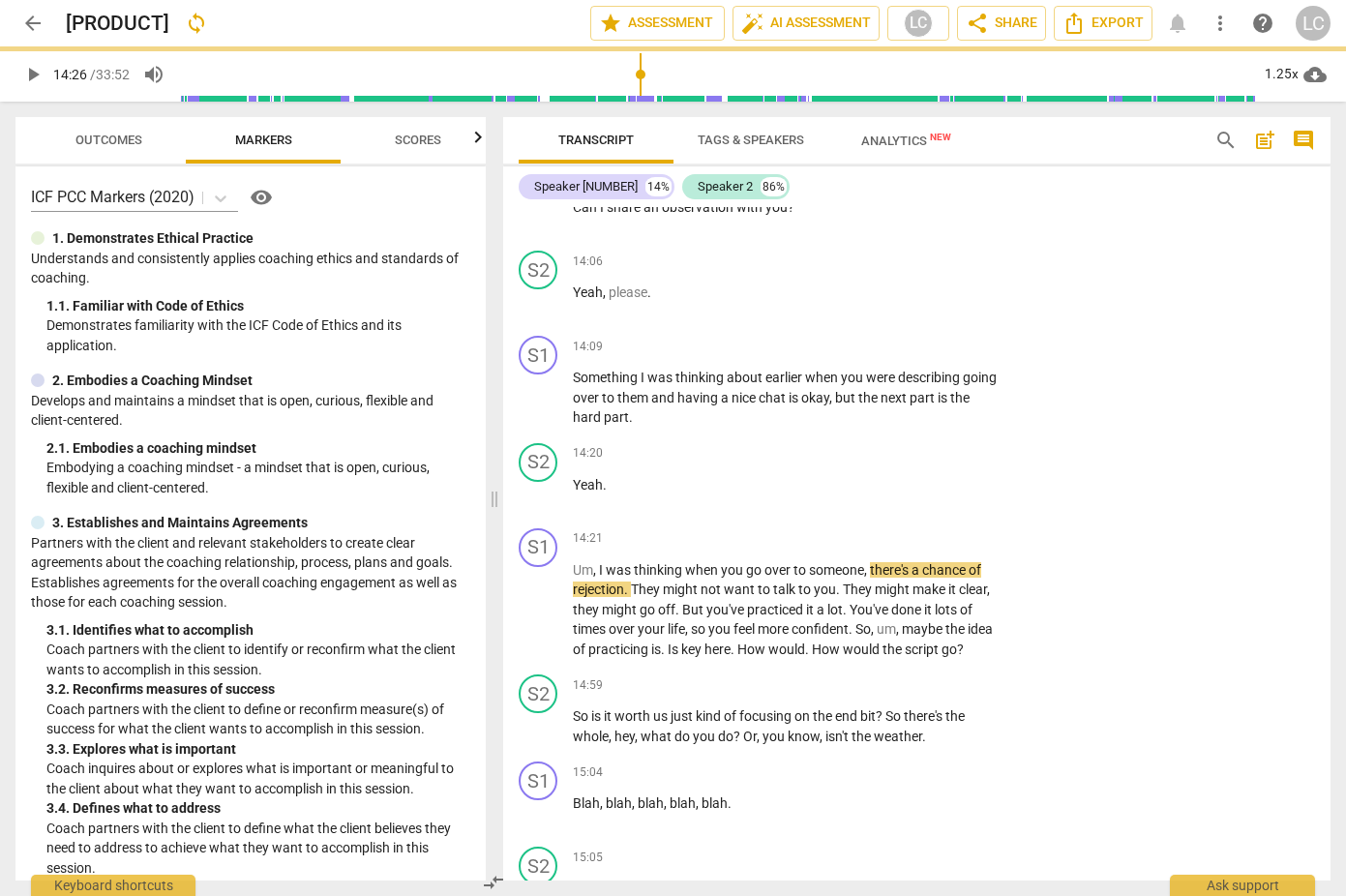 type on "866" 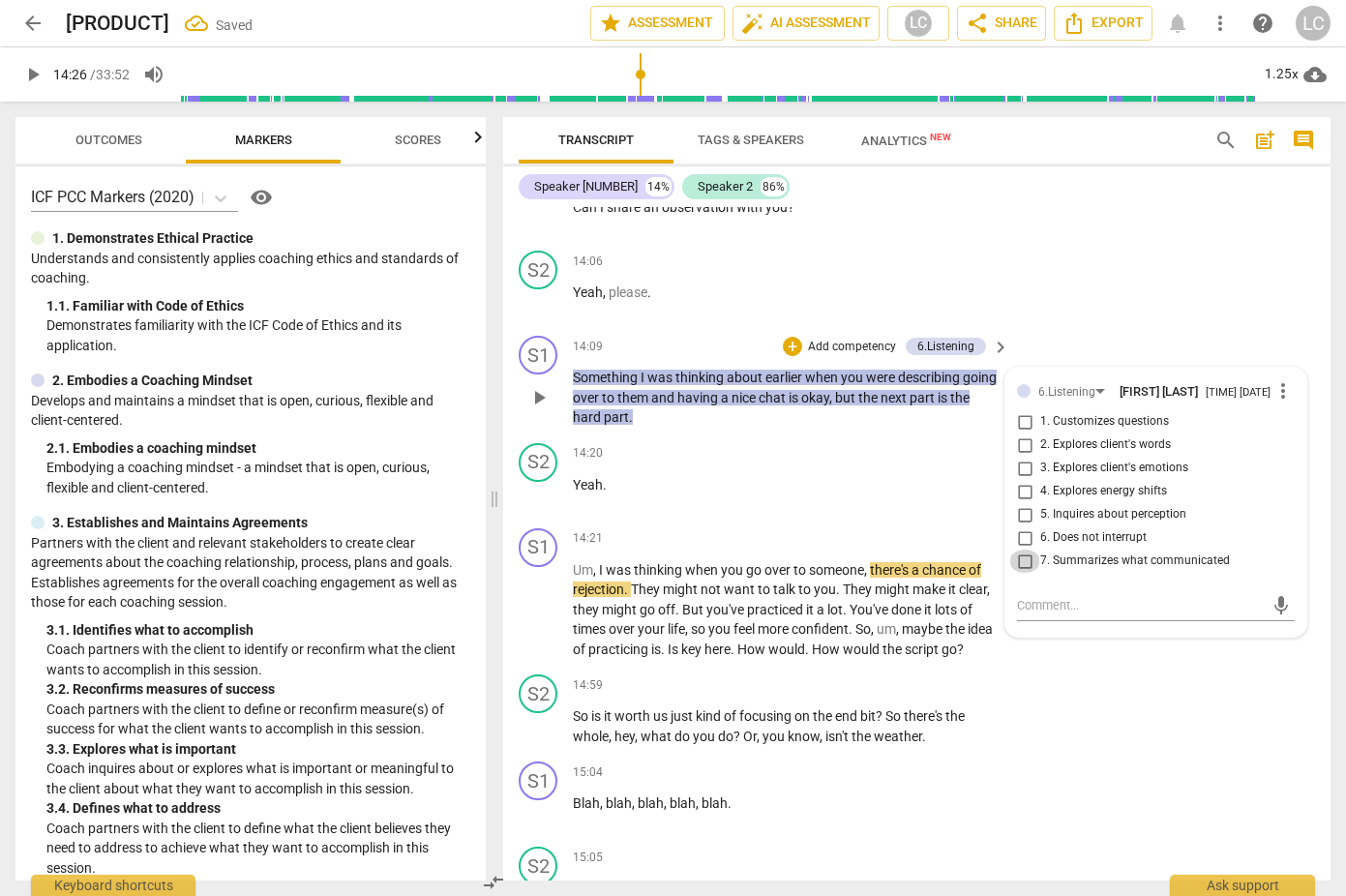 click on "7. Summarizes what communicated" at bounding box center [1025, 561] 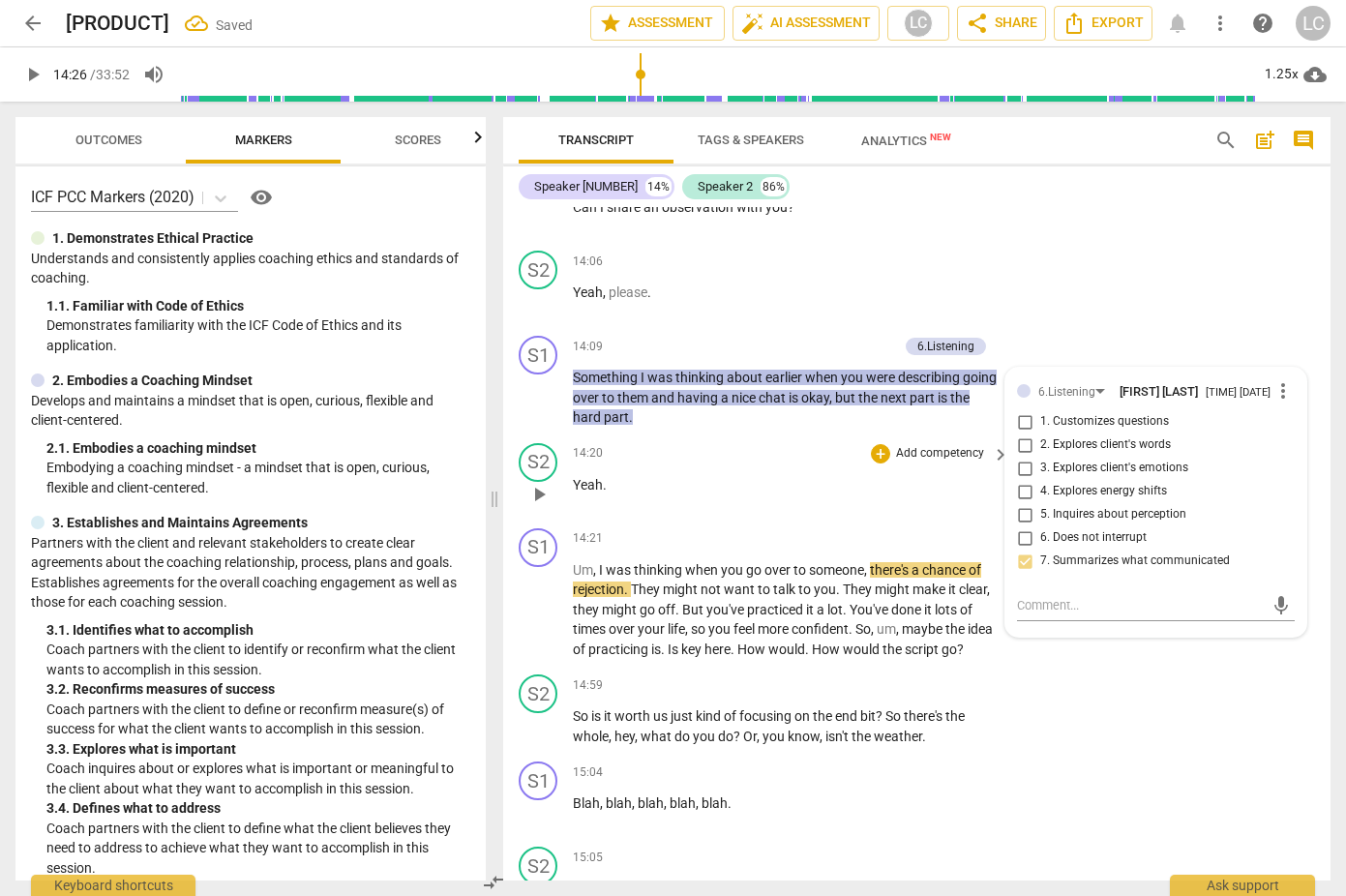 click on "[TIME] + Add competency keyboard_arrow_right Yeah ." at bounding box center [792, 478] 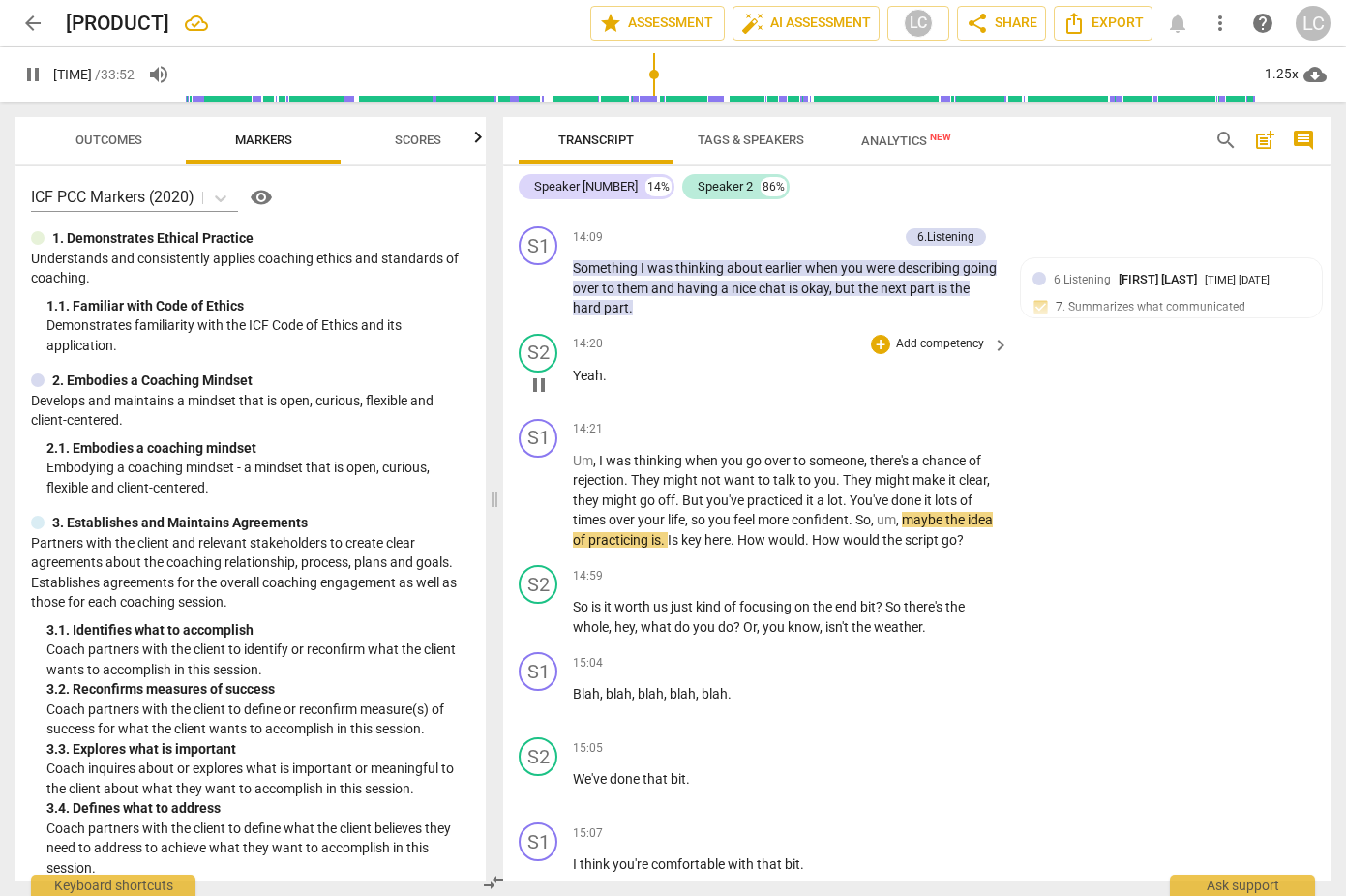 scroll, scrollTop: 3739, scrollLeft: 0, axis: vertical 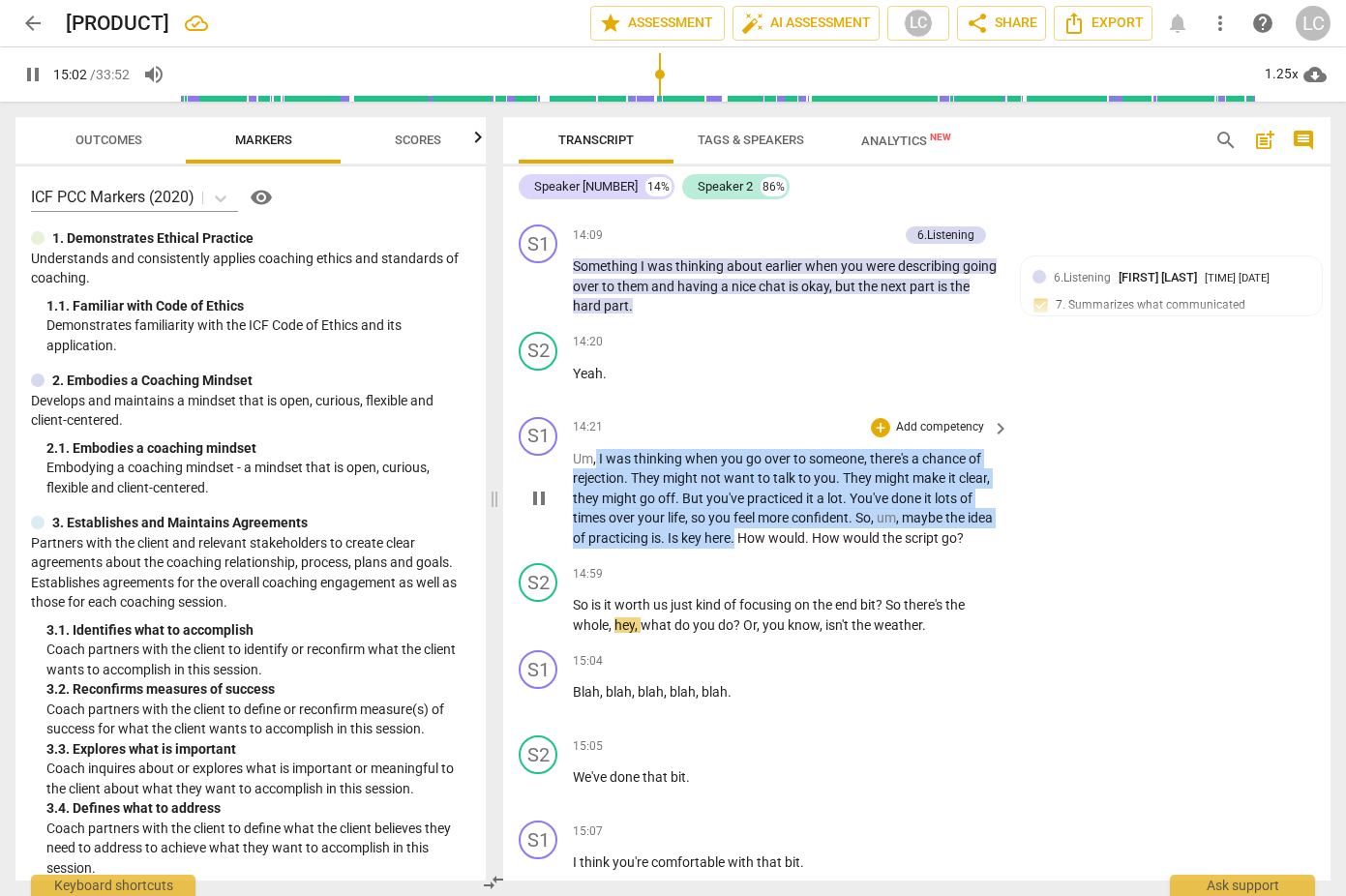 drag, startPoint x: 596, startPoint y: 496, endPoint x: 764, endPoint y: 580, distance: 187.82971 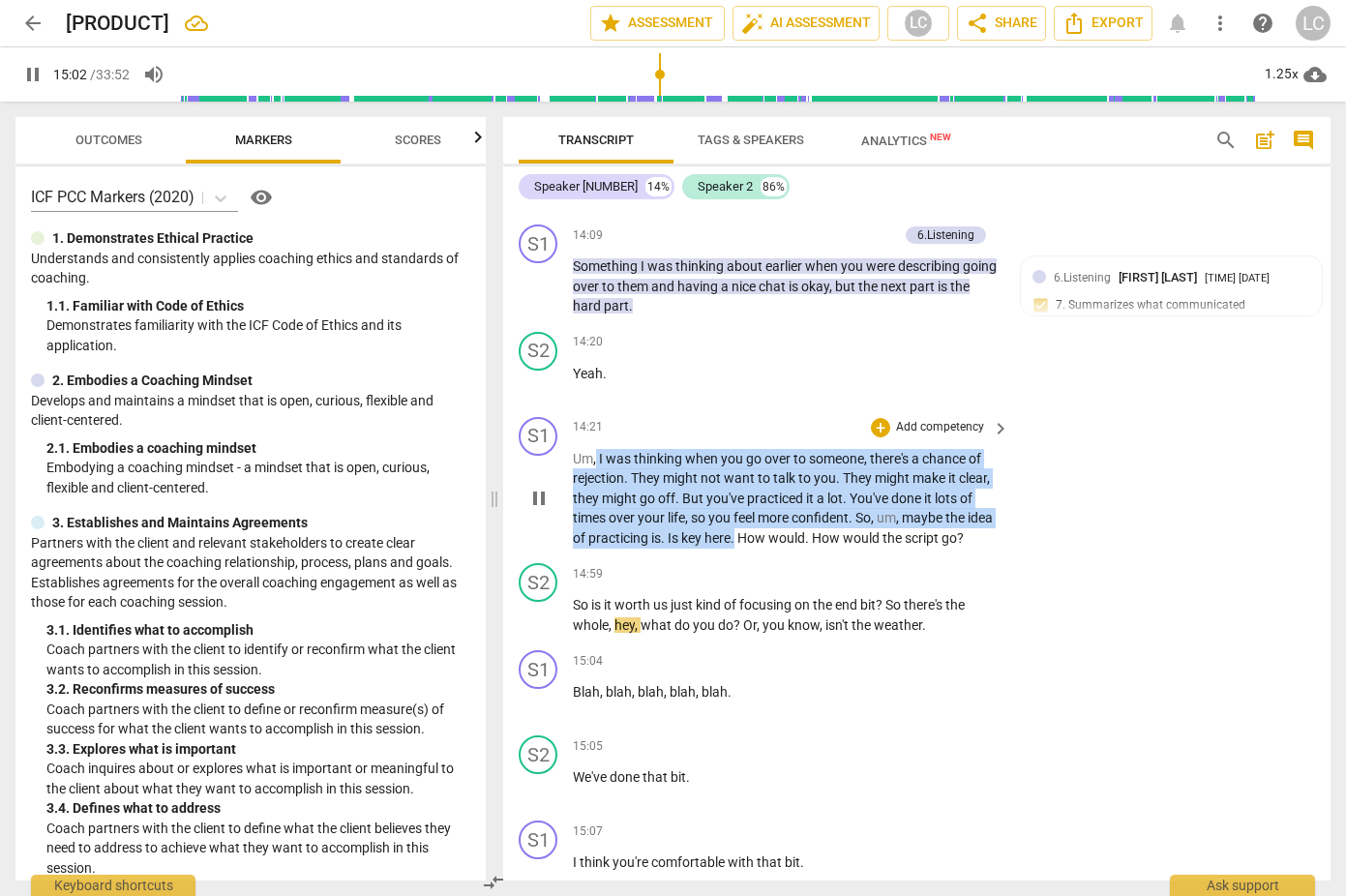click on "Um , I was thinking when you go over to someone , there's a chance of rejection . They might not want to talk to you . They might make it clear , they might go off . But you've practiced it a lot . You've done it lots of times over your life , so you feel more confident . So , um , maybe the idea of practicing . Is key here . How would . How would the script go ?" at bounding box center [786, 498] 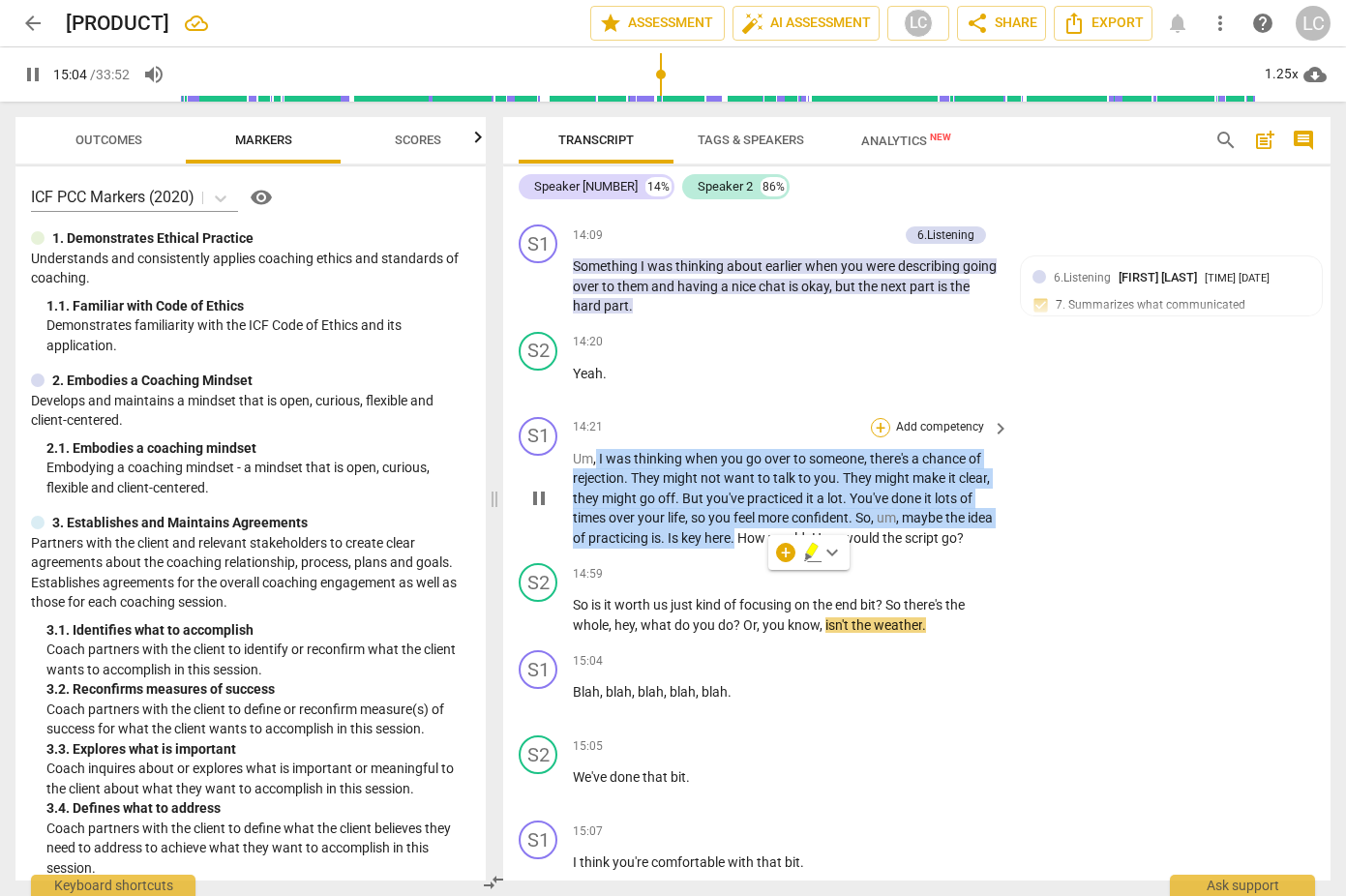 click on "+" at bounding box center (881, 428) 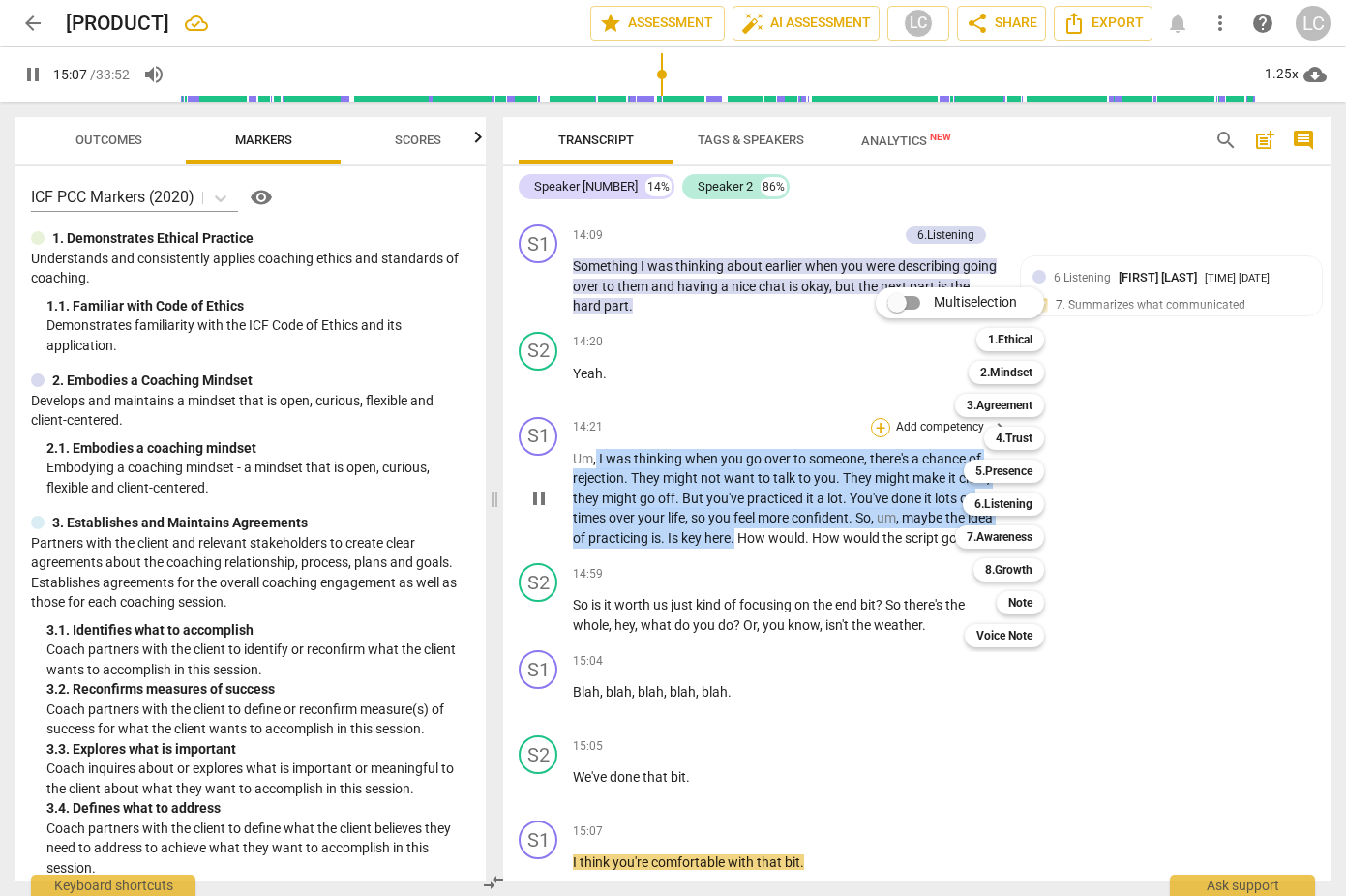 scroll, scrollTop: 4426, scrollLeft: 0, axis: vertical 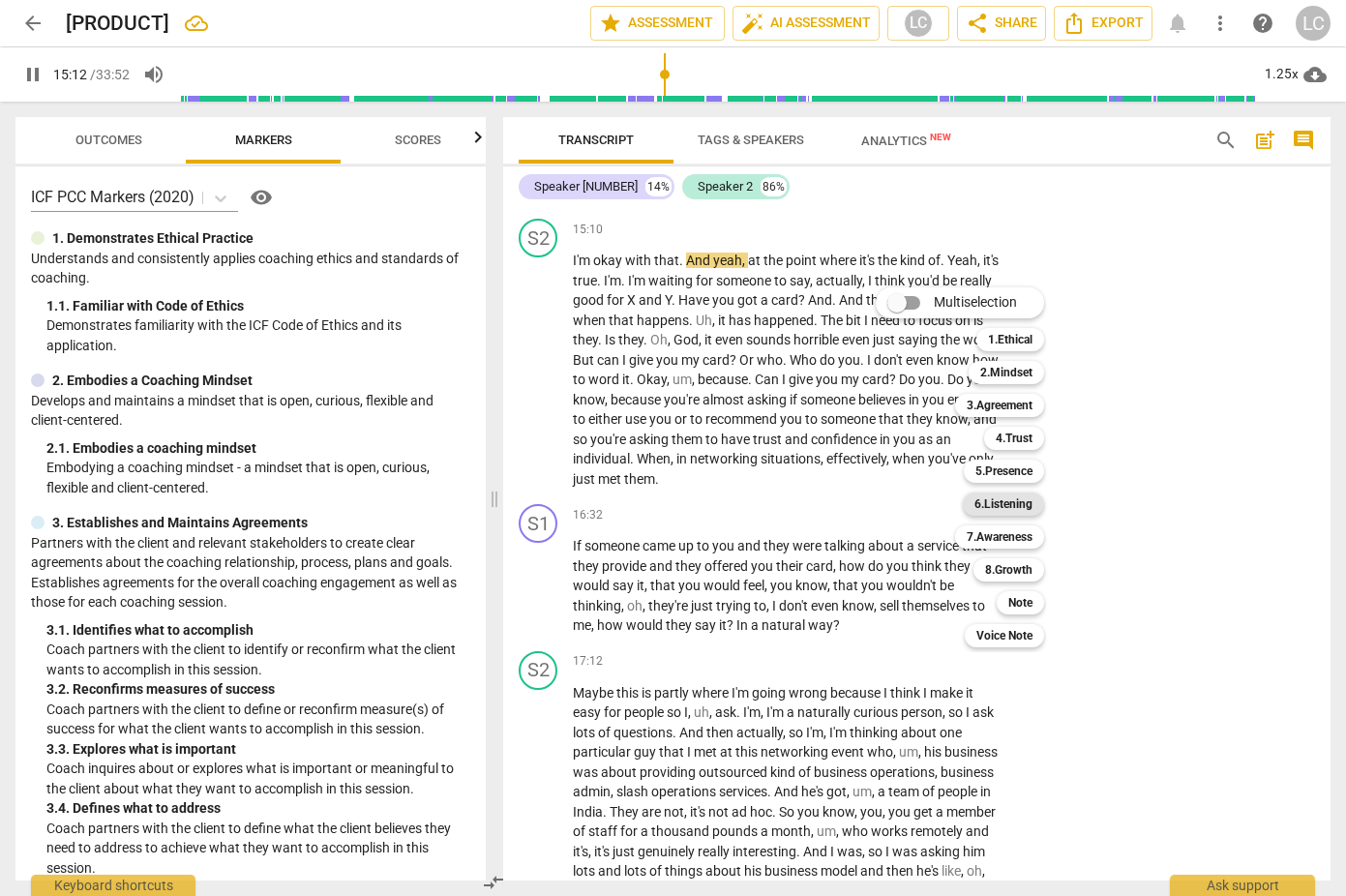 click on "6.Listening" at bounding box center [1003, 504] 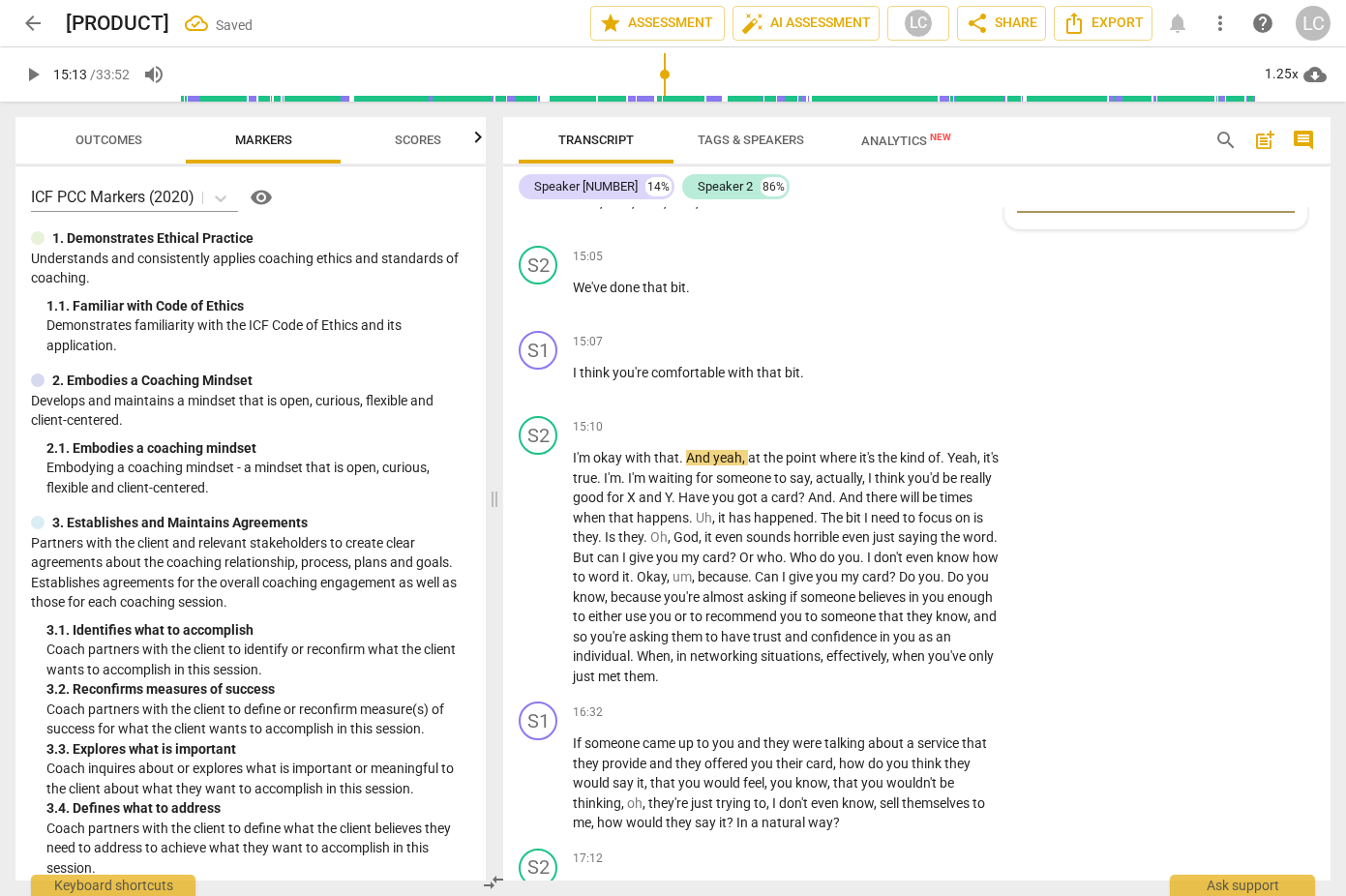 scroll, scrollTop: 3717, scrollLeft: 0, axis: vertical 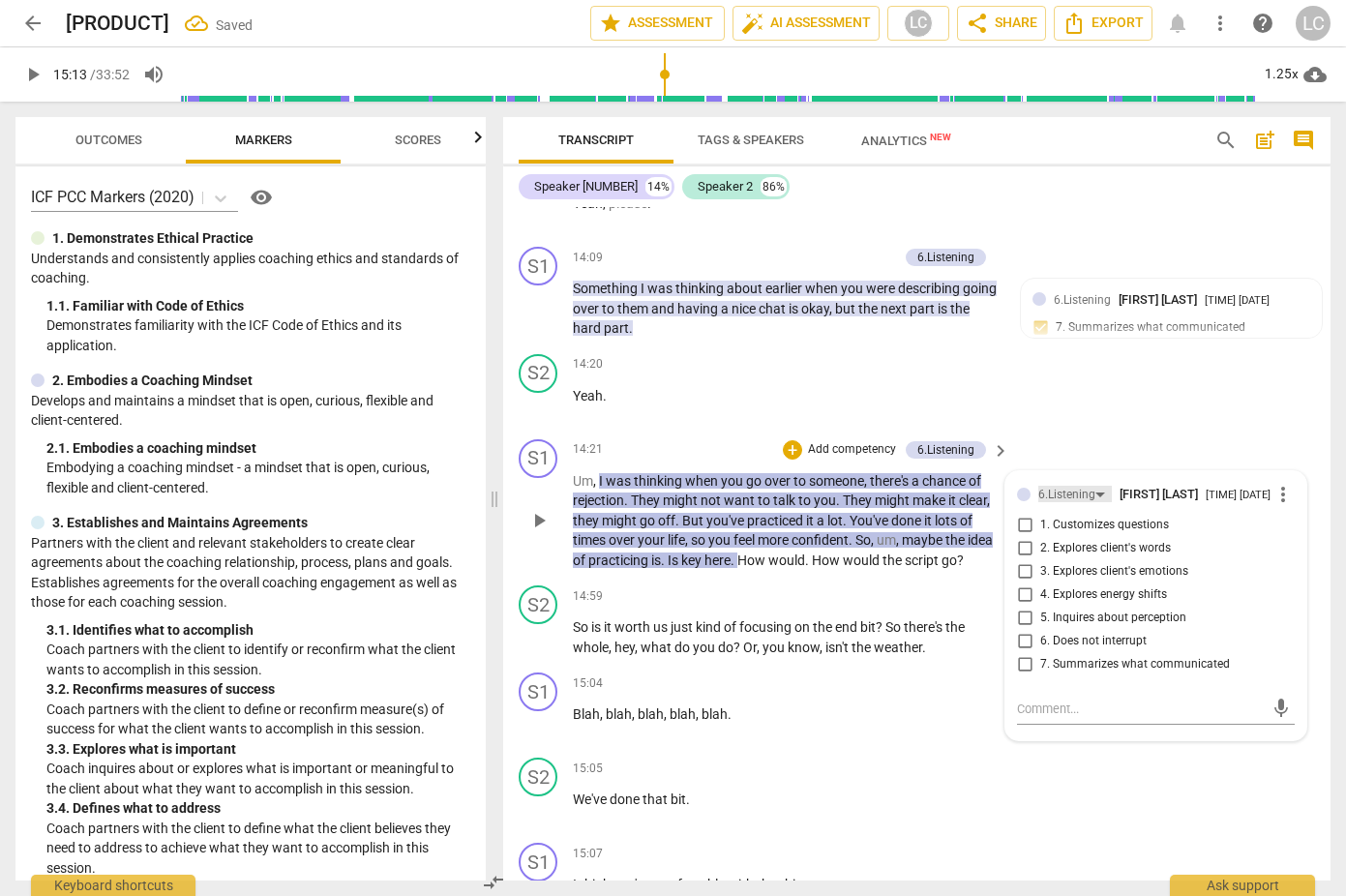 click on "6.Listening" at bounding box center [1066, 494] 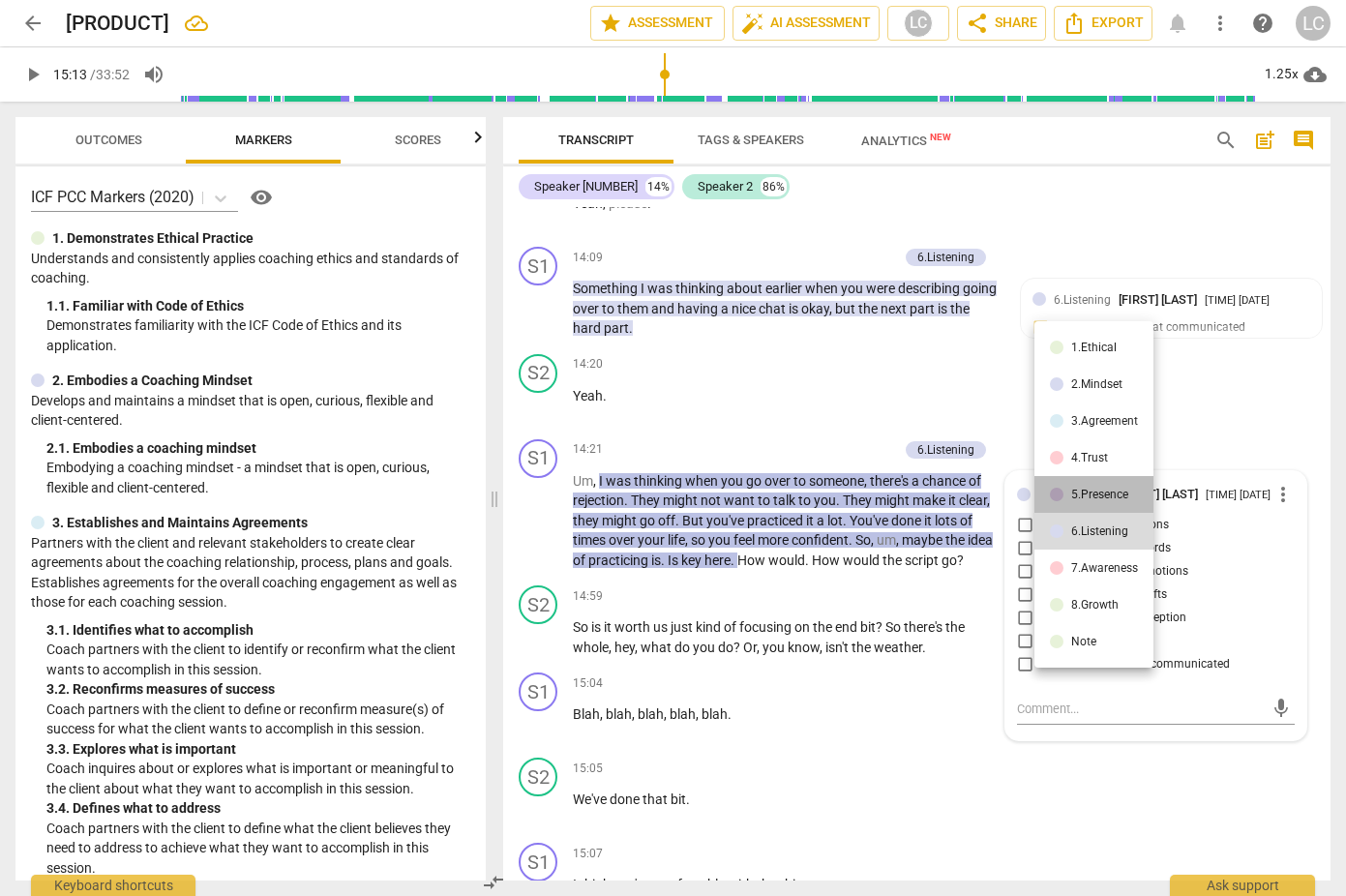 click on "5.Presence" at bounding box center [1093, 494] 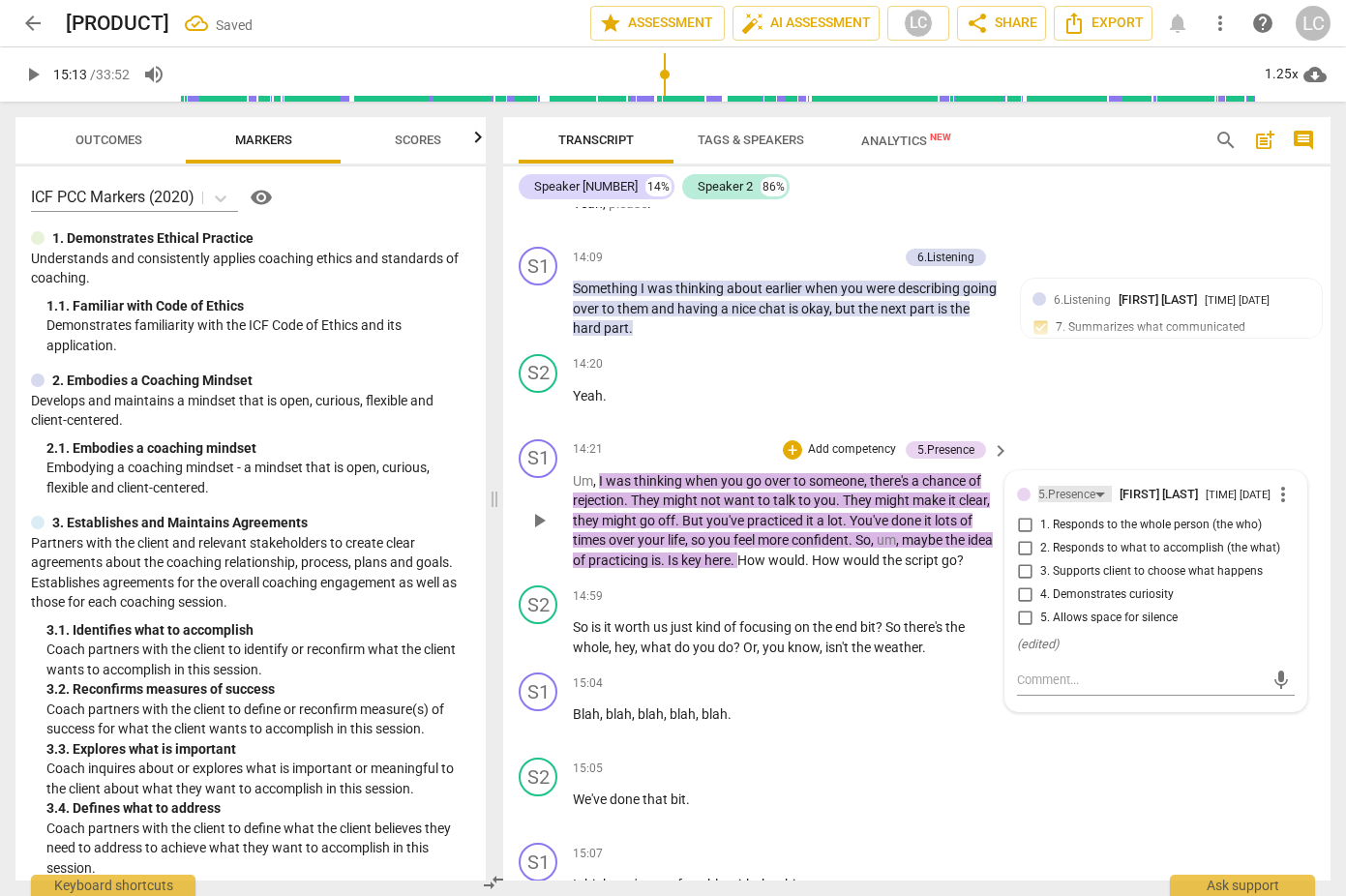 click on "5.Presence" at bounding box center (1066, 494) 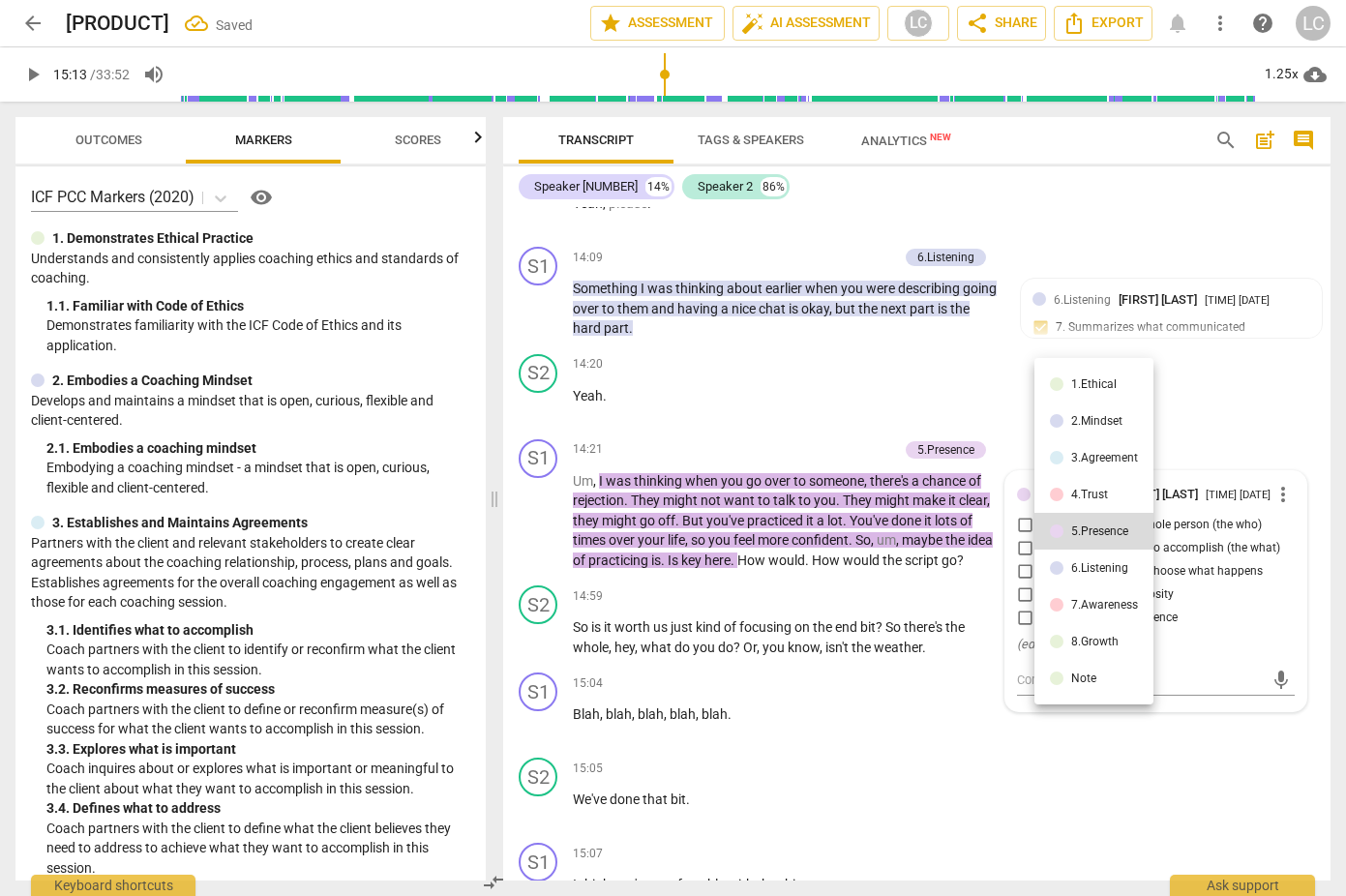 click on "7.Awareness" at bounding box center (1104, 605) 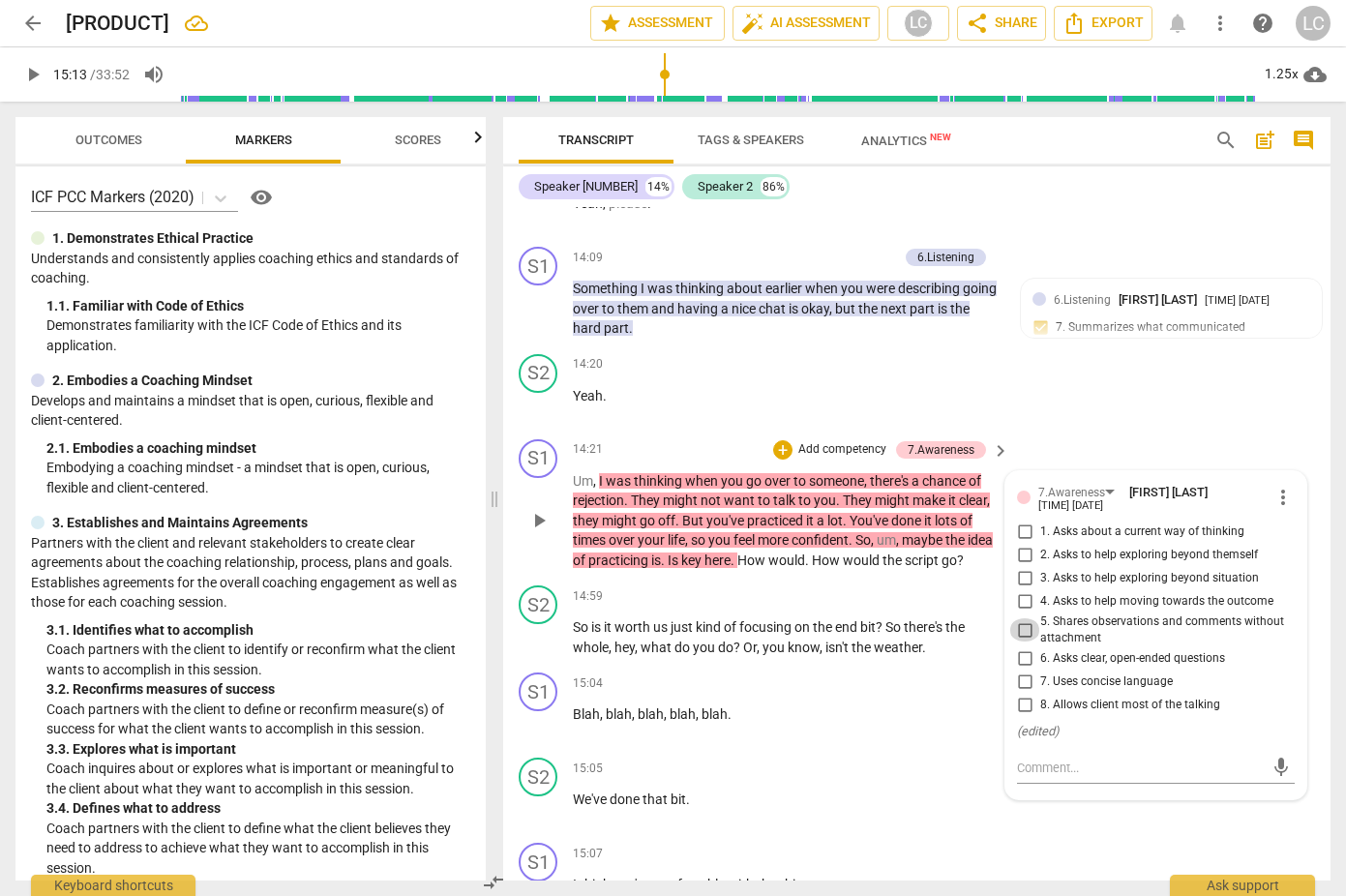 click on "5. Shares observations and comments without attachment" at bounding box center [1025, 630] 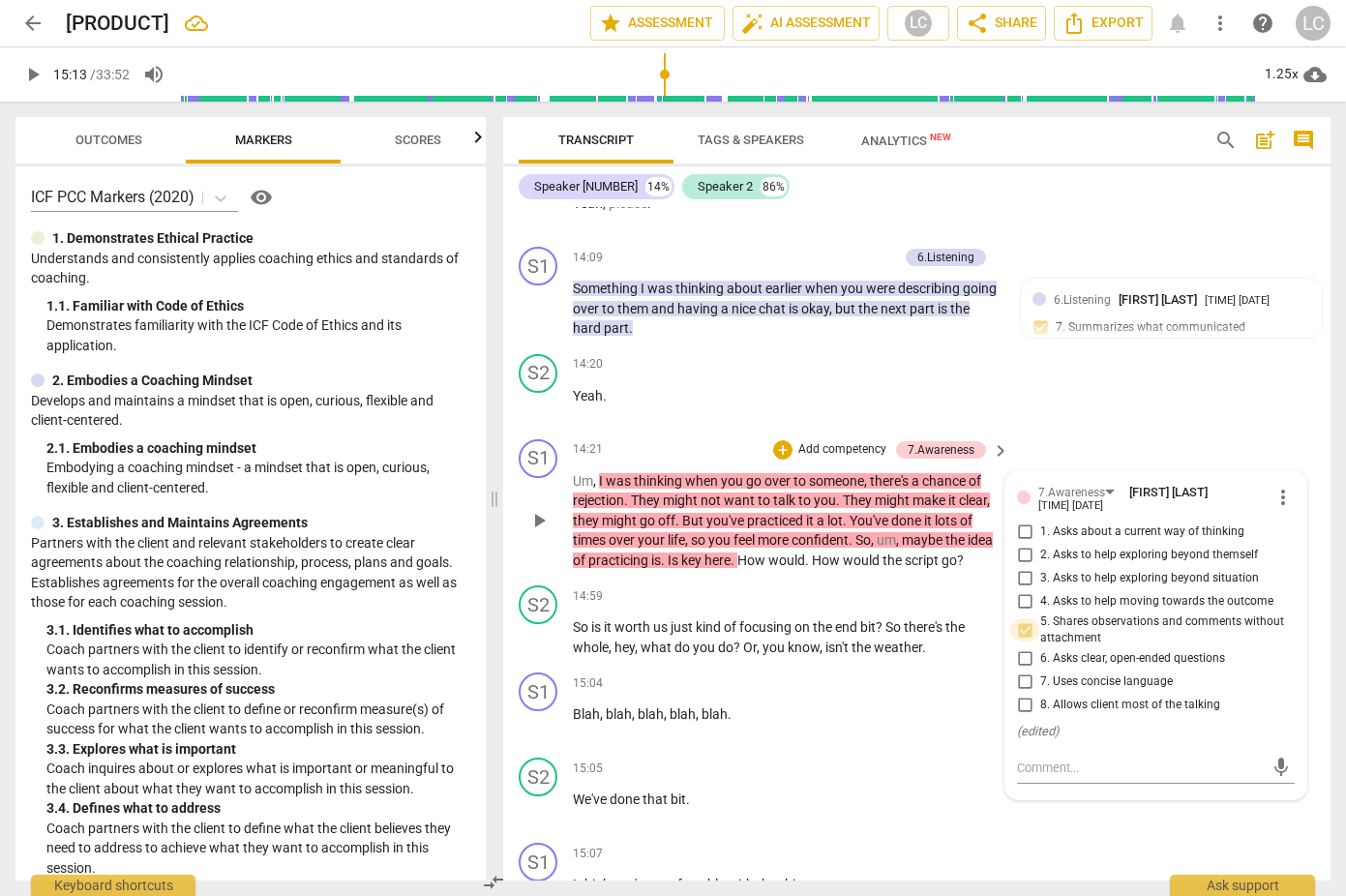 click on "5. Shares observations and comments without attachment" at bounding box center [1025, 630] 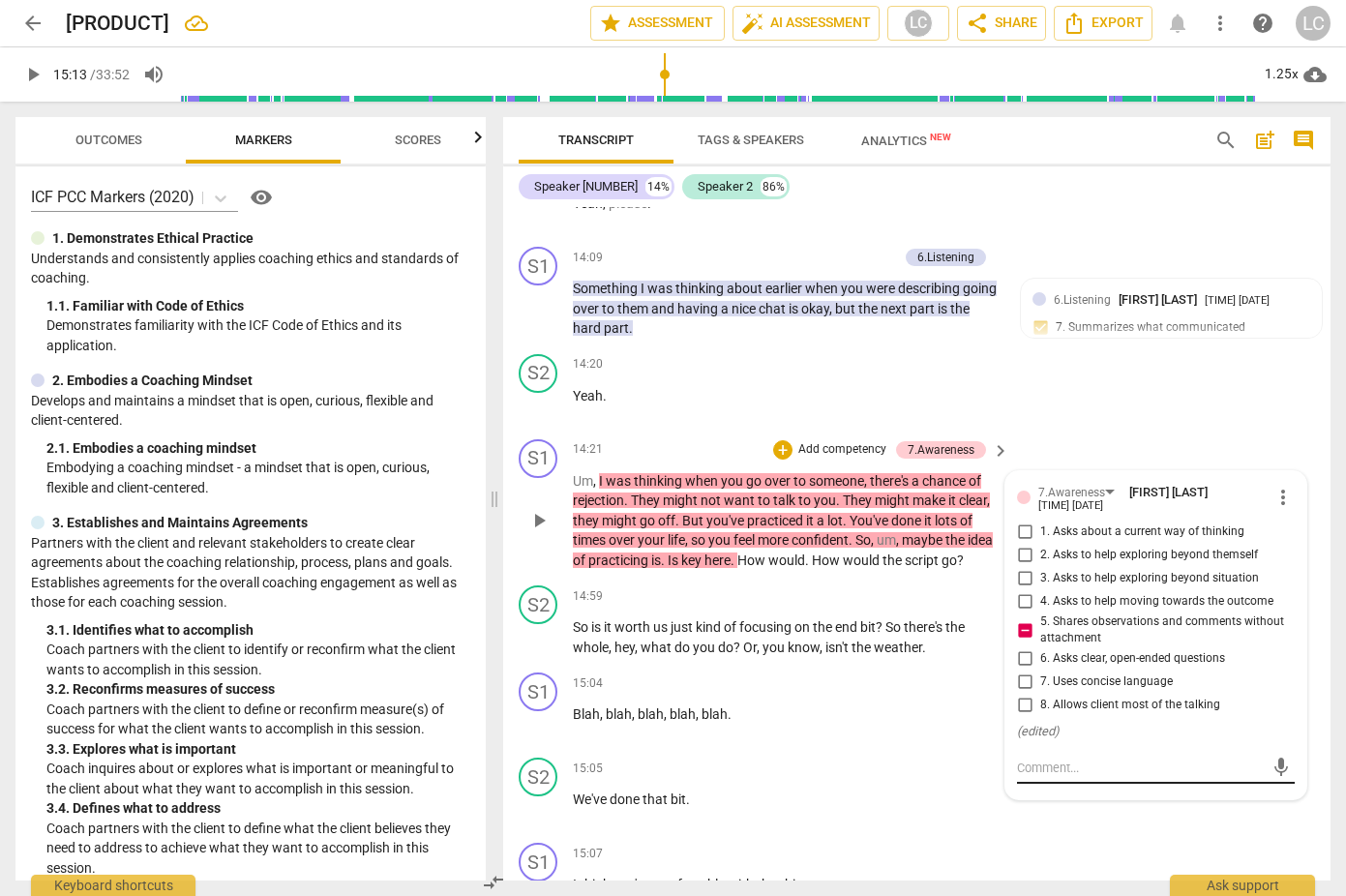 click at bounding box center [1140, 767] 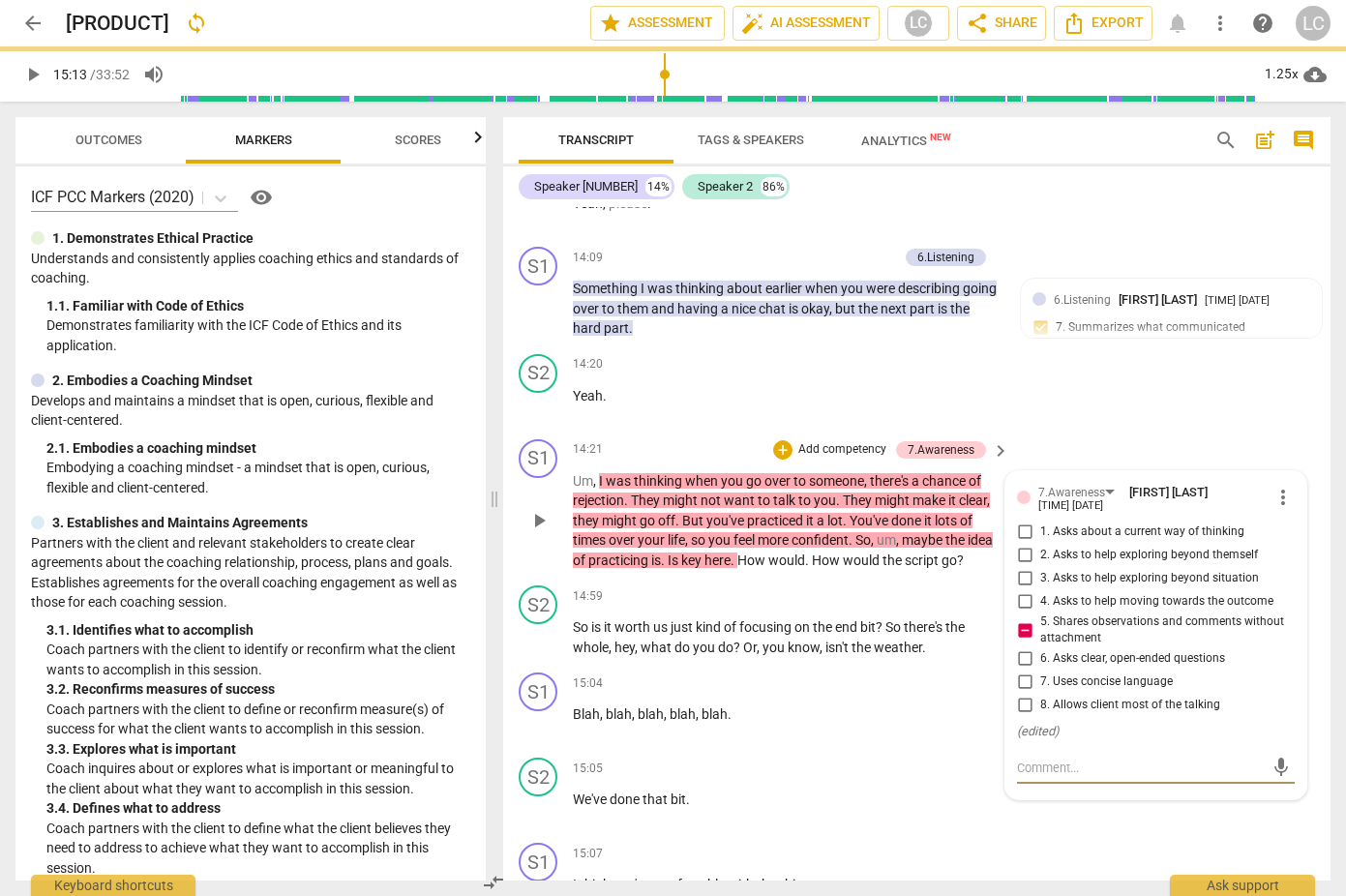 type on "H" 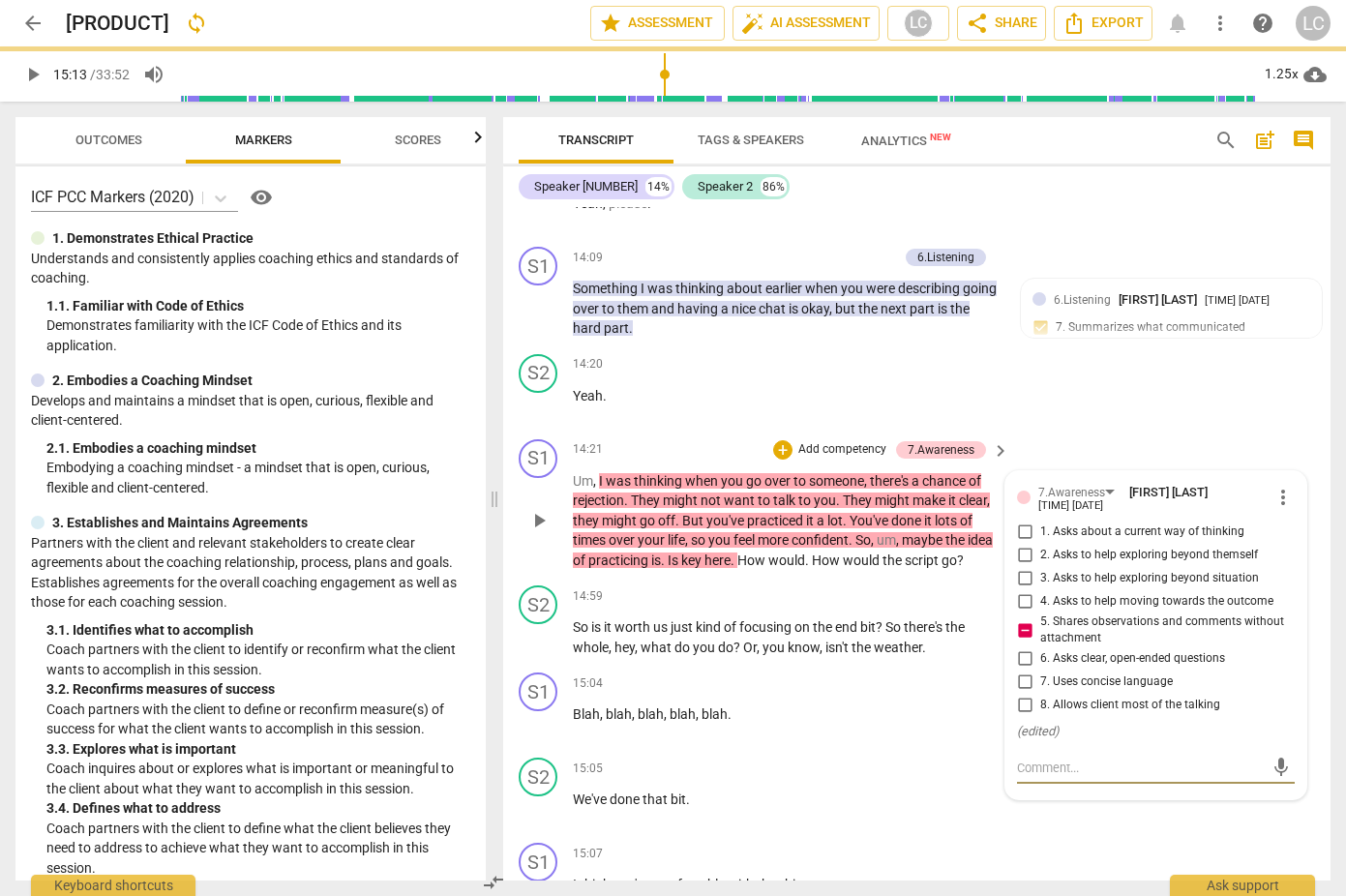 type on "H" 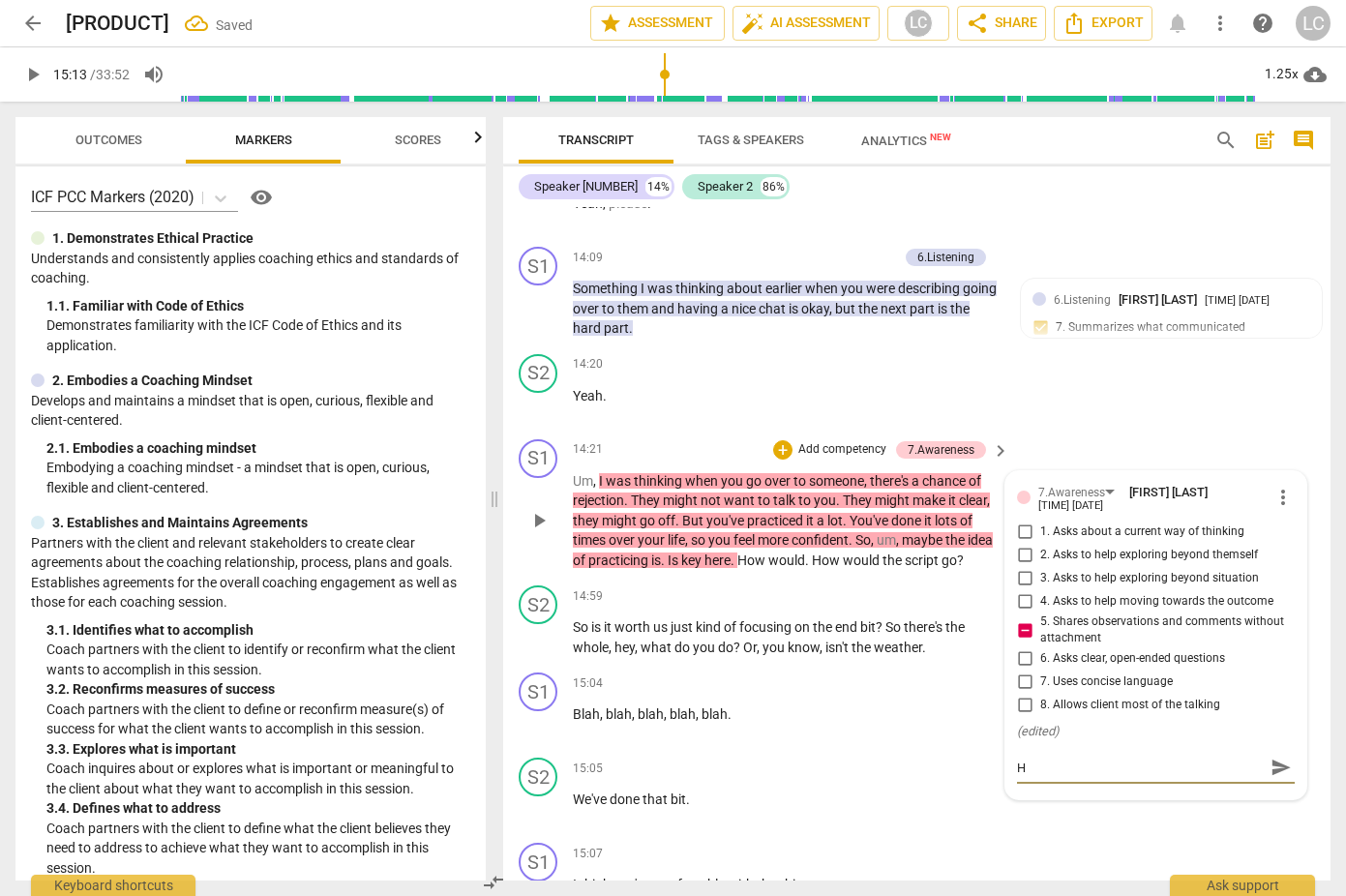 type on "Ha" 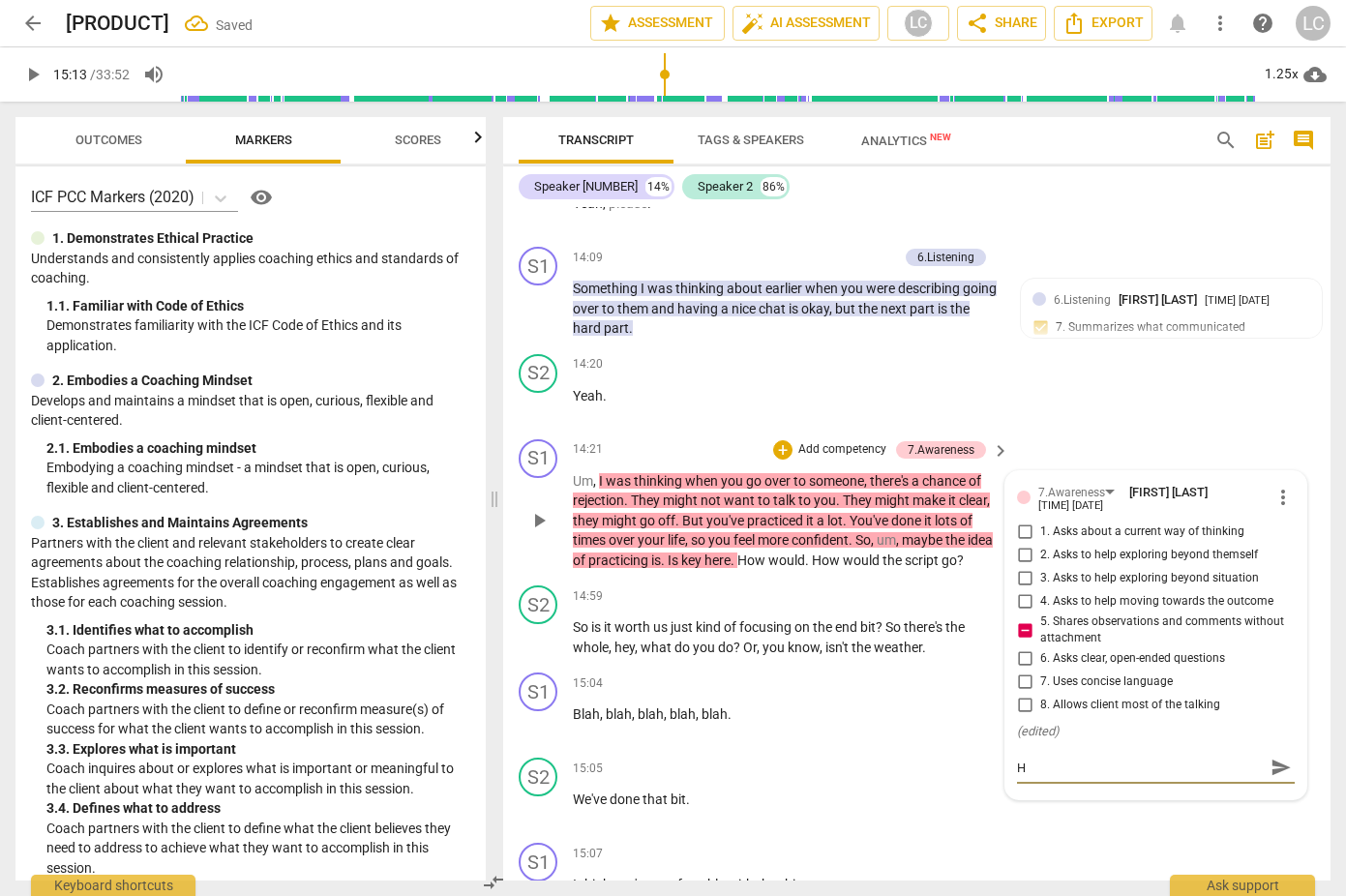 type on "Ha" 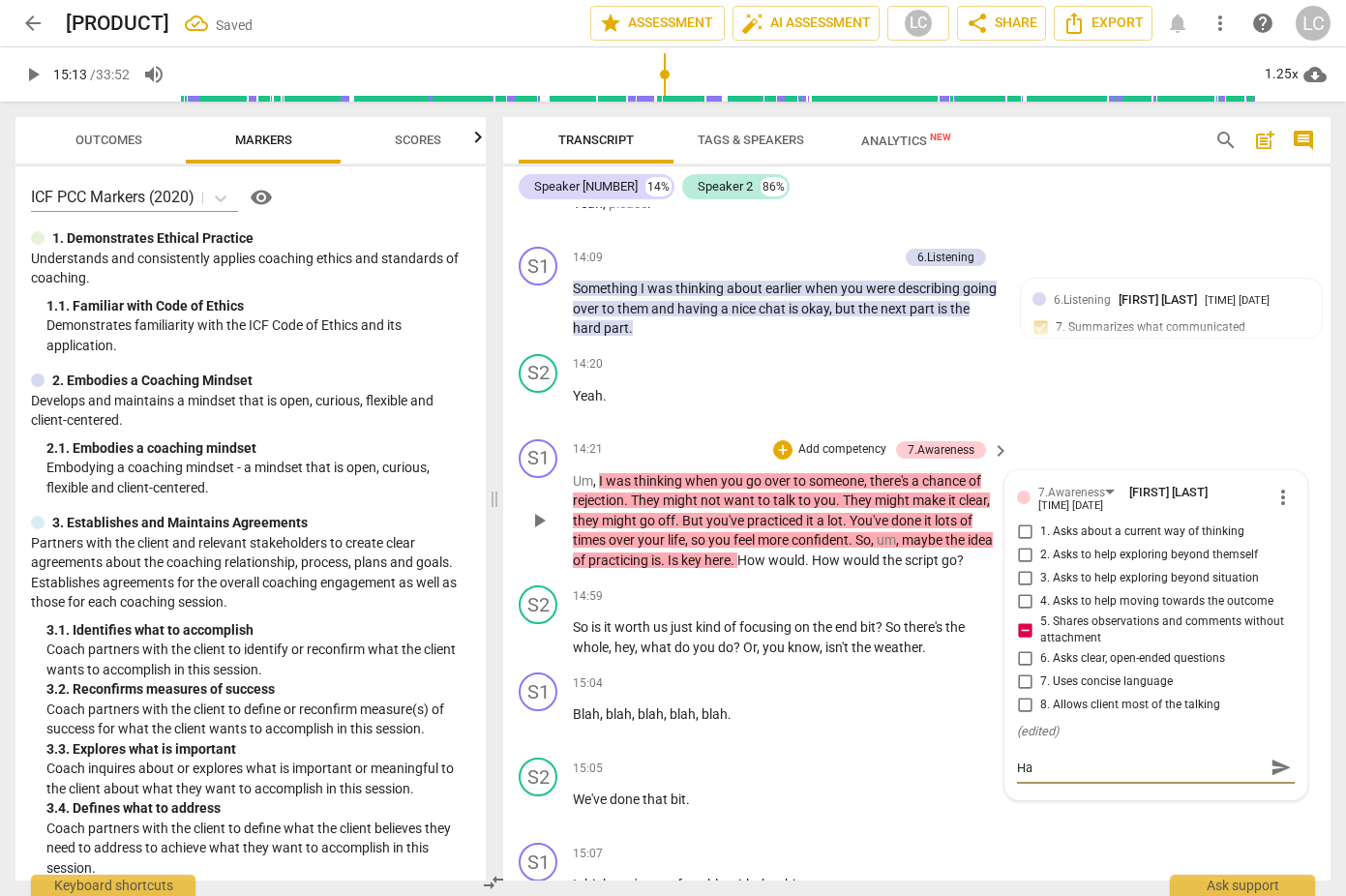 type on "Hav" 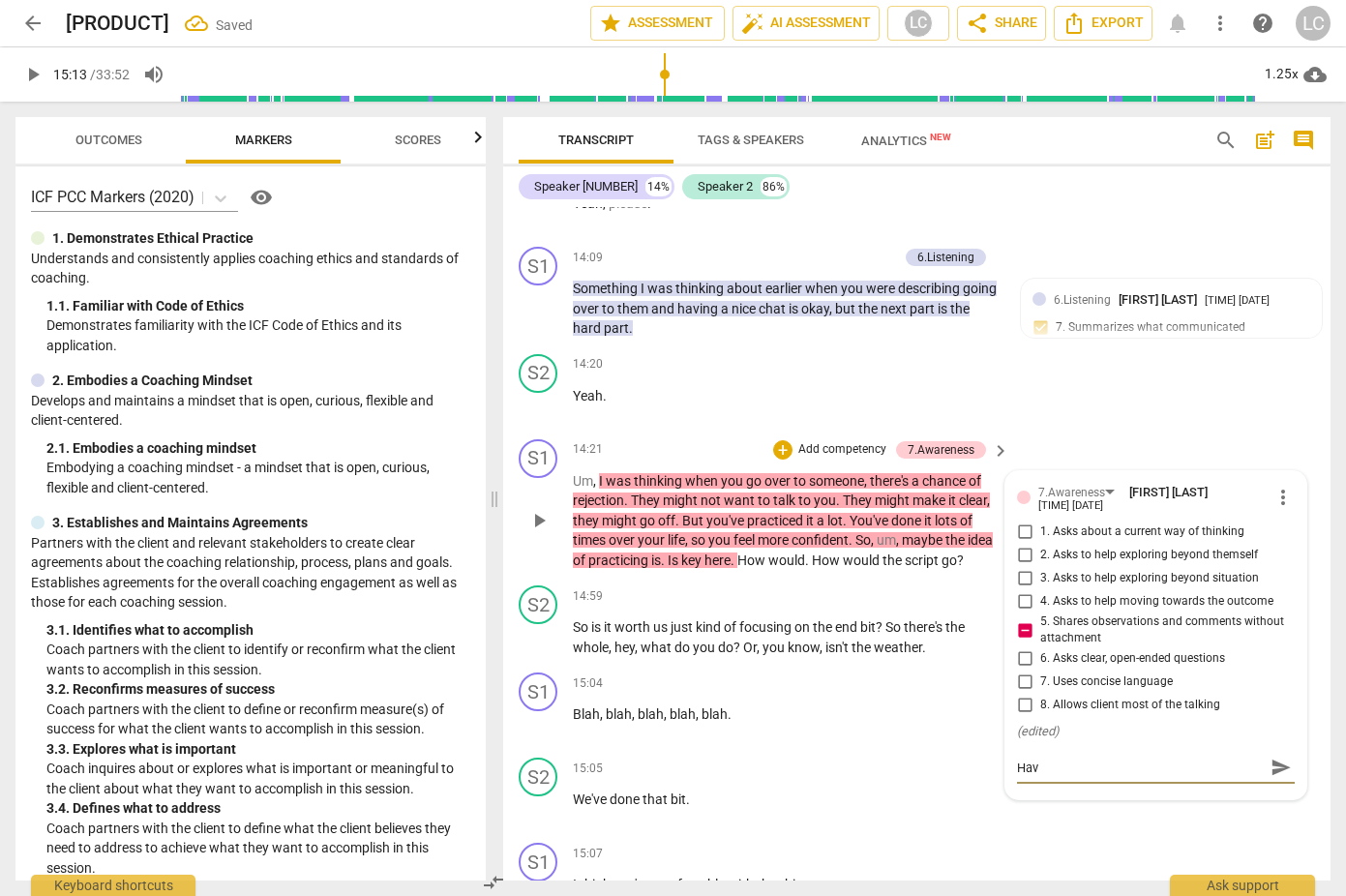 type on "Havi" 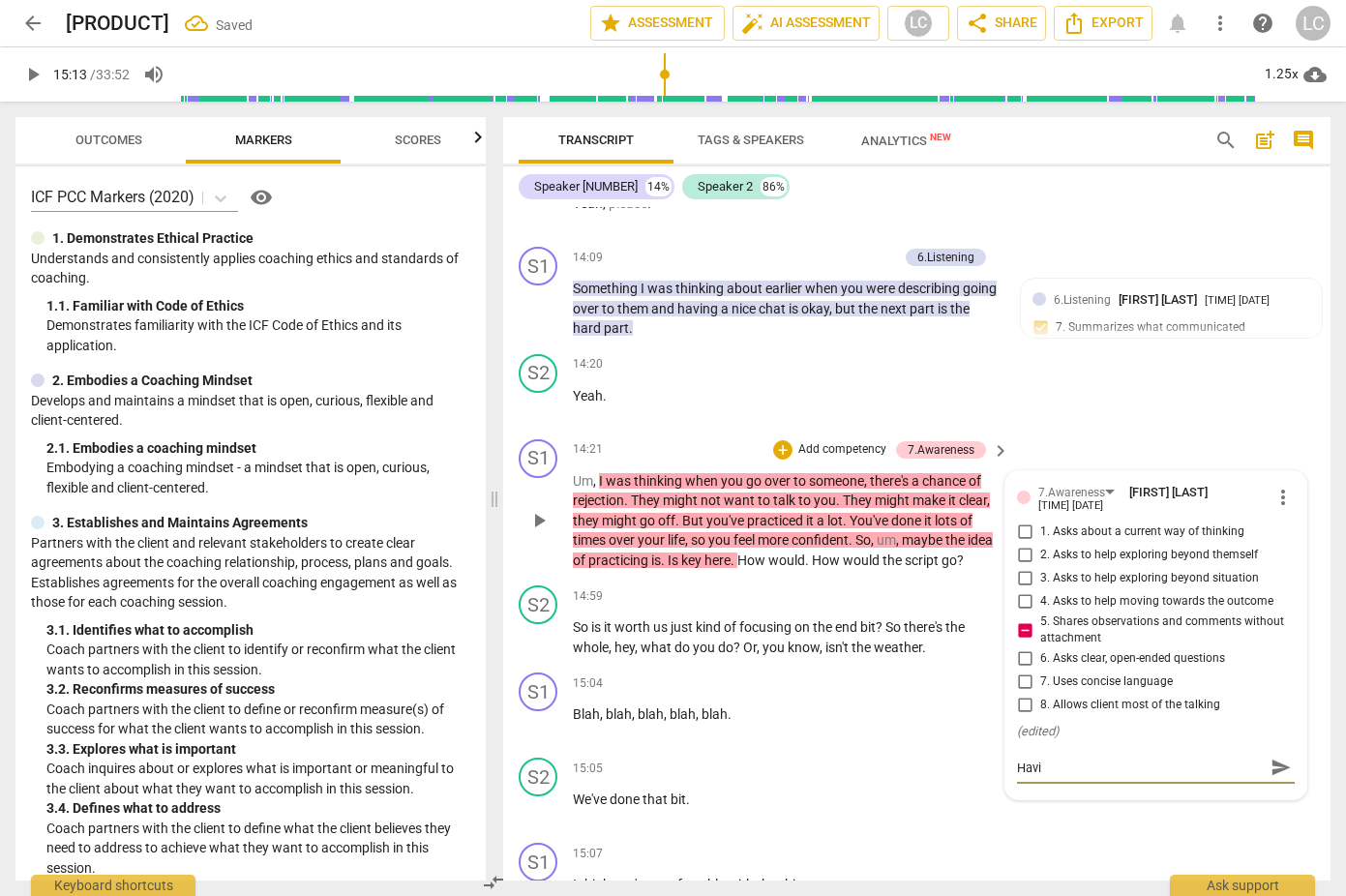 type on "Havin" 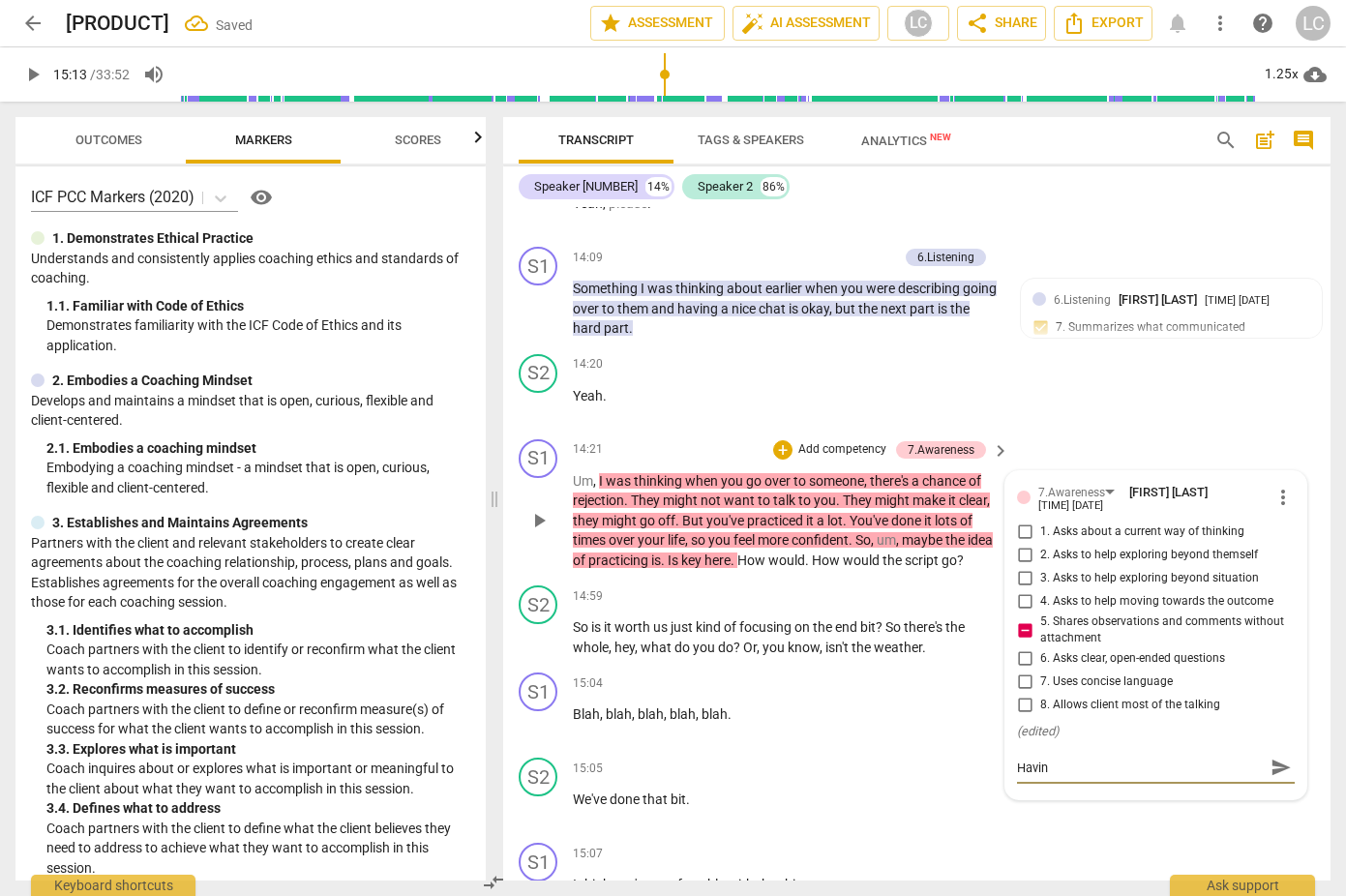 type on "Having" 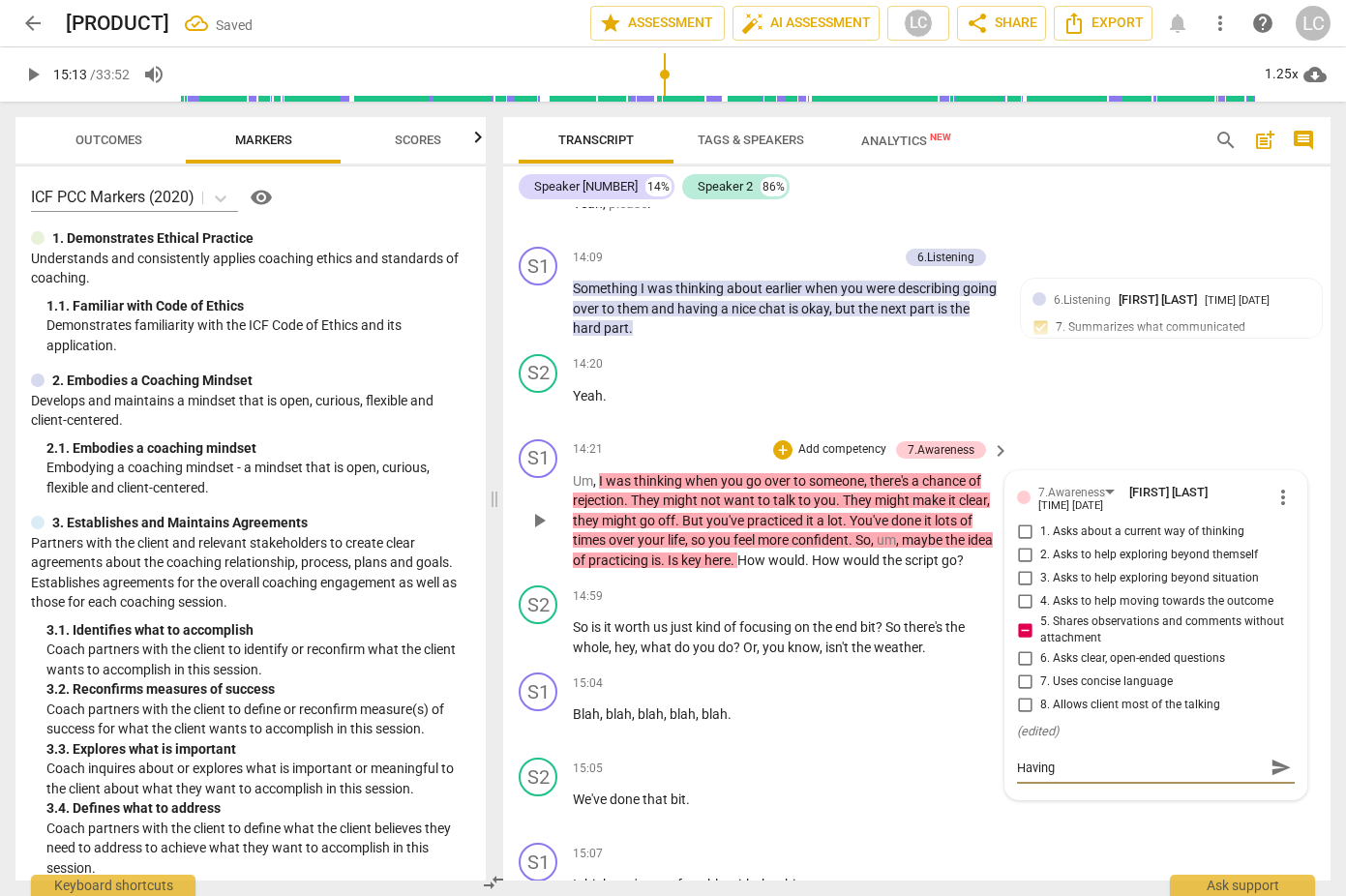 type on "Having" 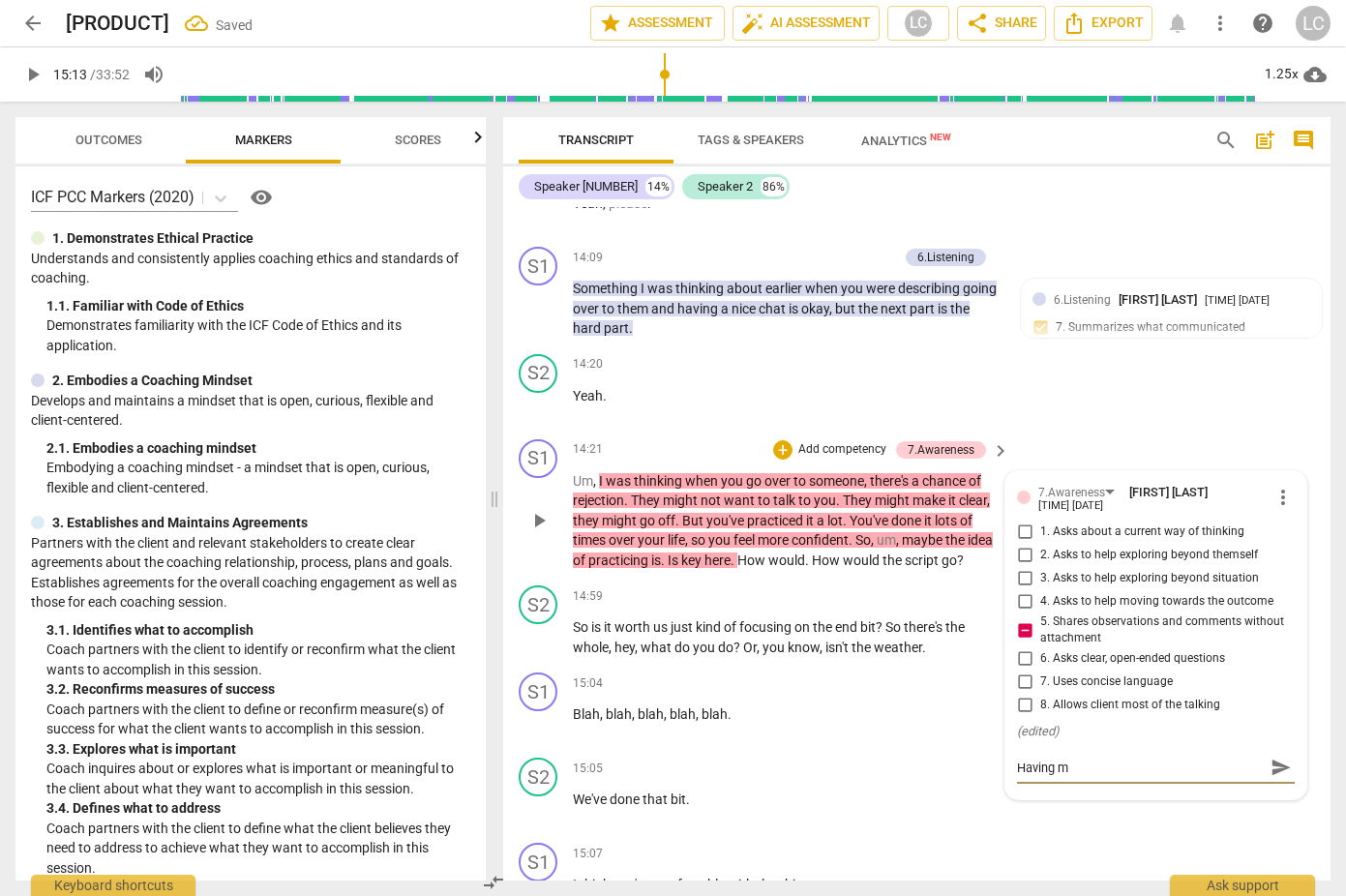 type on "Having ma" 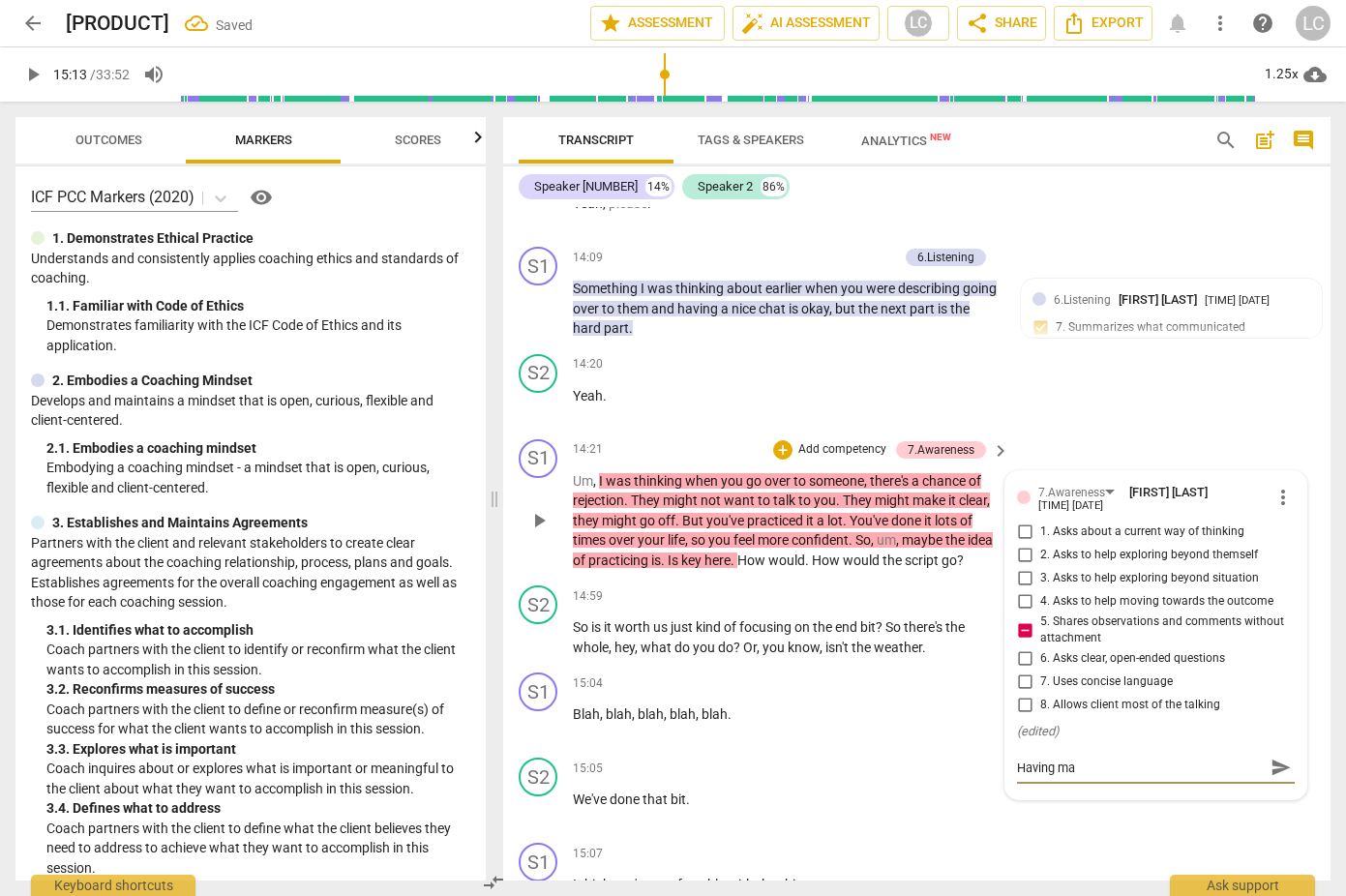 type on "Having mad" 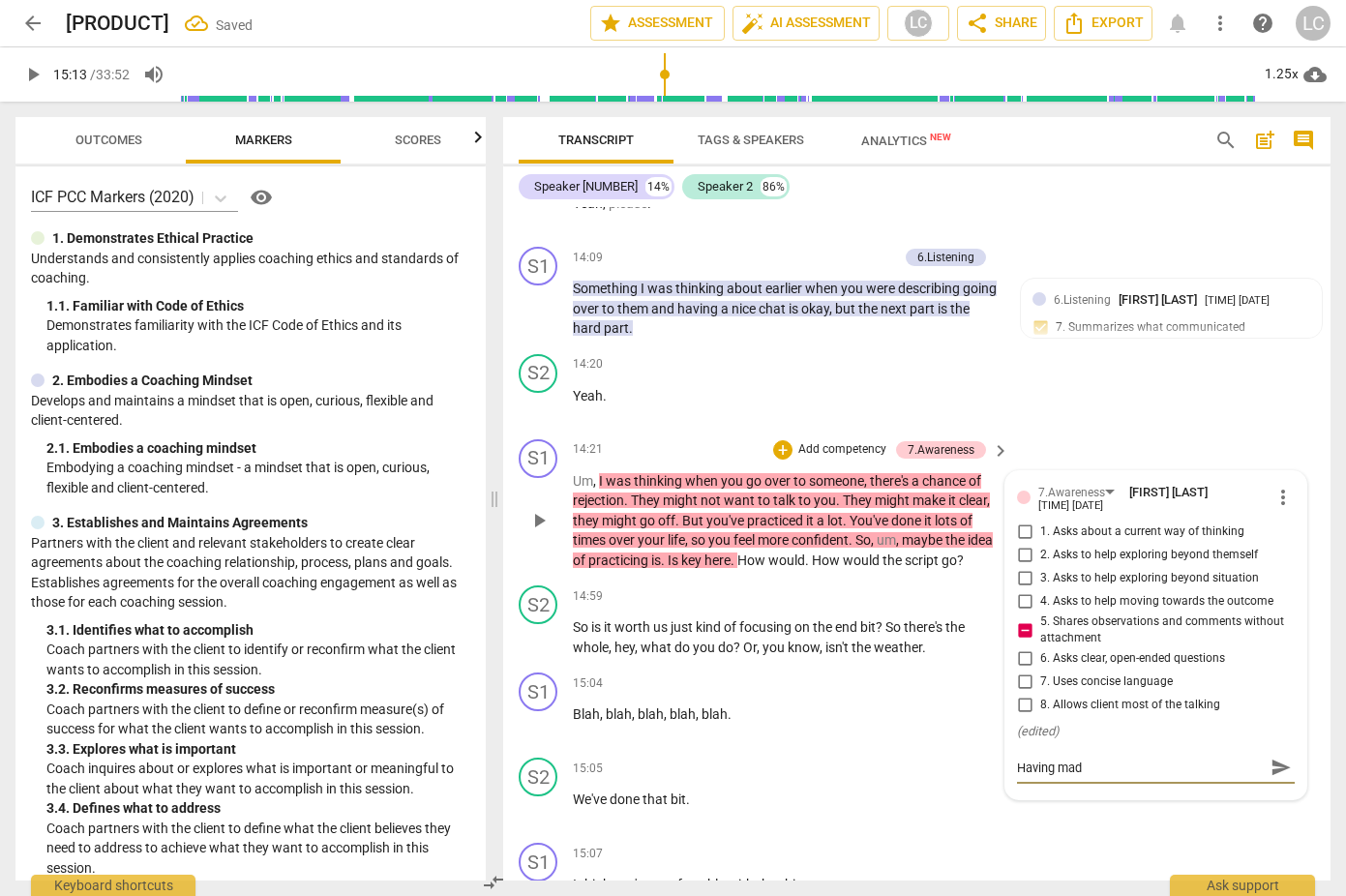 type on "Having mad" 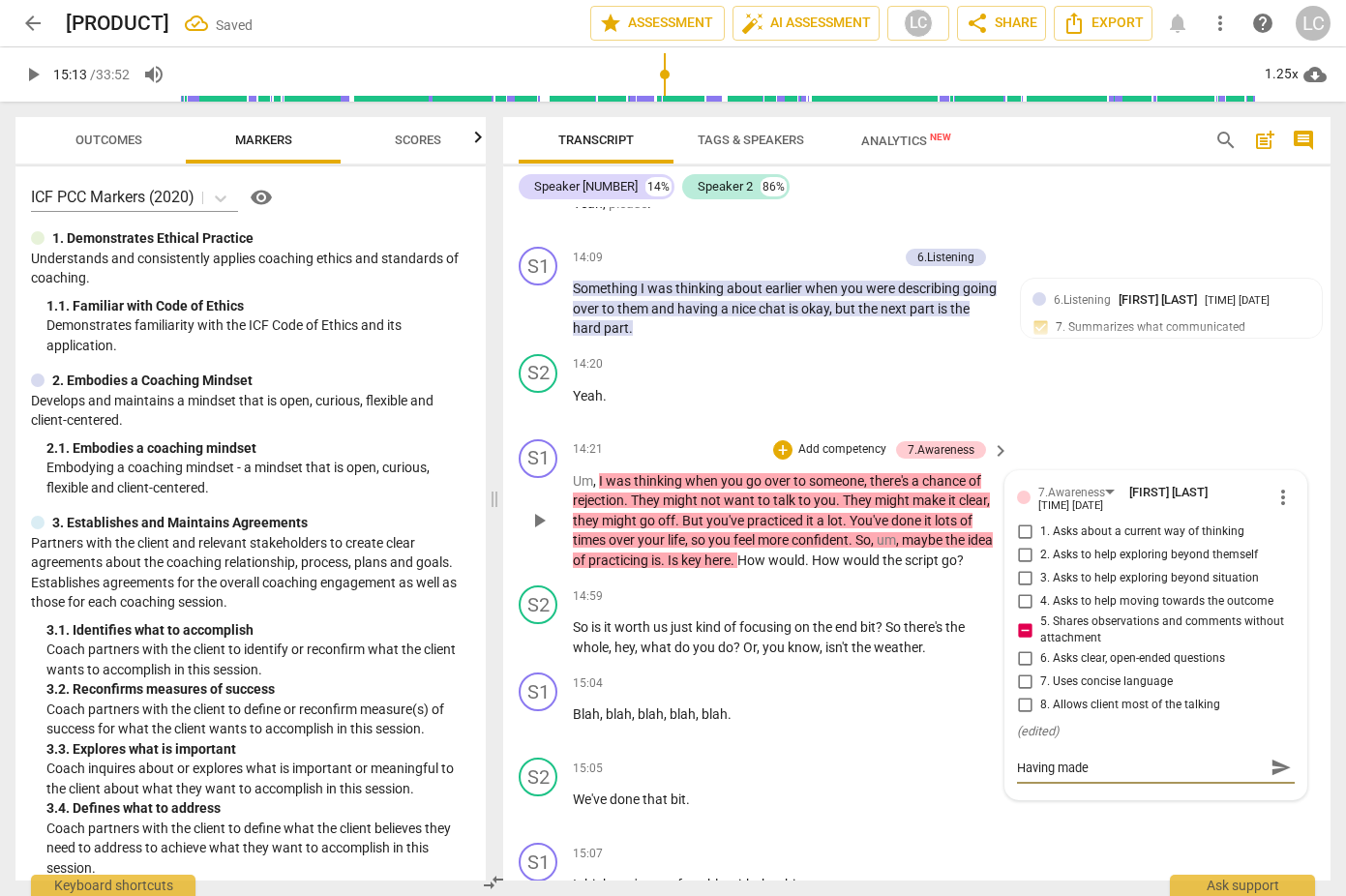 type on "Having mad et" 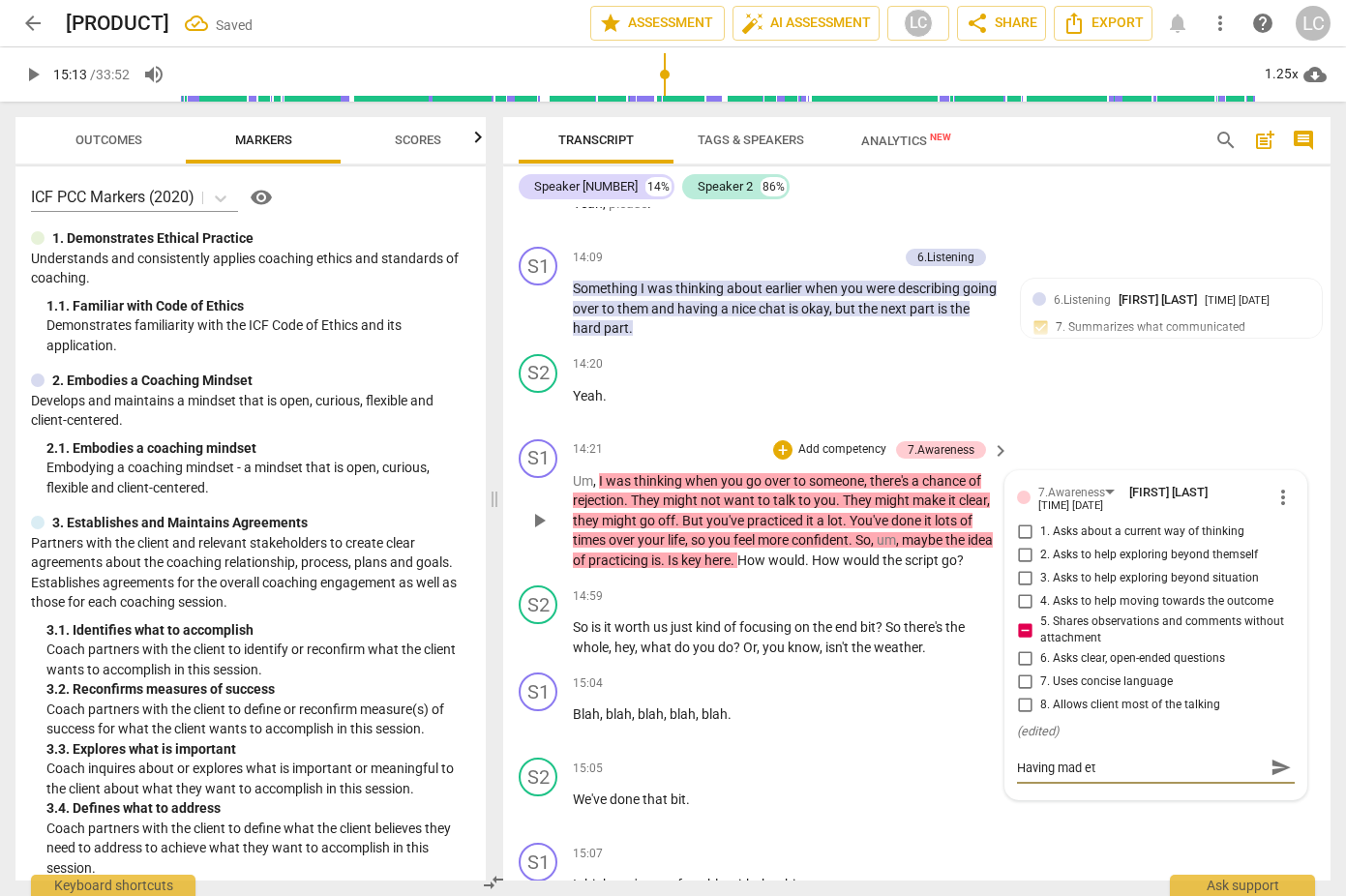 type on "Having mad eth" 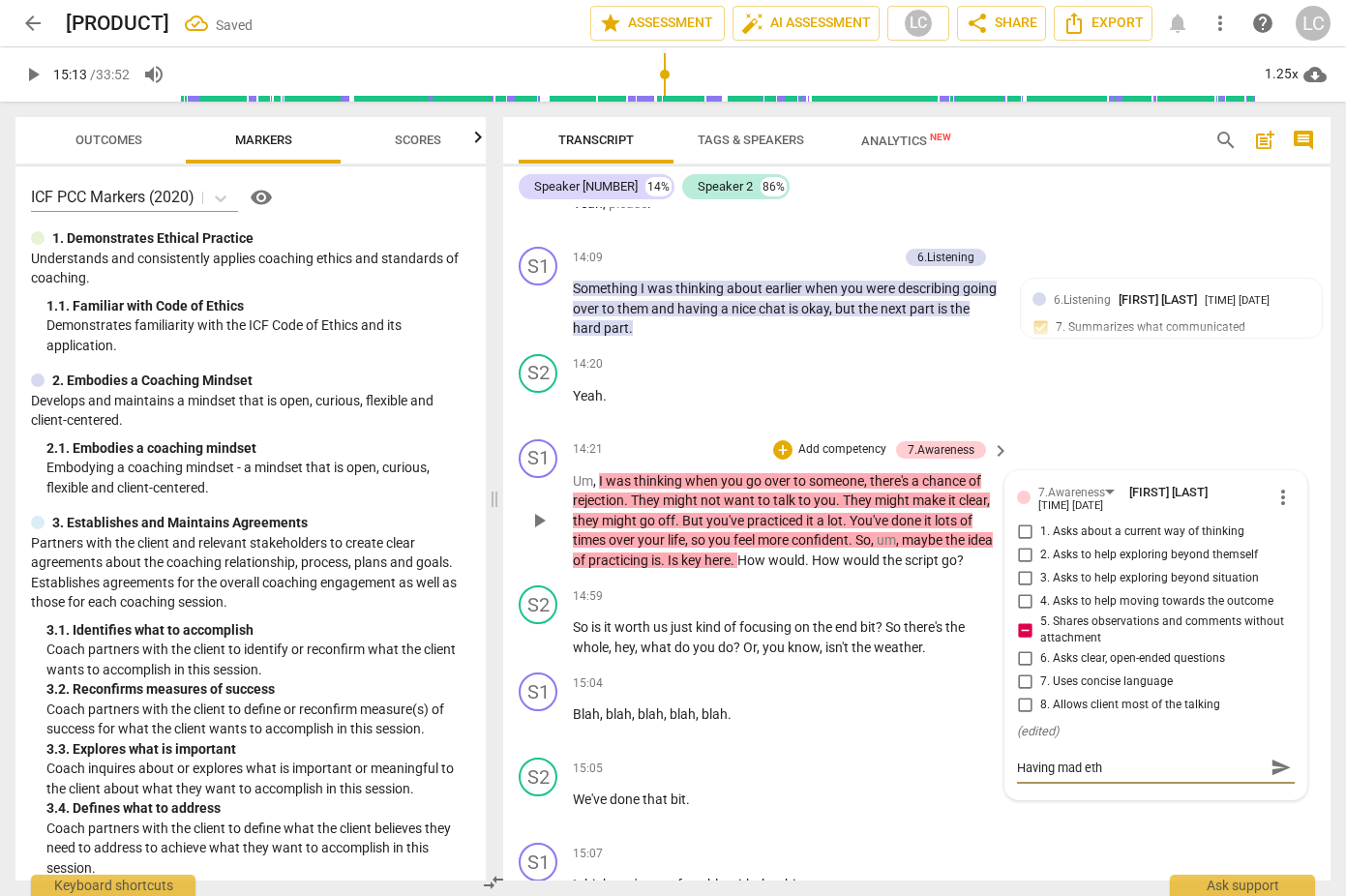 type on "Having mad ethe" 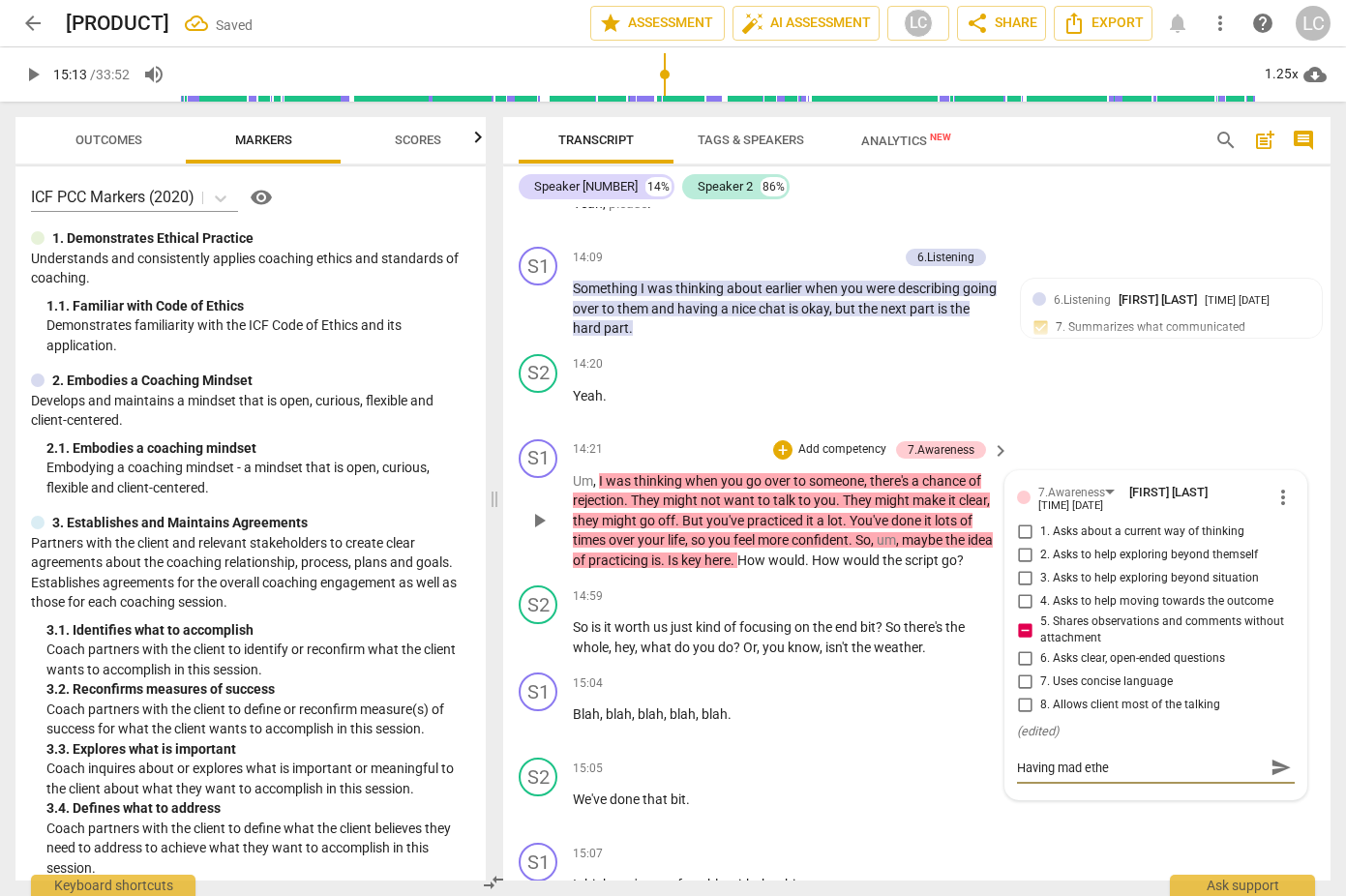 type on "Having mad ethe" 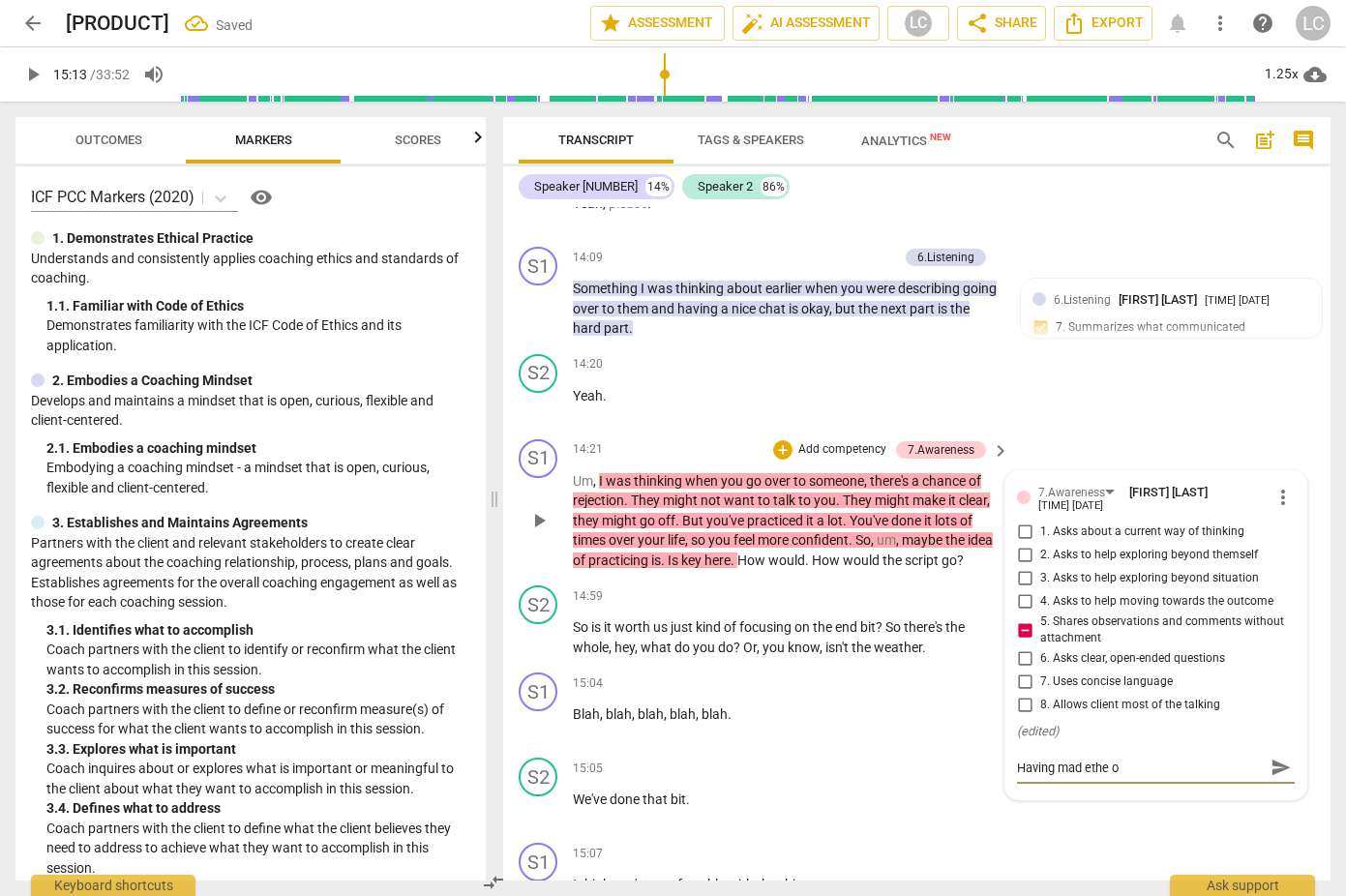 type on "Having mad ethe ob" 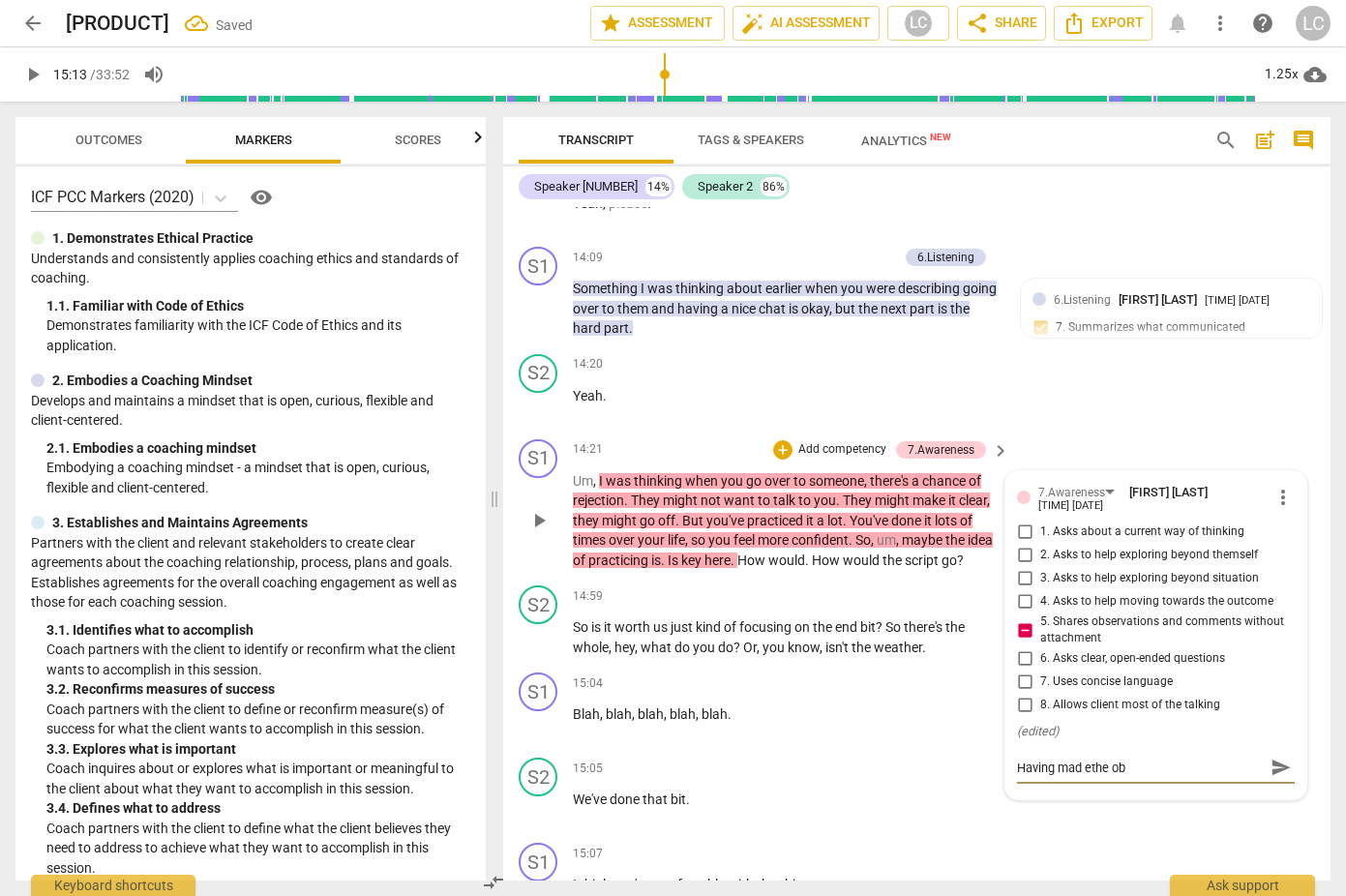 type on "Having mad ethe obs" 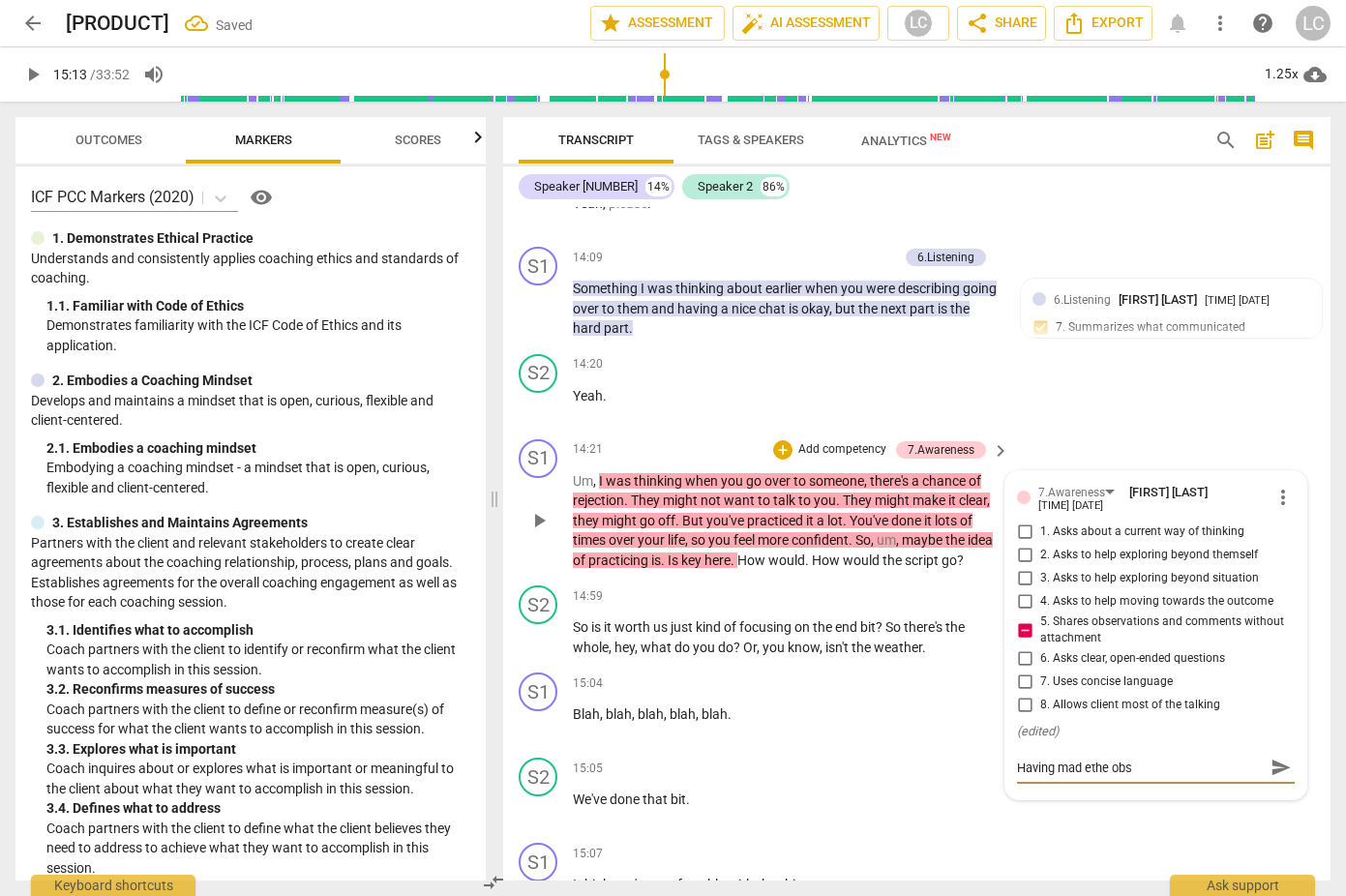 type on "Having mad ethe obse" 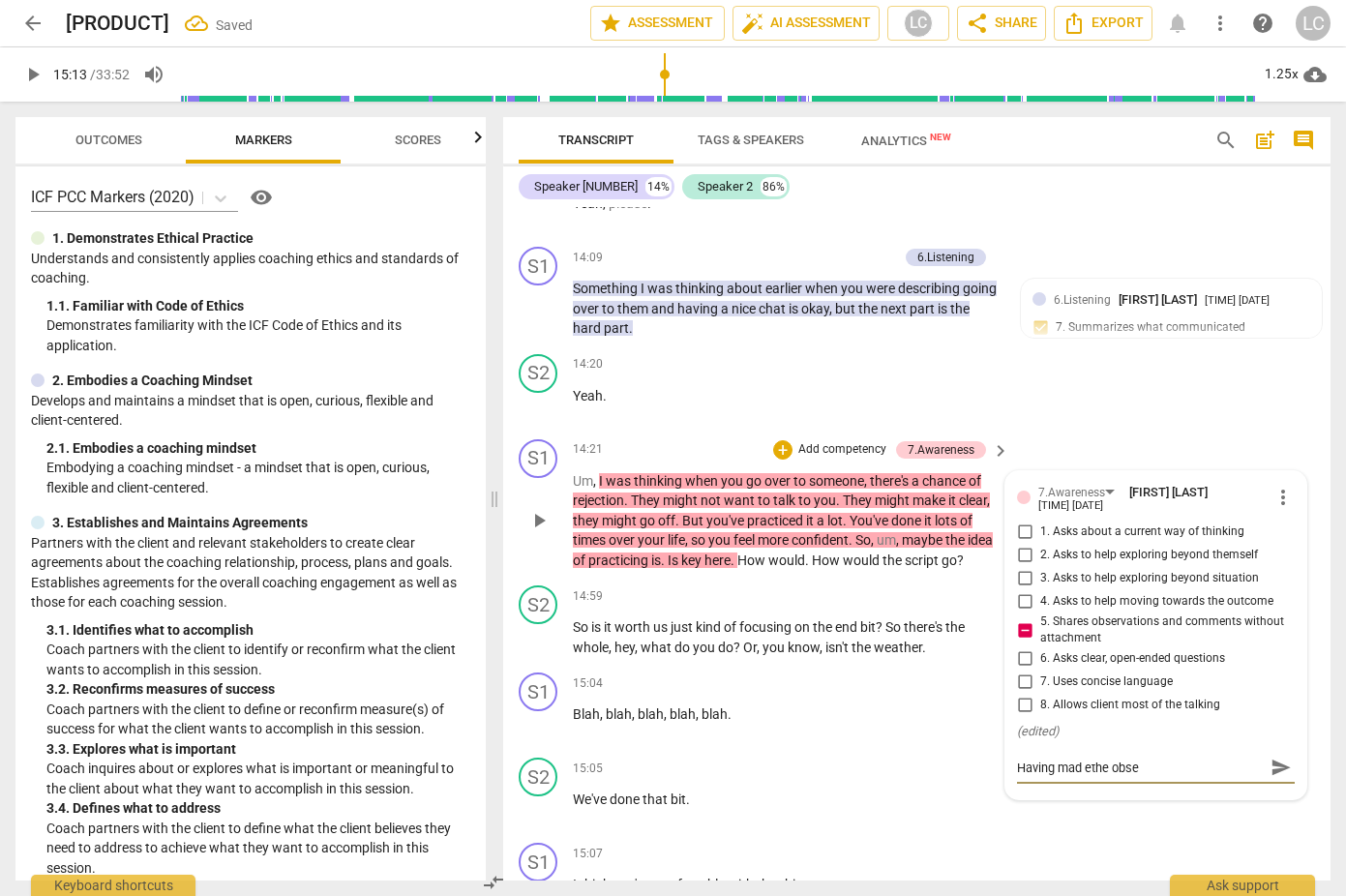 type on "Having mad ethe obser" 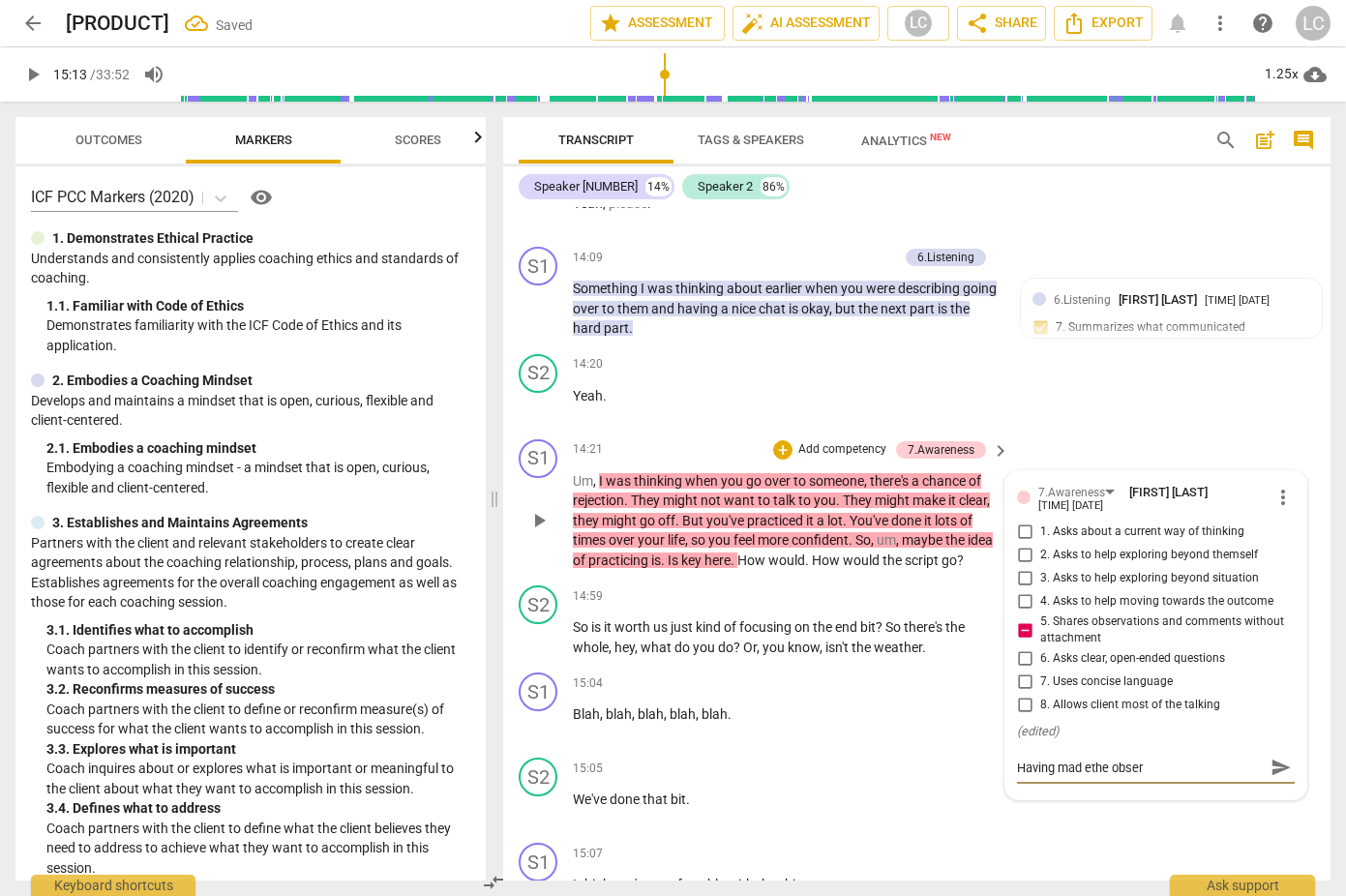 type on "Having made the observ" 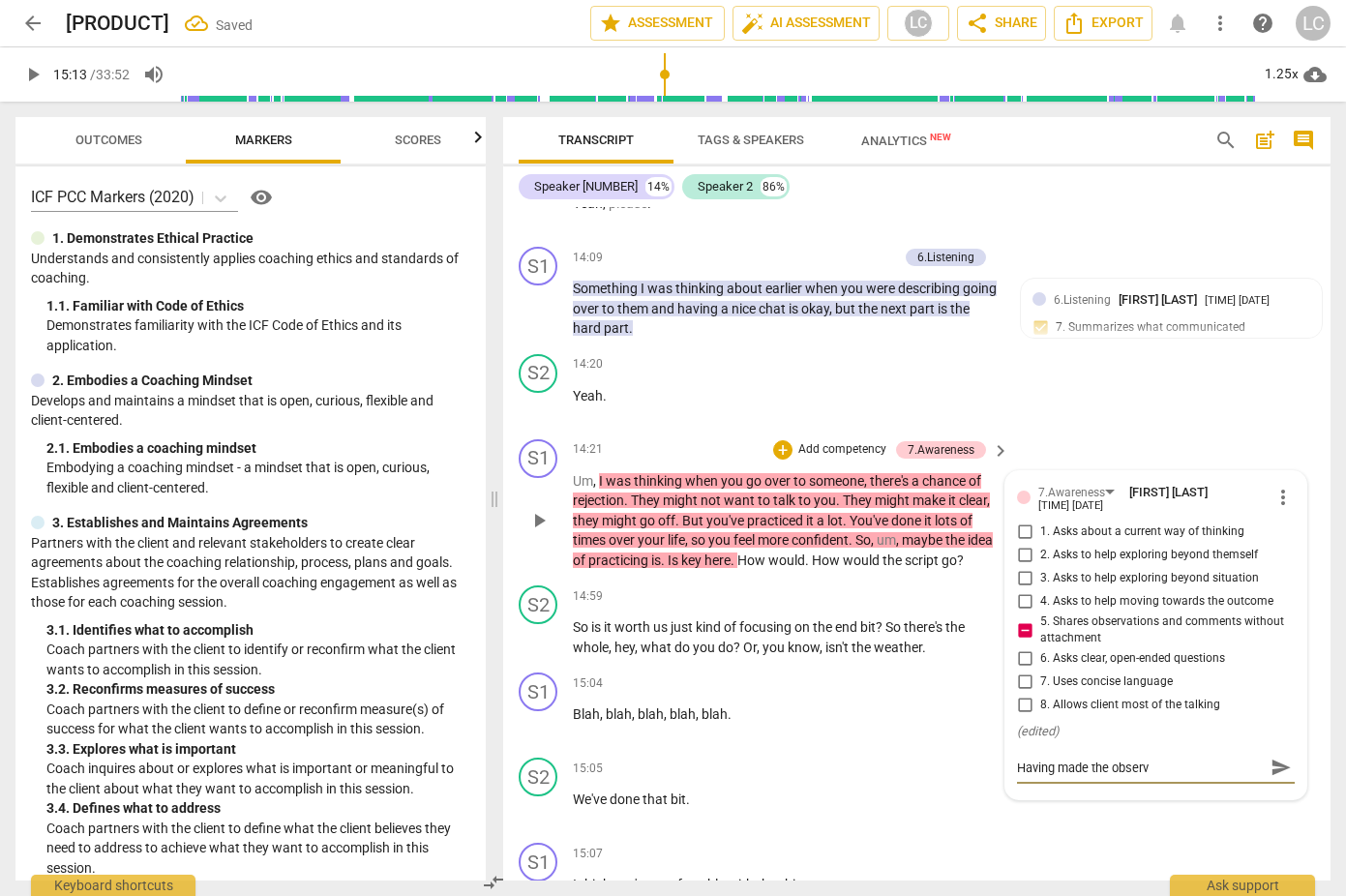 type on "Having made the observa" 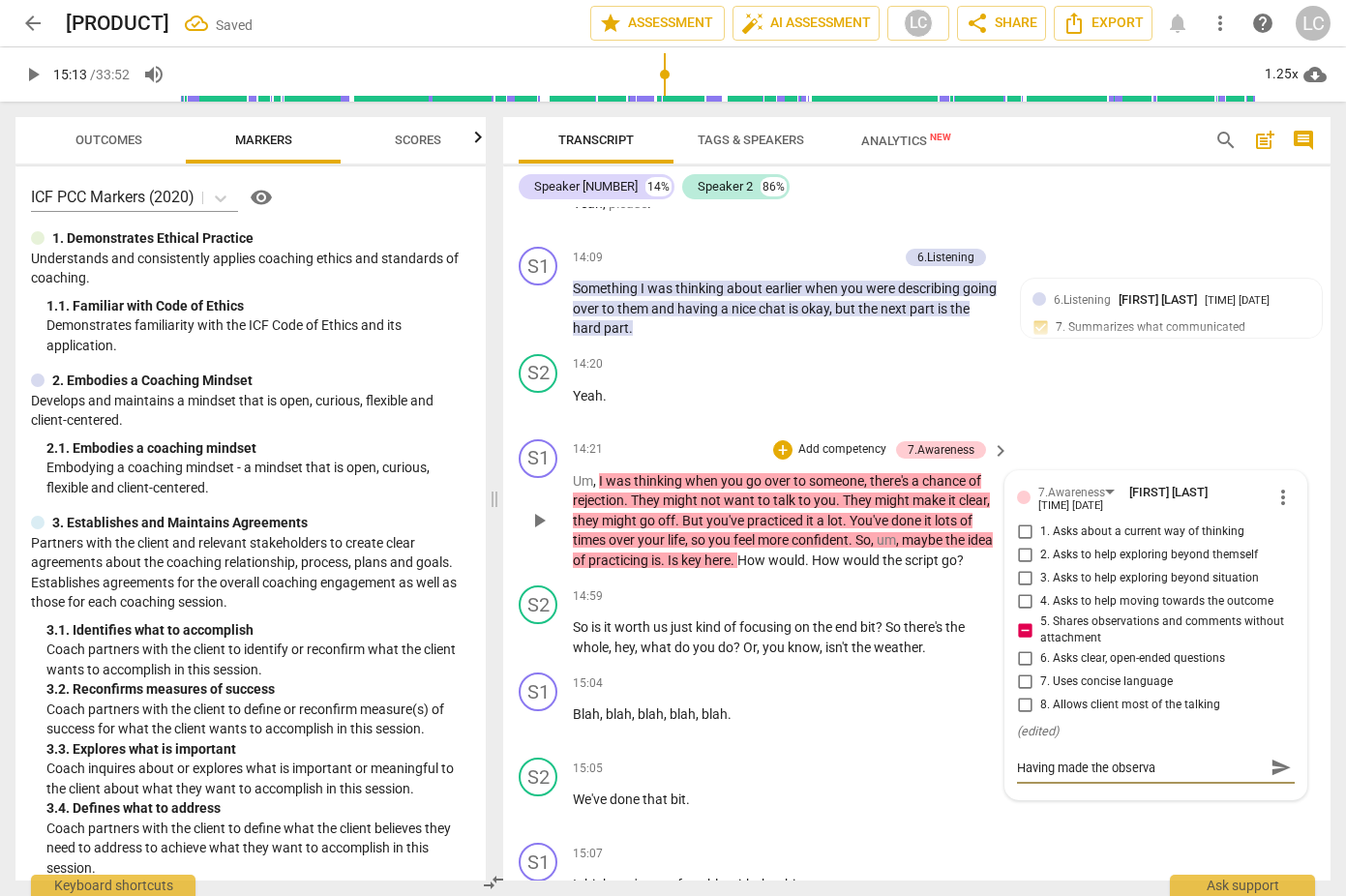 type on "Having mad ethe observat" 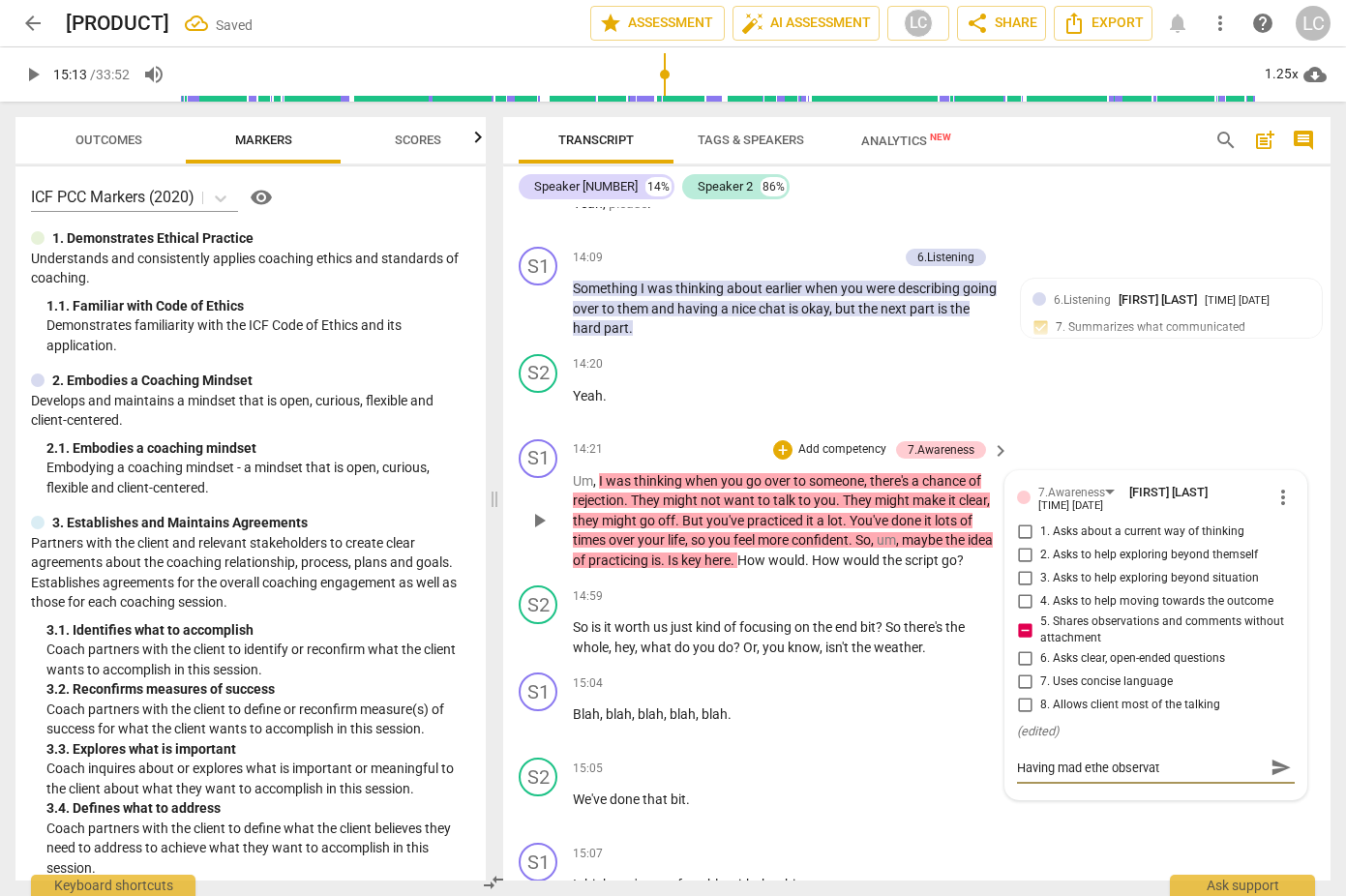 type on "Having made the observati" 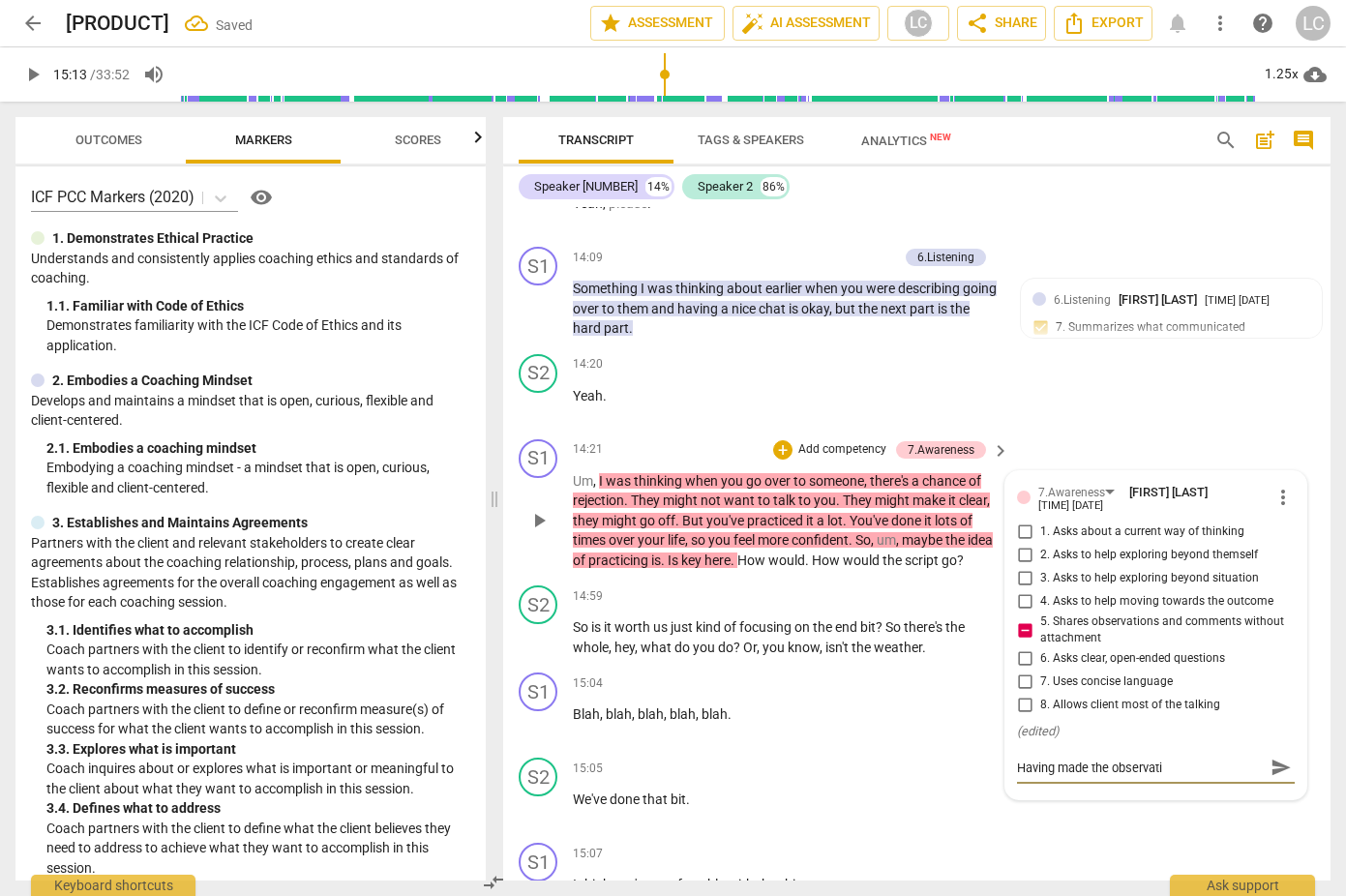 type on "Having mad ethe observatio" 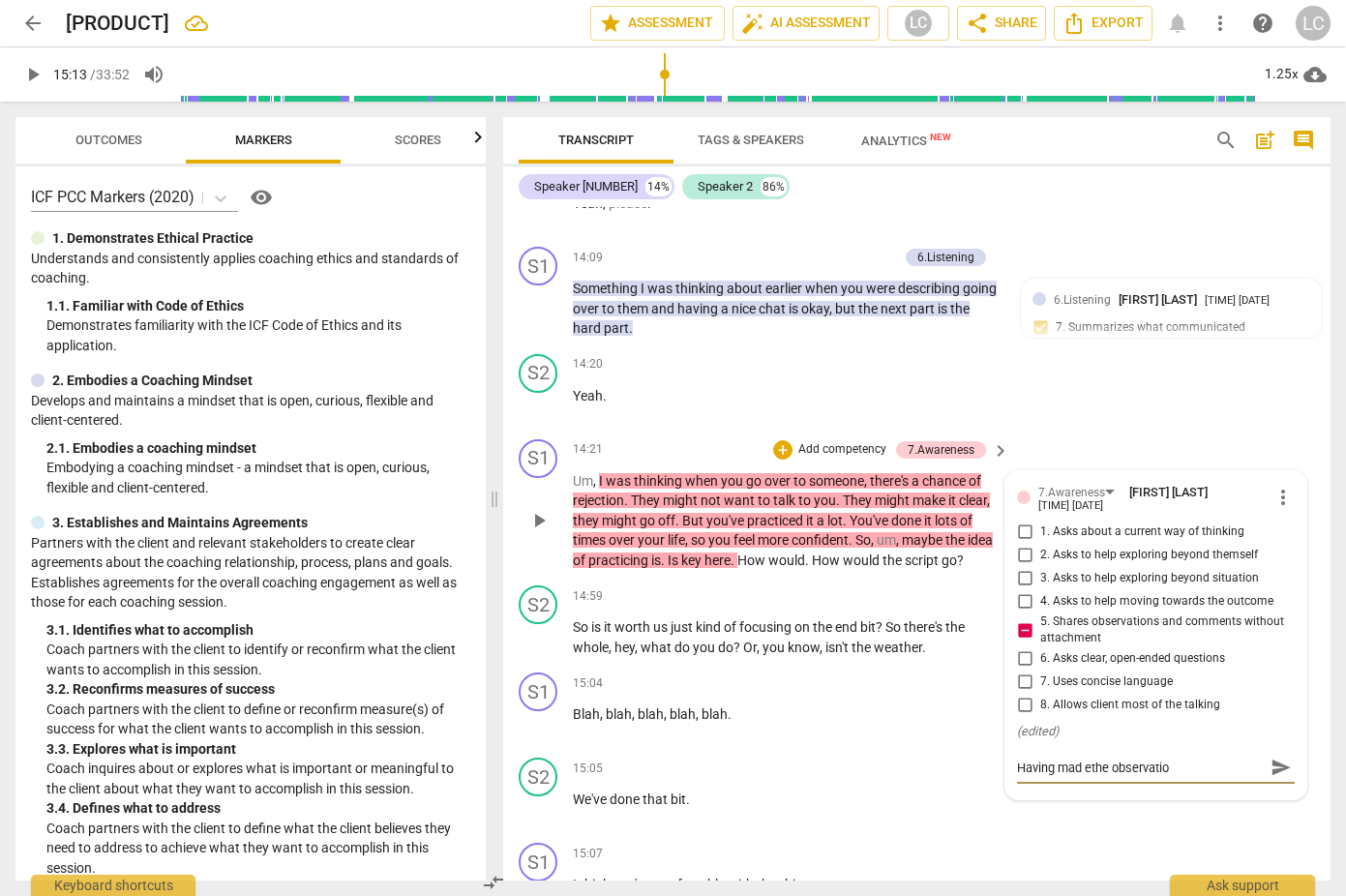 type on "Having mad ethe observation" 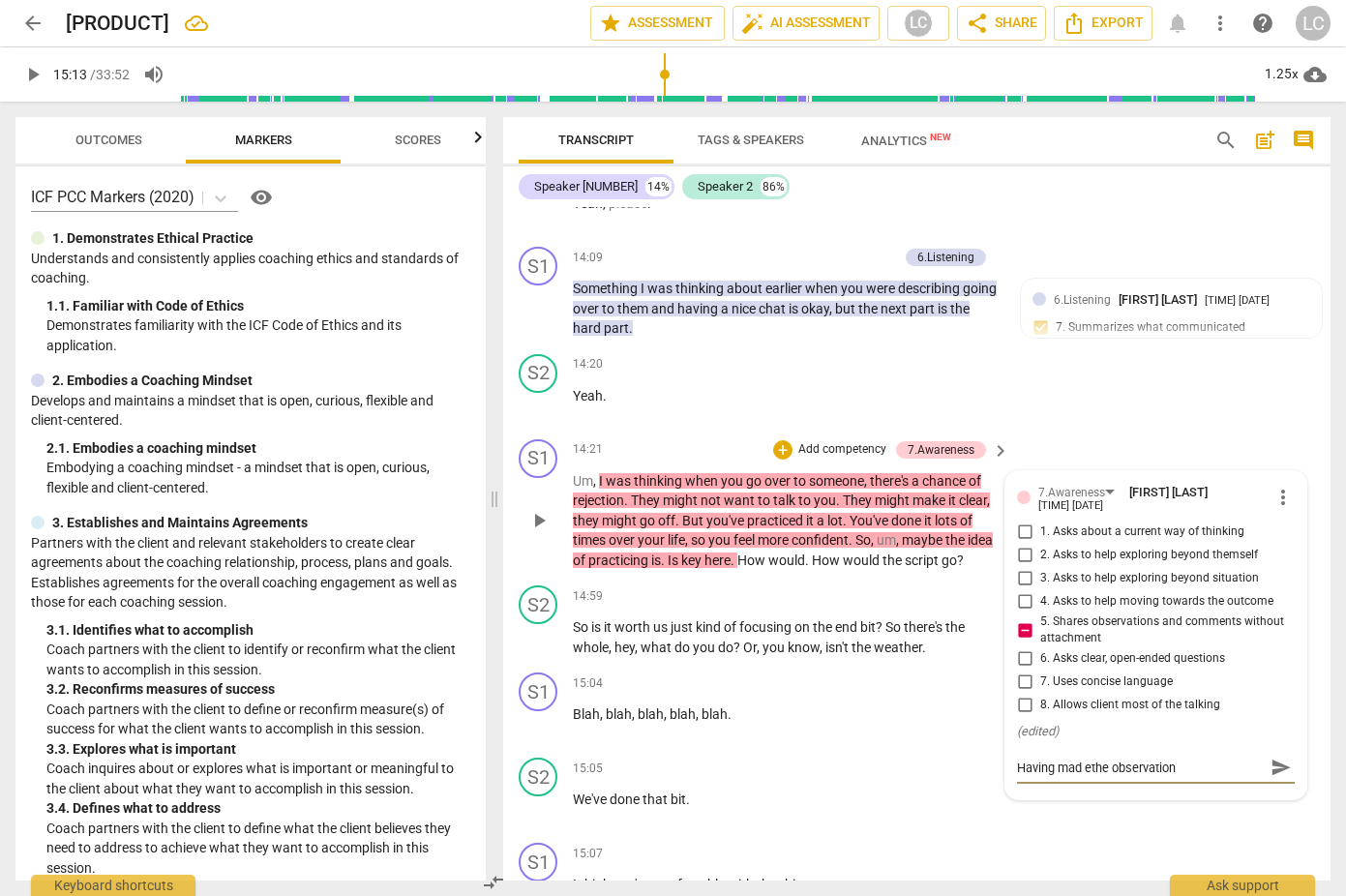 type on "Having mad ethe observation" 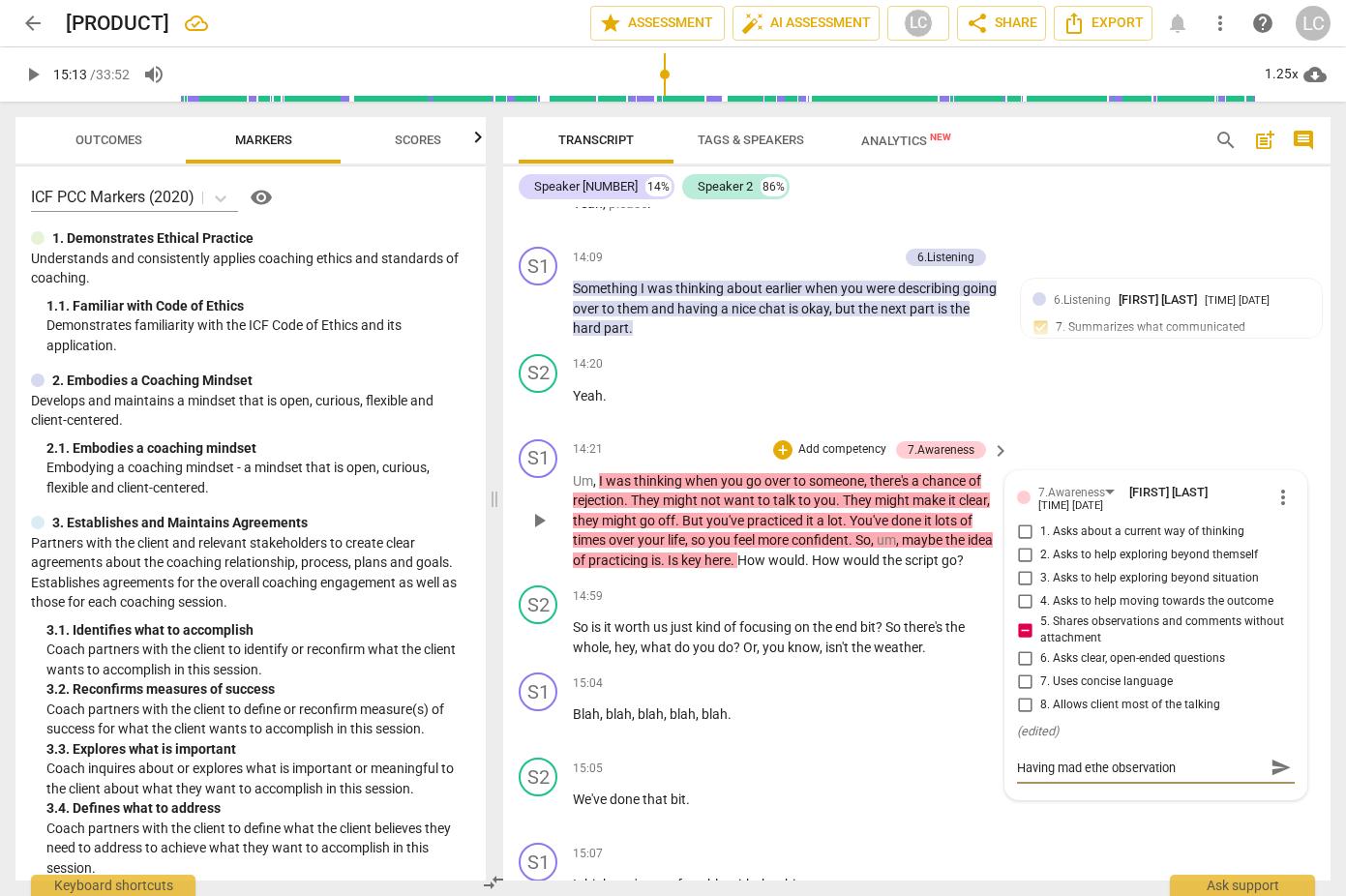 type on "Having mad ethe observation y" 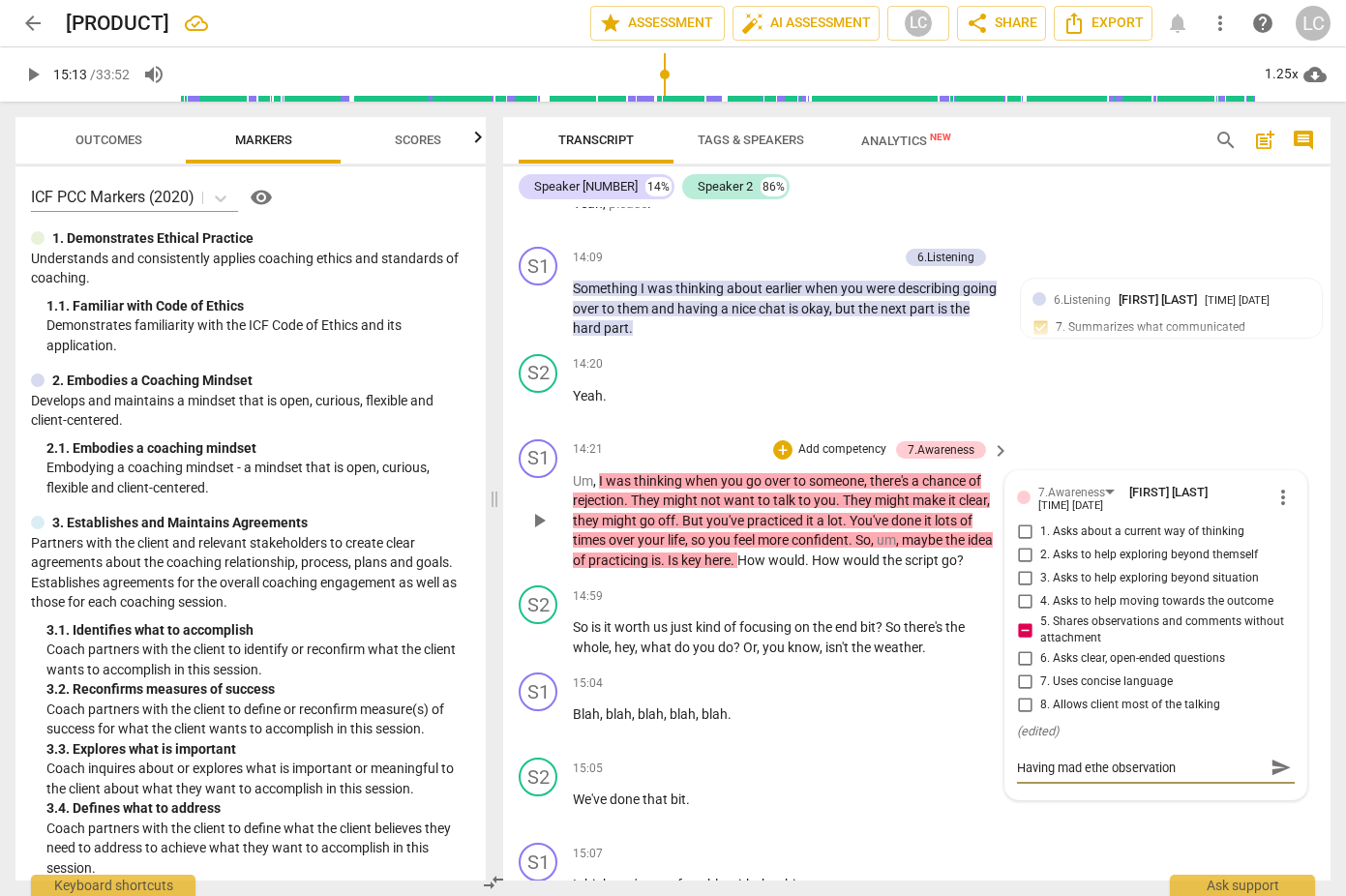 type on "Having mad ethe observation y" 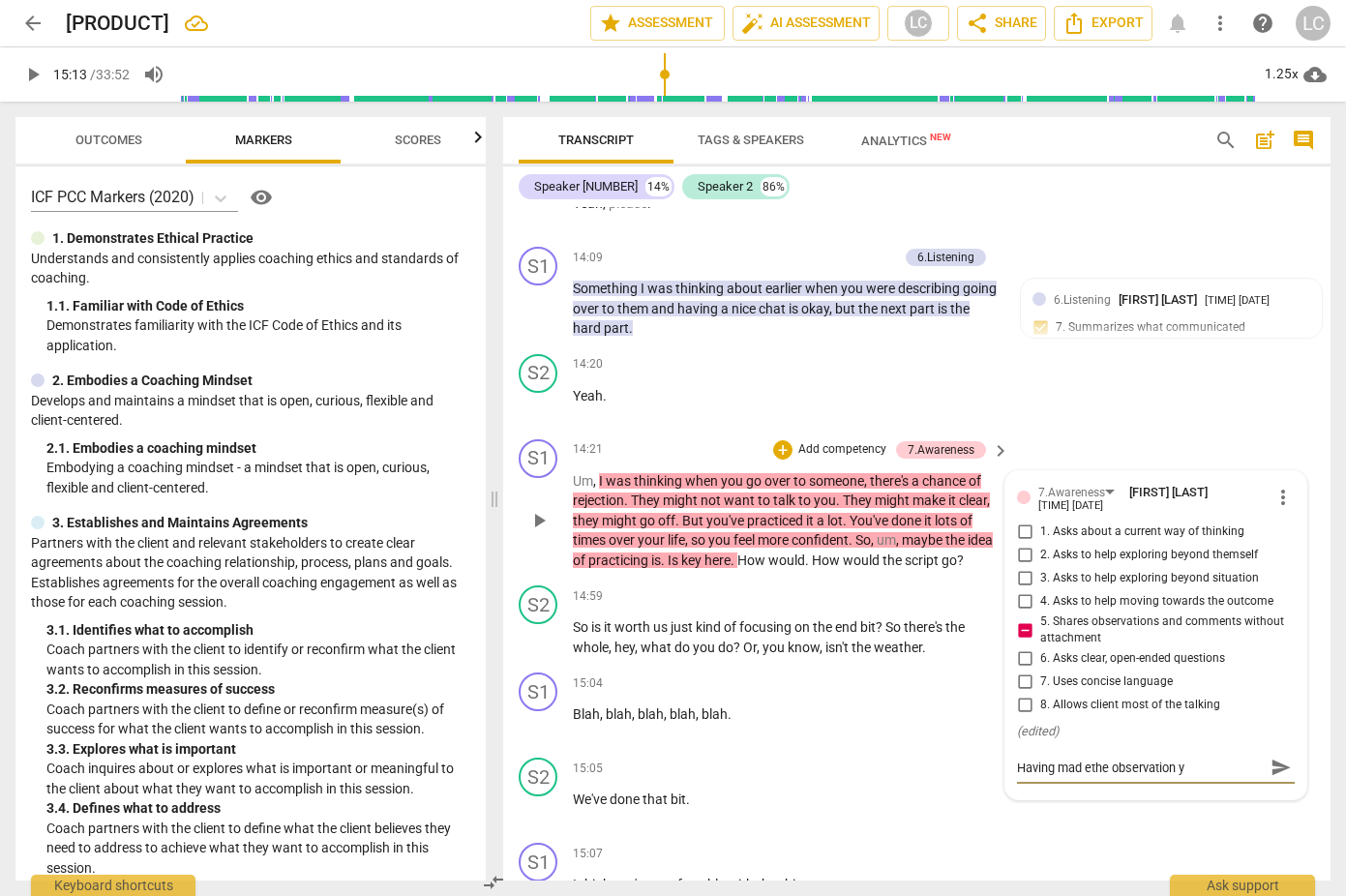 type on "Having madethe observation yo" 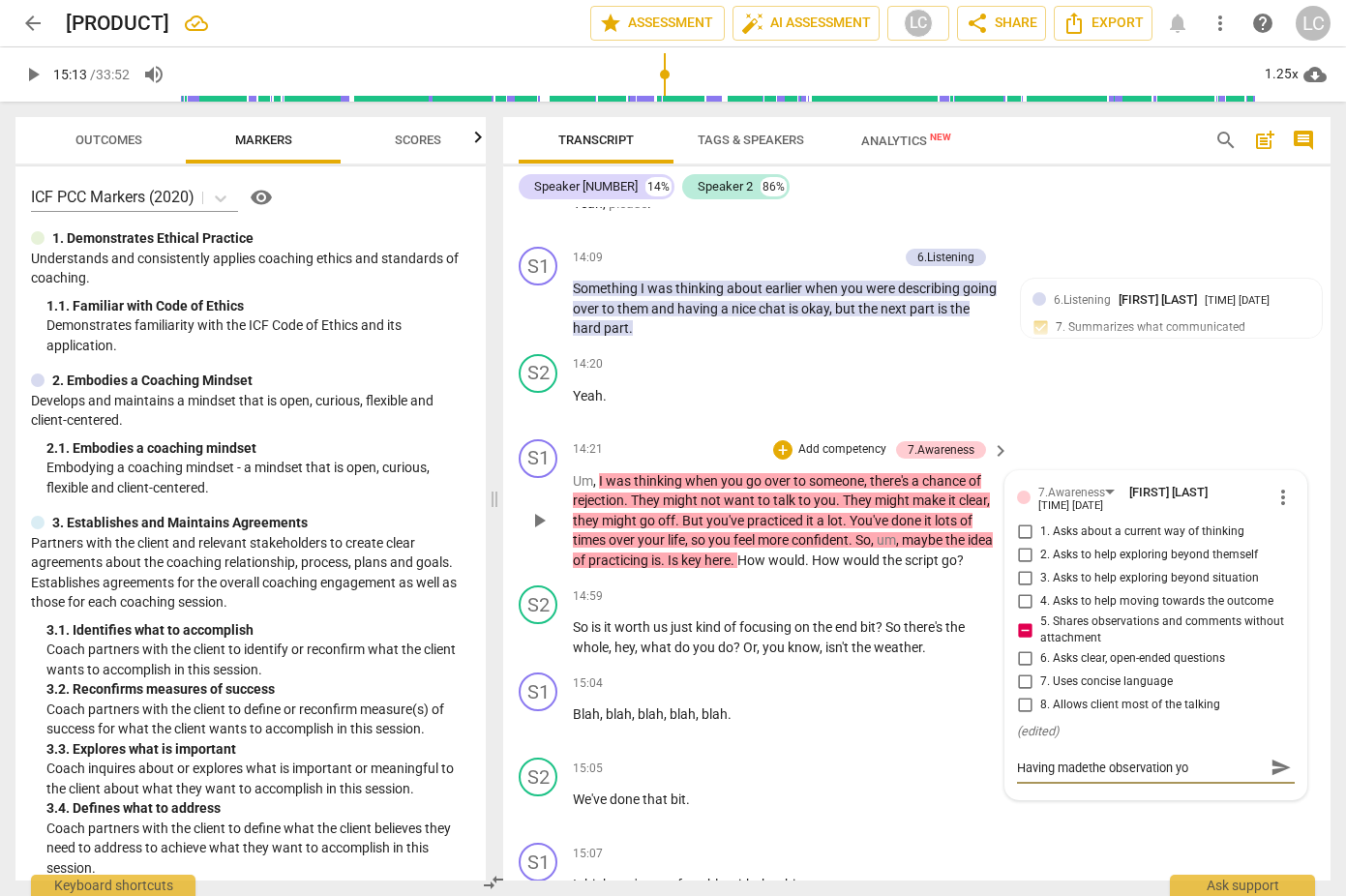type on "Having mad ethe observation you" 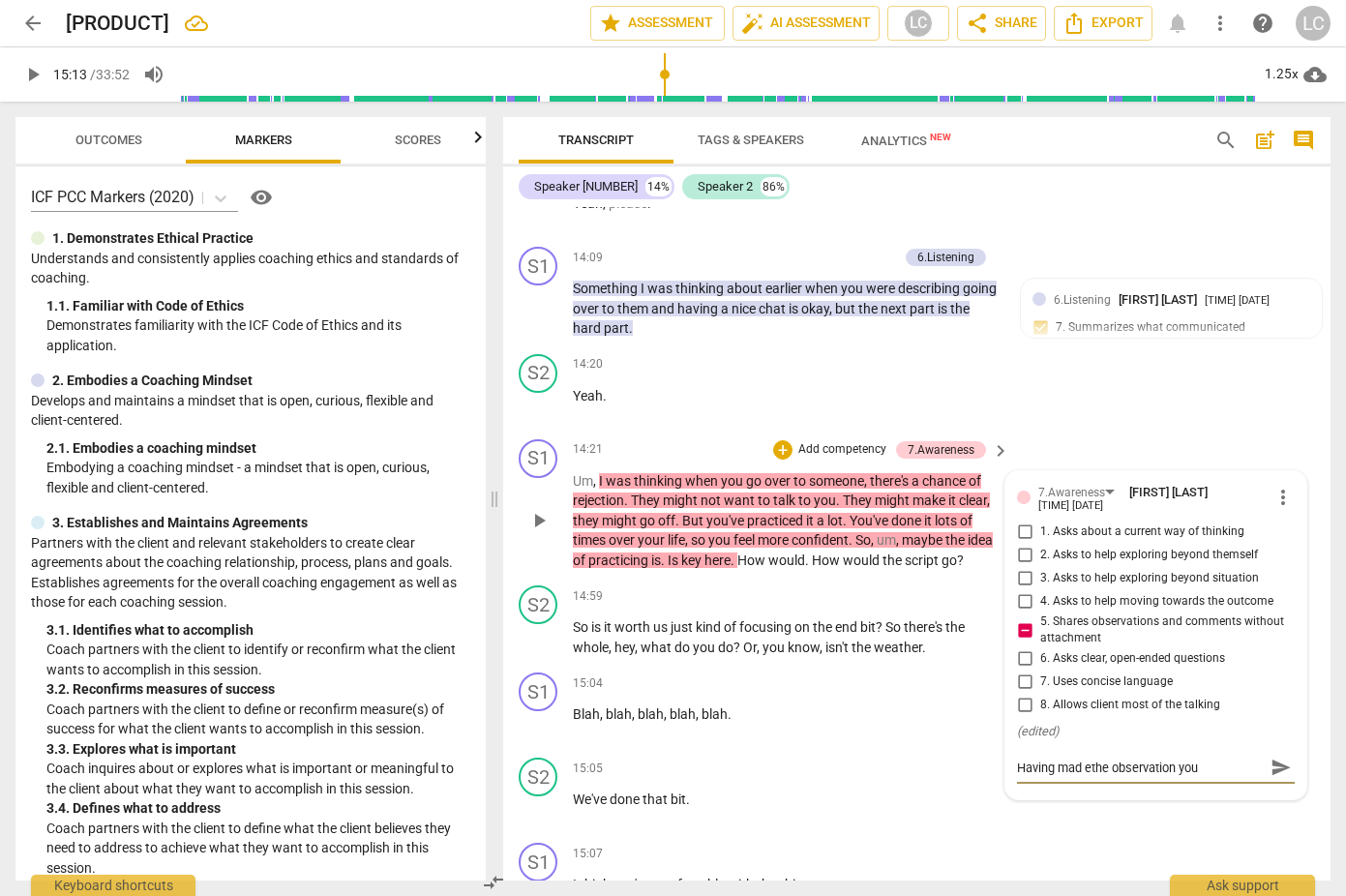 type on "Having mad ethe observation you" 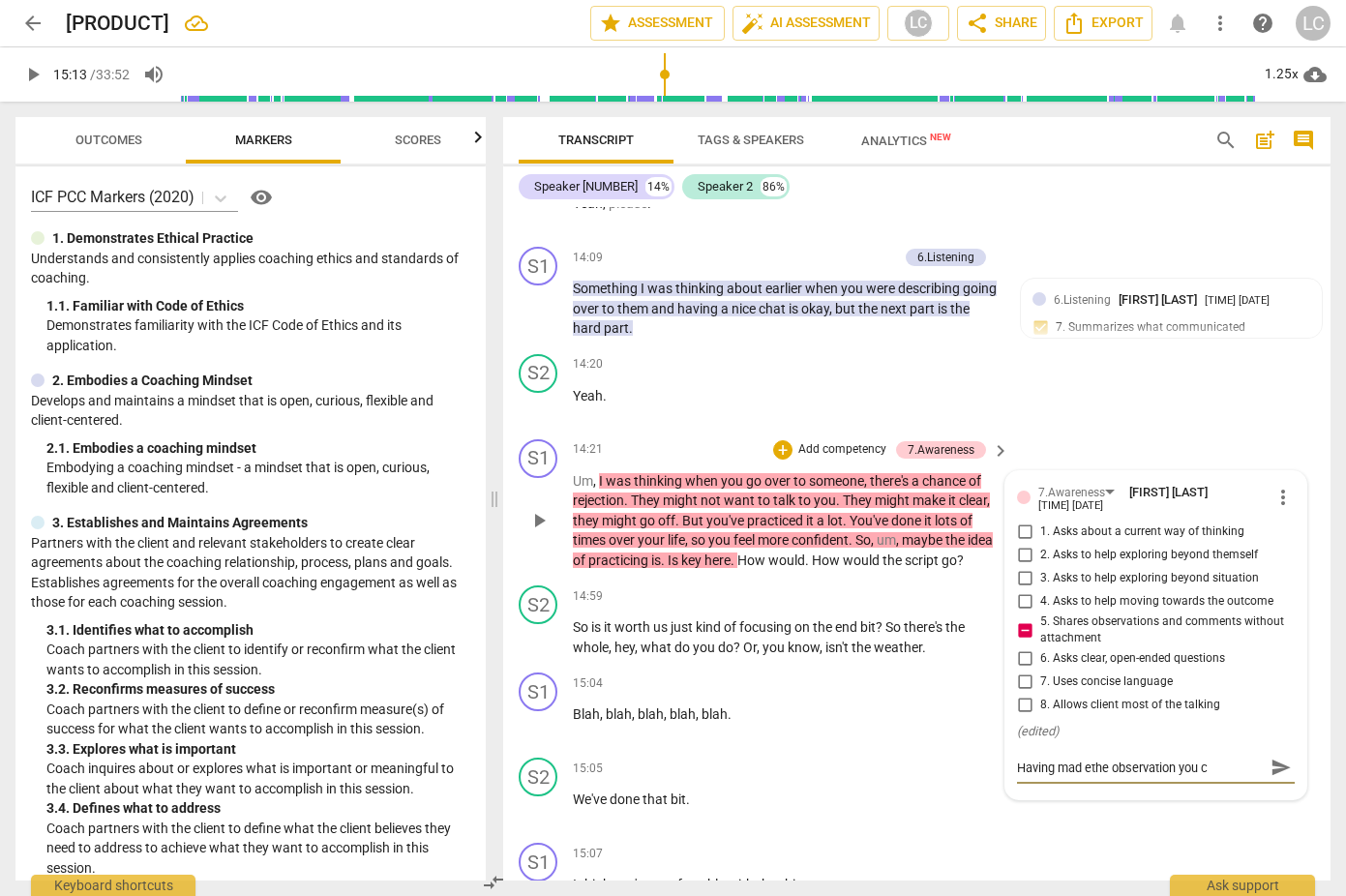 type on "Having mad ethe observation you ca" 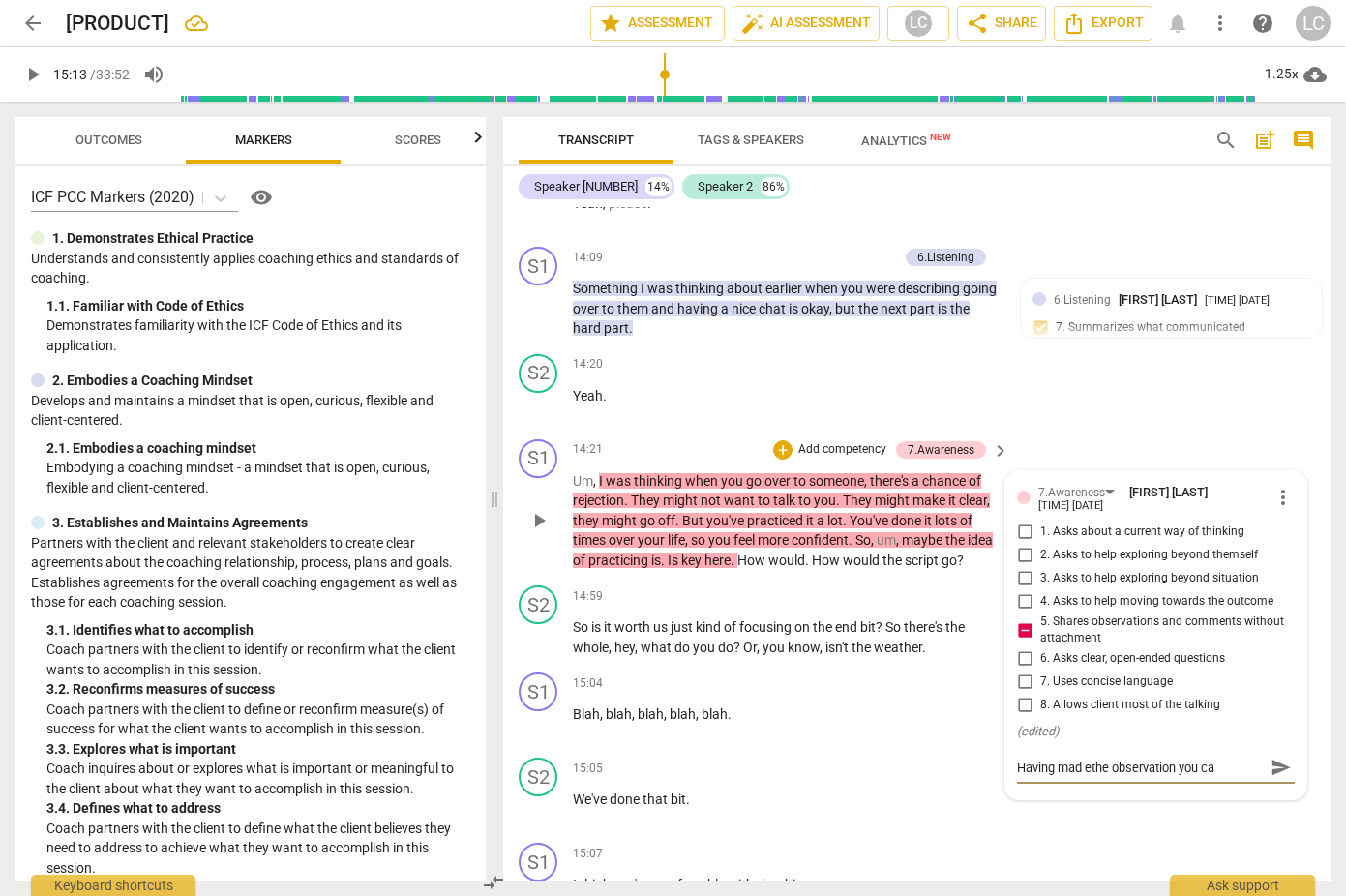 type on "Having mad ethe observation you can" 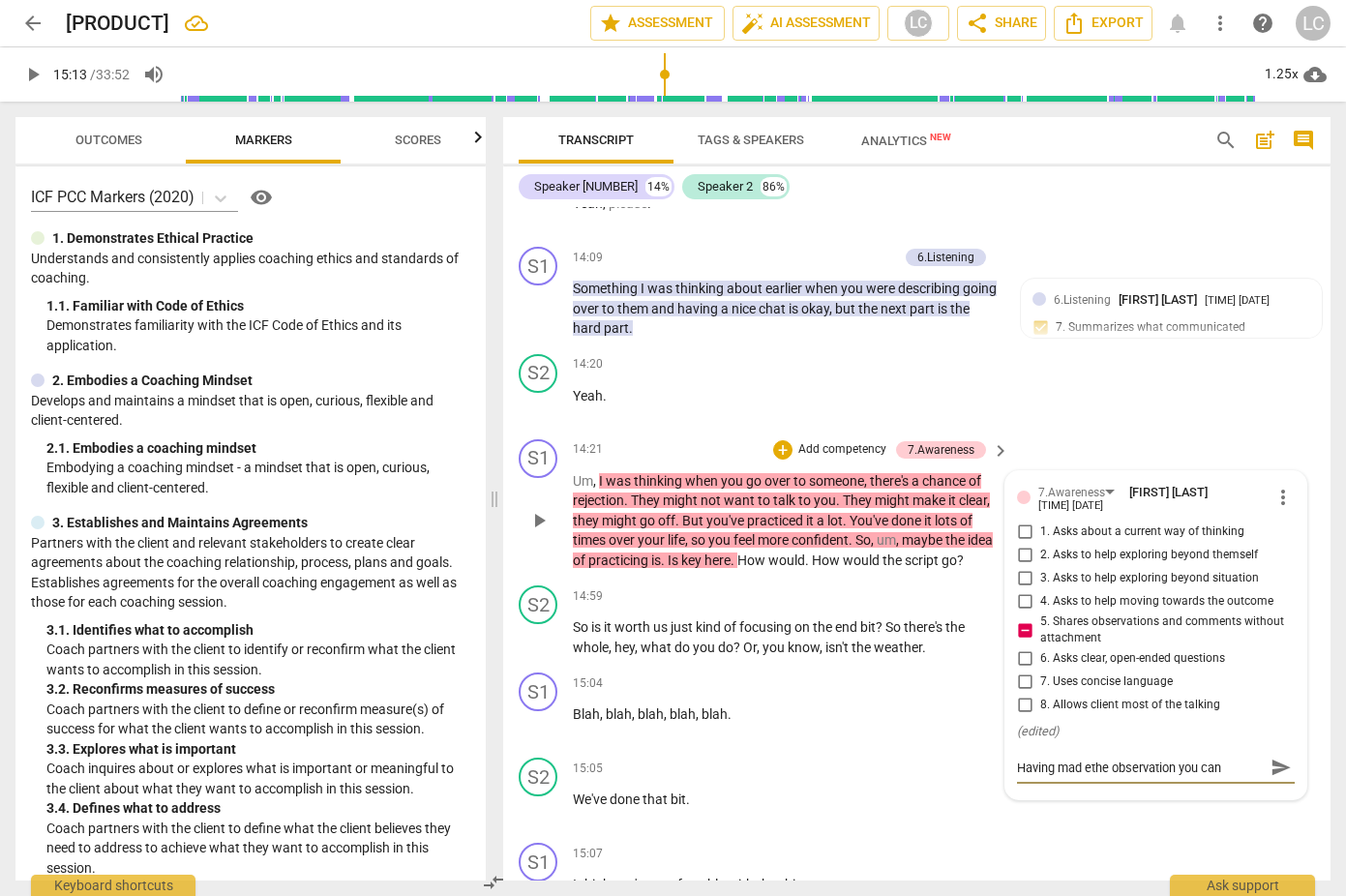 type on "Having mad ethe observation you can" 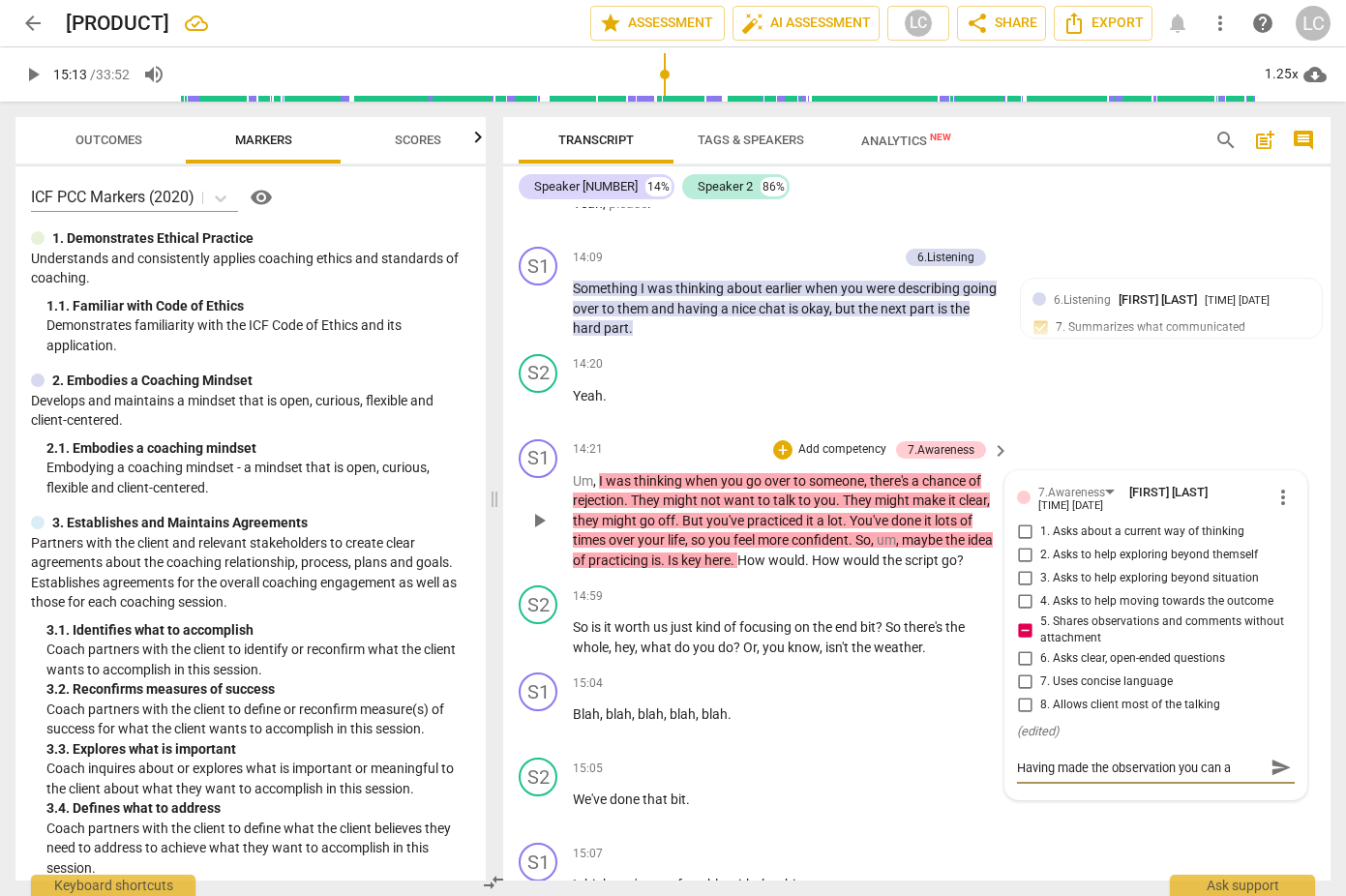 type on "Having made the observation you can as" 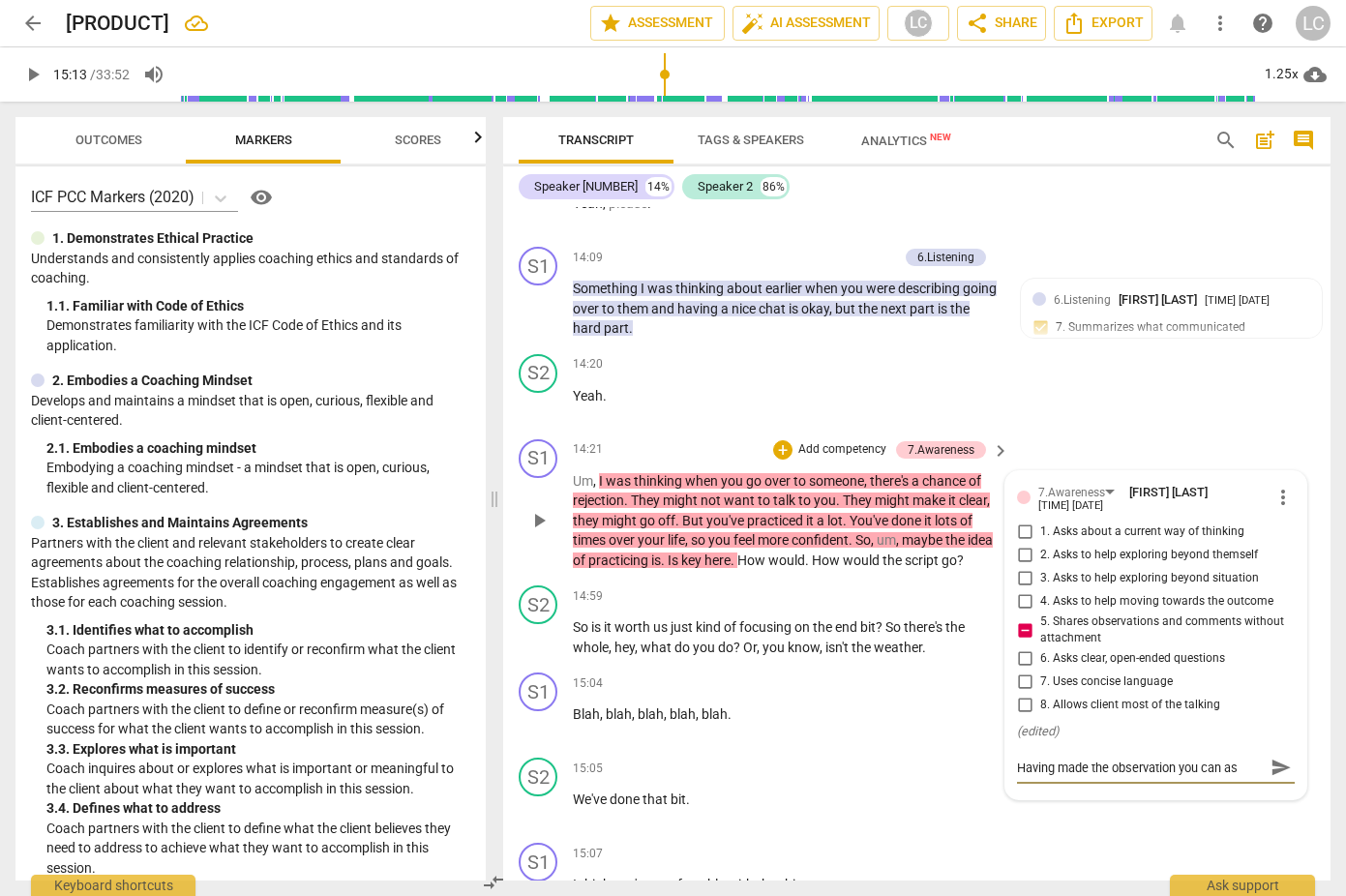type on "Having mad ethe observation you can ask" 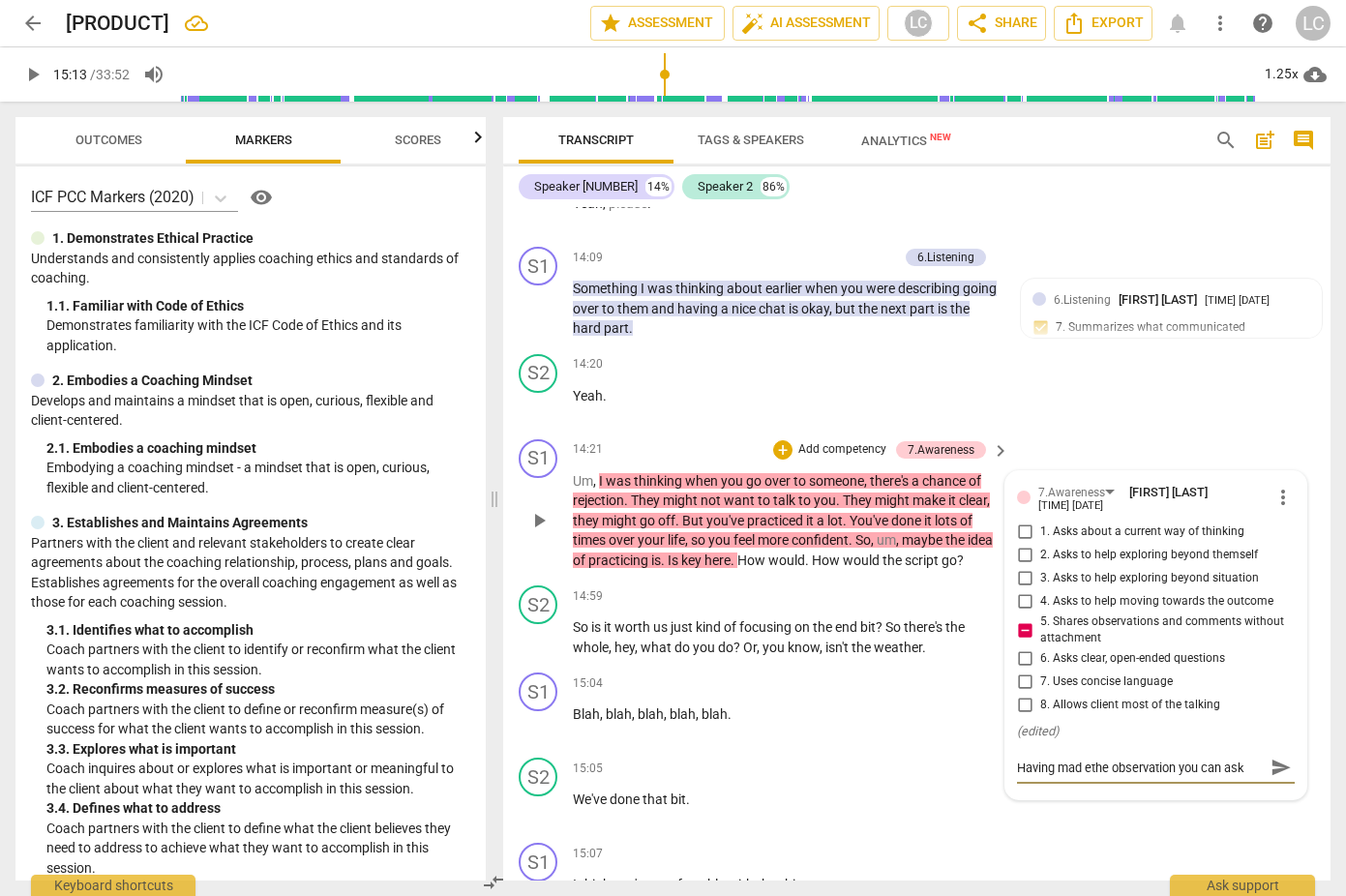type on "Having mad ethe observation you can ask" 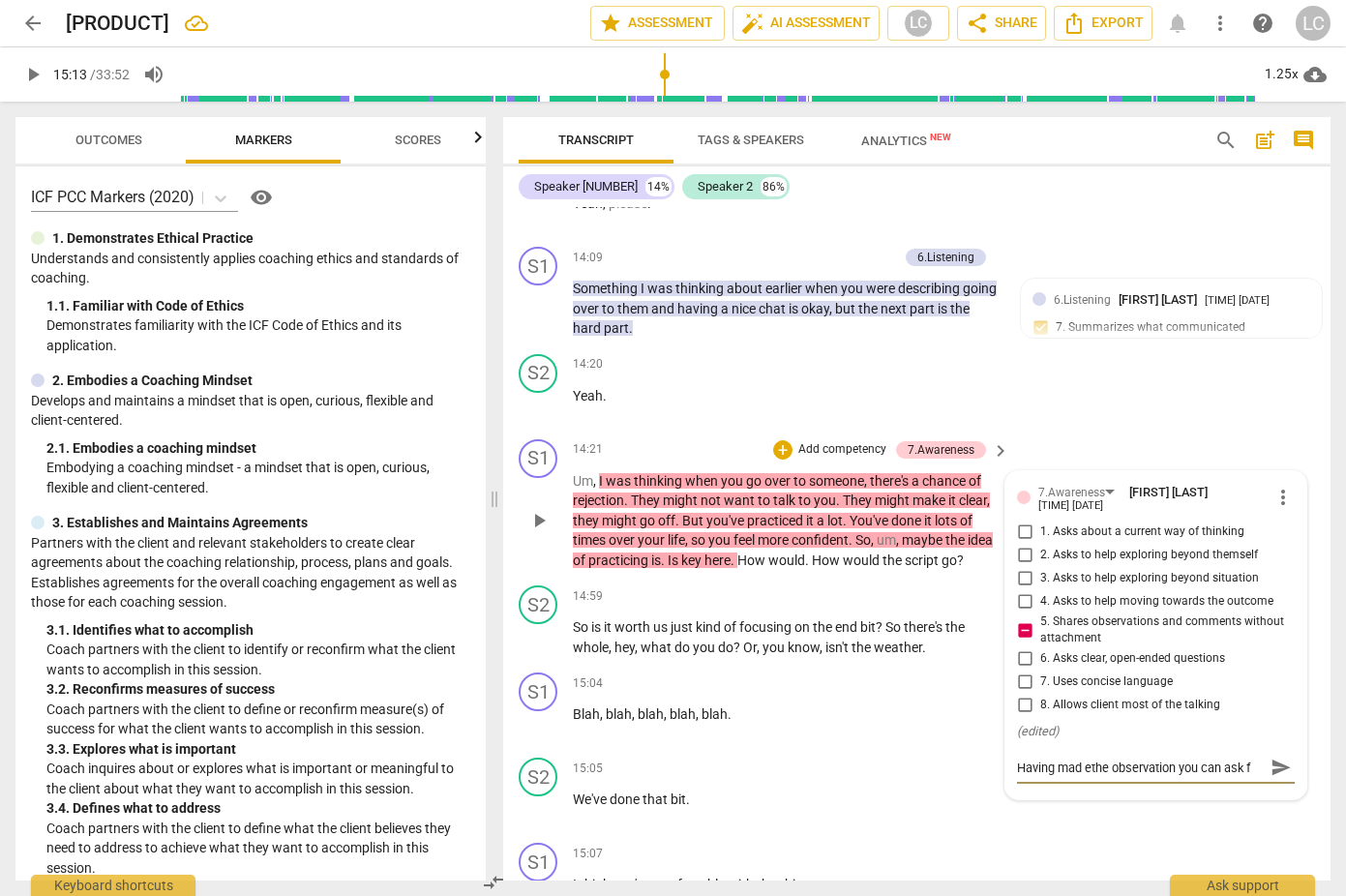 type on "Having mad ethe observation you can ask fo" 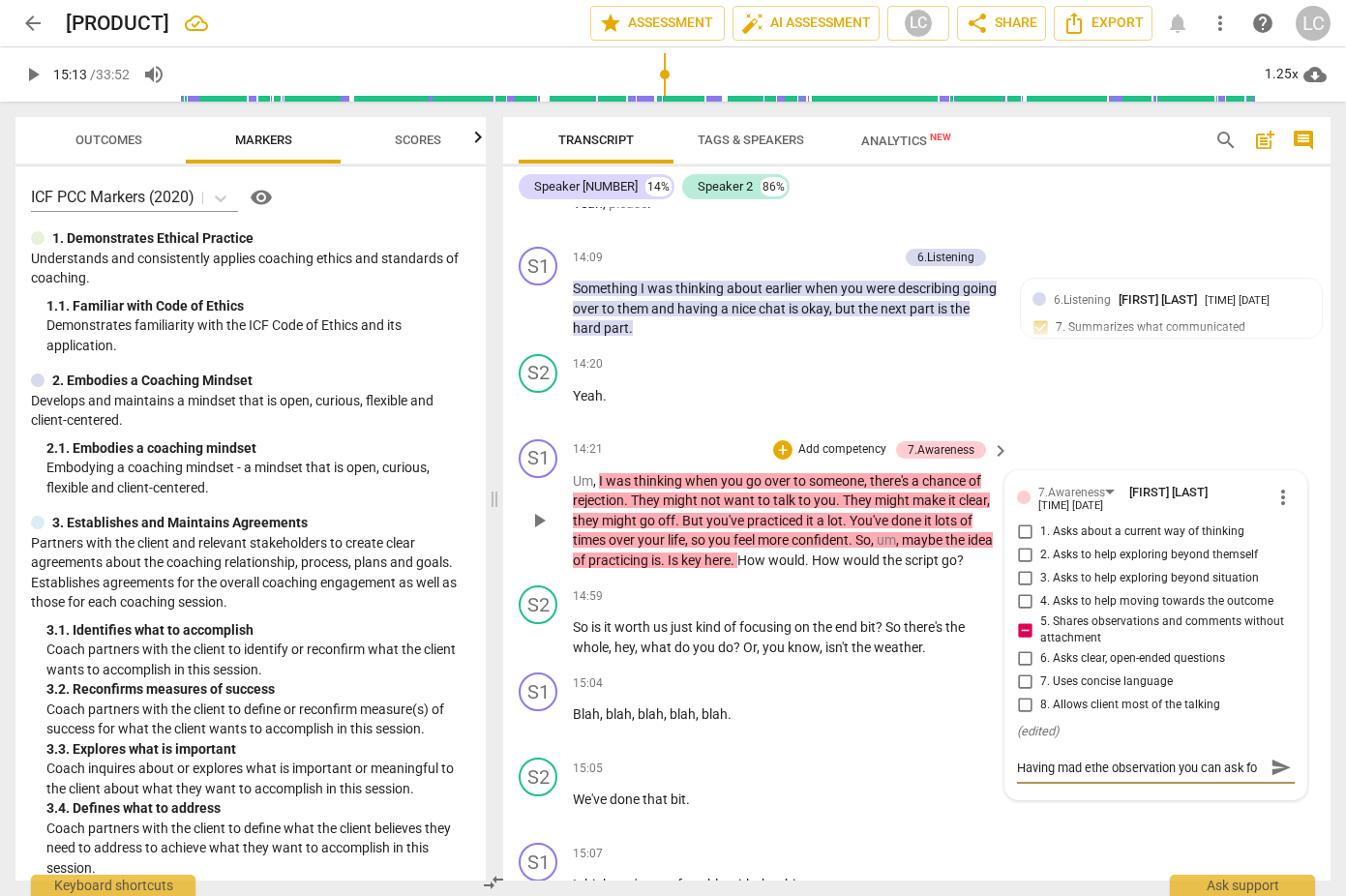 type on "Having made the observation you can ask for" 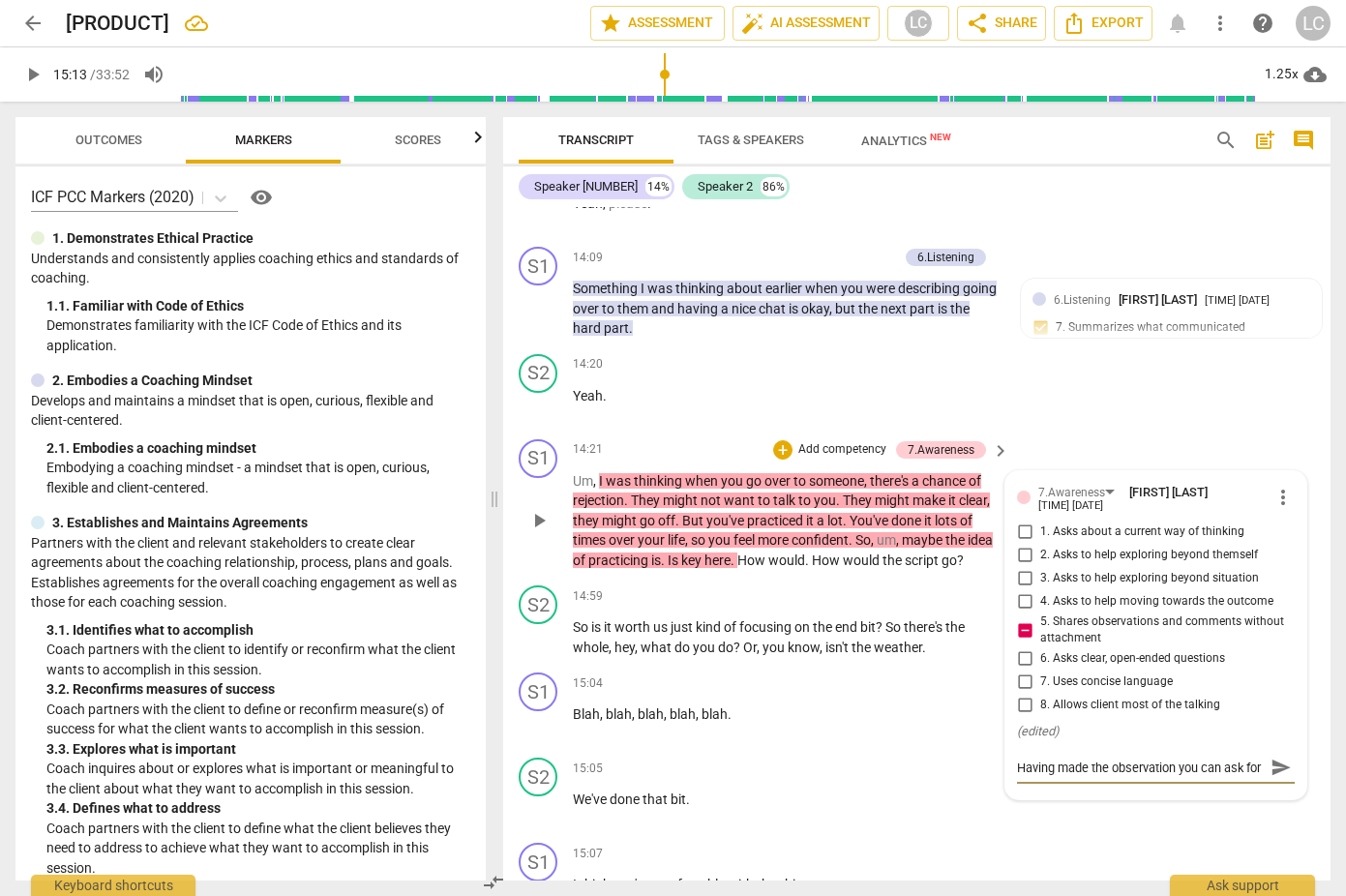 scroll, scrollTop: 16, scrollLeft: 0, axis: vertical 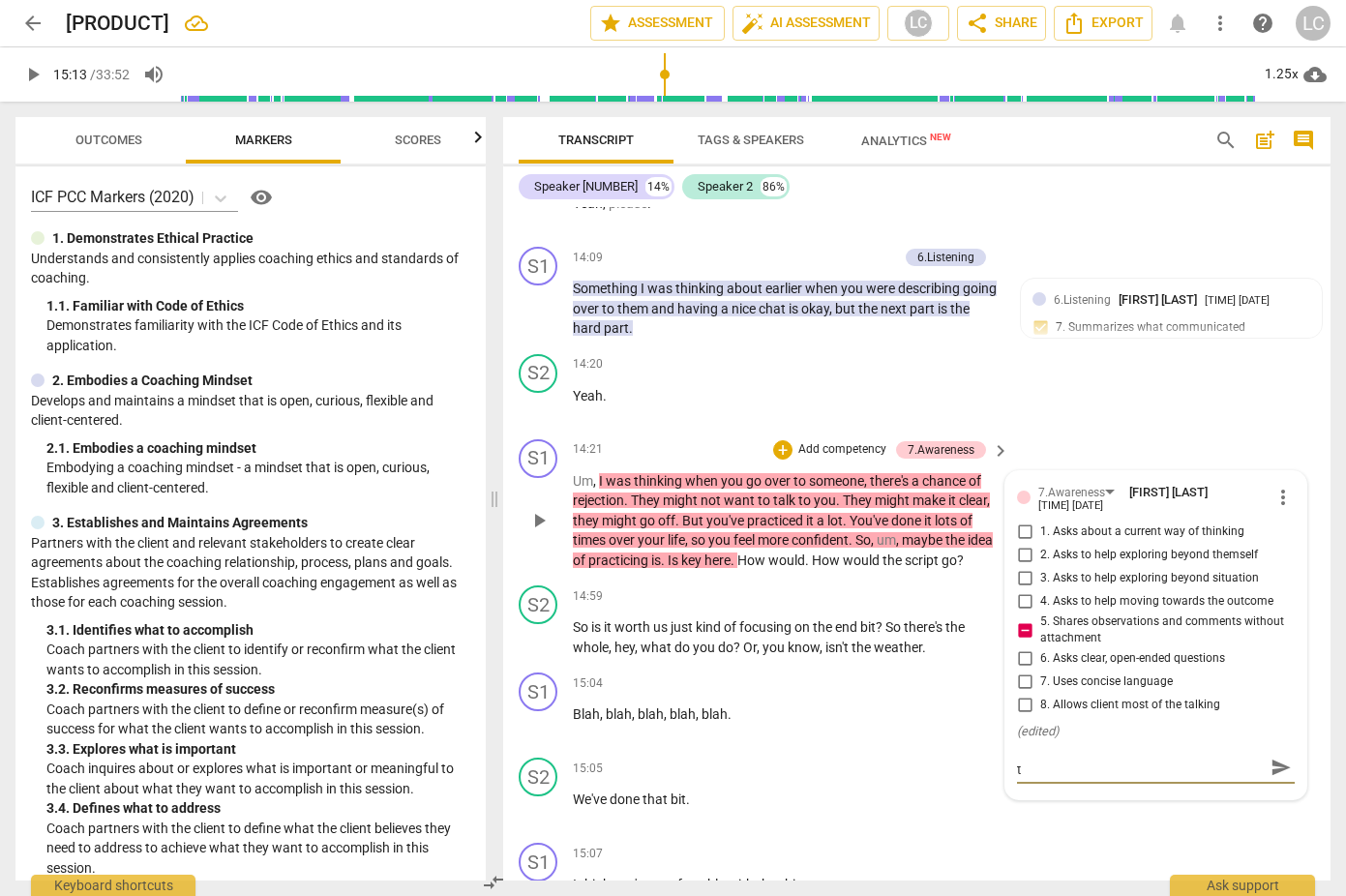 type on "Having made the observation you can ask for th" 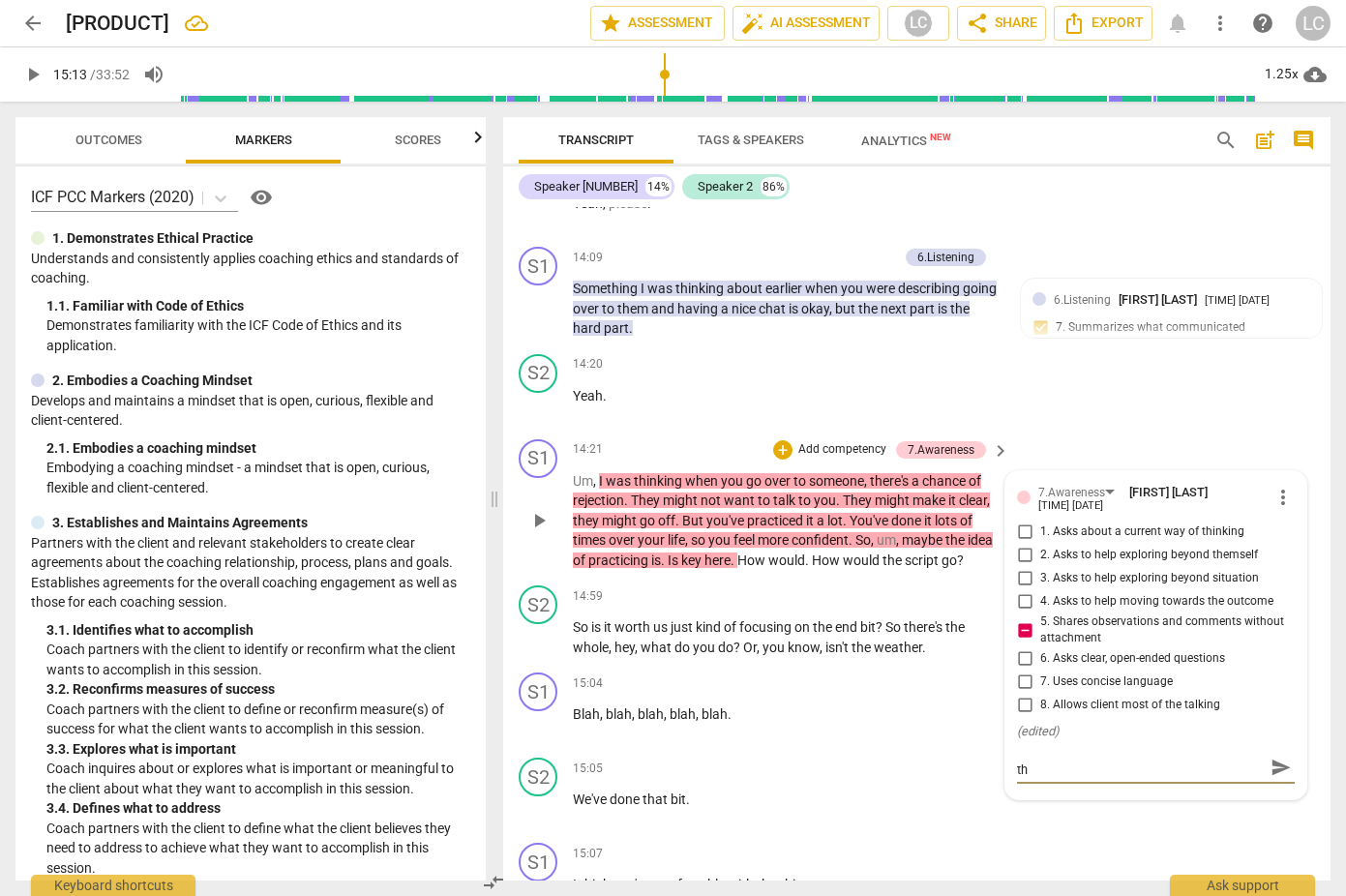type on "[MISC]" 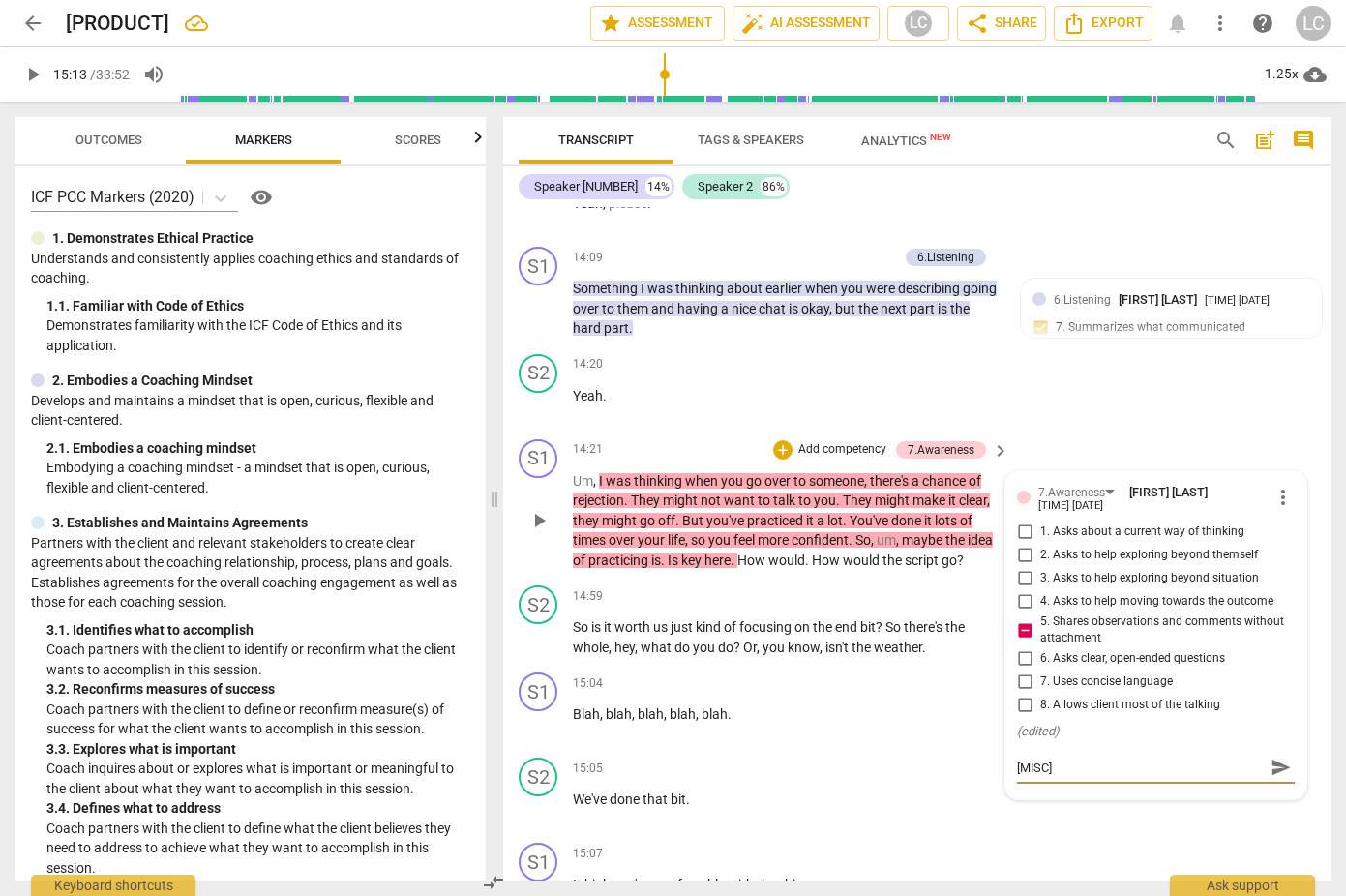 type on "Having mad ethe observation you can ask for thei" 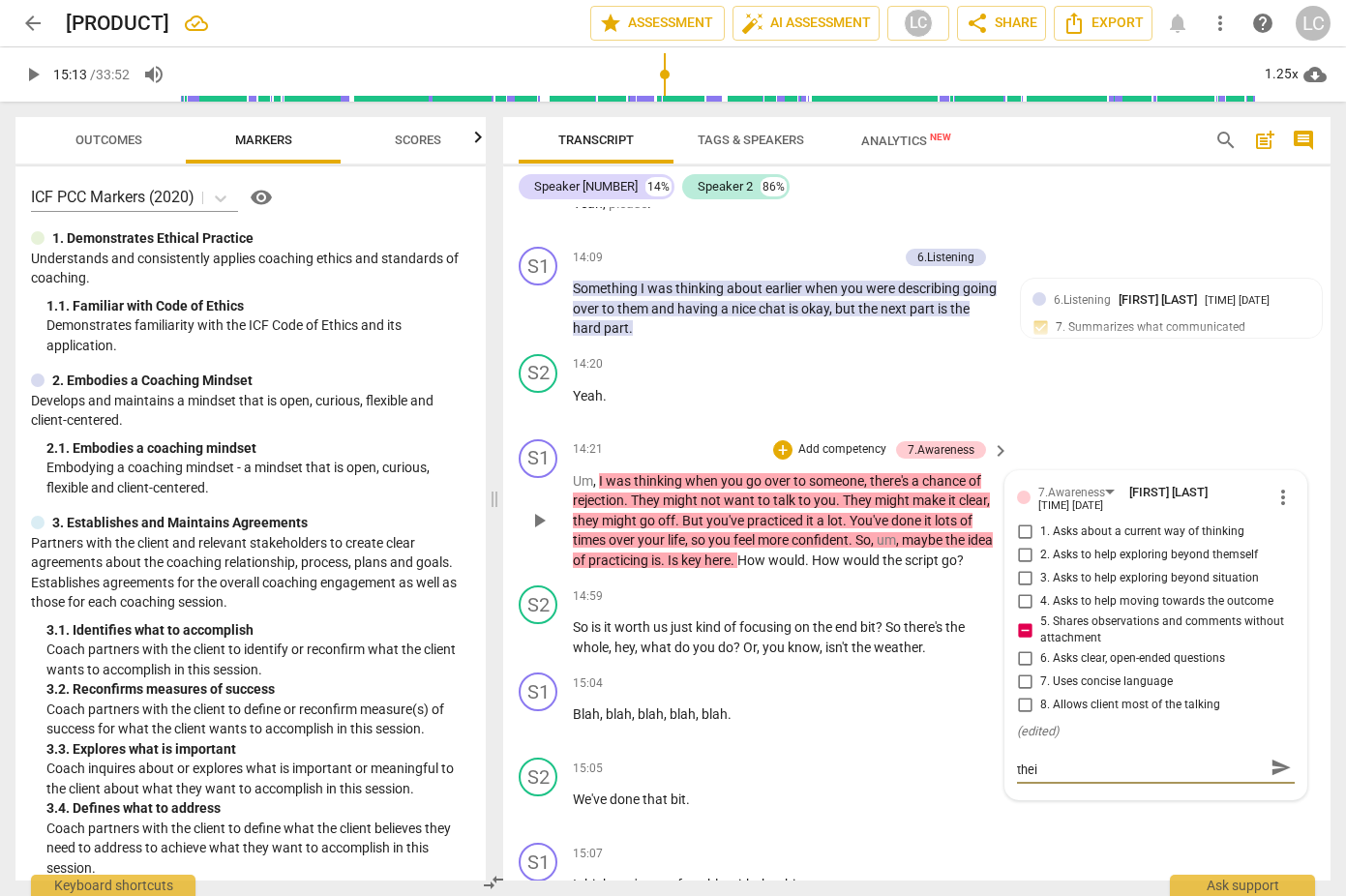 type on "Having mad ethe observation you can ask for their" 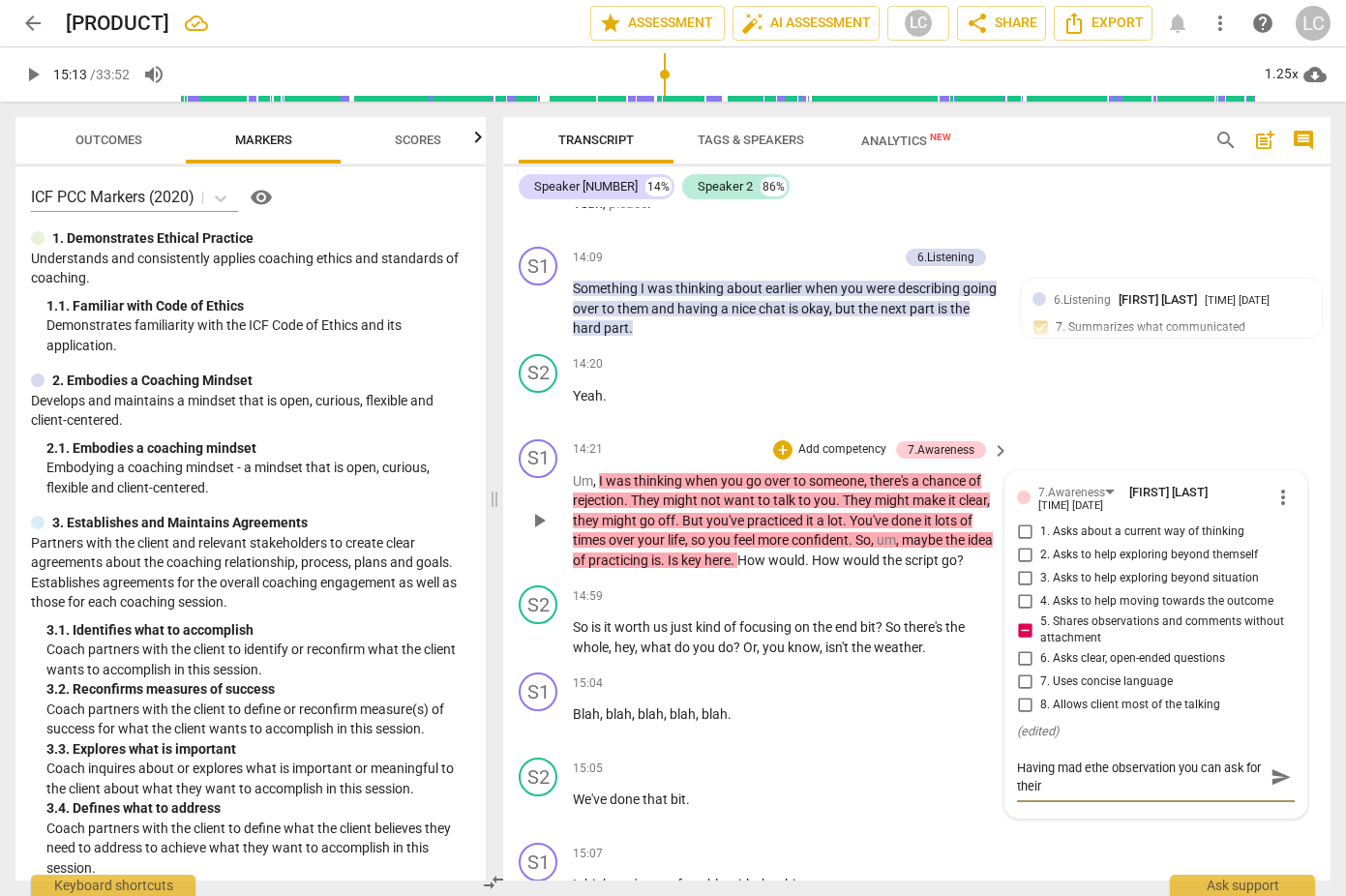 scroll, scrollTop: 0, scrollLeft: 0, axis: both 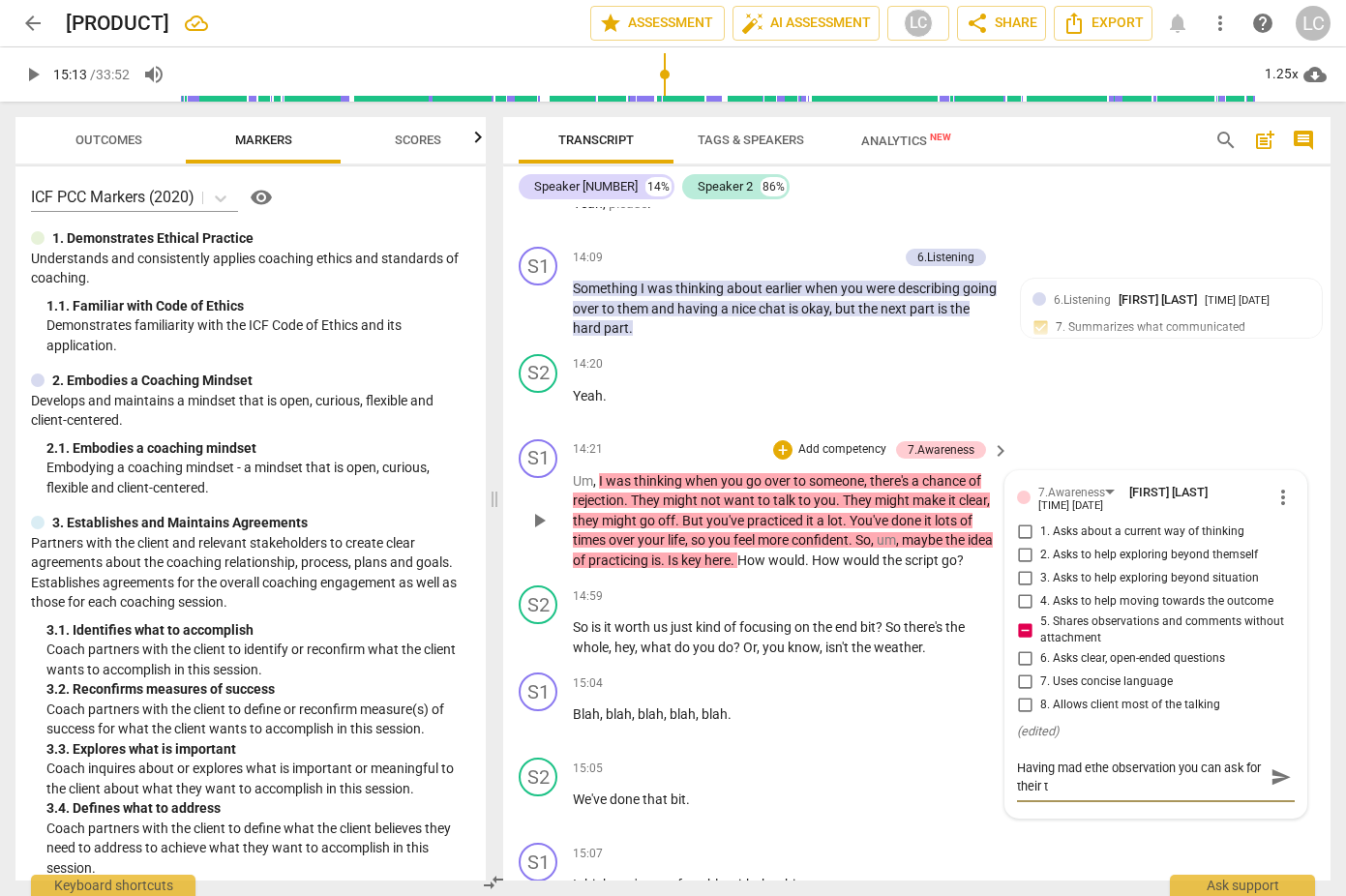 type on "Having mad ethe observation you can ask for their th" 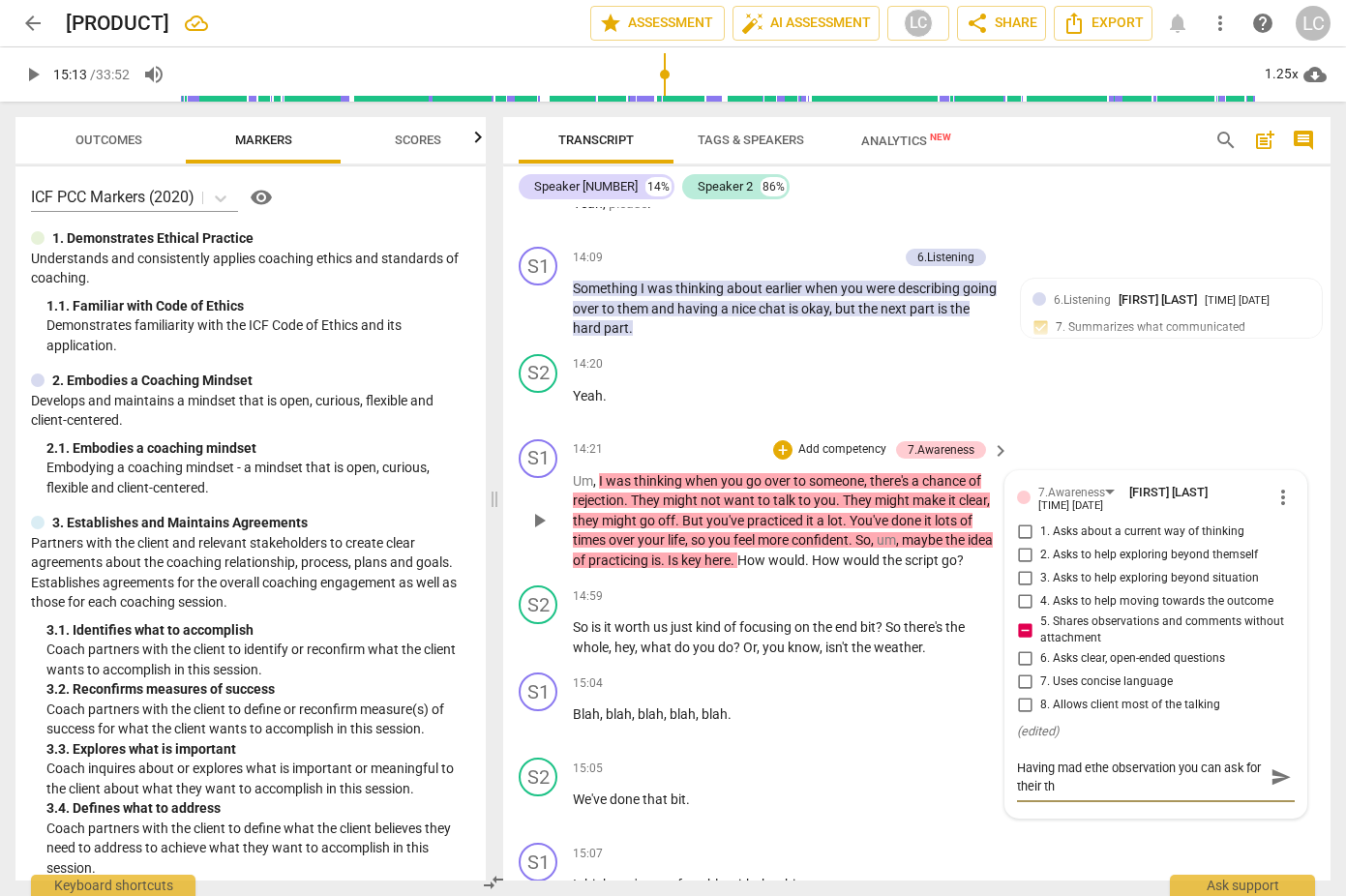 type on "Having mad ethe observation you can ask for their tho" 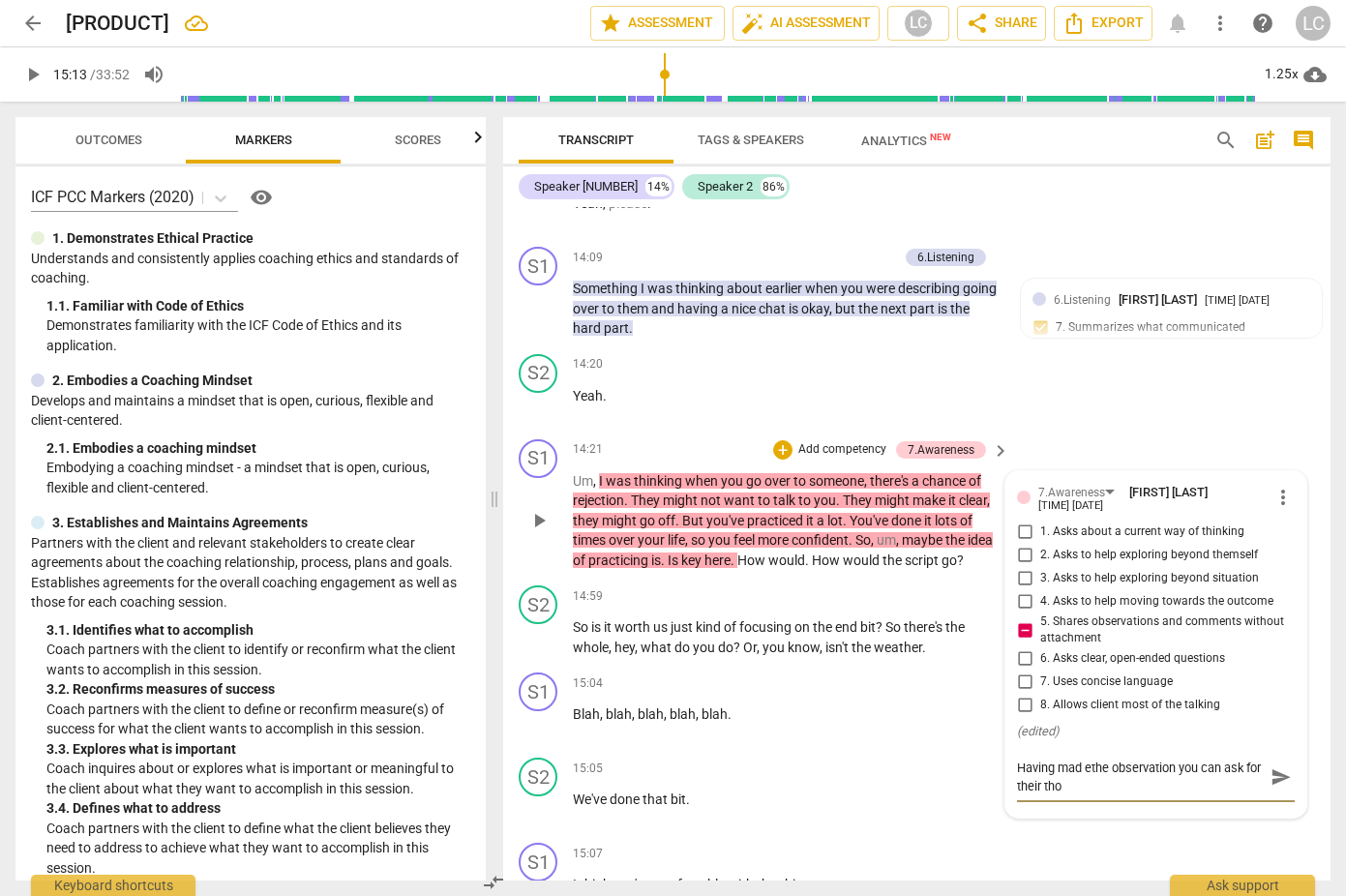 type on "Having mad ethe observation you can ask for their thou" 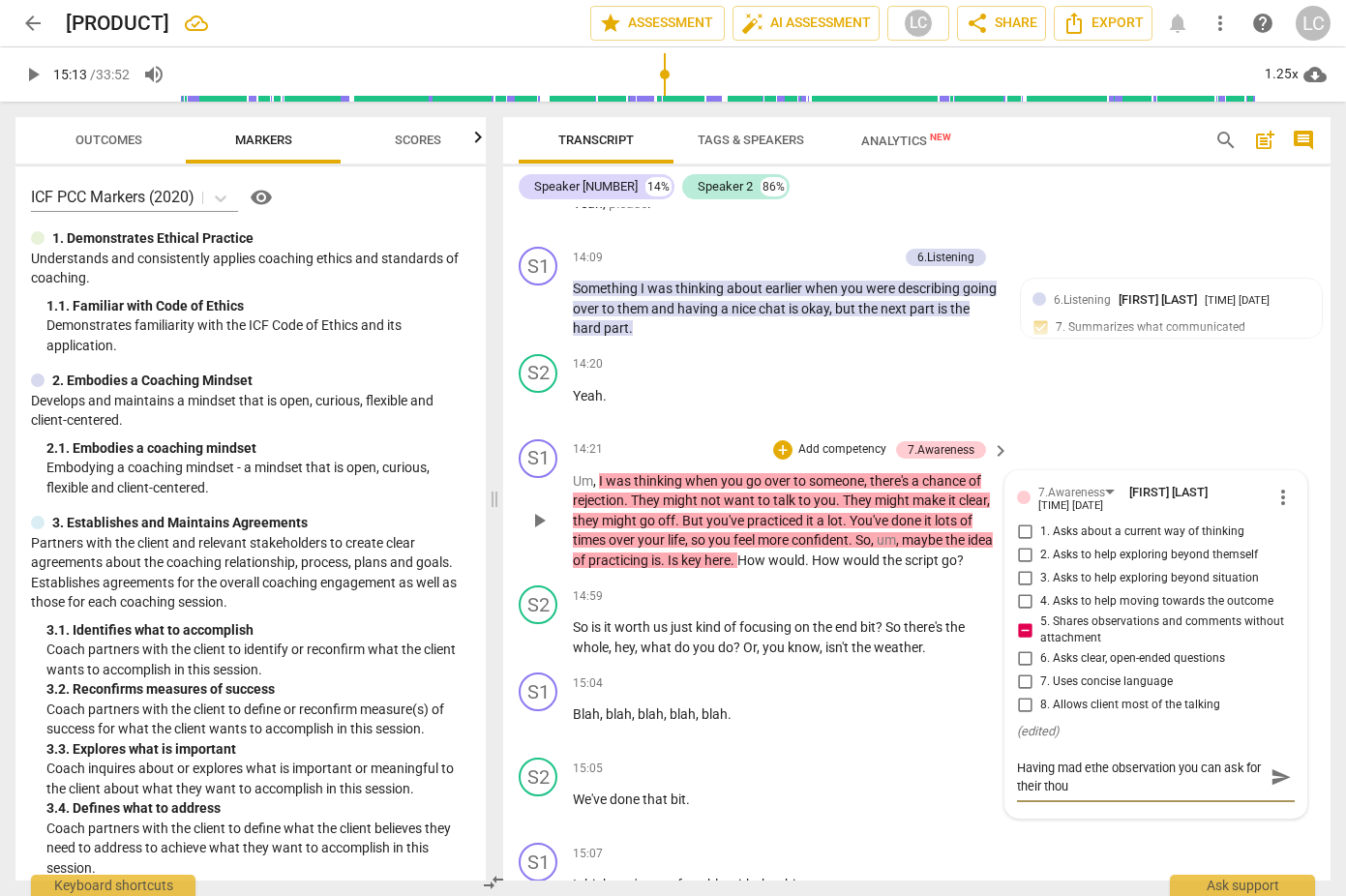 type on "[MISC]" 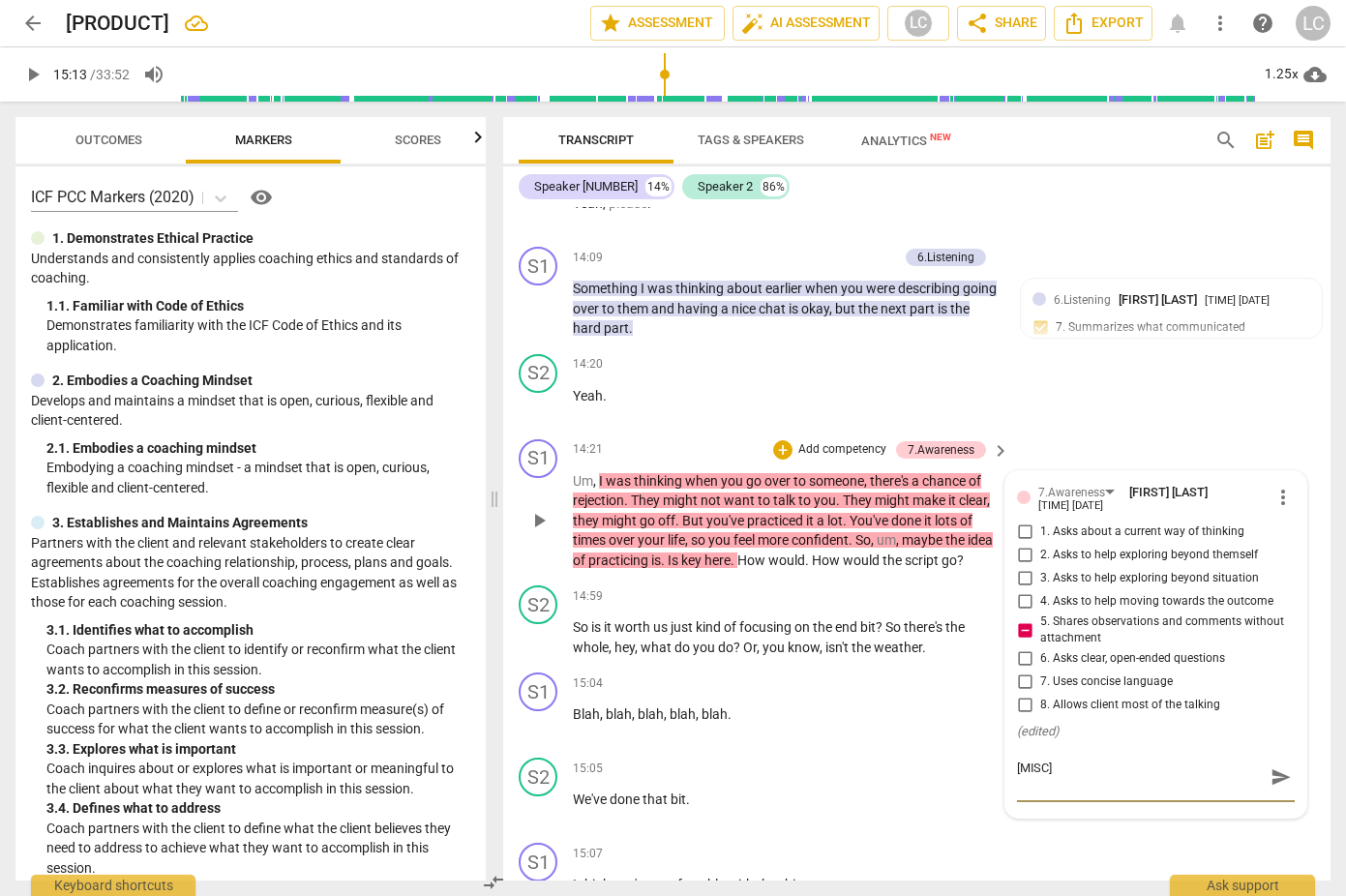 type on "Having mad ethe observation you can ask for their though" 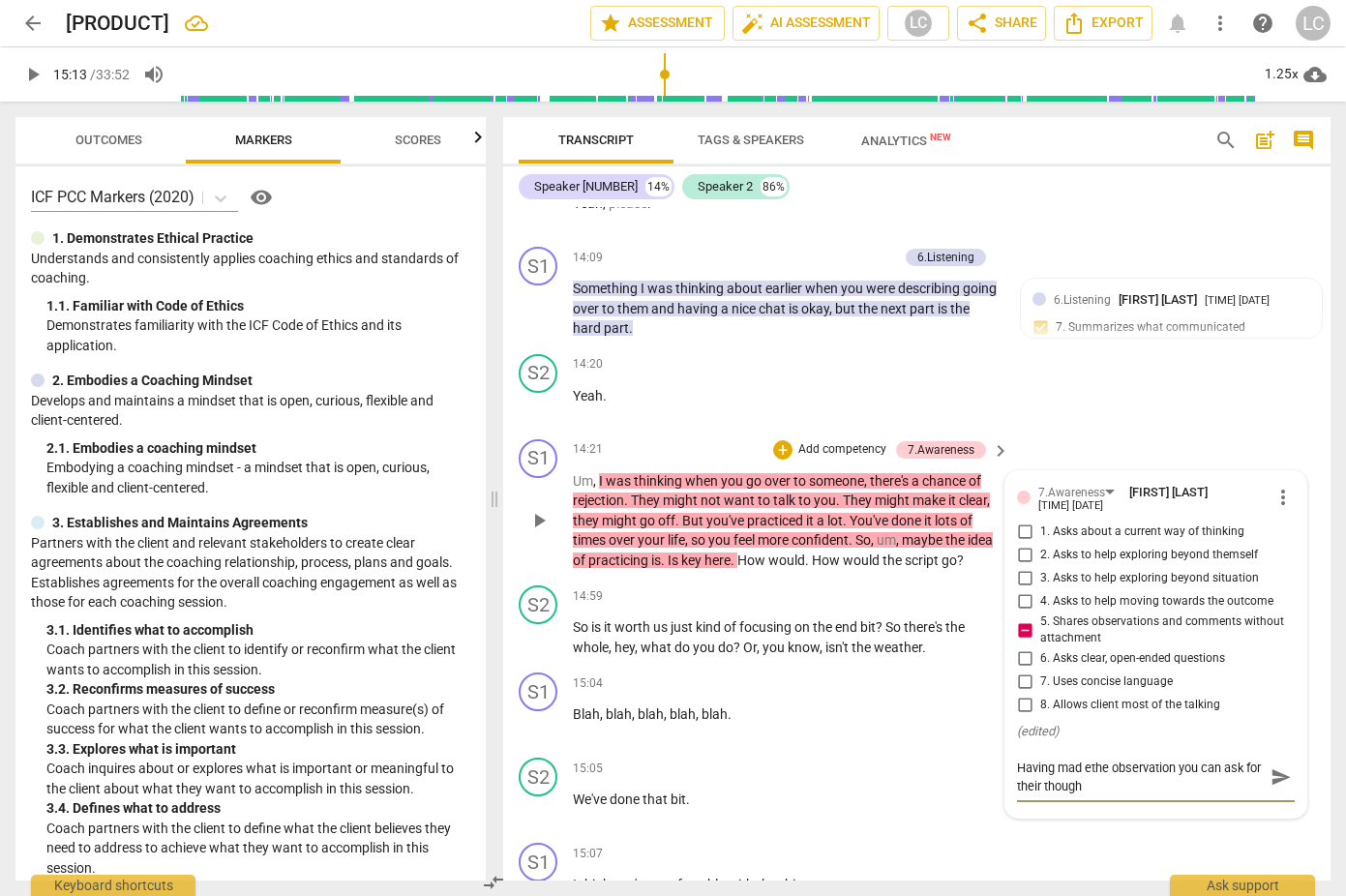type on "Having mad ethe observation you can ask for their thought" 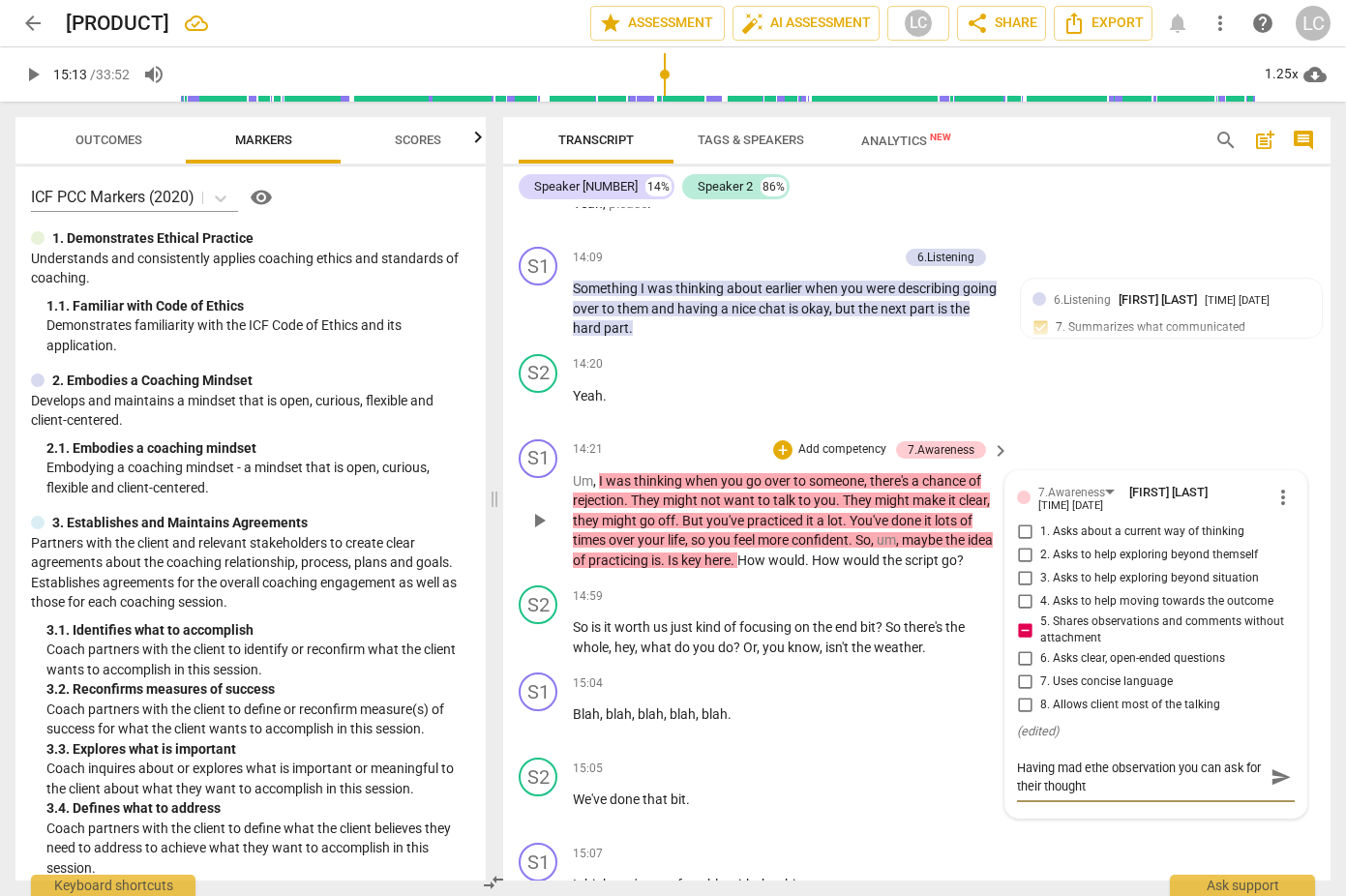 type on "Having mad ethe observation you can ask for their thoughts" 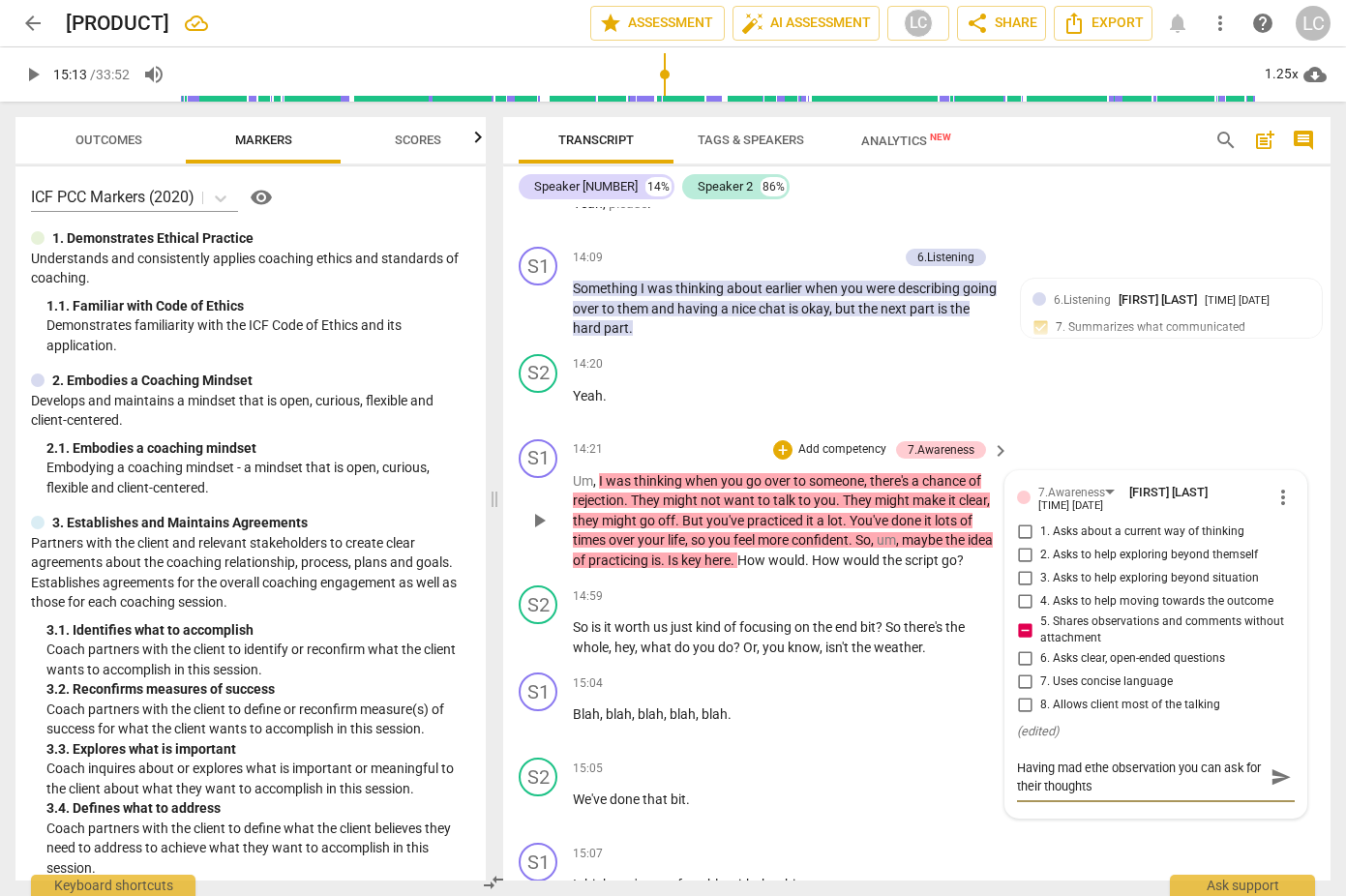 type on "Having mad ethe observation you can ask for their thoughts" 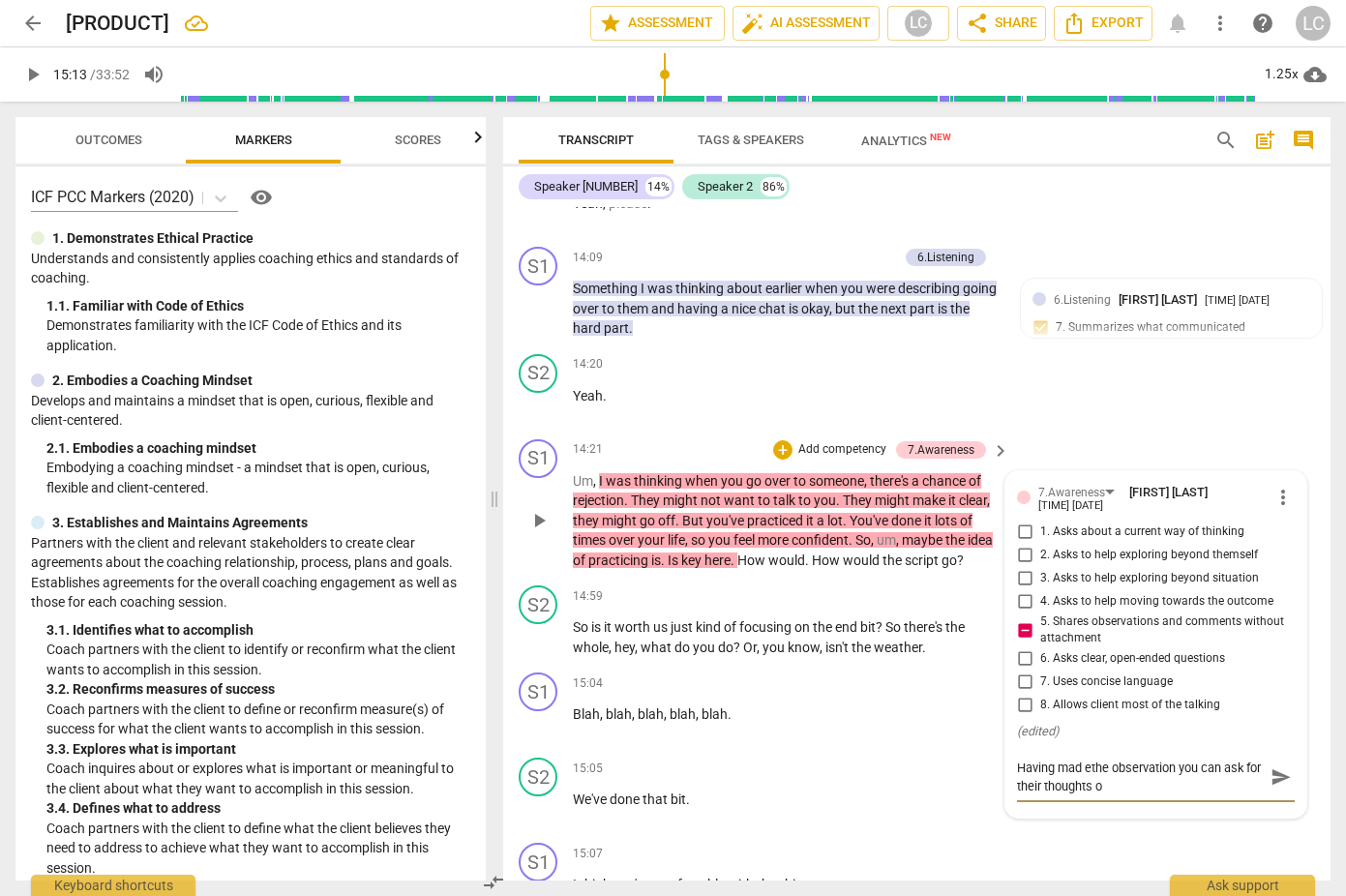 type on "Having mad ethe observation you can ask for their thoughts on" 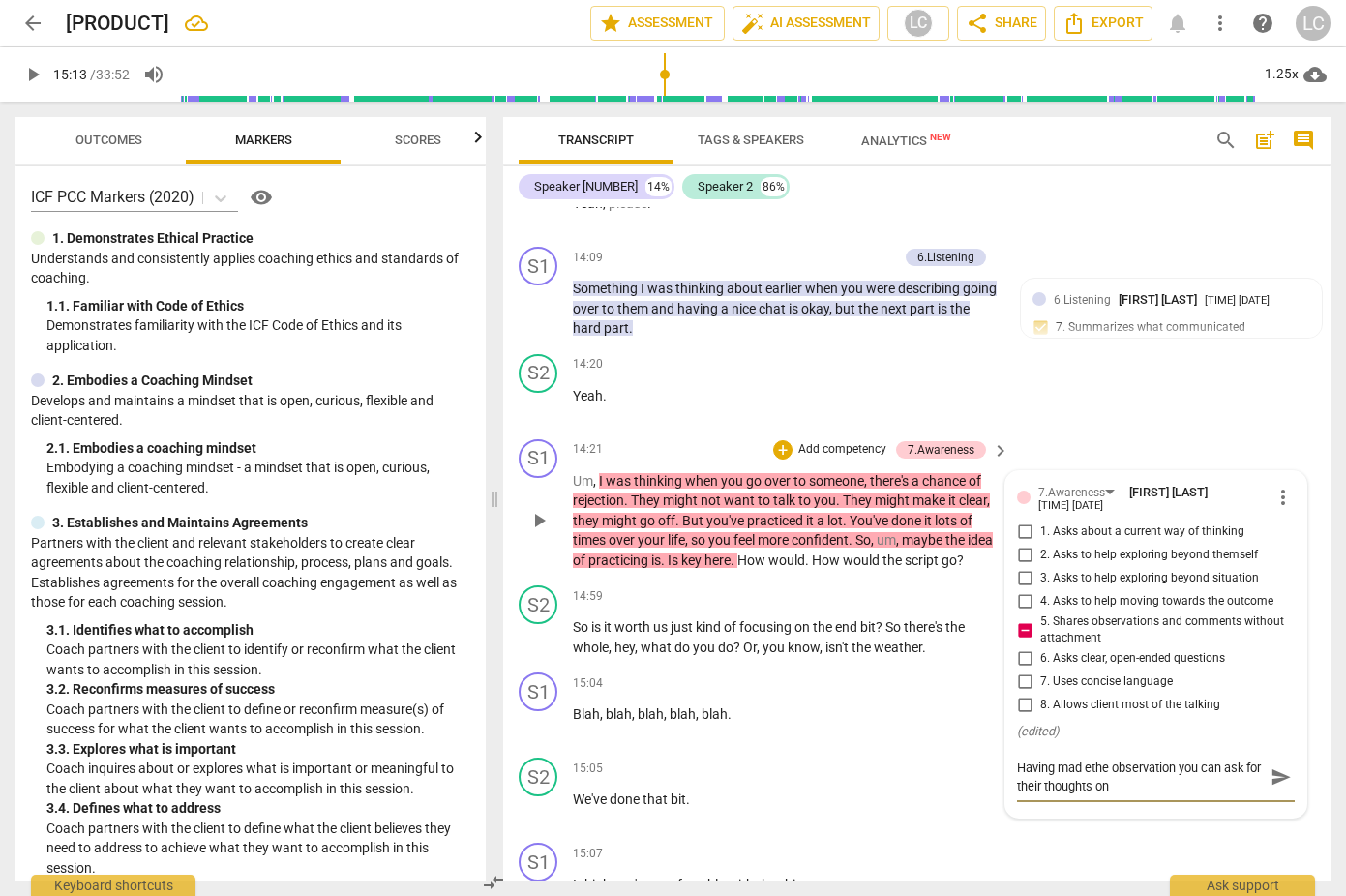 type on "Having mad ethe observation you can ask for their thoughts on" 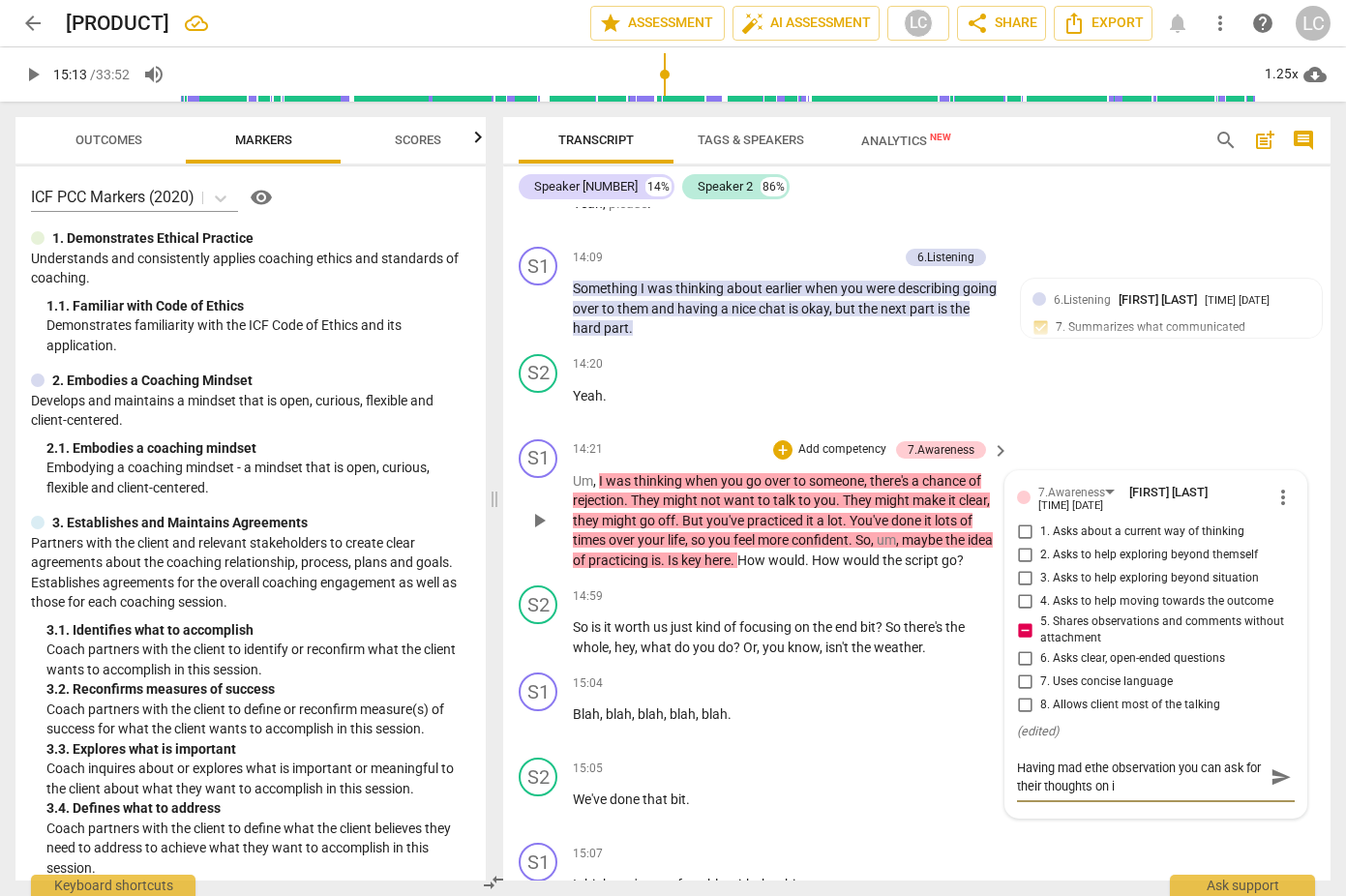 type on "Having mad ethe observation you can ask for their thoughts on it" 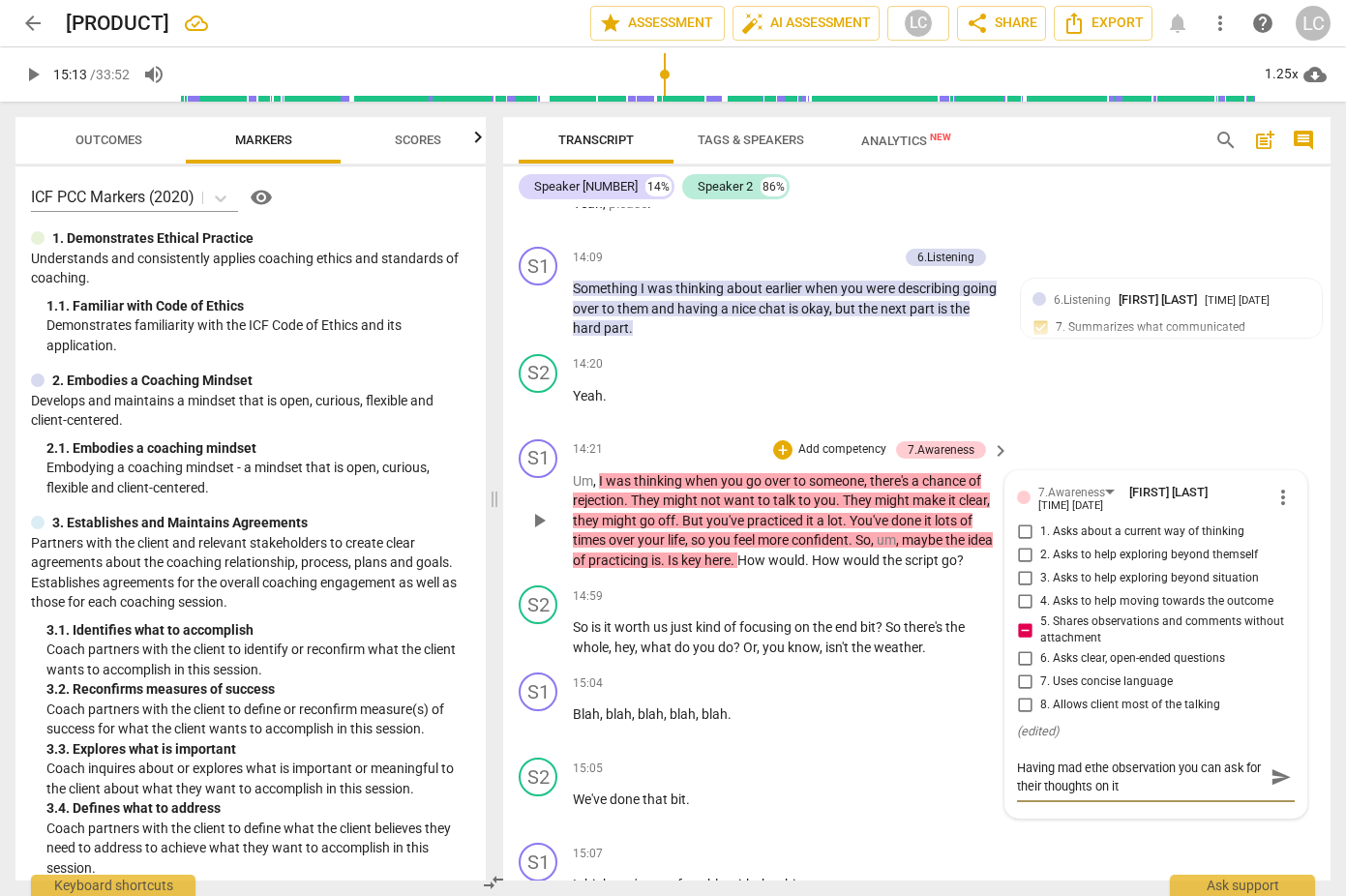 type on "Having mad ethe observation you can ask for their thoughts on it." 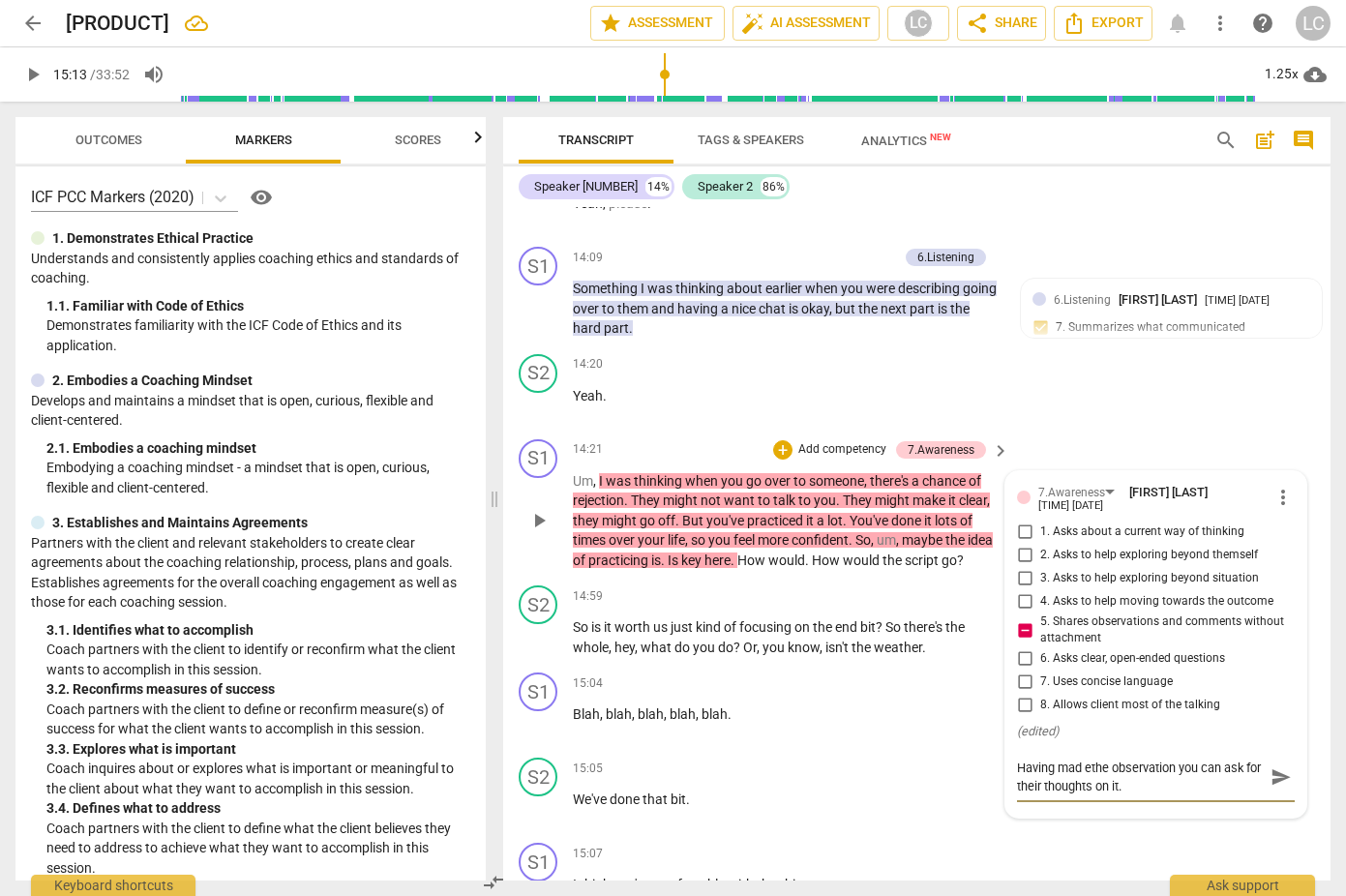 click on "Having mad ethe observation you can ask for their thoughts on it." at bounding box center (1140, 777) 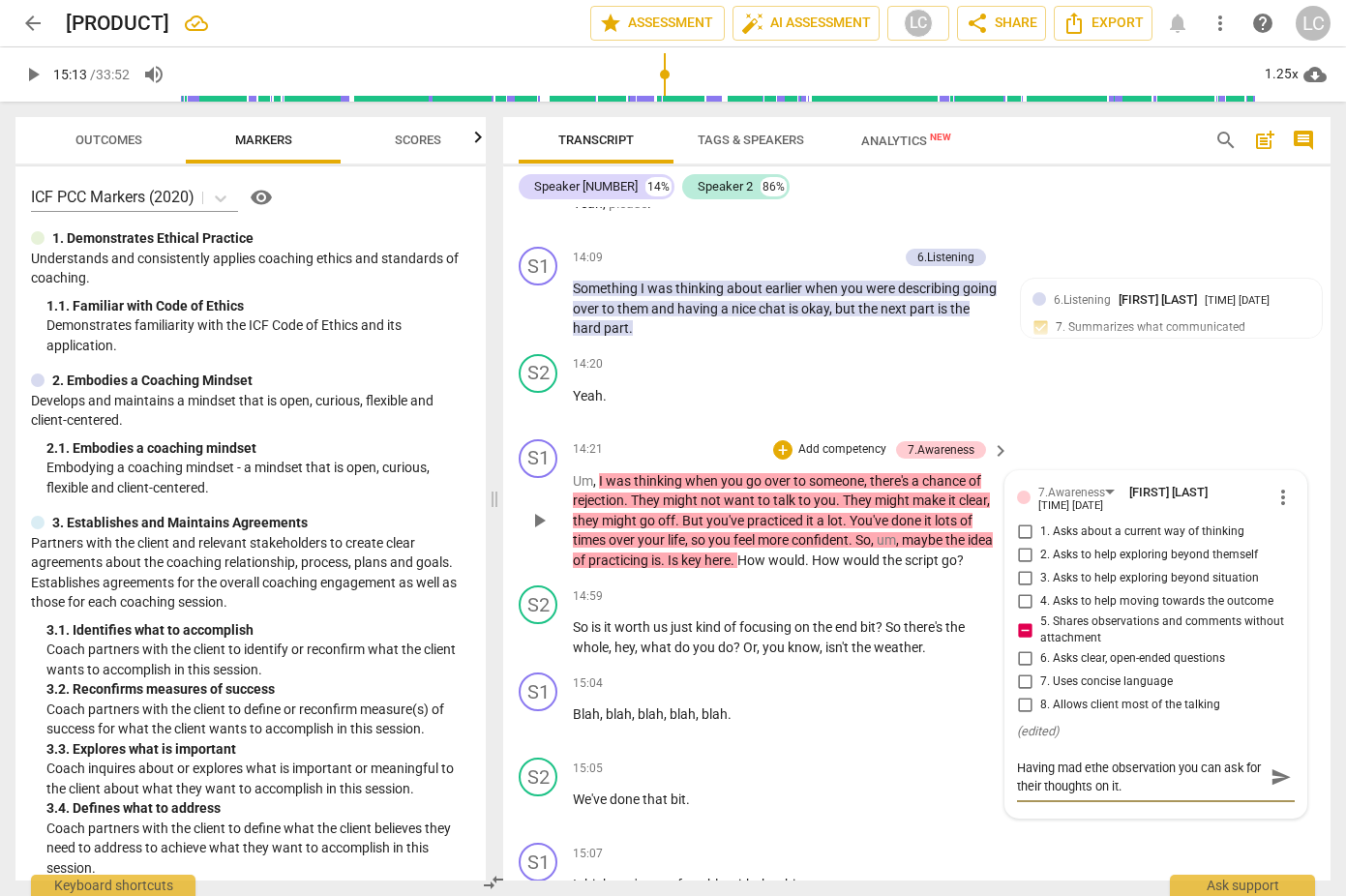 type on "Having mad the observation you can ask for their thoughts on it." 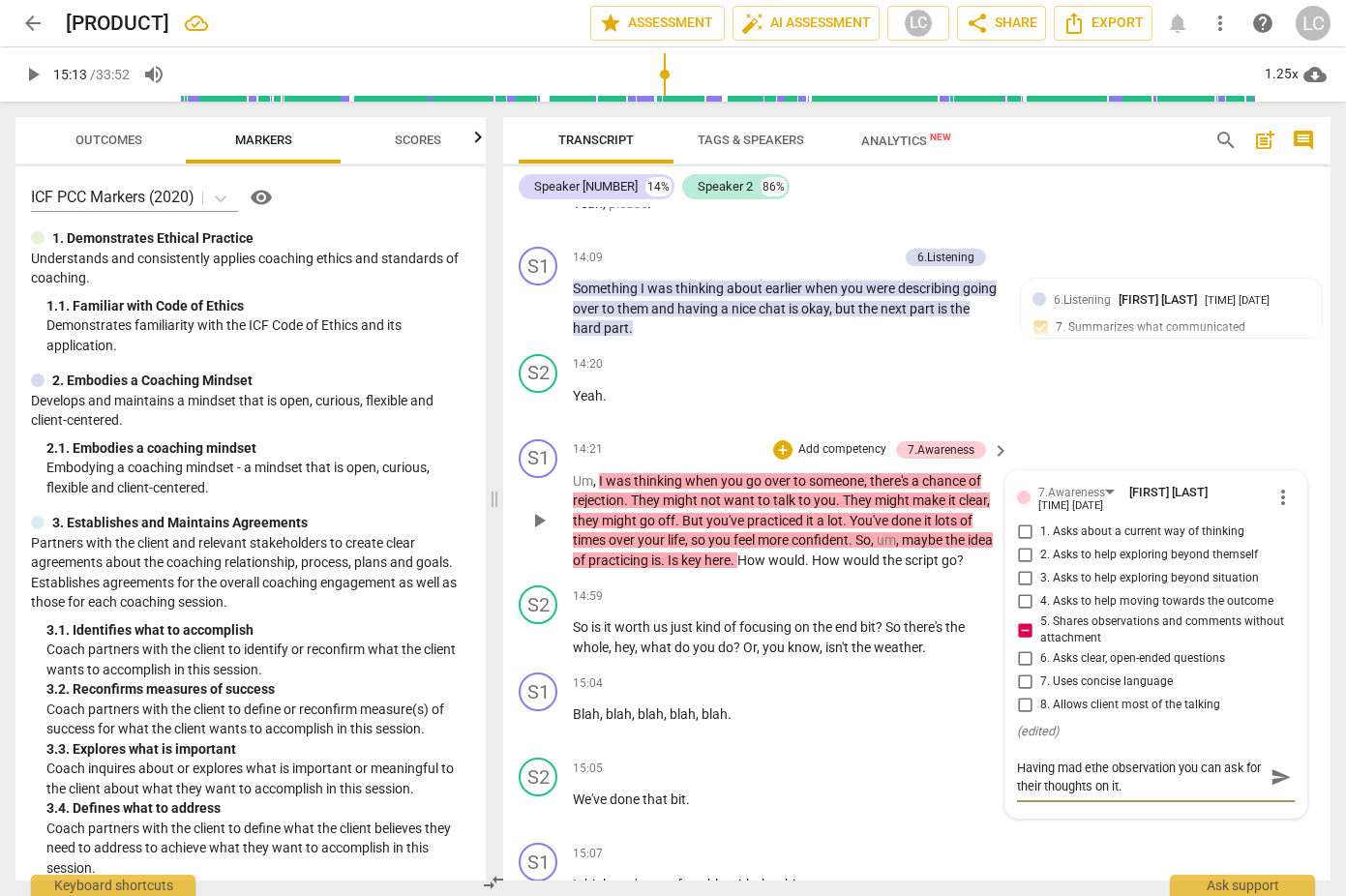 type on "Having mad the observation you can ask for their thoughts on it." 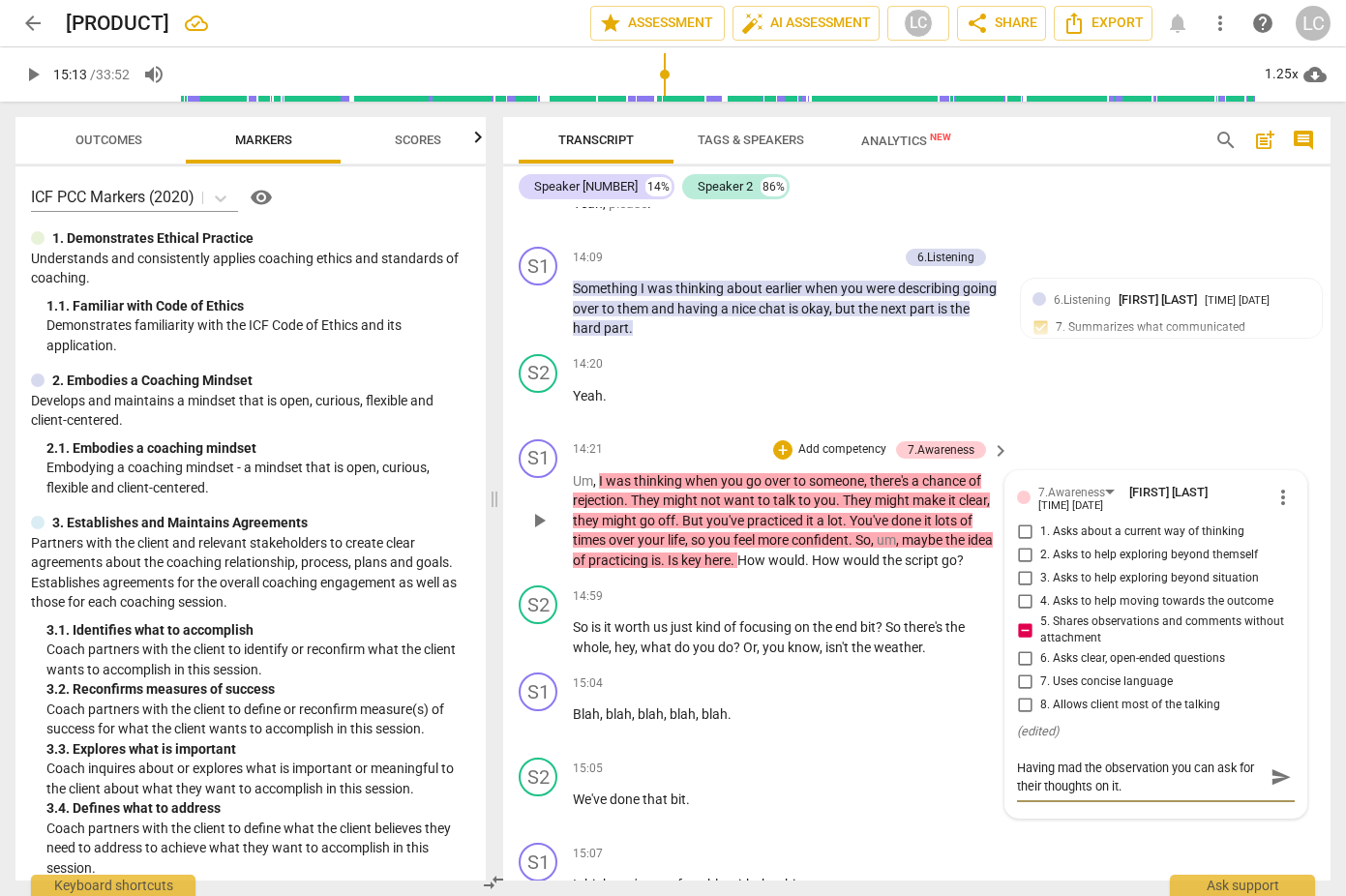 type on "Having madthe observation you can ask for their thoughts on it." 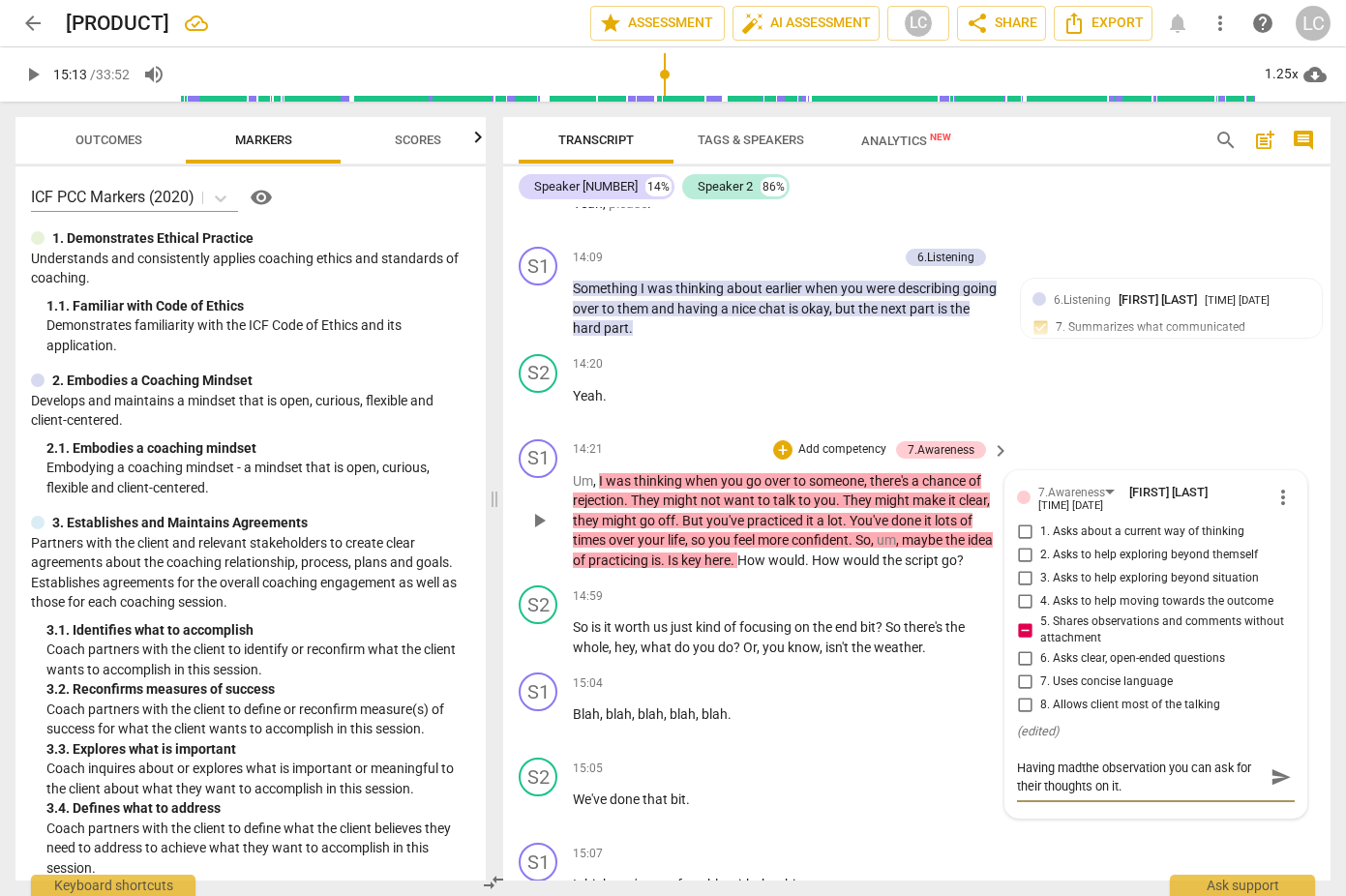 type on "Having made the observation you can ask for their thoughts on it." 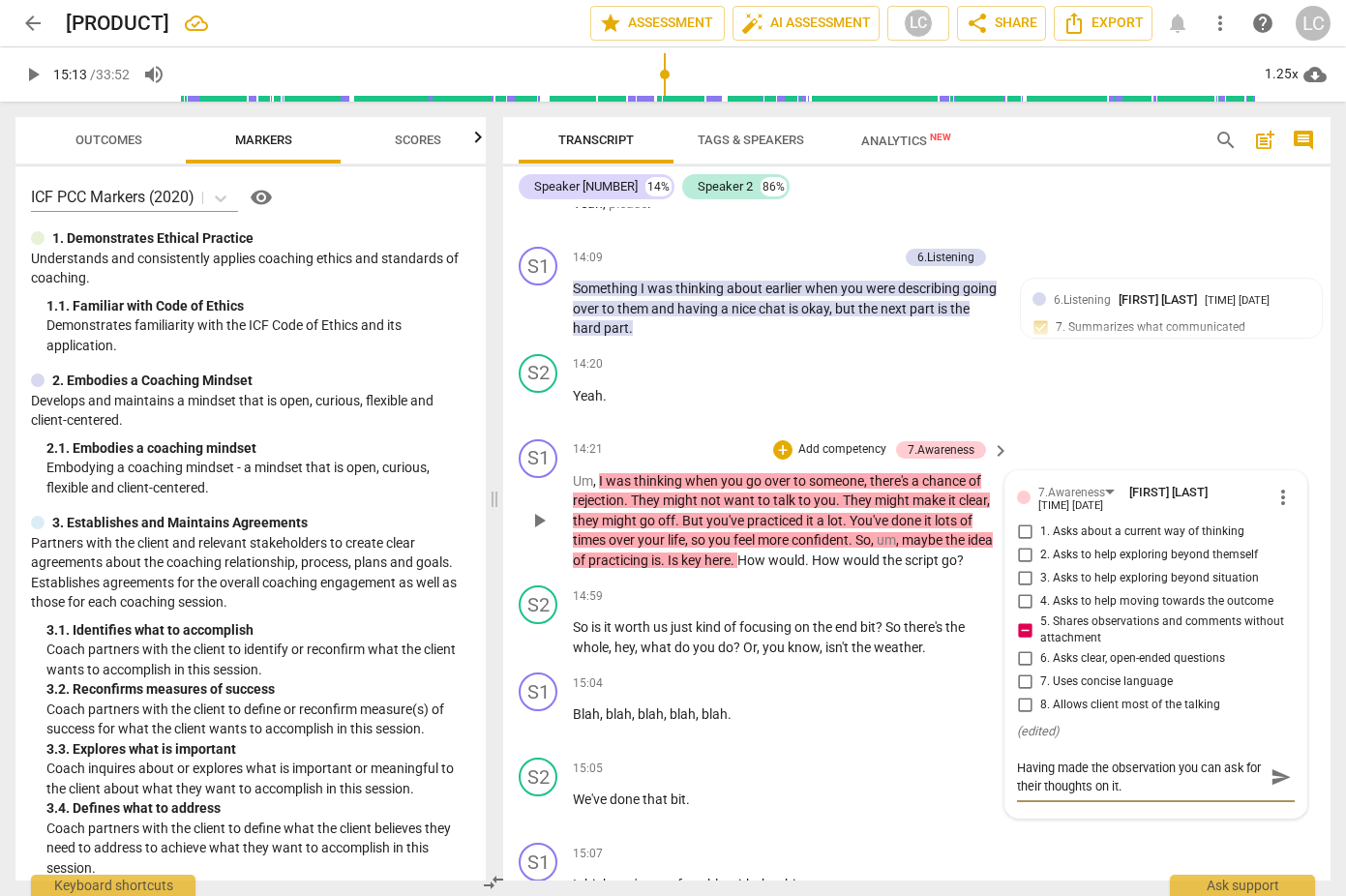 type on "Having made the observation you can ask for their thoughts on it." 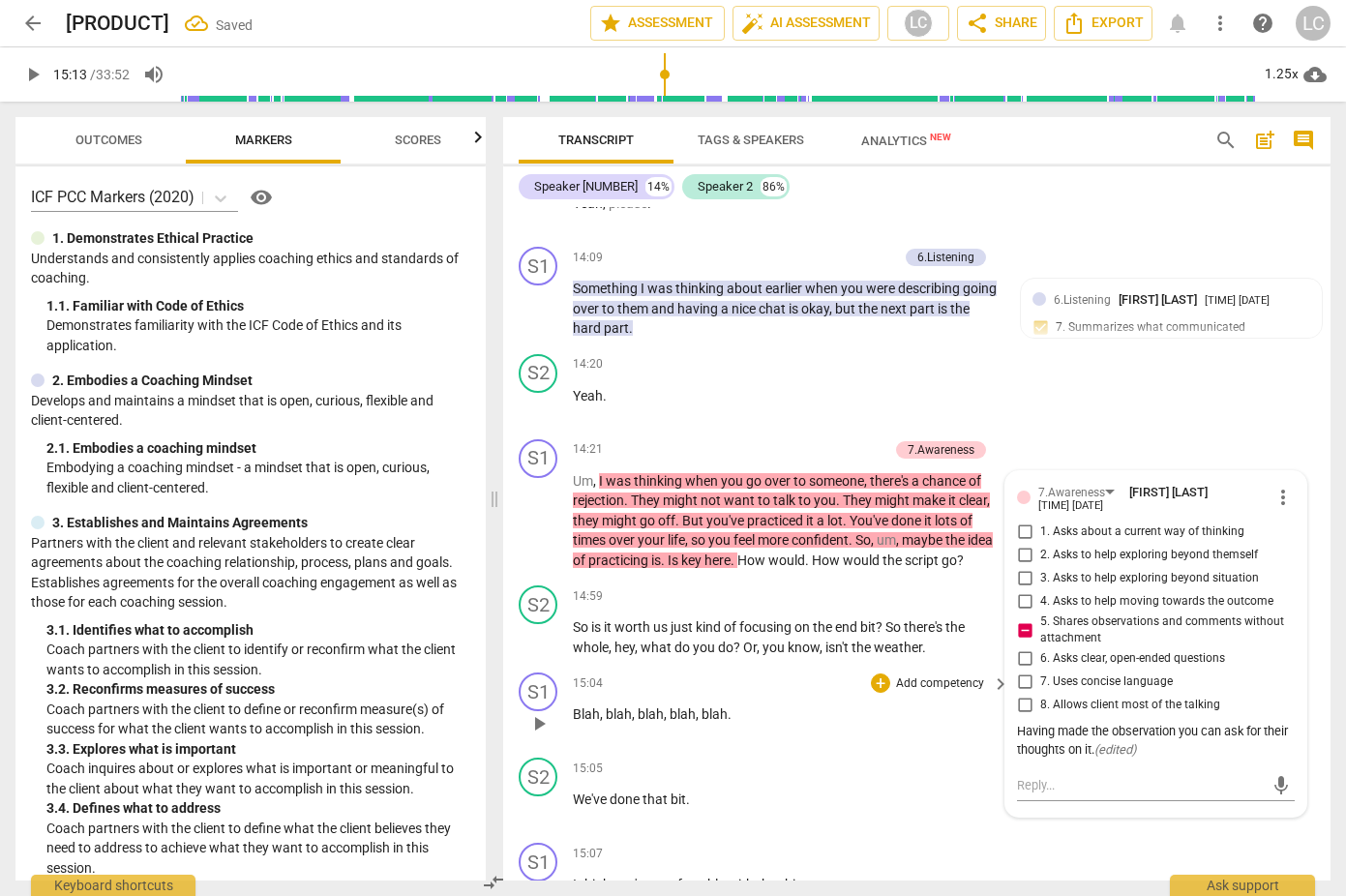 click on "[TIME] [MISC]" at bounding box center (792, 683) 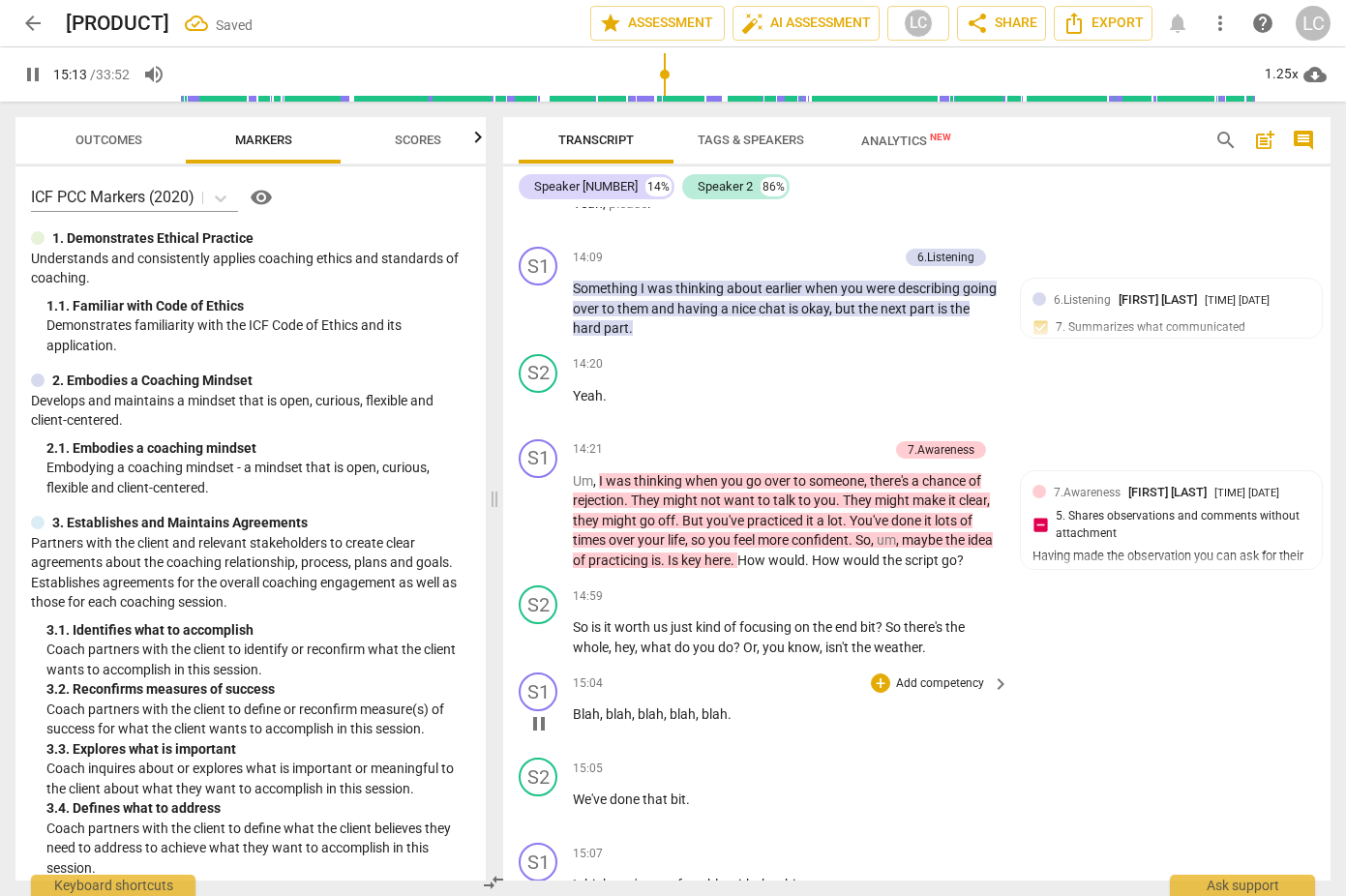 scroll, scrollTop: 4511, scrollLeft: 0, axis: vertical 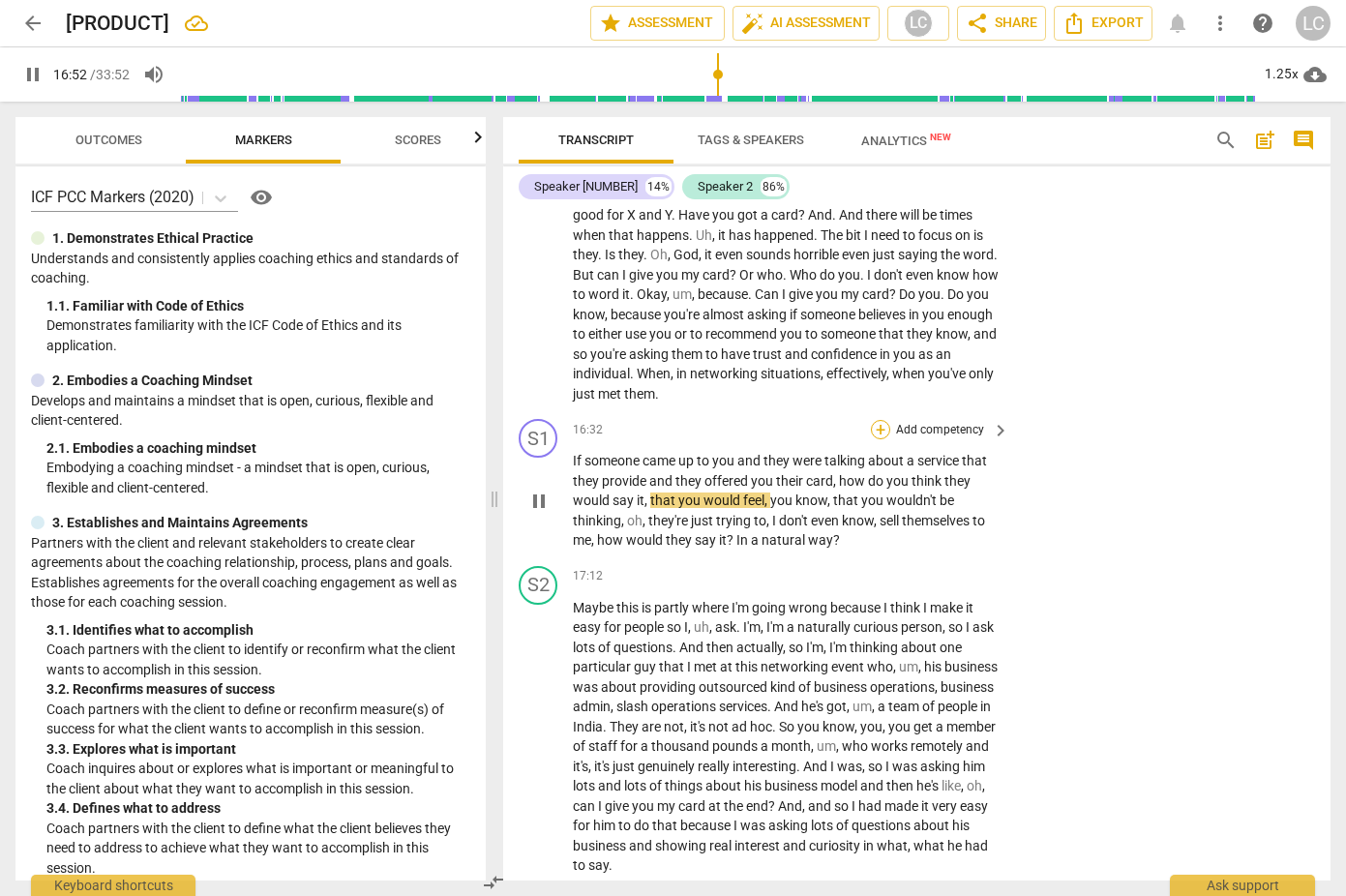 click on "+" at bounding box center (881, 430) 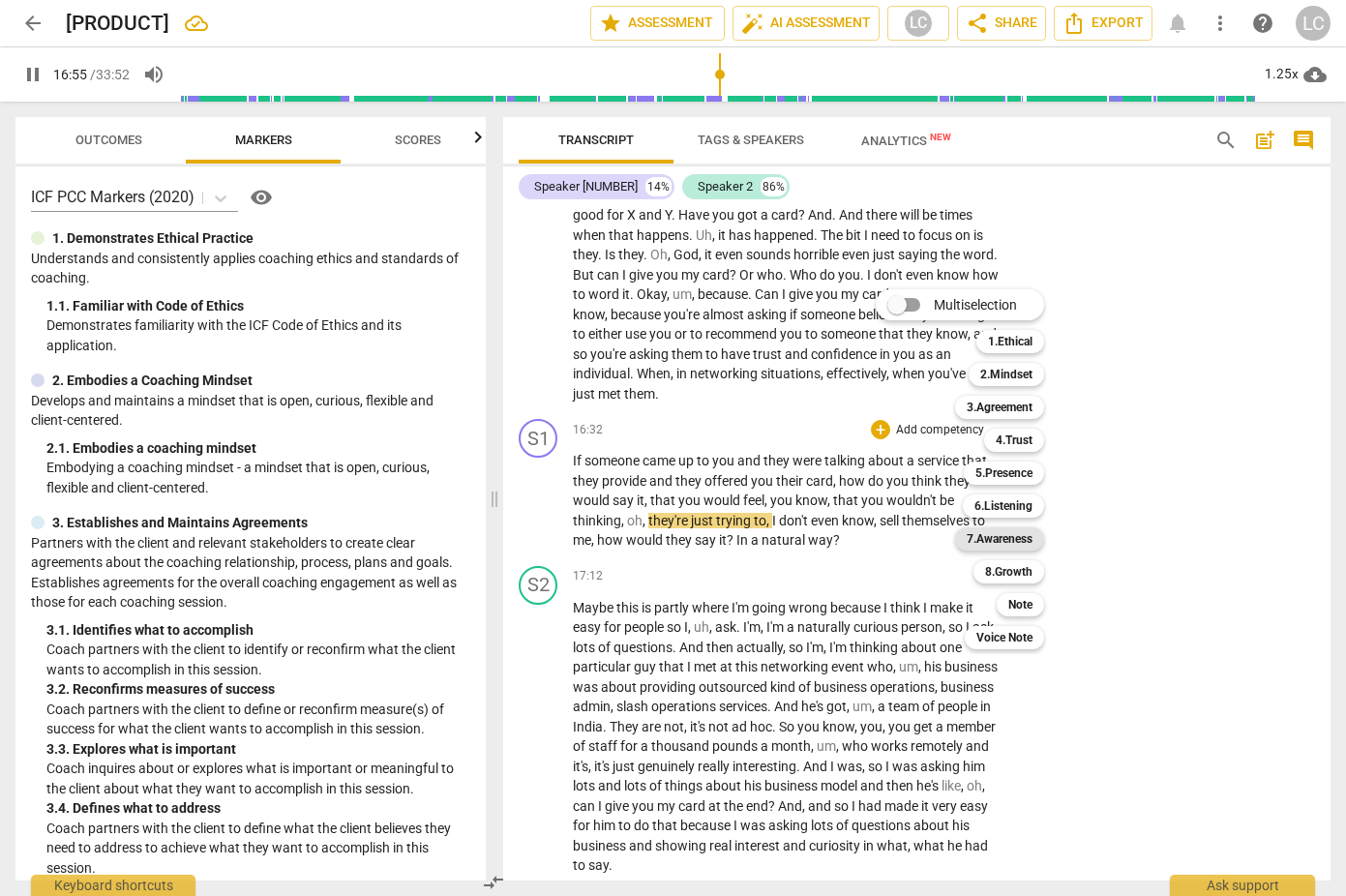 click on "7.Awareness" at bounding box center [1000, 539] 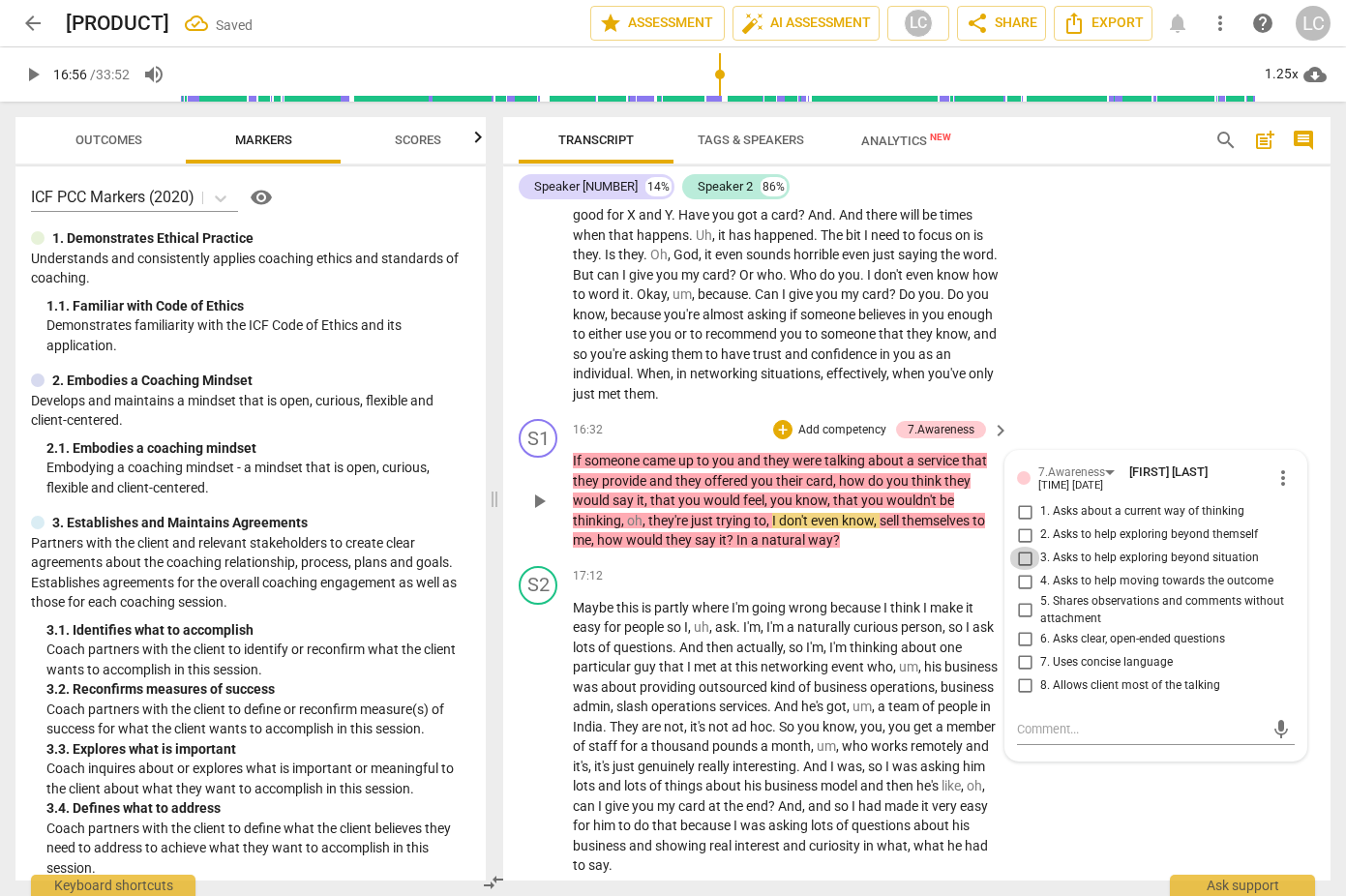 click on "3. Asks to help exploring beyond situation" at bounding box center [1025, 558] 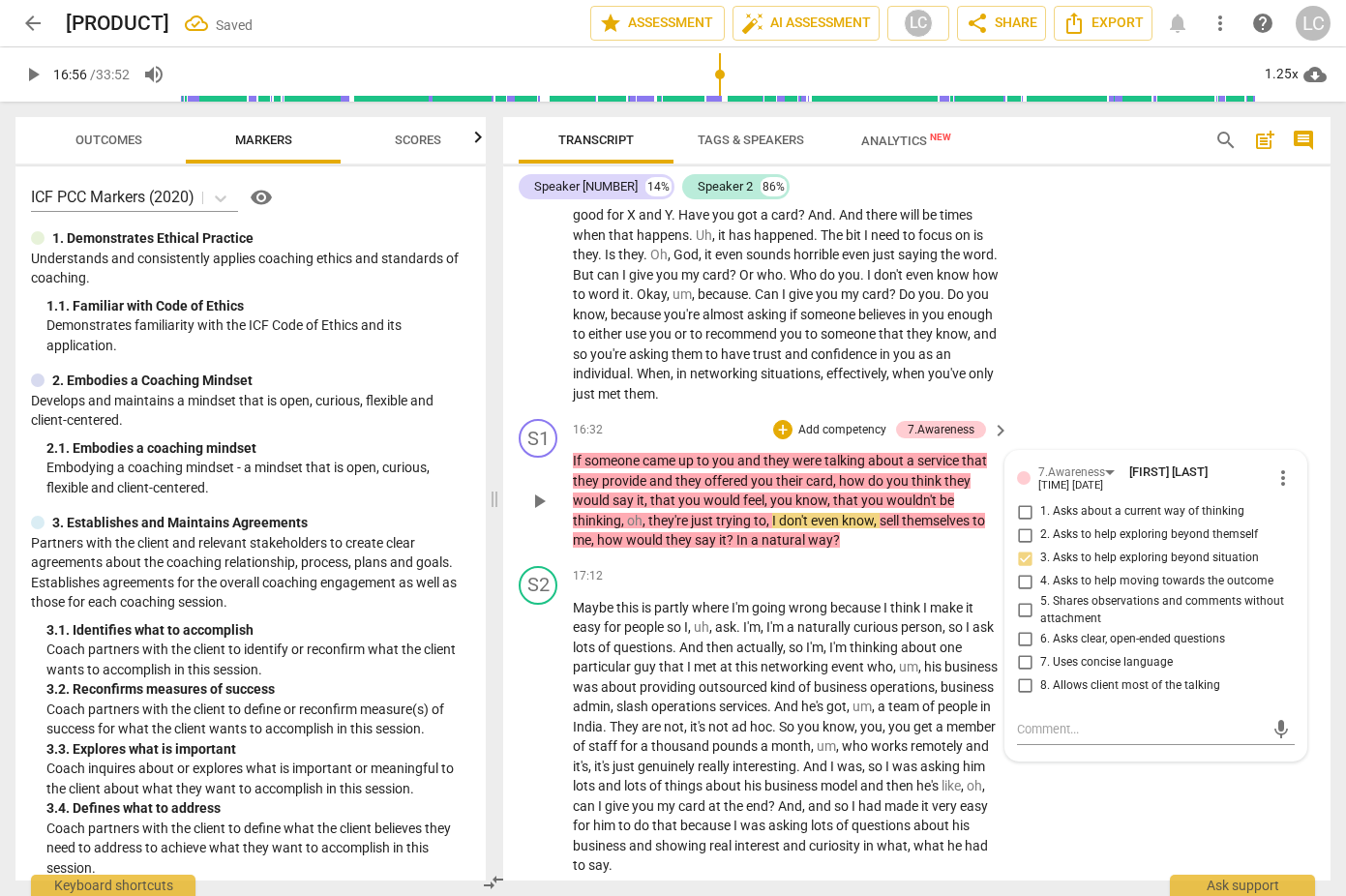 click on "4. Asks to help moving towards the outcome" at bounding box center (1025, 582) 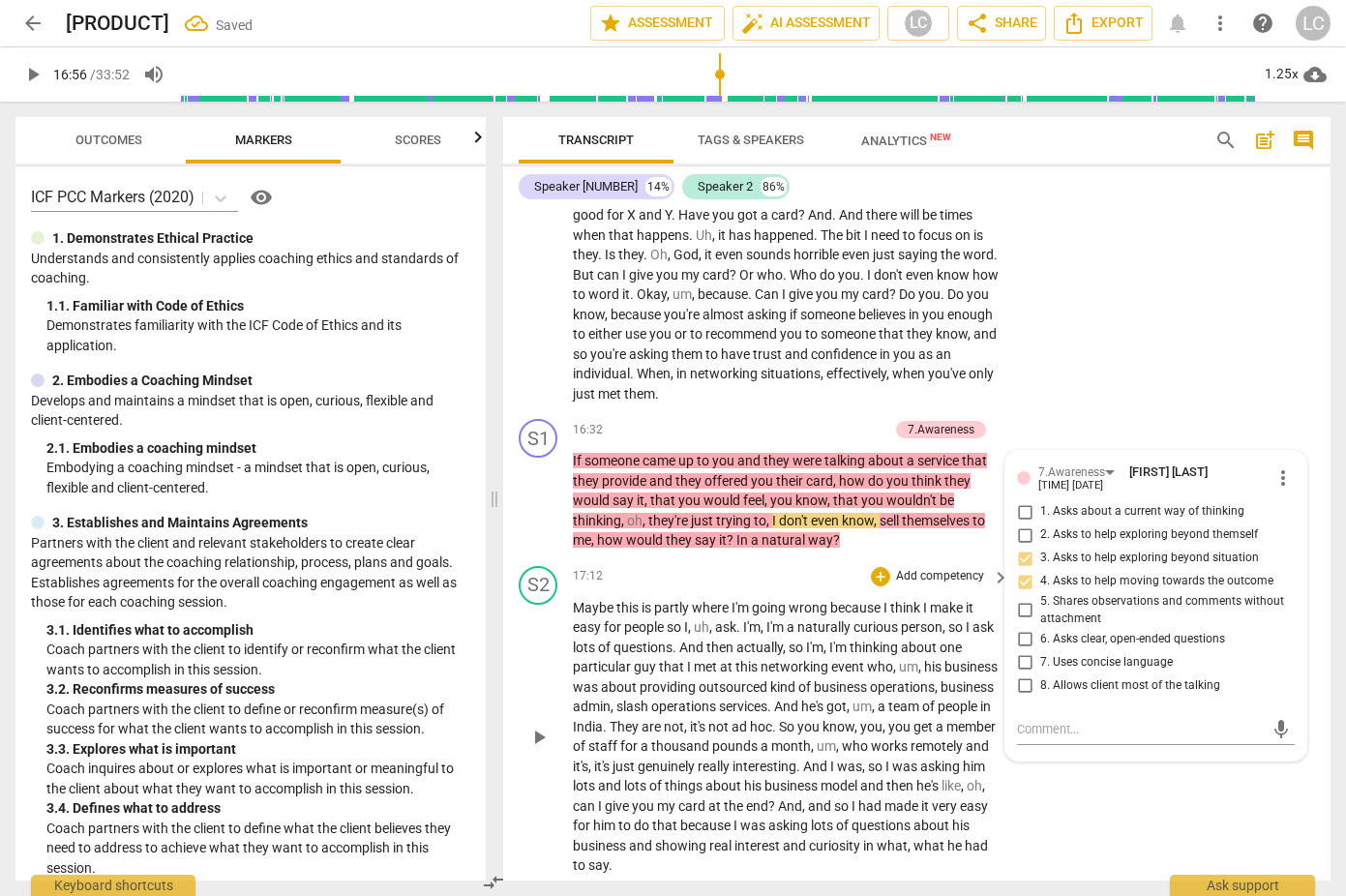 click on "+ Add competency keyboard_arrow_right" at bounding box center [939, 577] 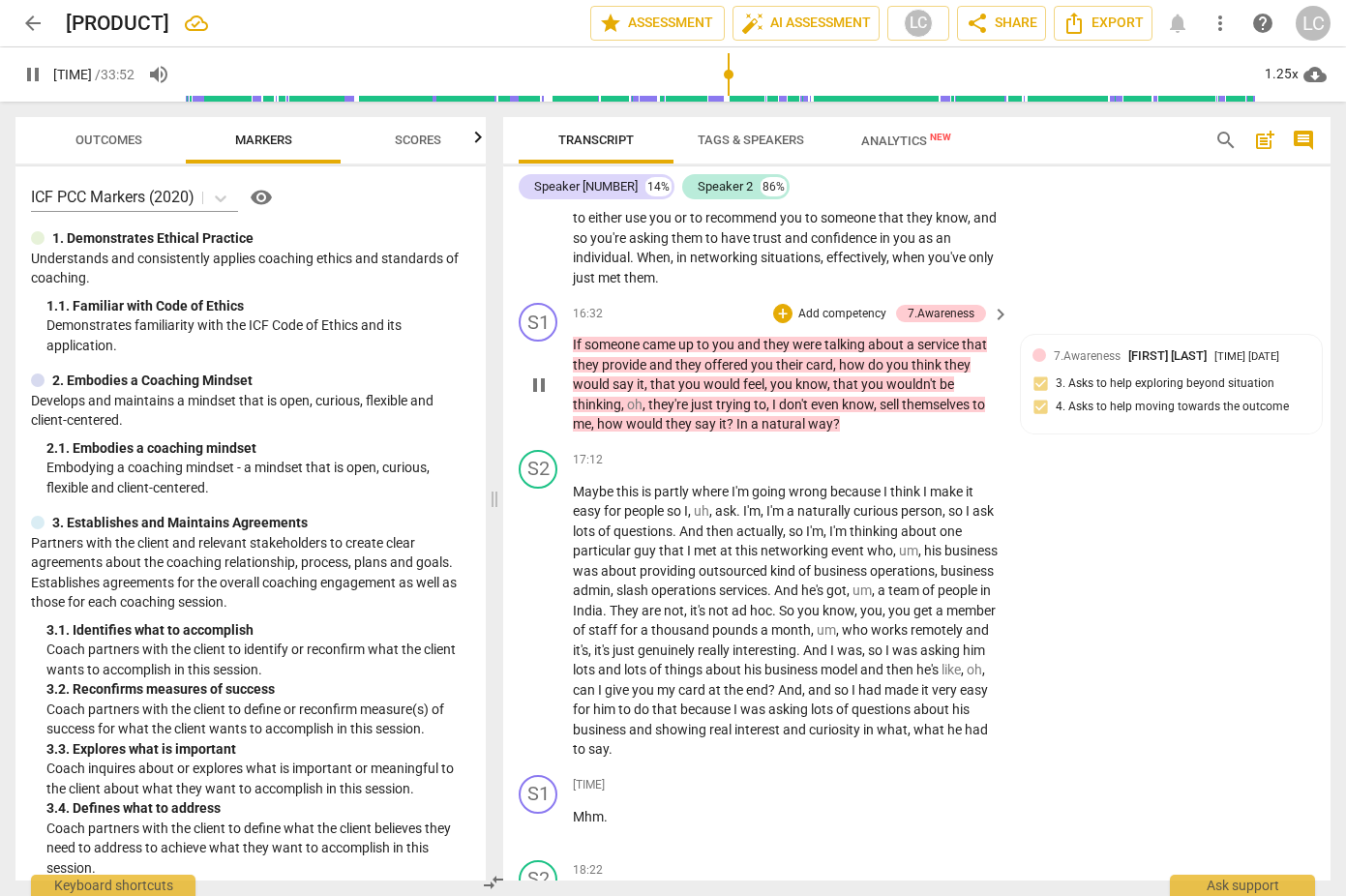 scroll, scrollTop: 4603, scrollLeft: 0, axis: vertical 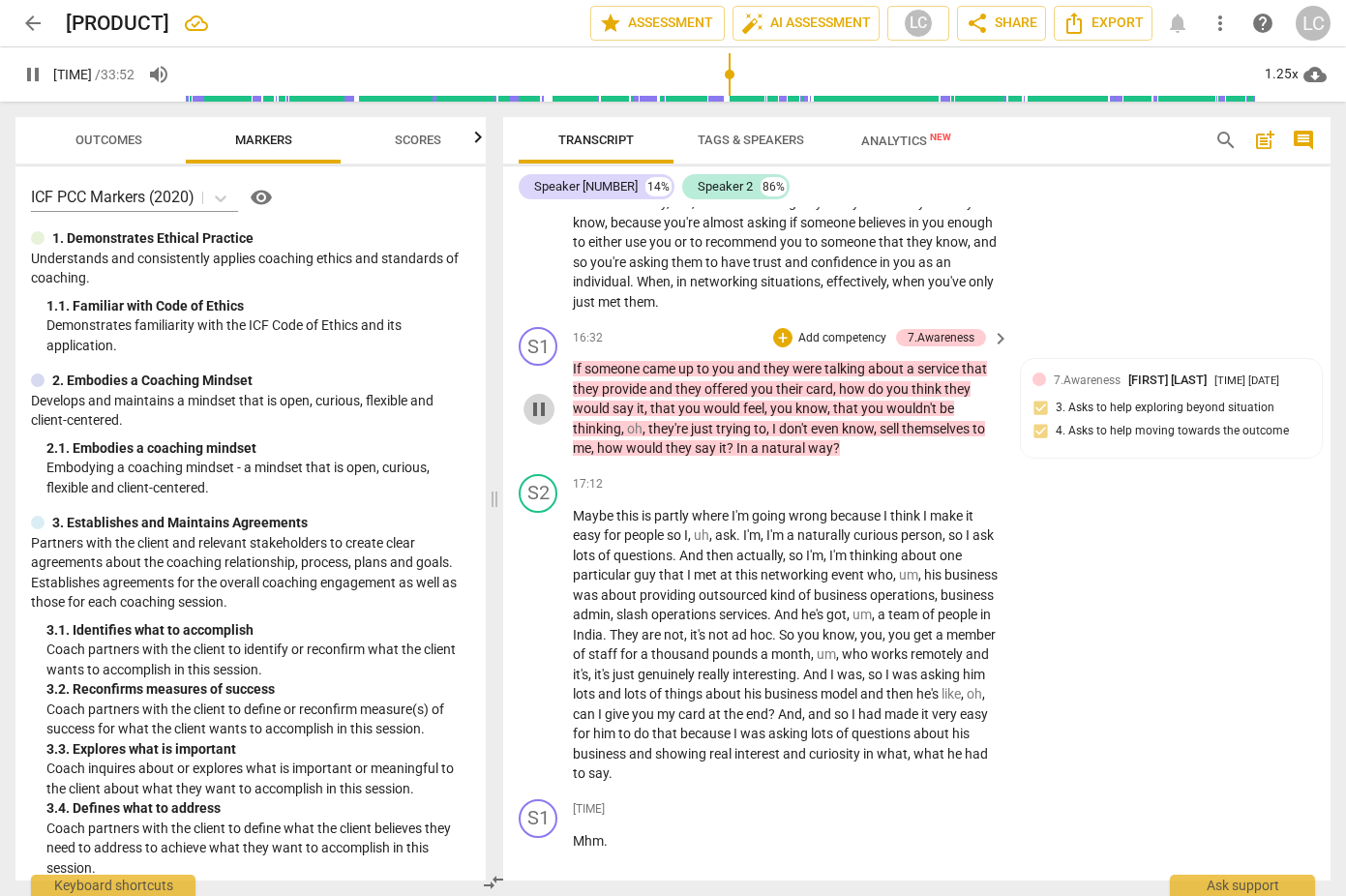 click on "pause" at bounding box center (539, 409) 